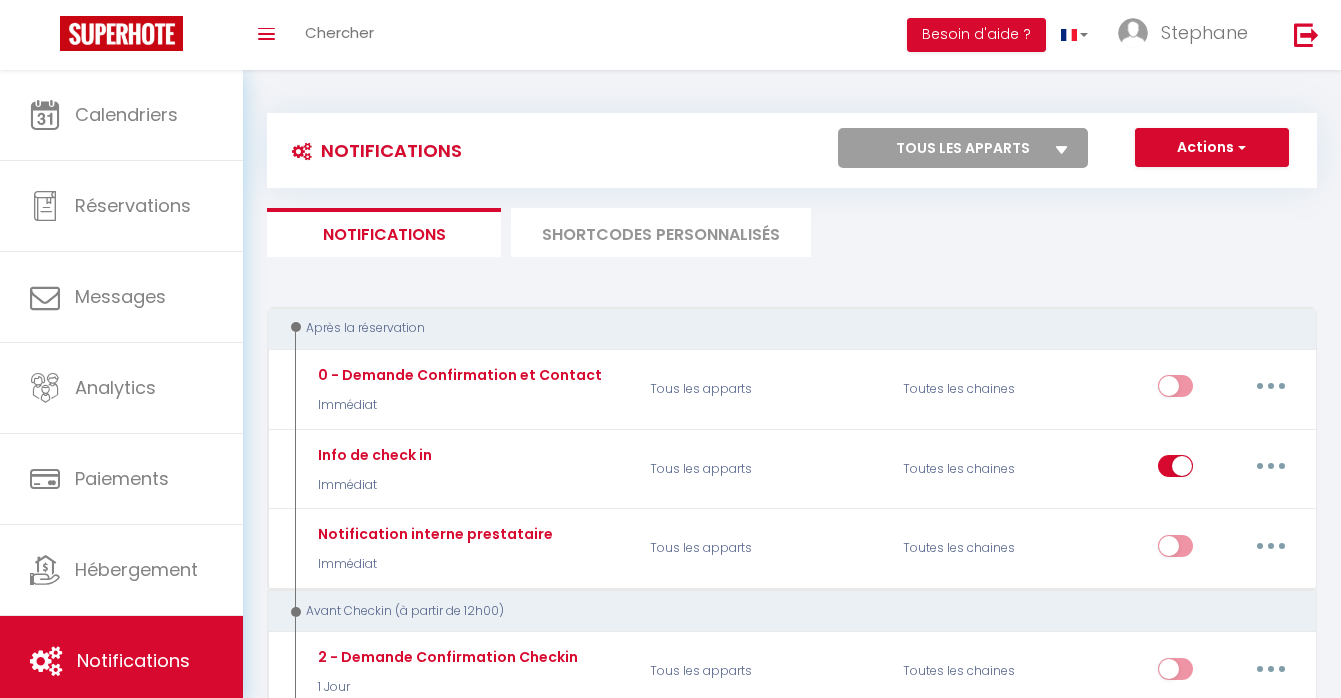 scroll, scrollTop: 0, scrollLeft: 0, axis: both 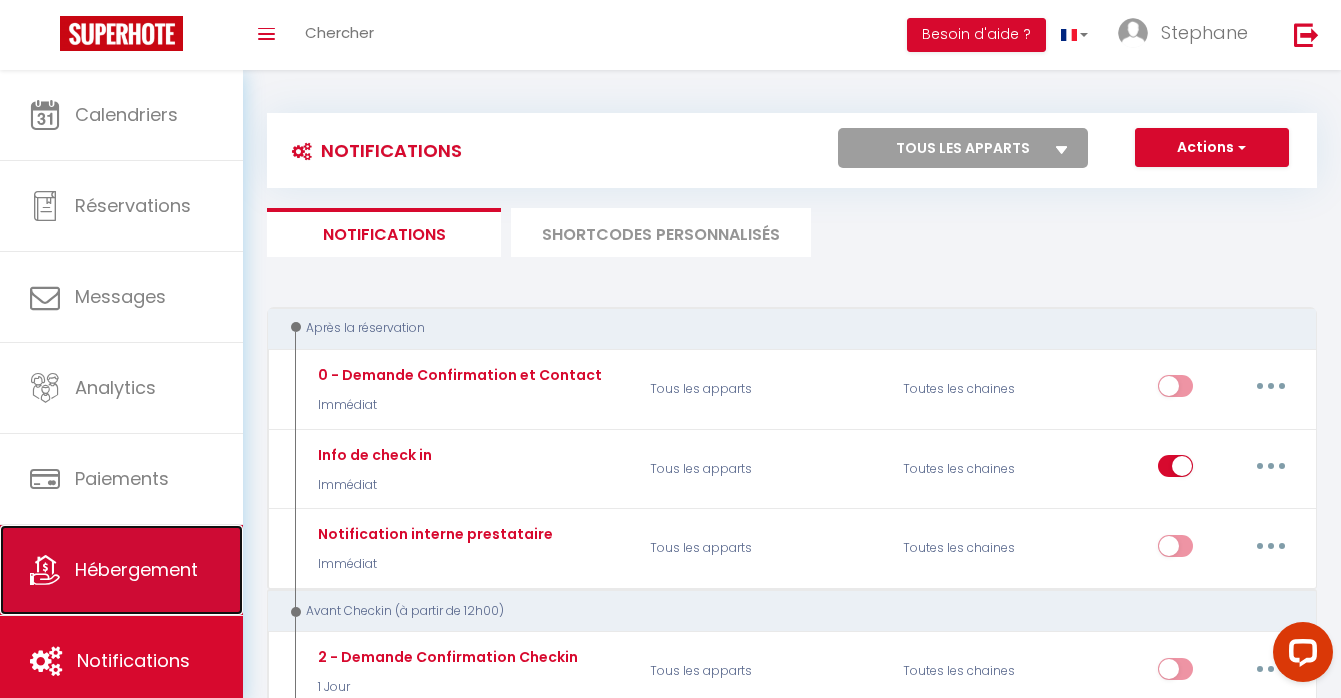 click on "Hébergement" at bounding box center [136, 569] 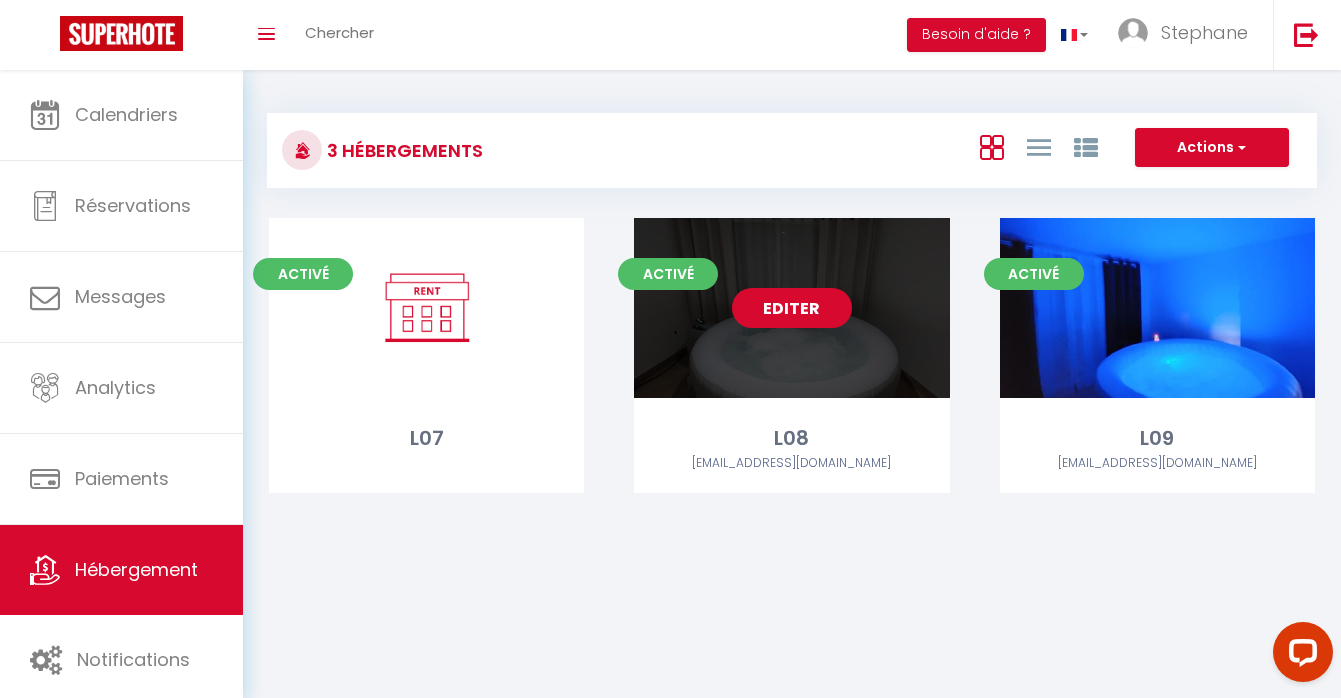 click on "Editer" at bounding box center (792, 308) 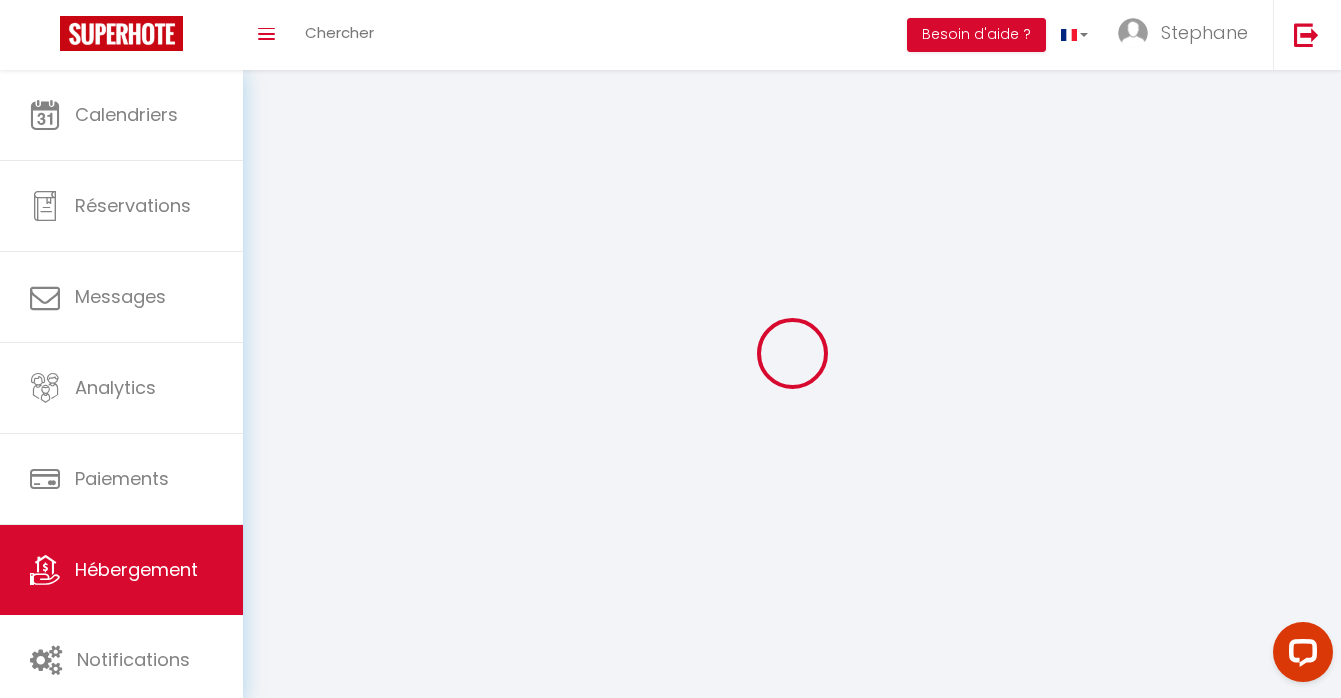 type on "Oups ! Les dates sélectionnées sont indisponibles." 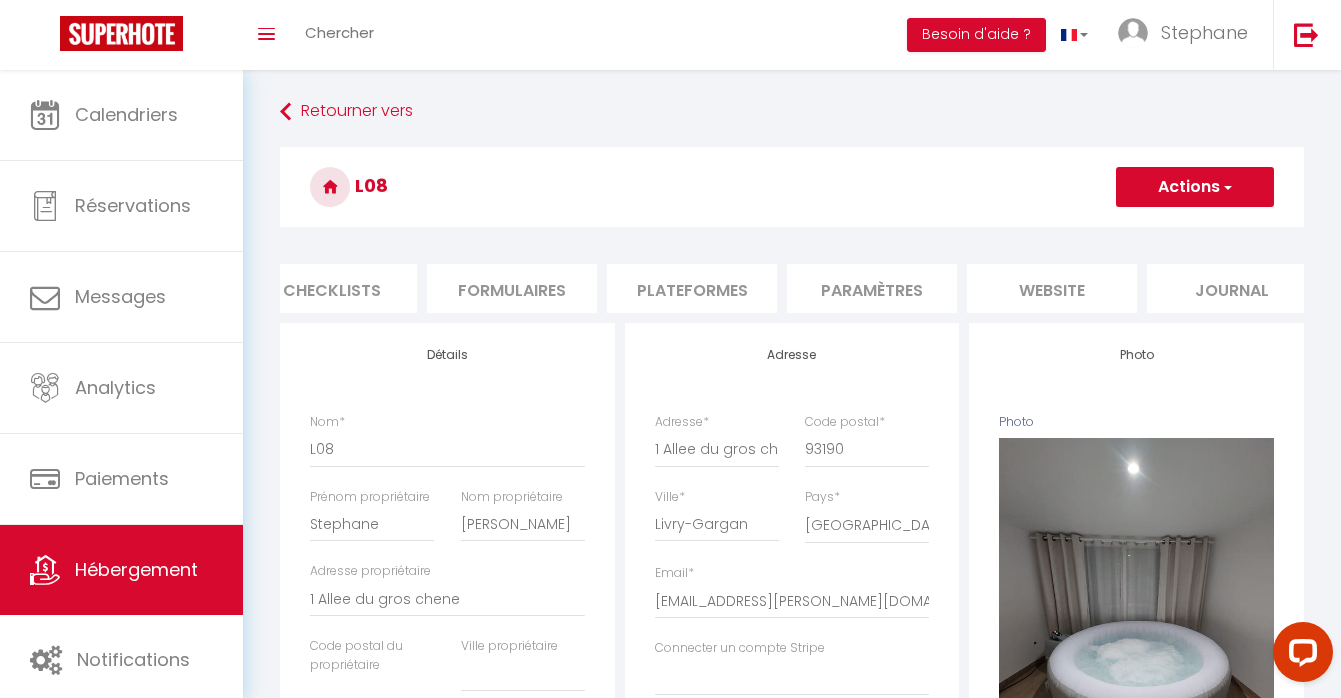 scroll, scrollTop: 0, scrollLeft: 776, axis: horizontal 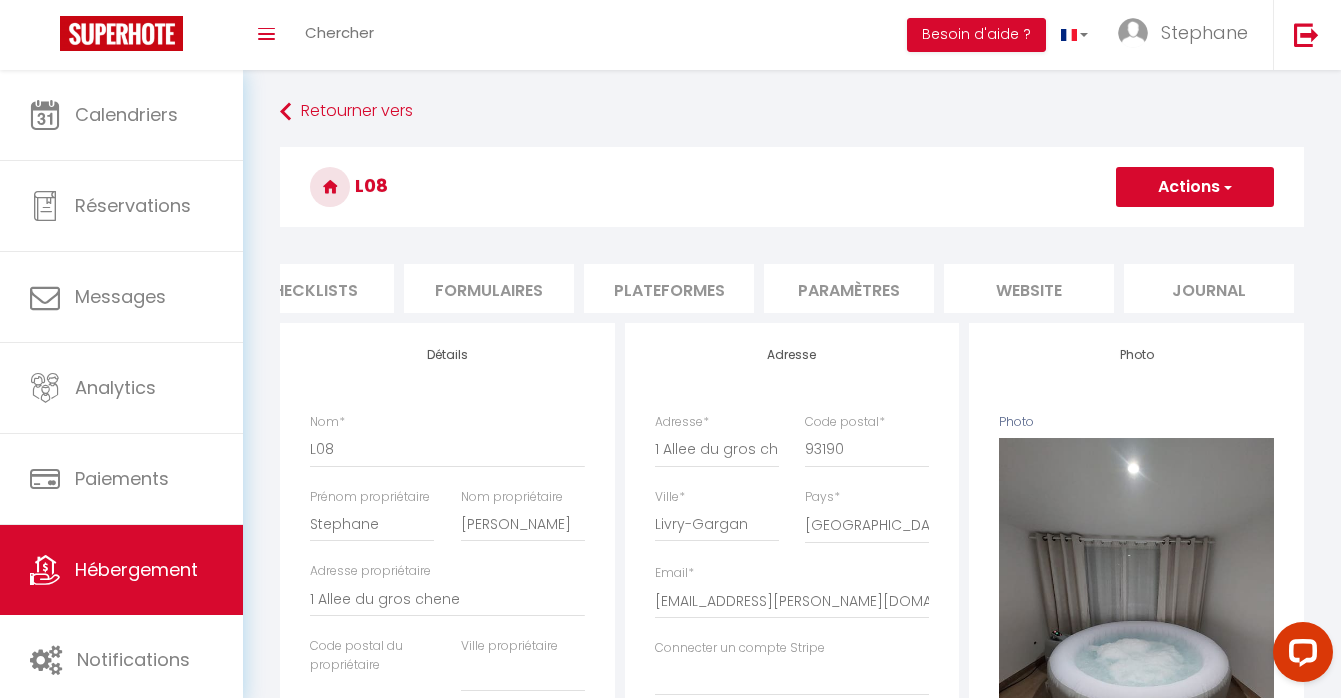 click on "website" at bounding box center [1029, 288] 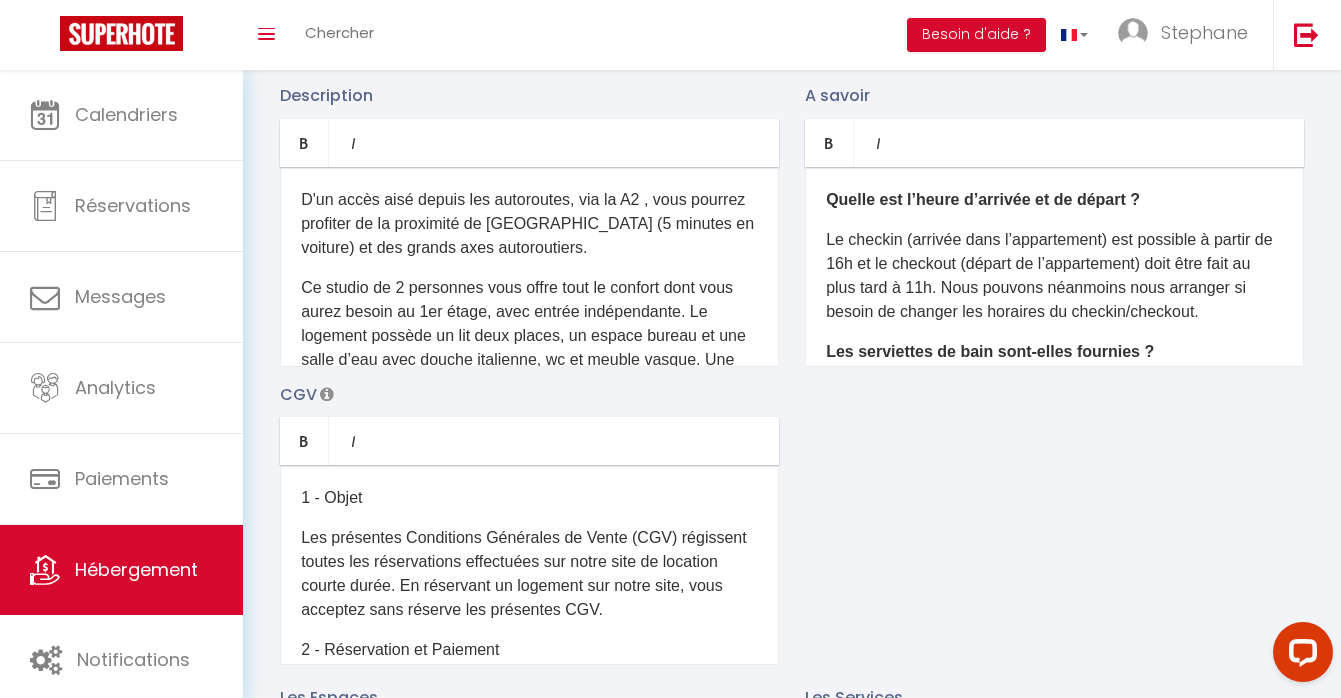 scroll, scrollTop: 294, scrollLeft: 0, axis: vertical 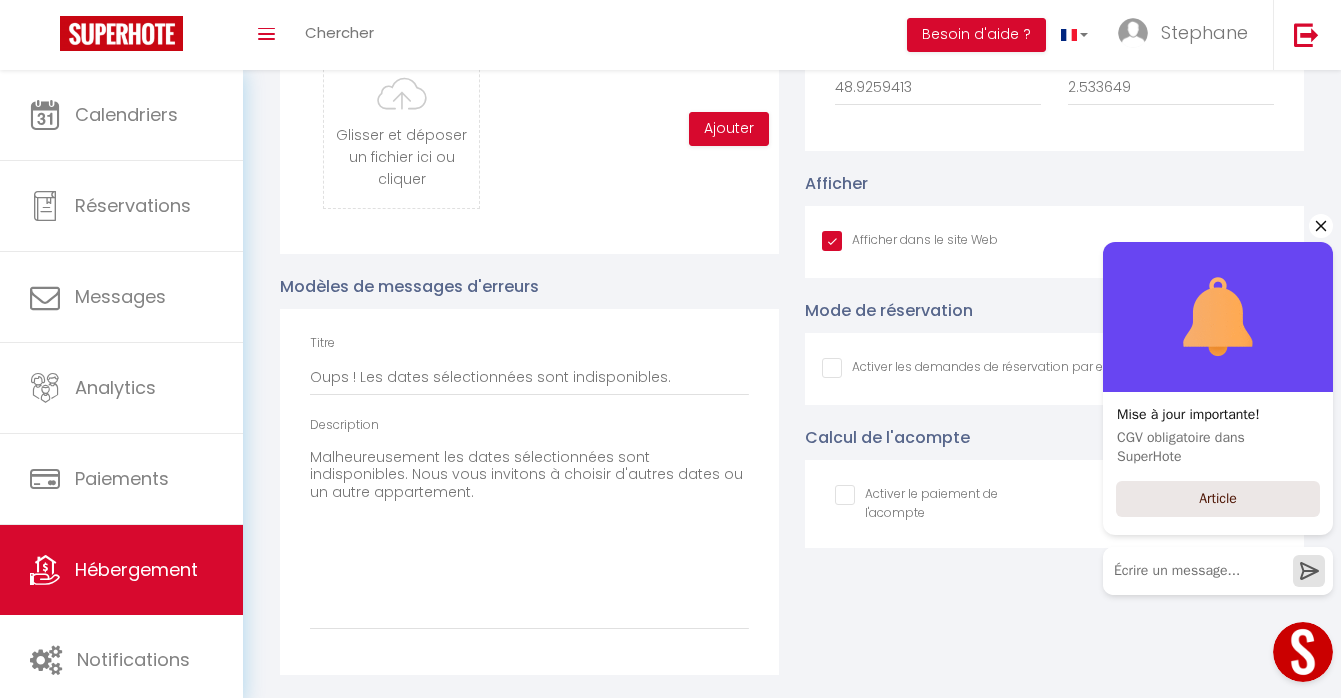 click 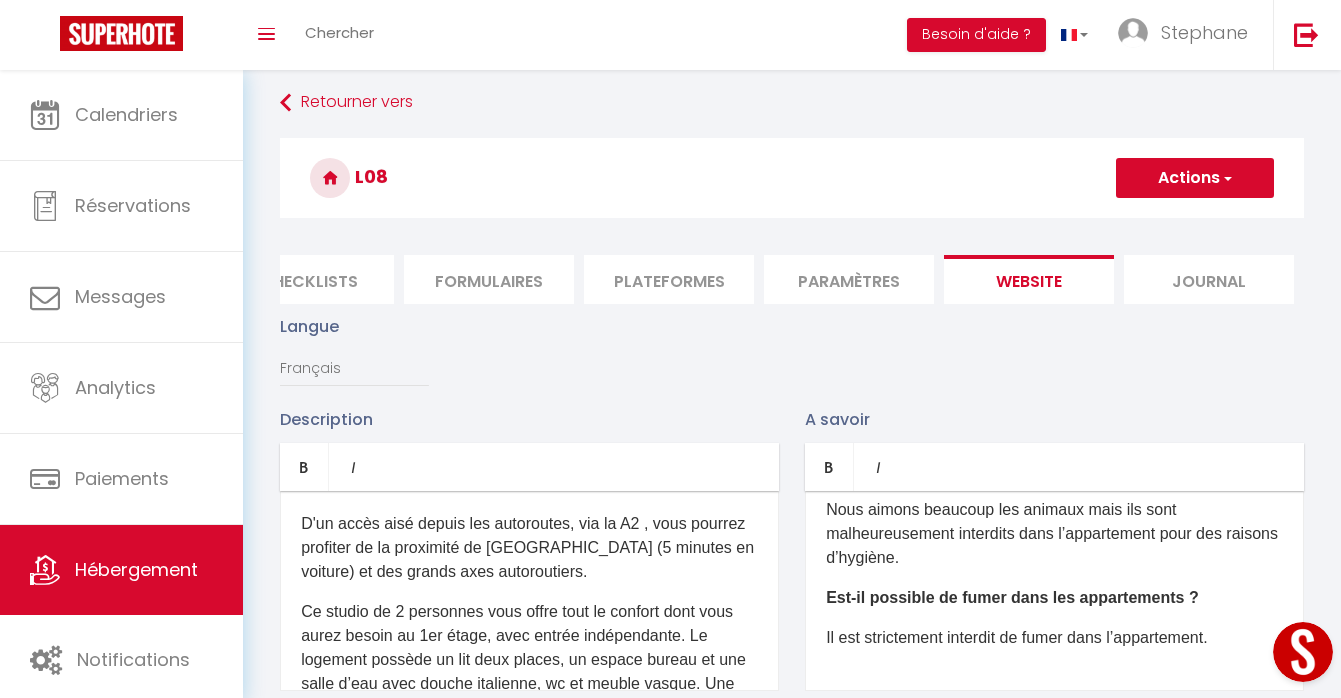 scroll, scrollTop: 6, scrollLeft: 0, axis: vertical 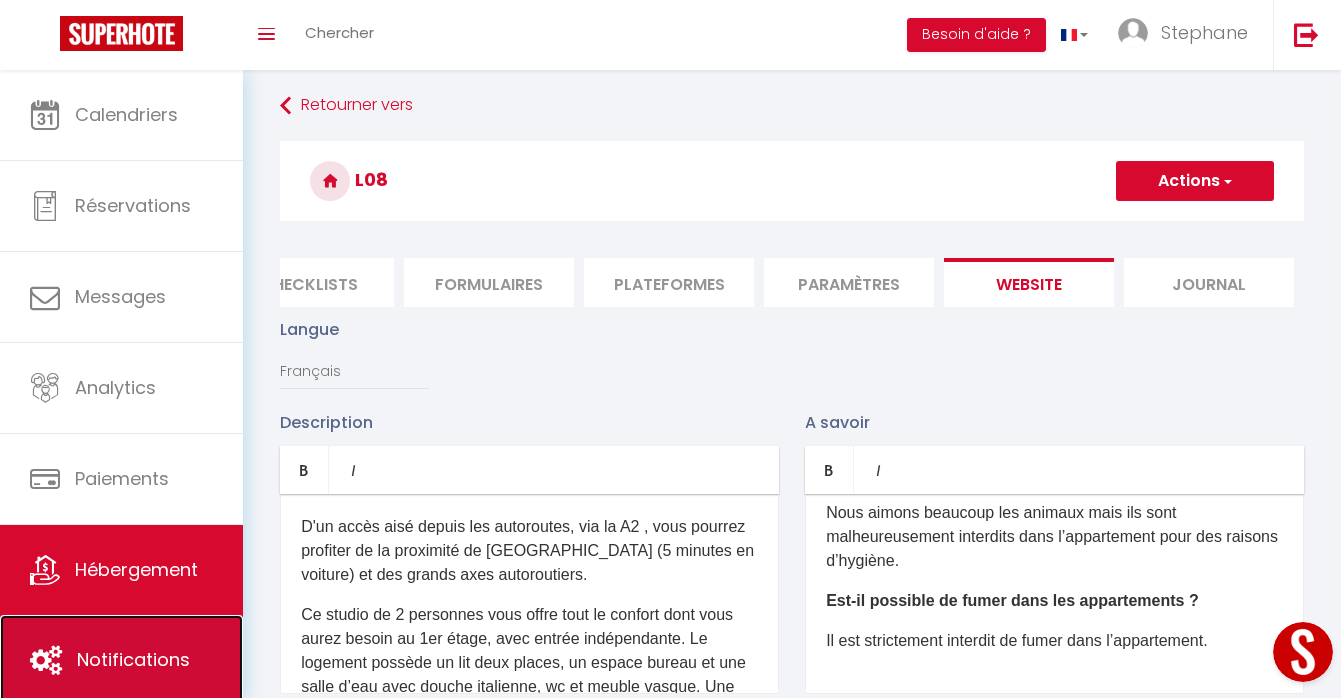 click on "Notifications" at bounding box center (133, 659) 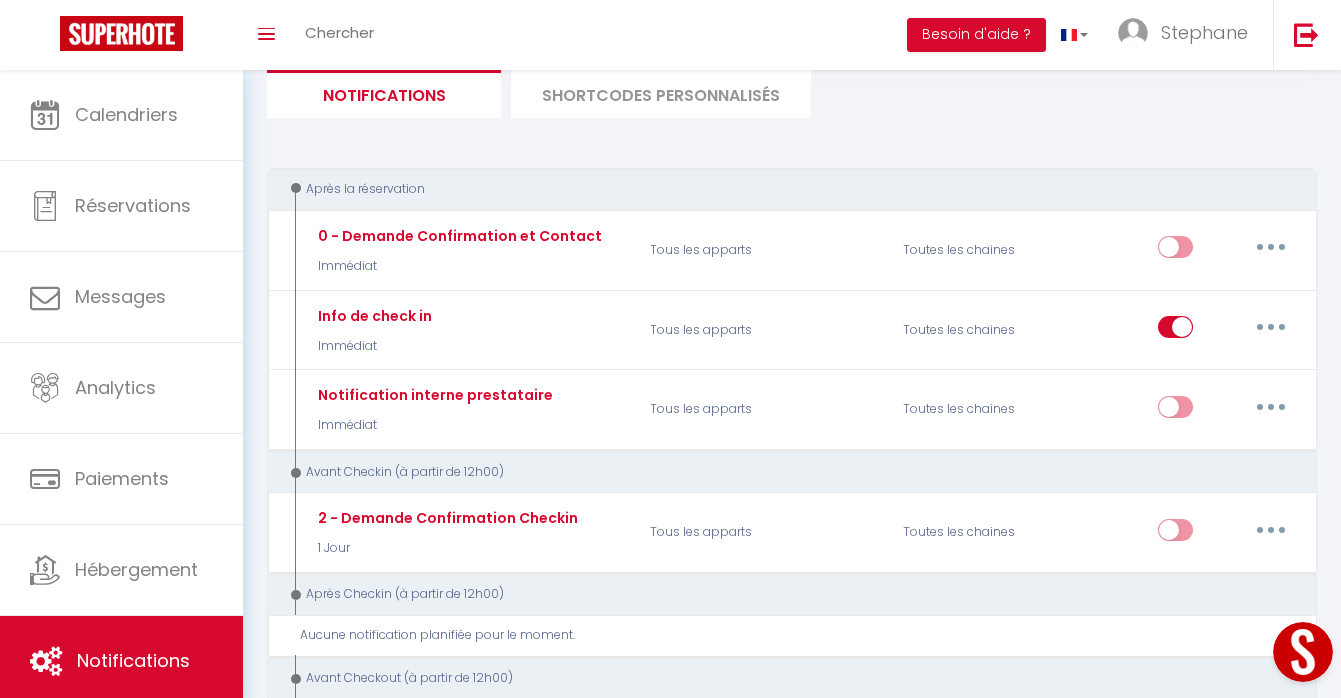 scroll, scrollTop: 165, scrollLeft: 0, axis: vertical 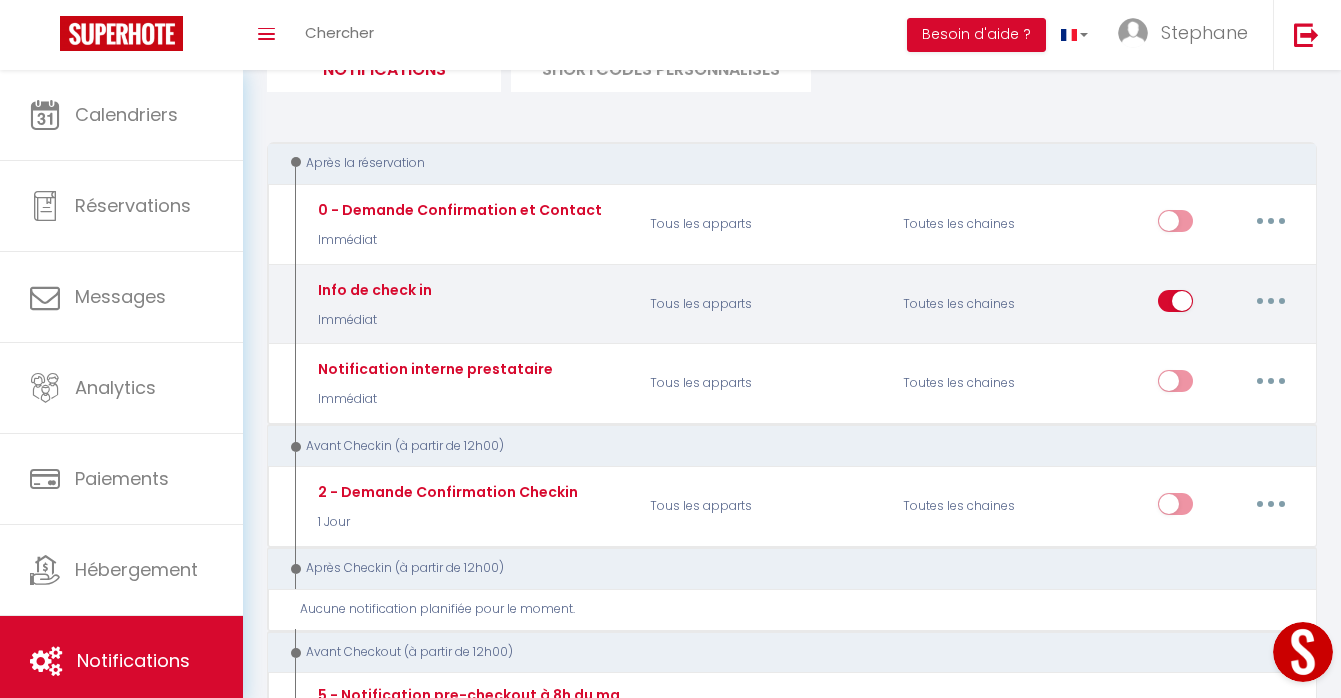 click at bounding box center (1271, 301) 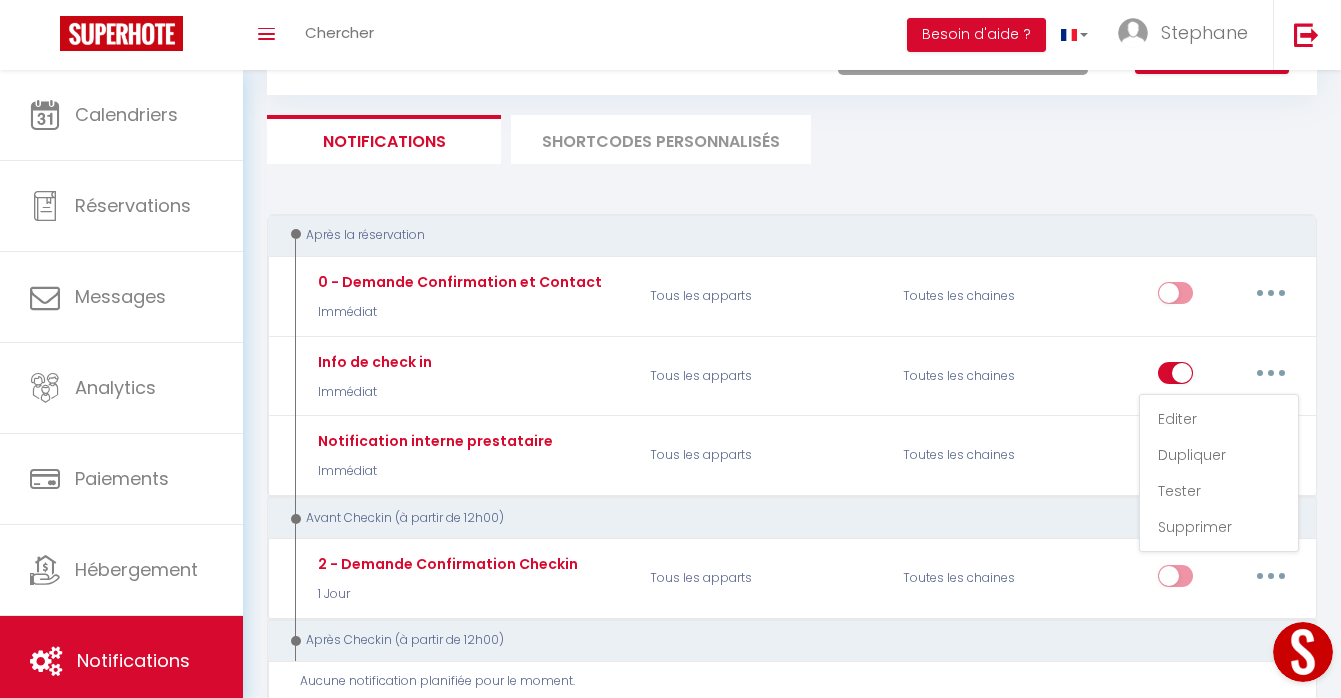 scroll, scrollTop: 15, scrollLeft: 0, axis: vertical 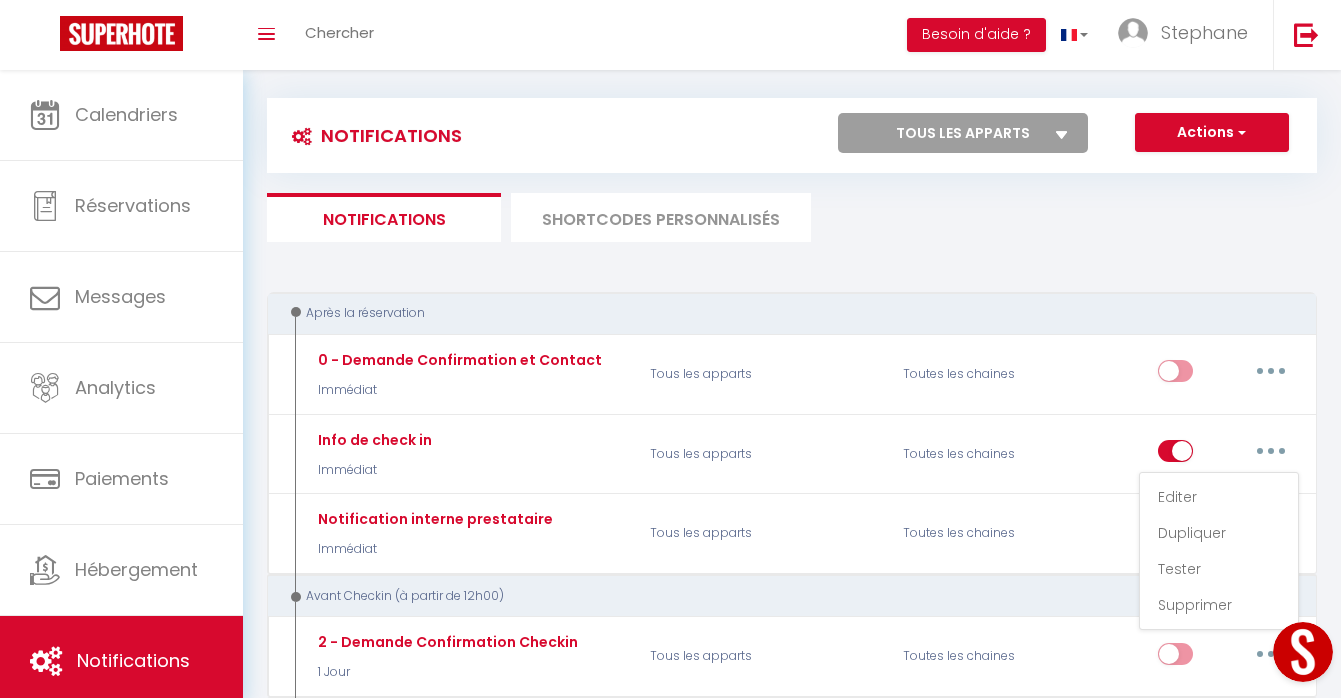 click on "SHORTCODES PERSONNALISÉS" at bounding box center (661, 217) 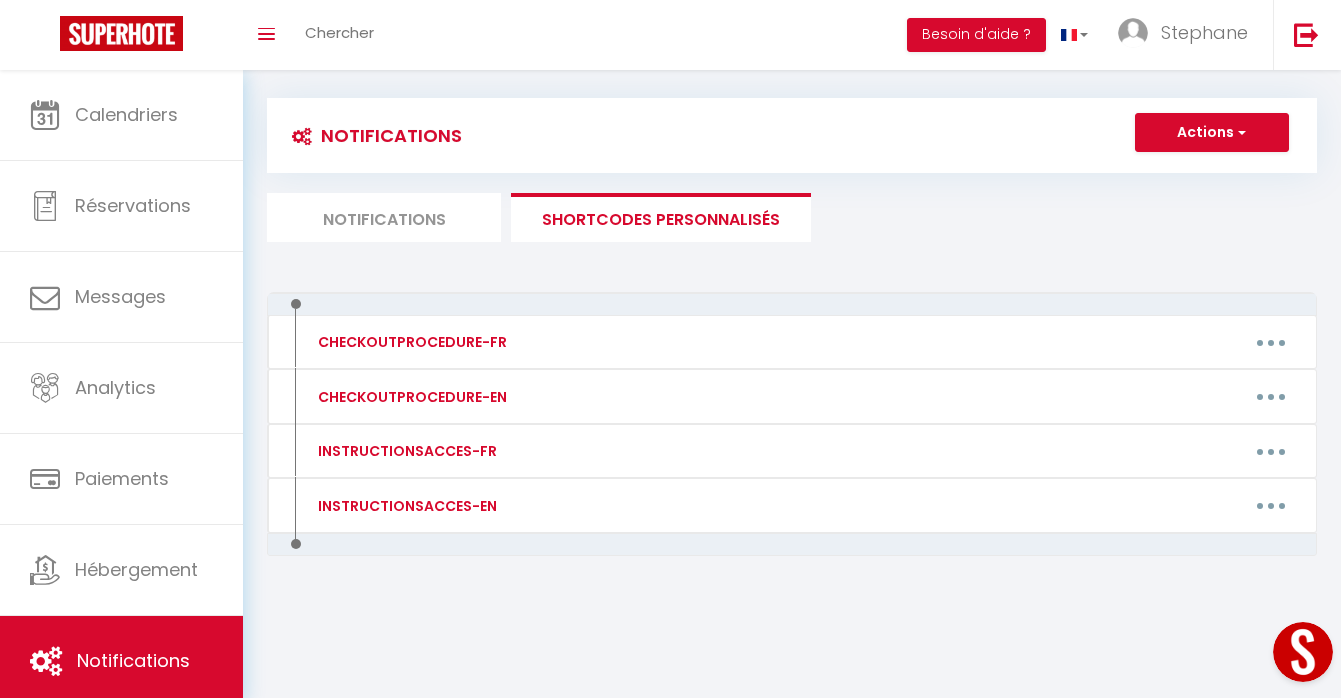 scroll, scrollTop: 70, scrollLeft: 0, axis: vertical 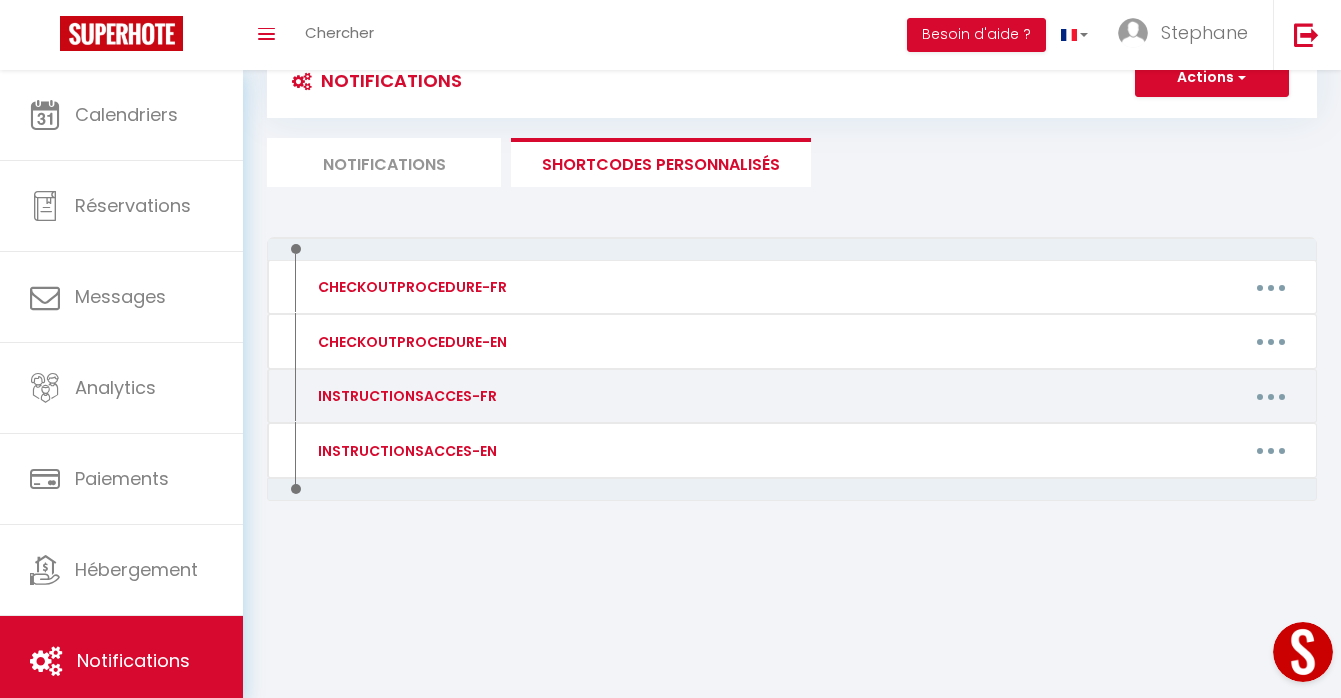 click at bounding box center (1271, 396) 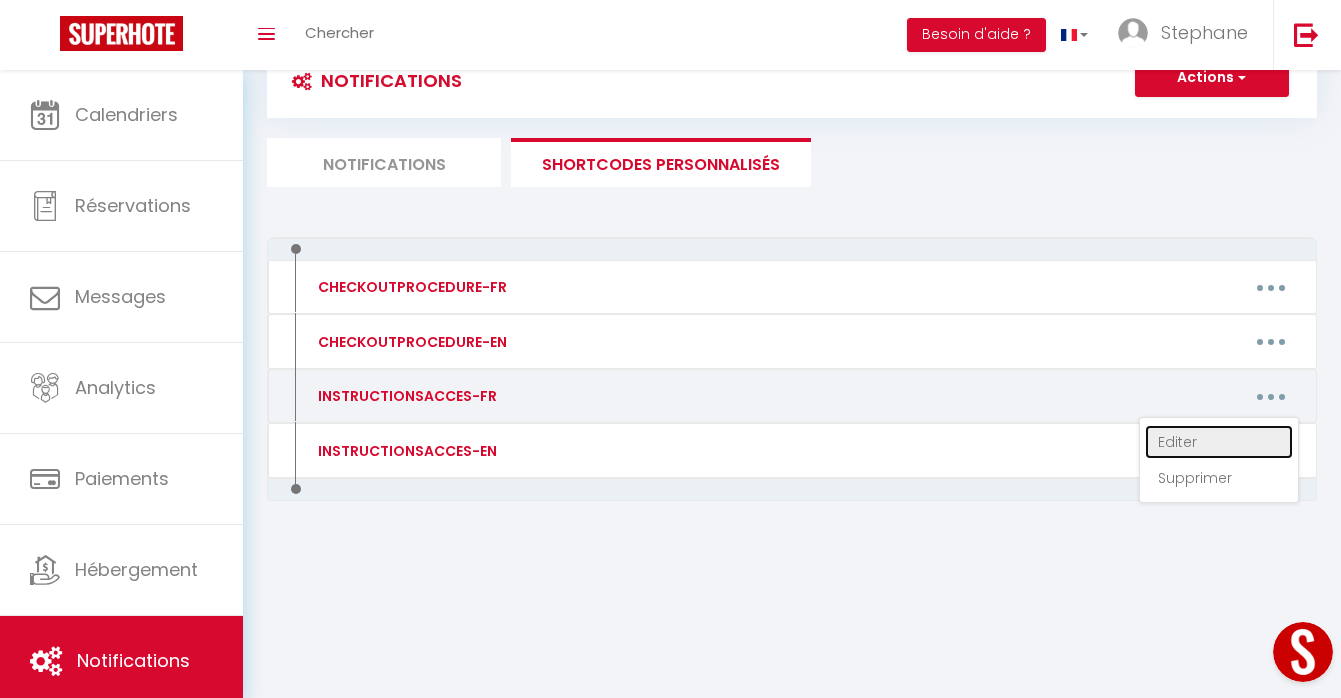 click on "Editer" at bounding box center [1219, 442] 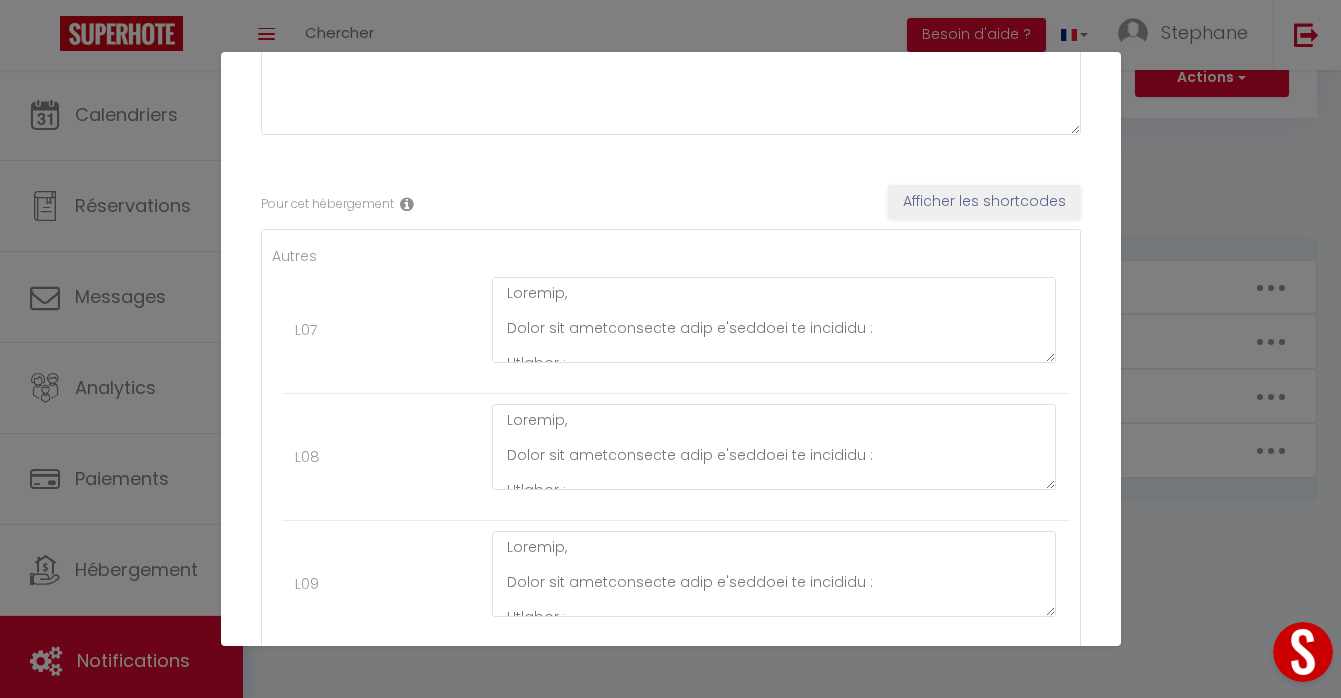 scroll, scrollTop: 283, scrollLeft: 0, axis: vertical 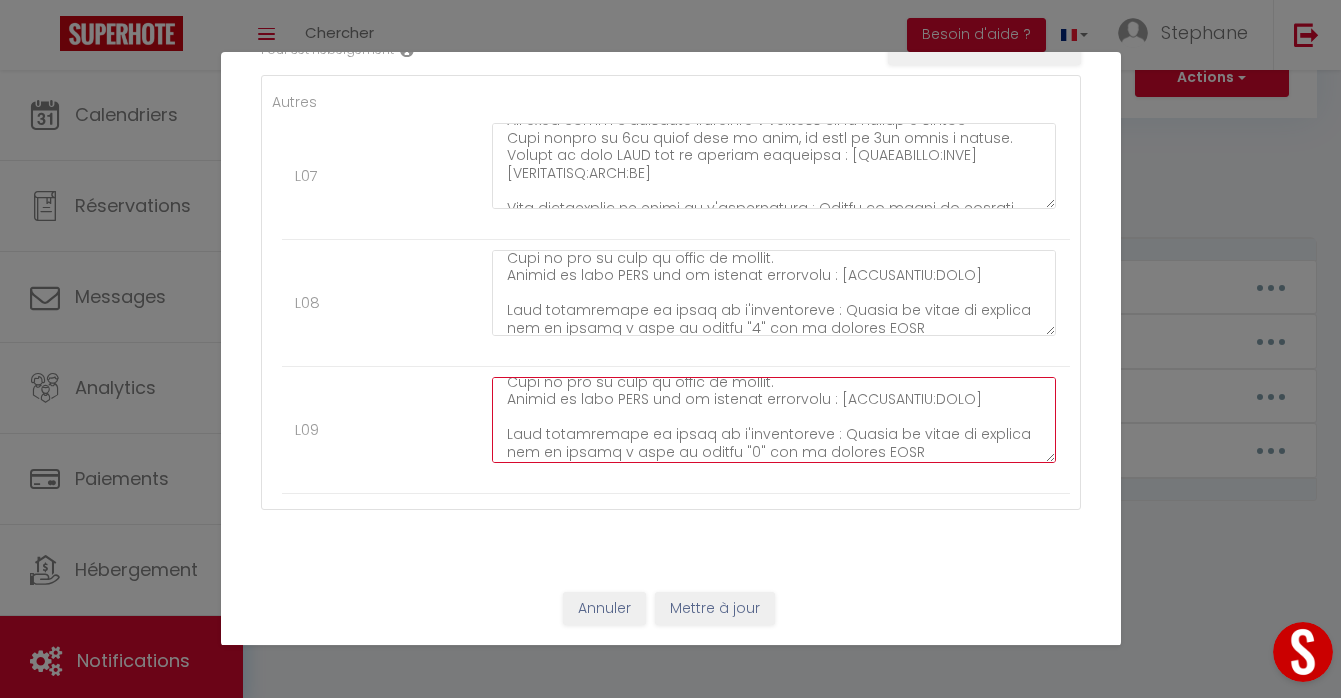click at bounding box center (774, 420) 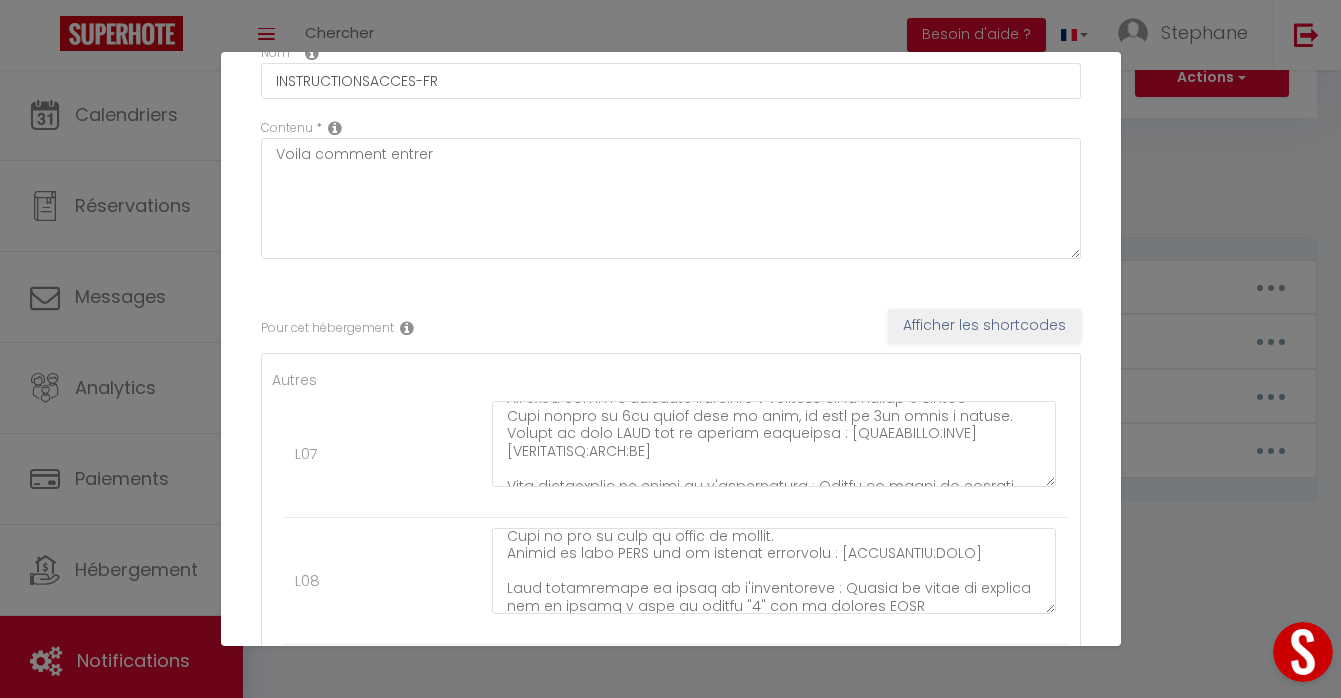 scroll, scrollTop: 0, scrollLeft: 0, axis: both 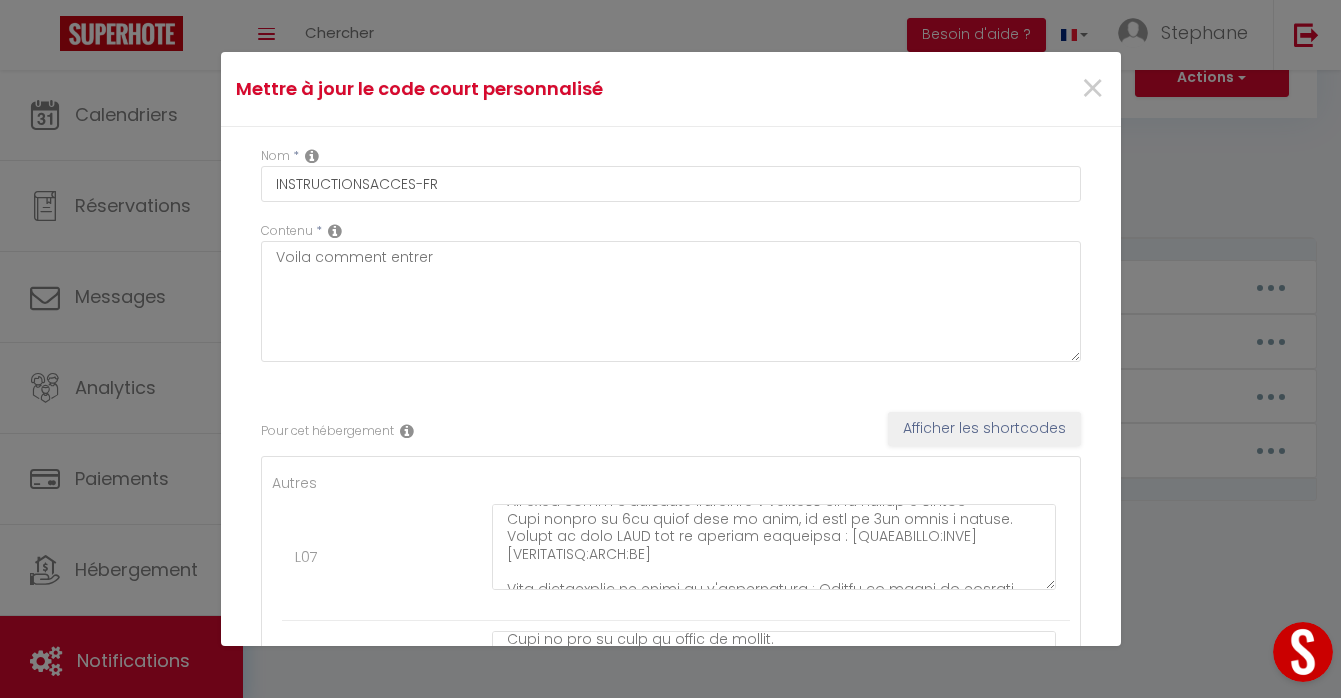 type on "Bonjour,
Voici les instructions afin d'acceder au logement :
Adresse :
1 Allée Du Gros Chêne
93190 Livry-Gargan
Code Portail : 01A93
Code Immeuble : 9922
Une fois dans l'immeuble descendez l'escalier qui se trouve a droite
Puis en bas se sera la porte de gauche.
Entrer le code NUKI sur le clavier numérique :
Pour verrouiller la porte de l'appartement : Fermer la porte et appuyez sur la fleche a cote du bouton "9" sur le clavier NUKI
/// ! \\\ IMPORTANT
Veillez a bien enlever vos chaussures et les ranger dans le meuble. Il y a des tapis et il est interdit de marcher avec ses chaussures dans l'appartement
Il est strictement interdit de fumer dans l'appartement, meme a la fenêtre
—
Vous souhaitez pouvoir arrivez plus tôt ou partir plus tard afin de prolonger votre expérience avec nous ?
La société de ménage propose divers options
Arrivée anticipée
12h au lieu de 16h 60€ (si possible)
13h au lieu de 16h 45€
14h au lieu de 16h 30€
Départ tardif
12h au lieu de 11h 15€
13h au lieu de 11h 30€
14h..." 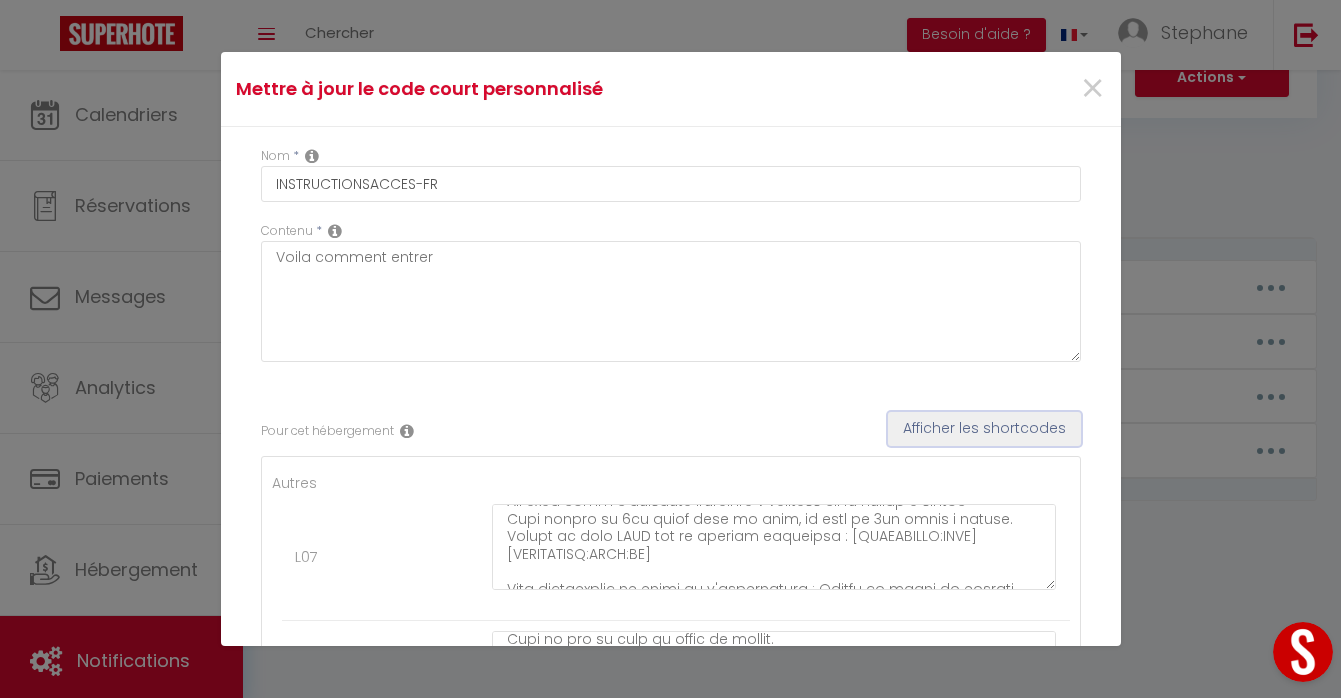 click on "Afficher les shortcodes" at bounding box center [984, 429] 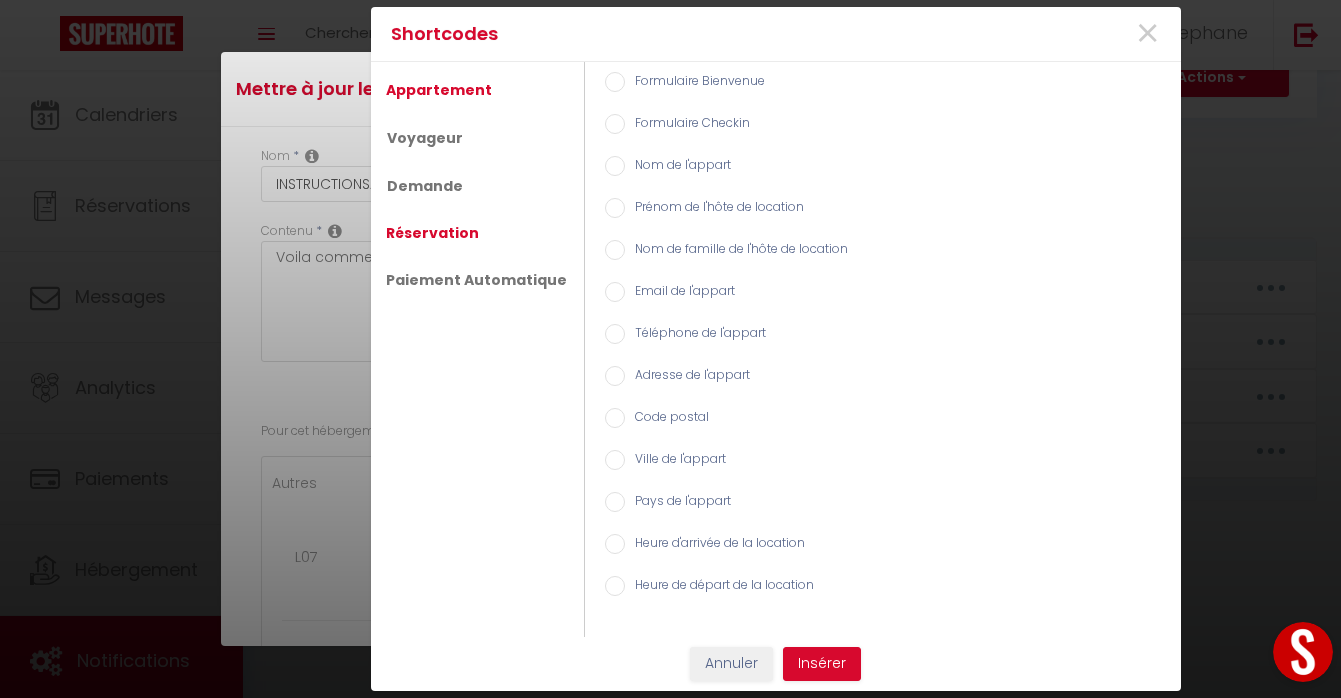 click on "Réservation" at bounding box center [432, 233] 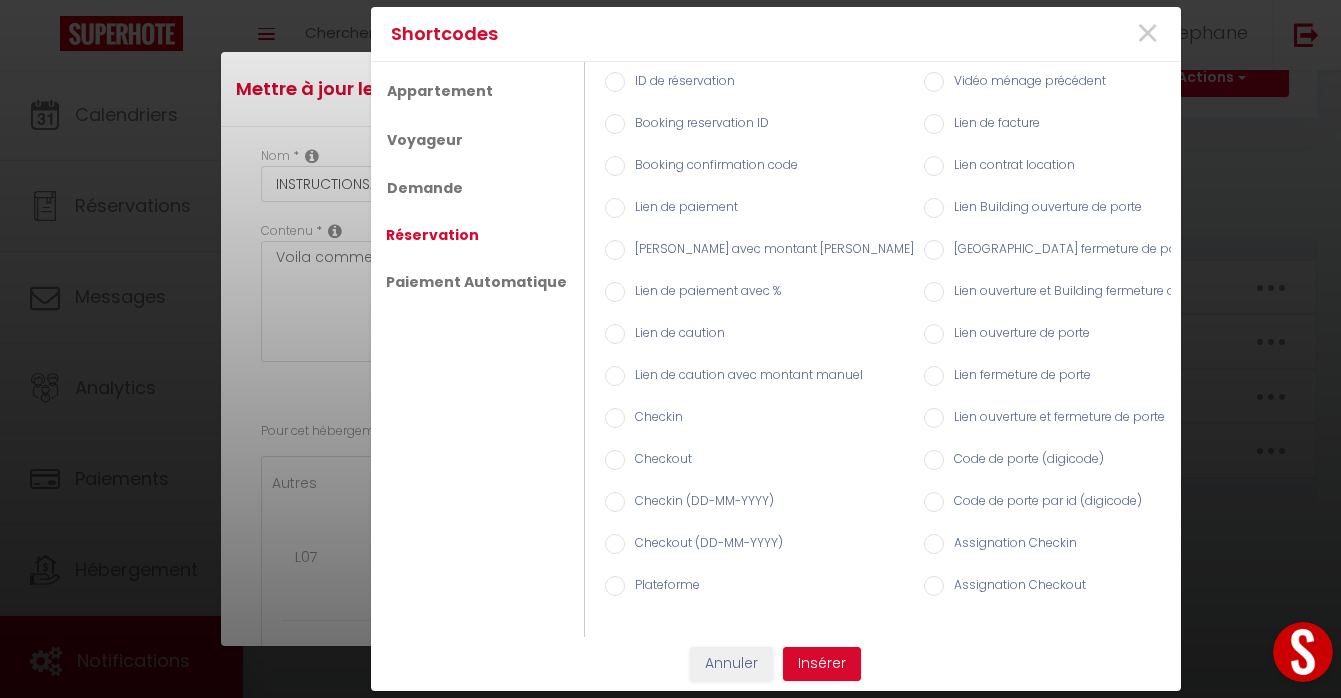 click on "Code de porte (digicode)" at bounding box center (1024, 461) 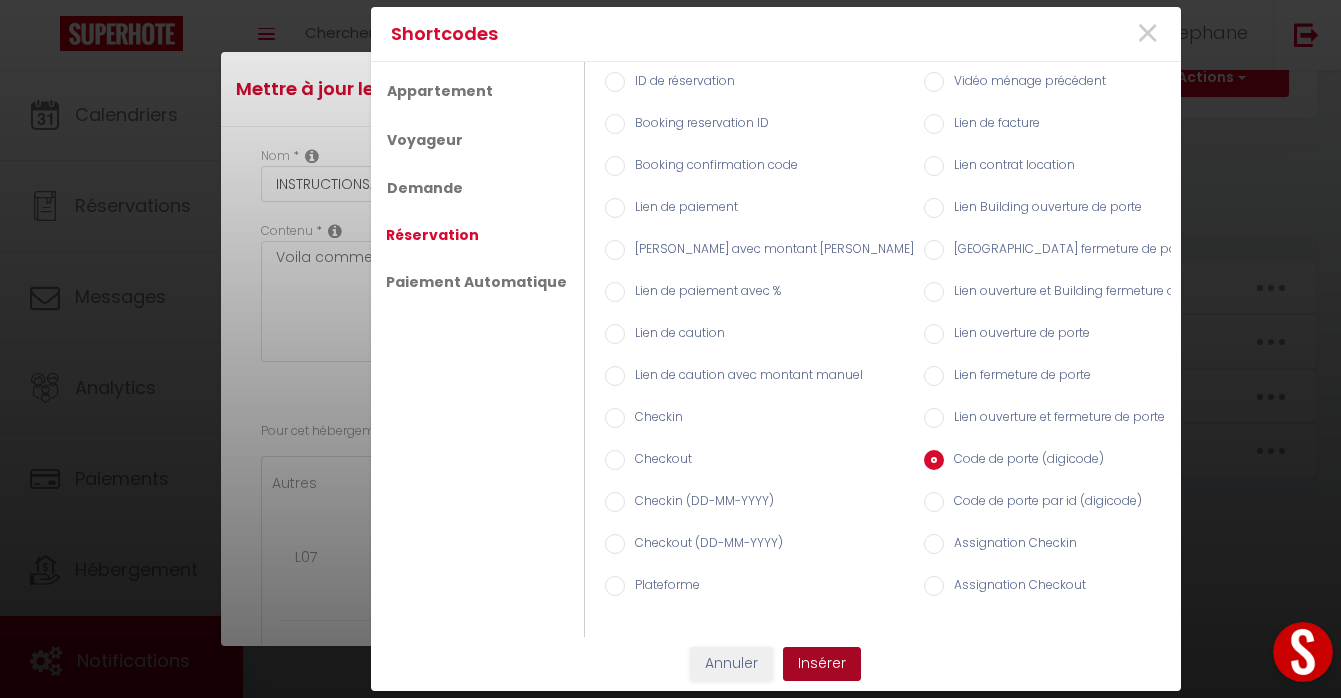 click on "Insérer" at bounding box center (822, 664) 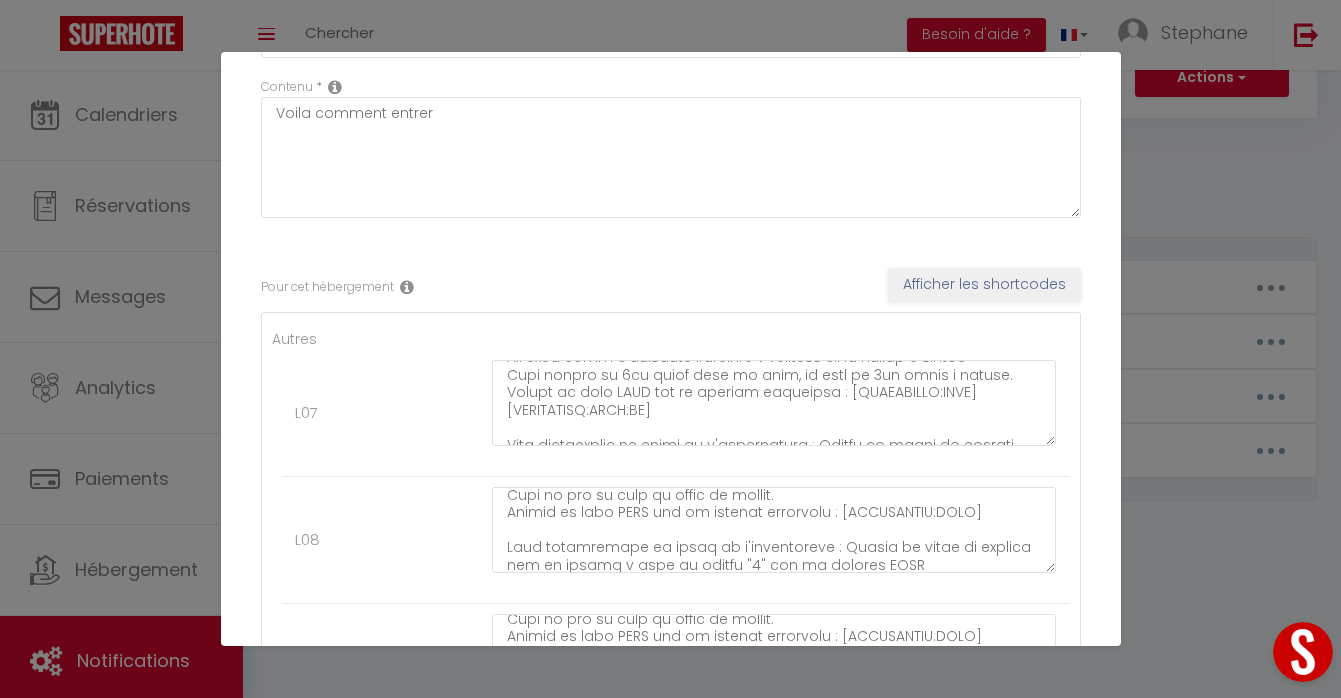 scroll, scrollTop: 381, scrollLeft: 0, axis: vertical 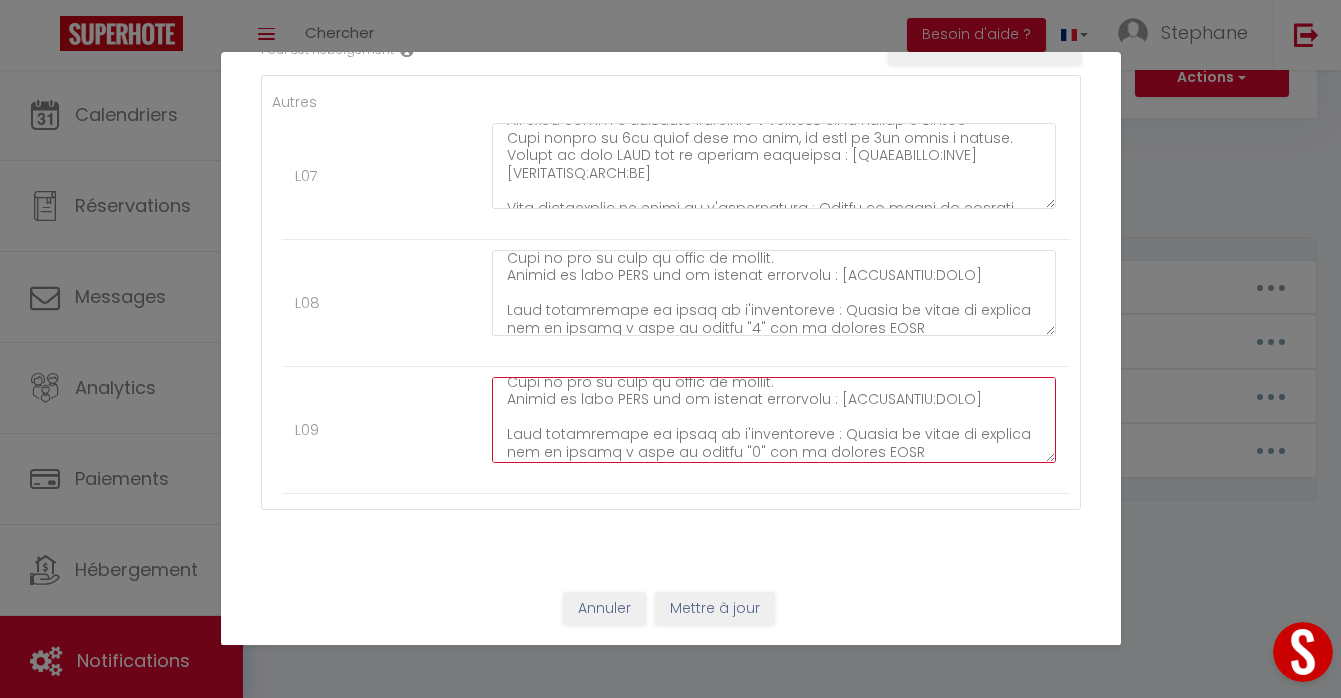 click at bounding box center [774, 420] 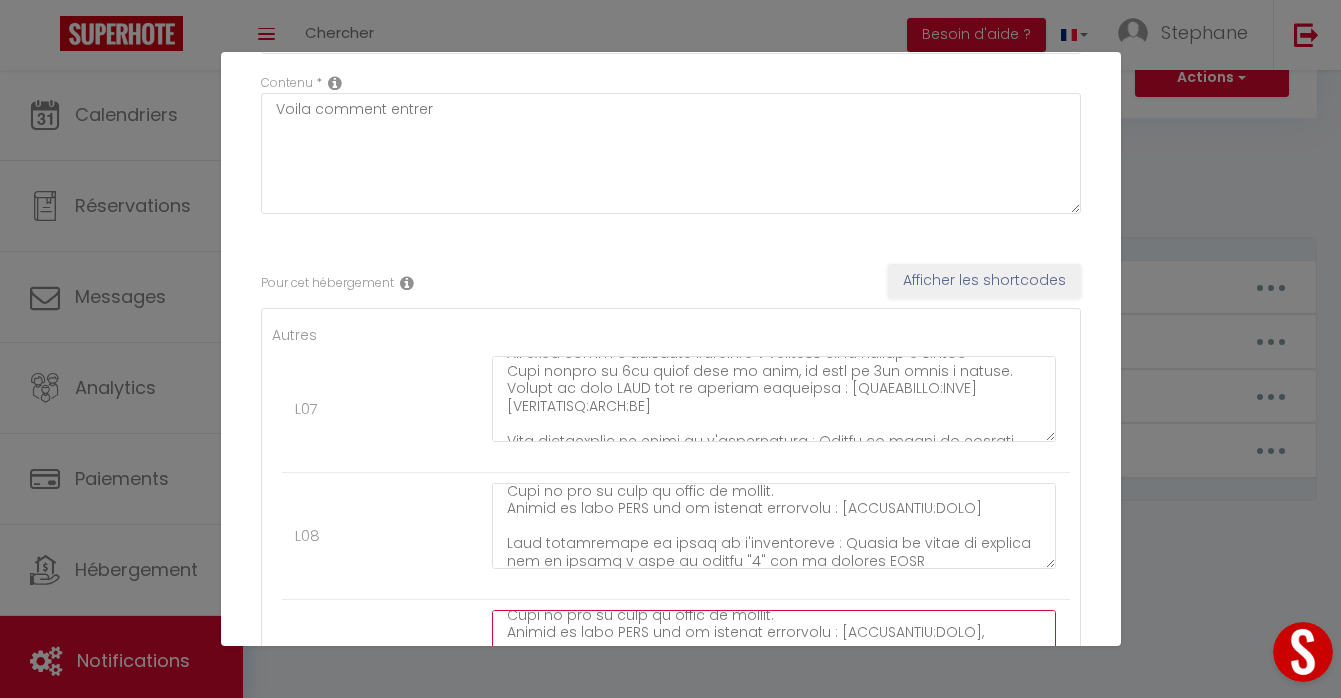 scroll, scrollTop: 0, scrollLeft: 0, axis: both 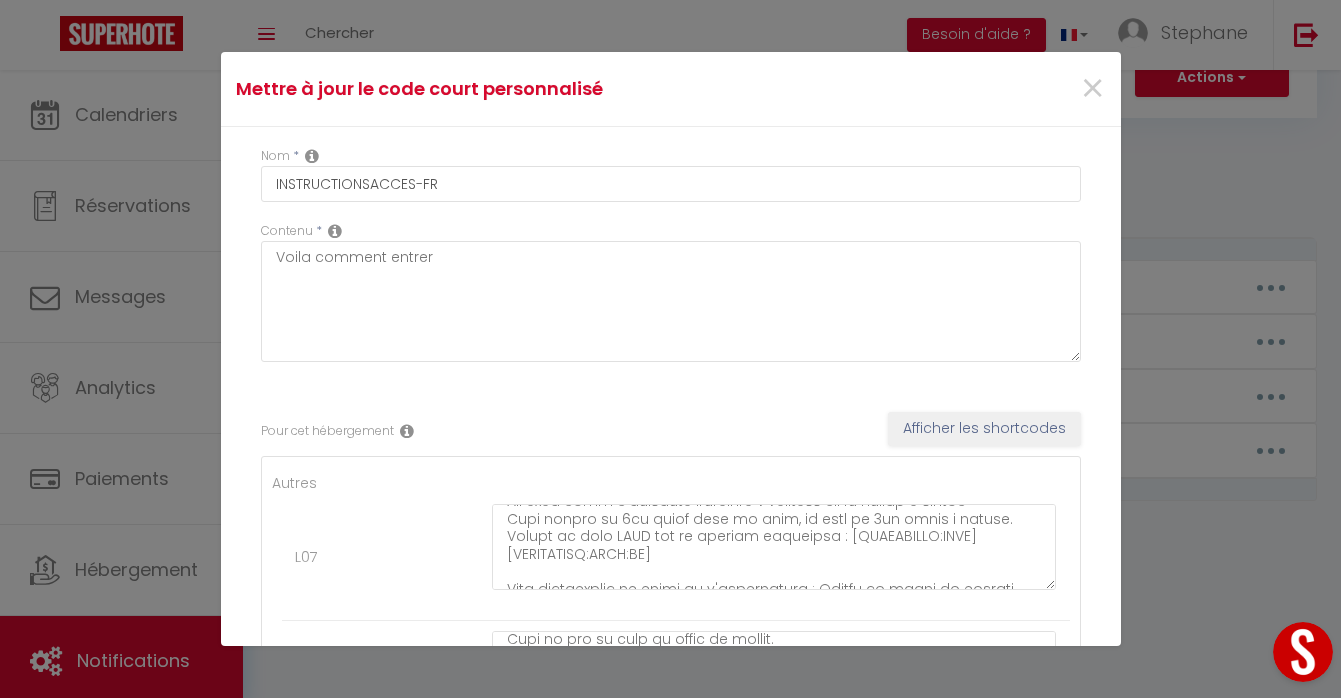 type on "Bonjour,
Voici les instructions afin d'acceder au logement :
Adresse :
1 Allée Du Gros Chêne
93190 Livry-Gargan
Code Portail : 01A93
Code Immeuble : 9922
Une fois dans l'immeuble descendez l'escalier qui se trouve a droite
Puis en bas se sera la porte de gauche.
Entrer le code NUKI sur le clavier numérique : [RENTALDOOR:CODE],
Pour verrouiller la porte de l'appartement : Fermer la porte et appuyez sur la fleche a cote du bouton "9" sur le clavier NUKI
/// ! \\\ IMPORTANT
Veillez a bien enlever vos chaussures et les ranger dans le meuble. Il y a des tapis et il est interdit de marcher avec ses chaussures dans l'appartement
Il est strictement interdit de fumer dans l'appartement, meme a la fenêtre
—
Vous souhaitez pouvoir arrivez plus tôt ou partir plus tard afin de prolonger votre expérience avec nous ?
La société de ménage propose divers options
Arrivée anticipée
12h au lieu de 16h 60€ (si possible)
13h au lieu de 16h 45€
14h au lieu de 16h 30€
Départ tardif
12h au lieu de 11h 15€
13h au ..." 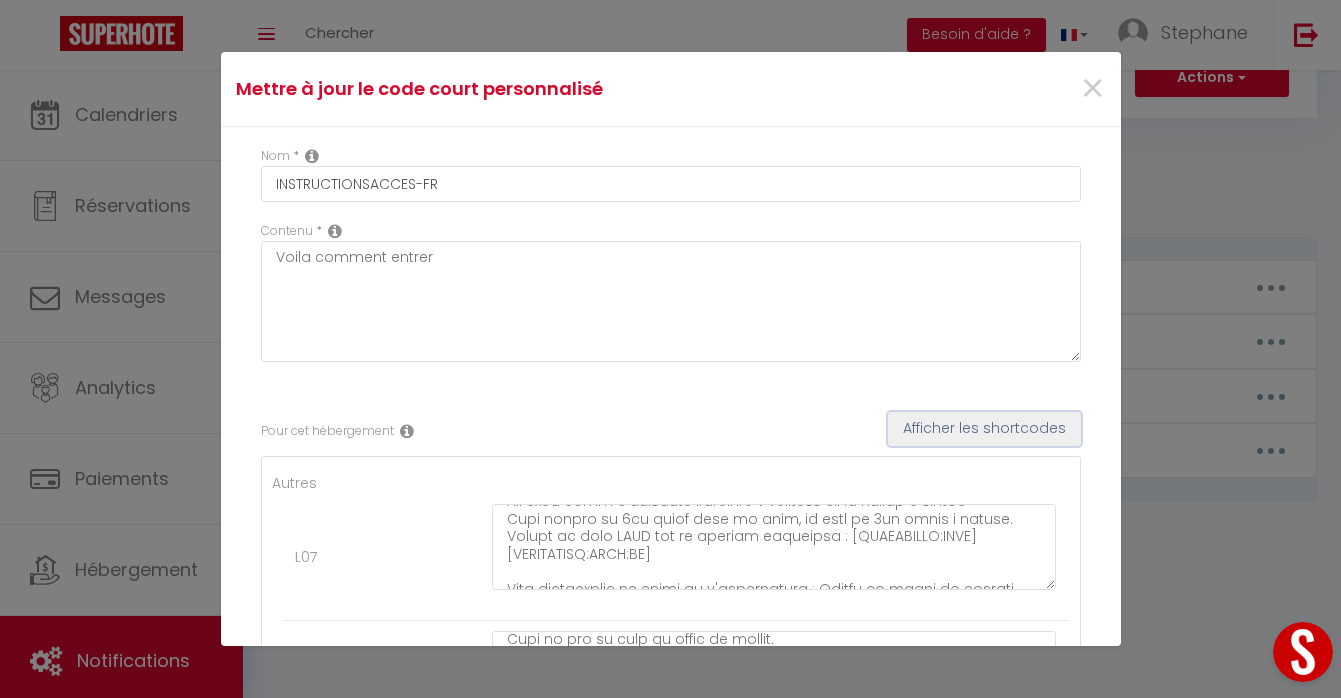click on "Afficher les shortcodes" at bounding box center (984, 429) 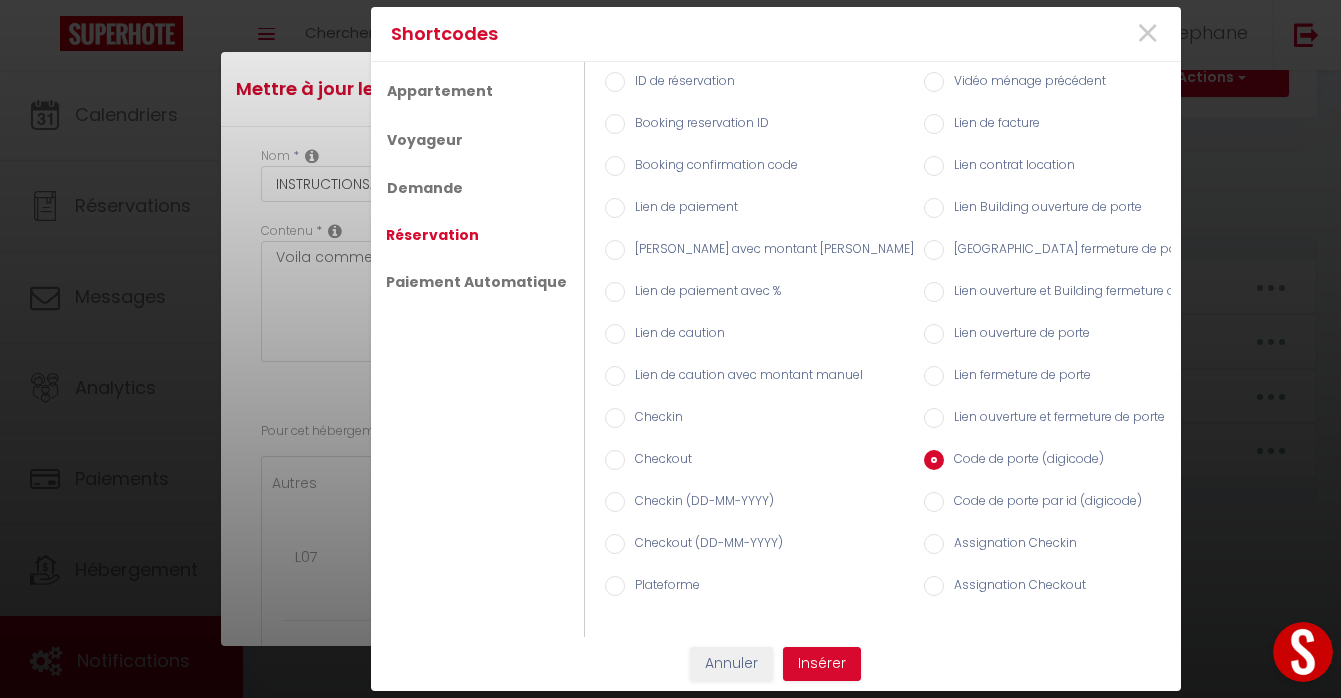 click on "Code de porte par id (digicode)" at bounding box center [934, 502] 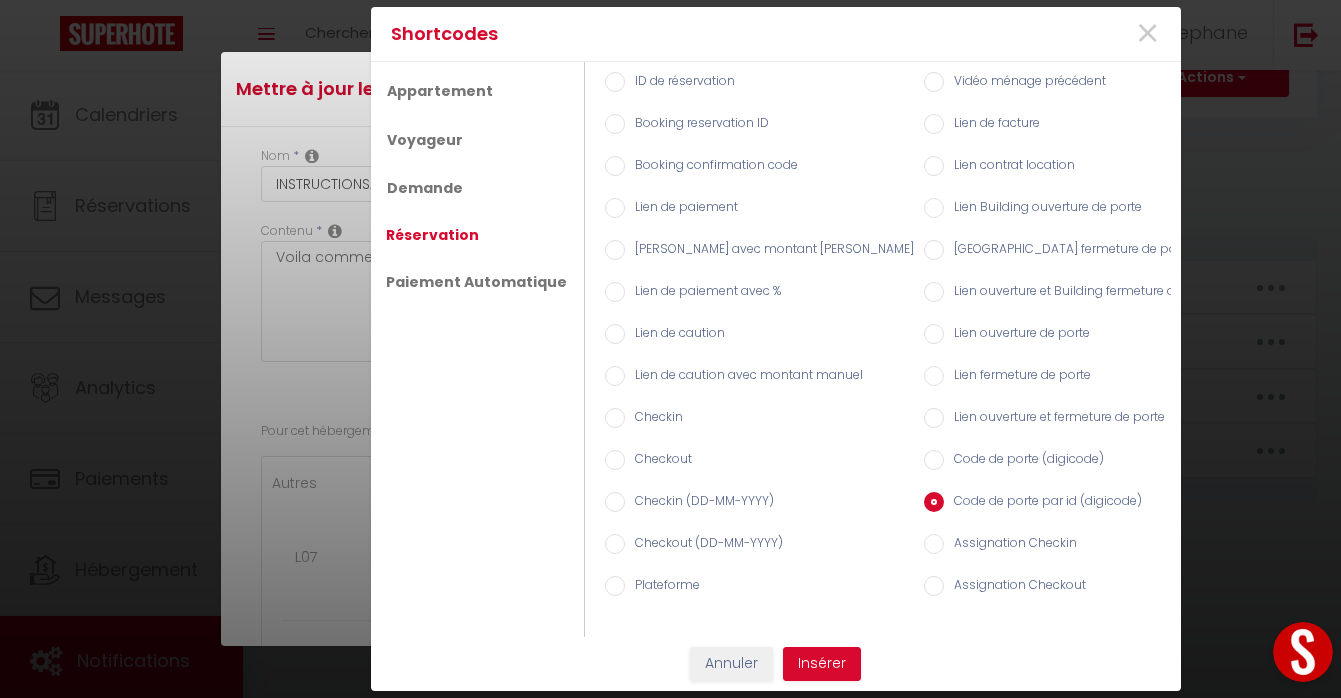 radio on "true" 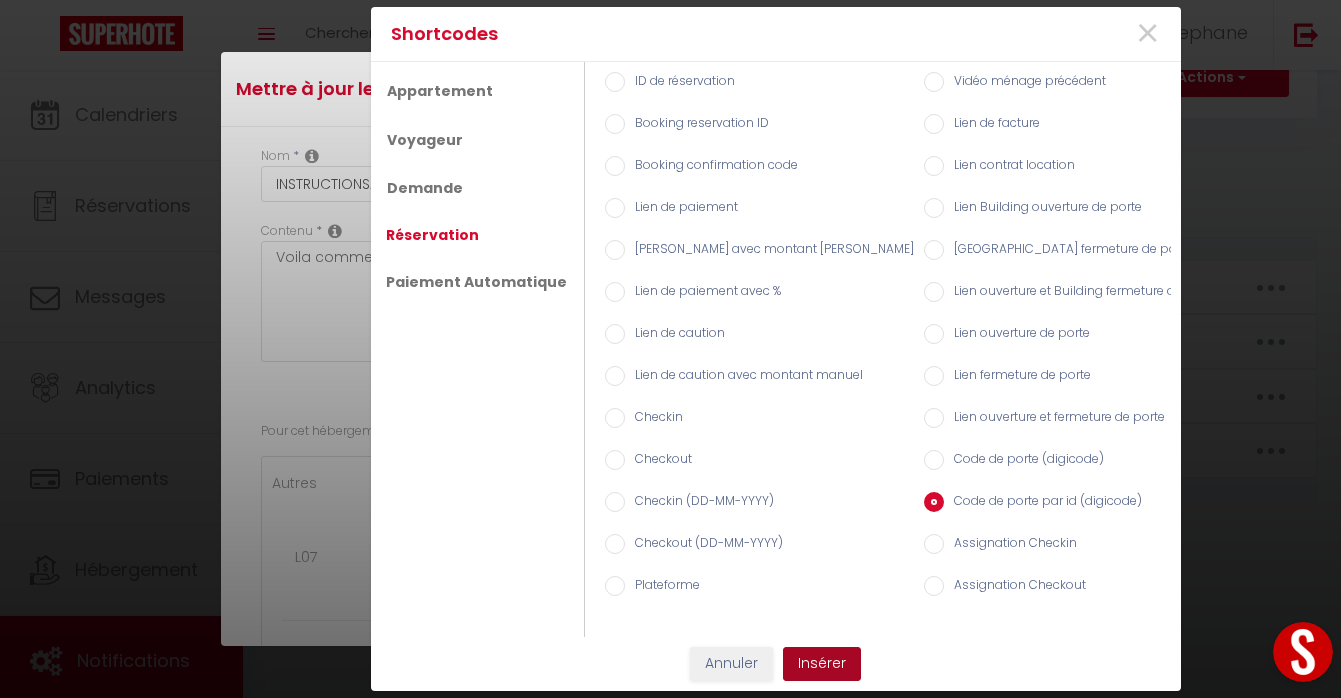 click on "Insérer" at bounding box center [822, 664] 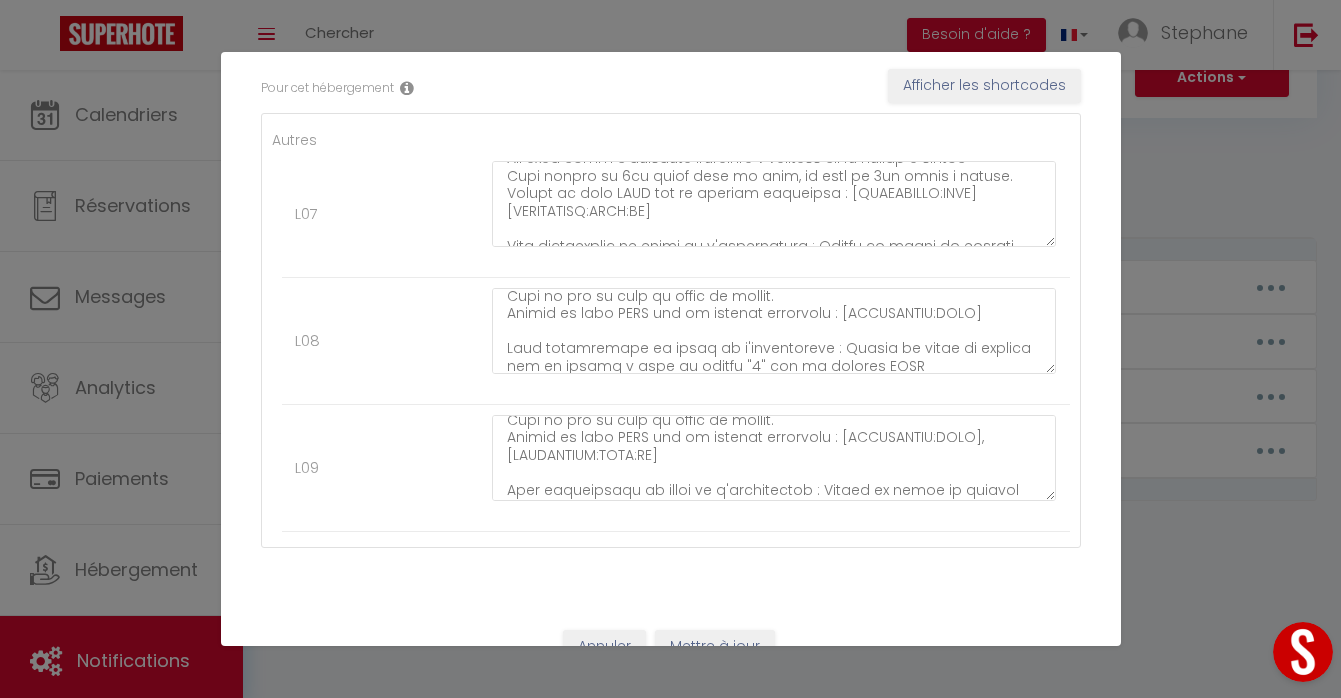scroll, scrollTop: 381, scrollLeft: 0, axis: vertical 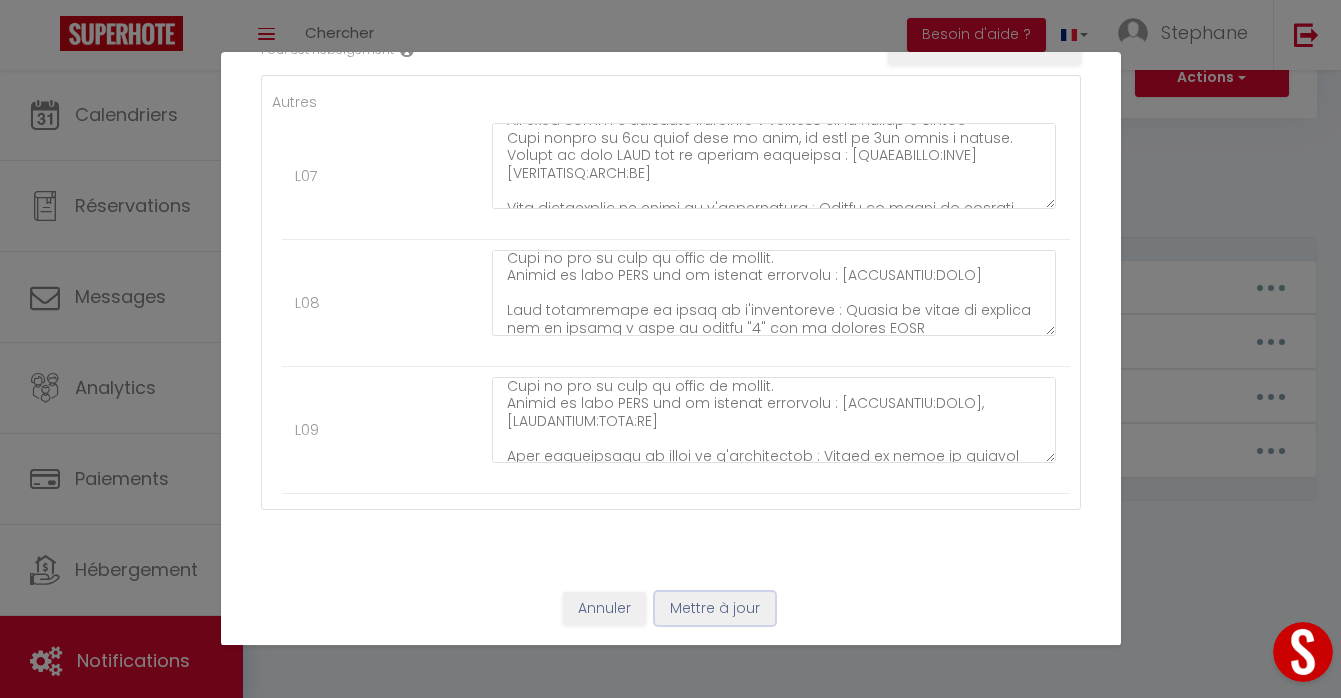 click on "Mettre à jour" at bounding box center (715, 609) 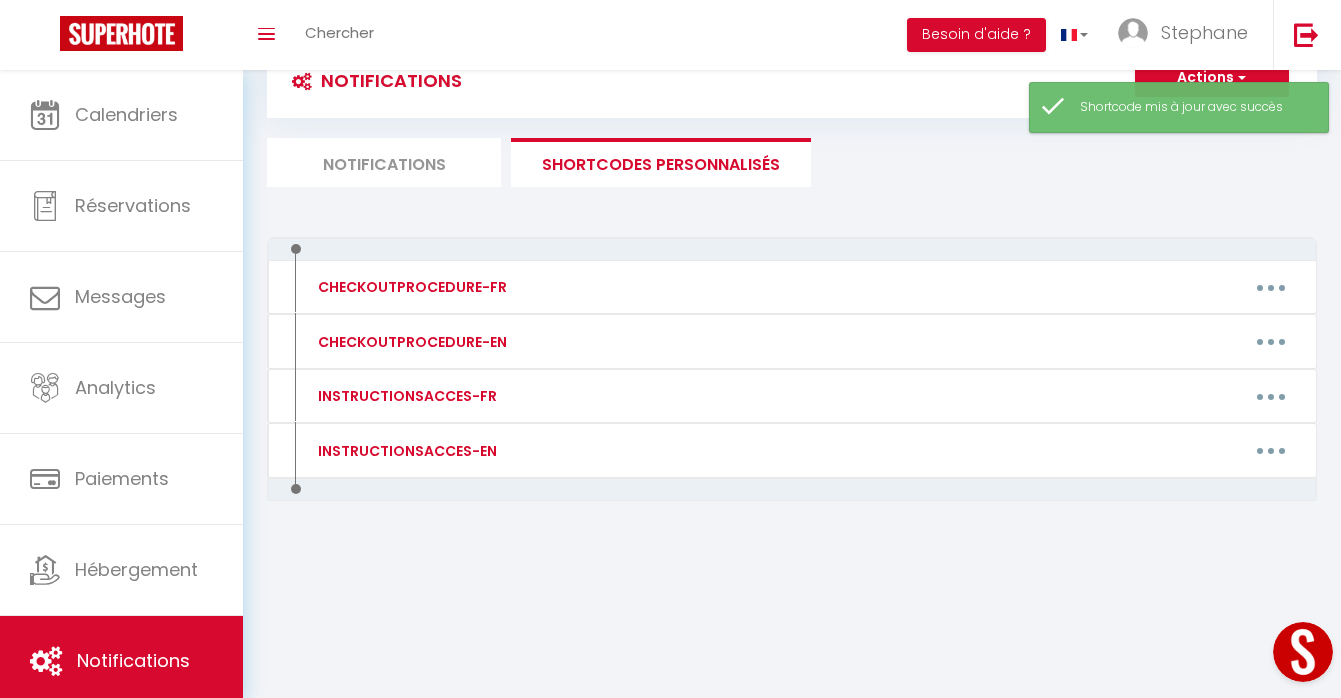 click on "Notifications" at bounding box center (384, 162) 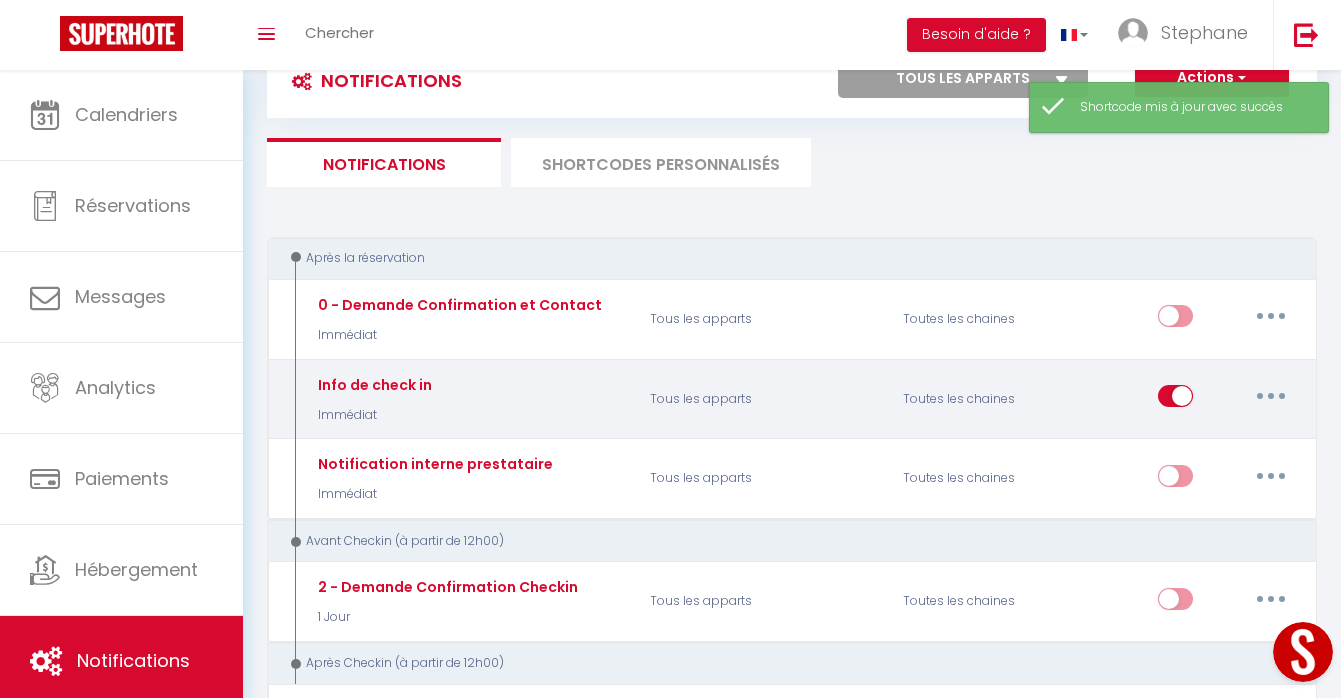 click at bounding box center (1271, 396) 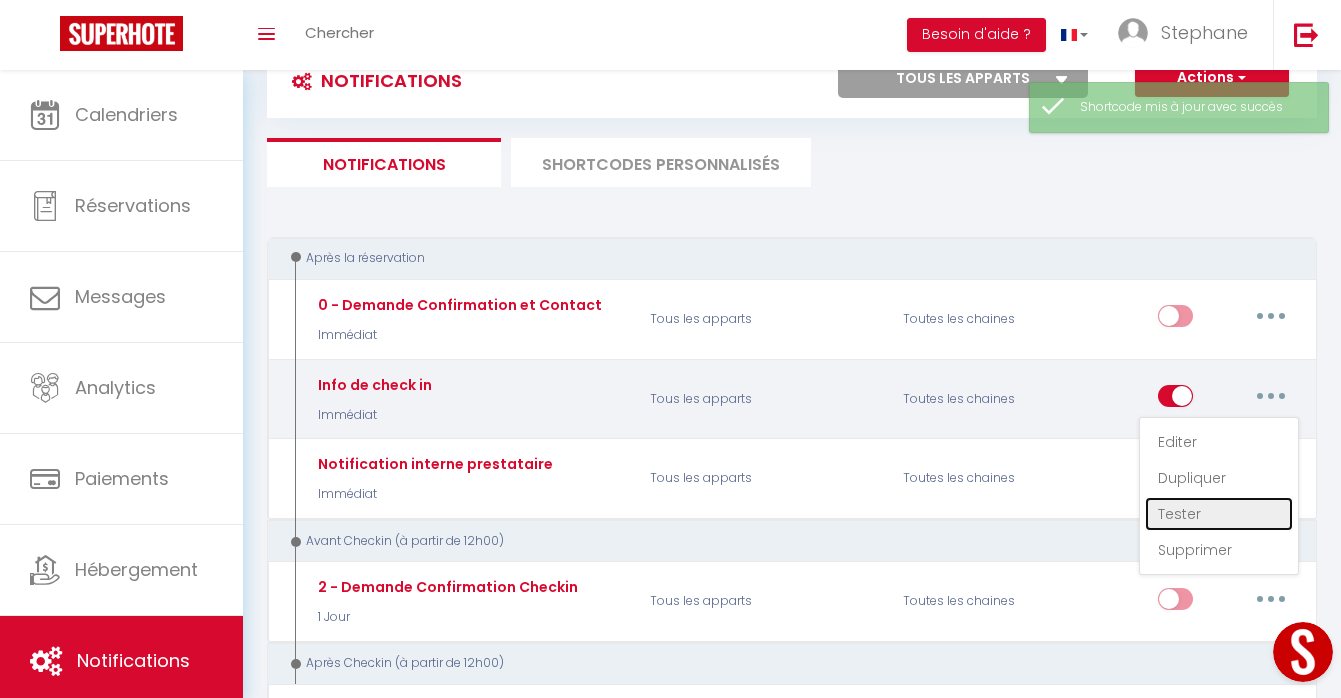 click on "Tester" at bounding box center [1219, 514] 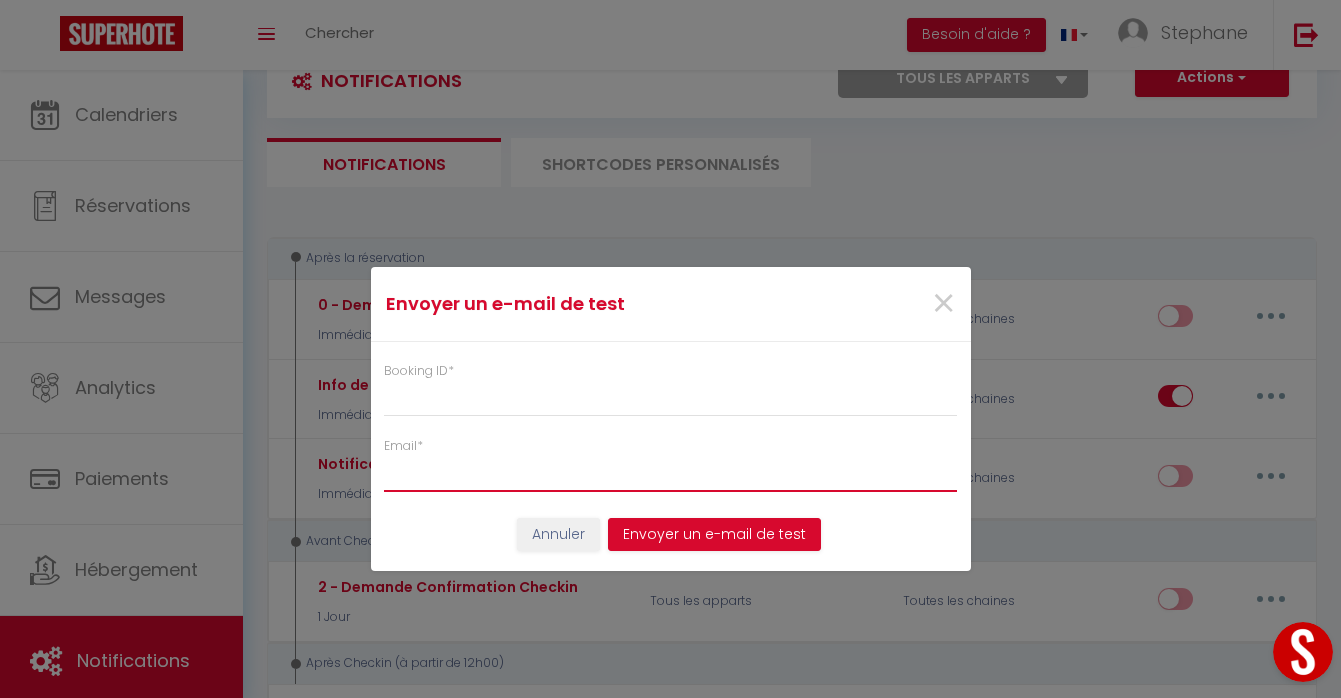 click on "Email
*" at bounding box center (671, 474) 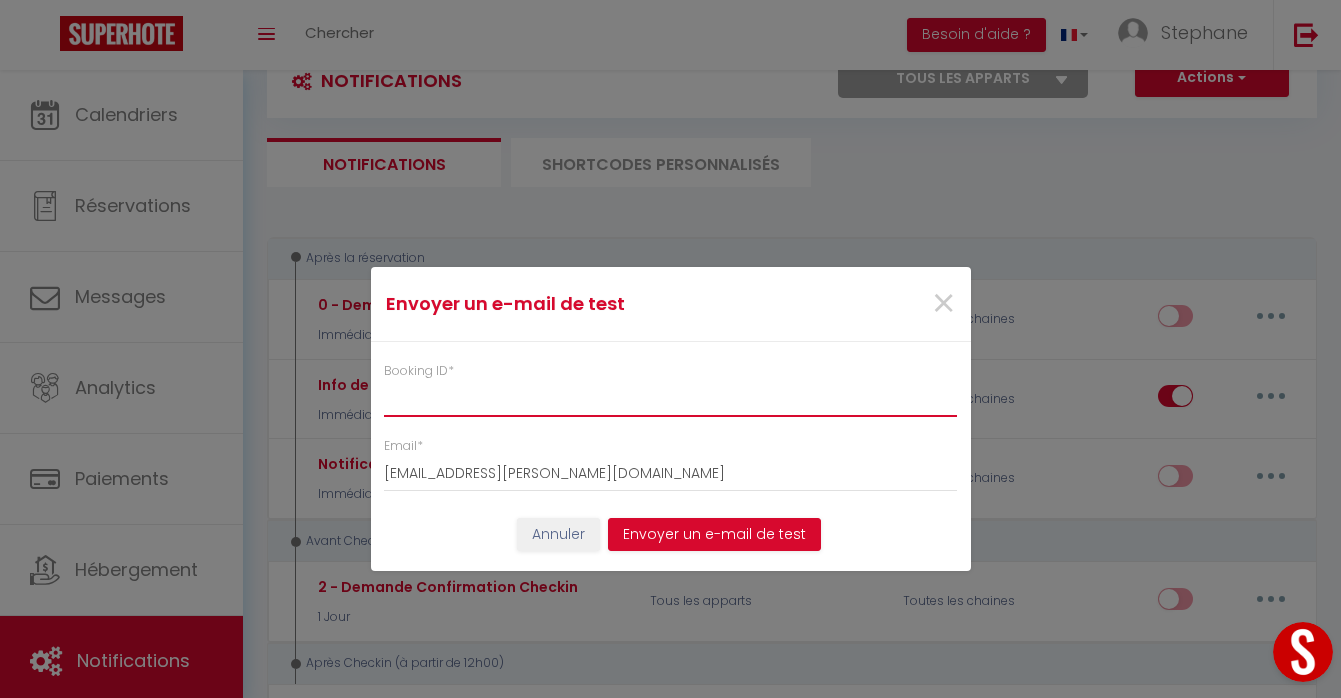click on "Booking ID
*" at bounding box center (671, 399) 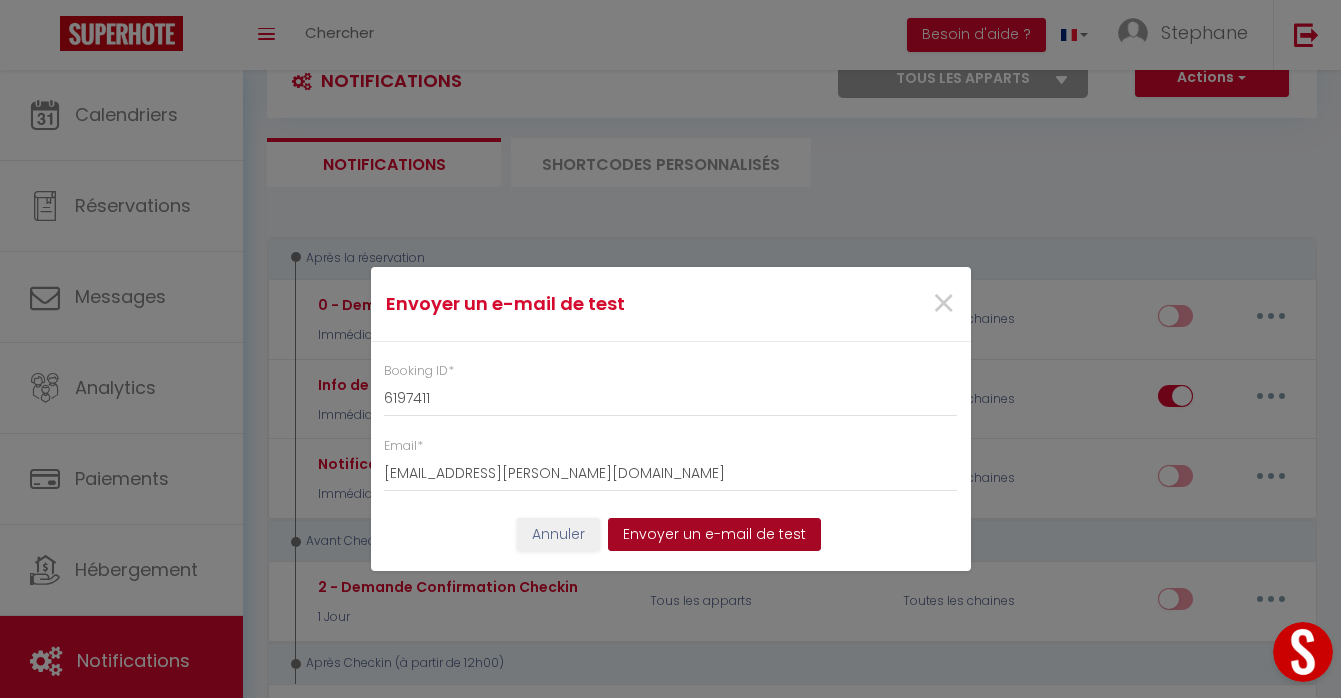 click on "Envoyer un e-mail de test" at bounding box center (714, 535) 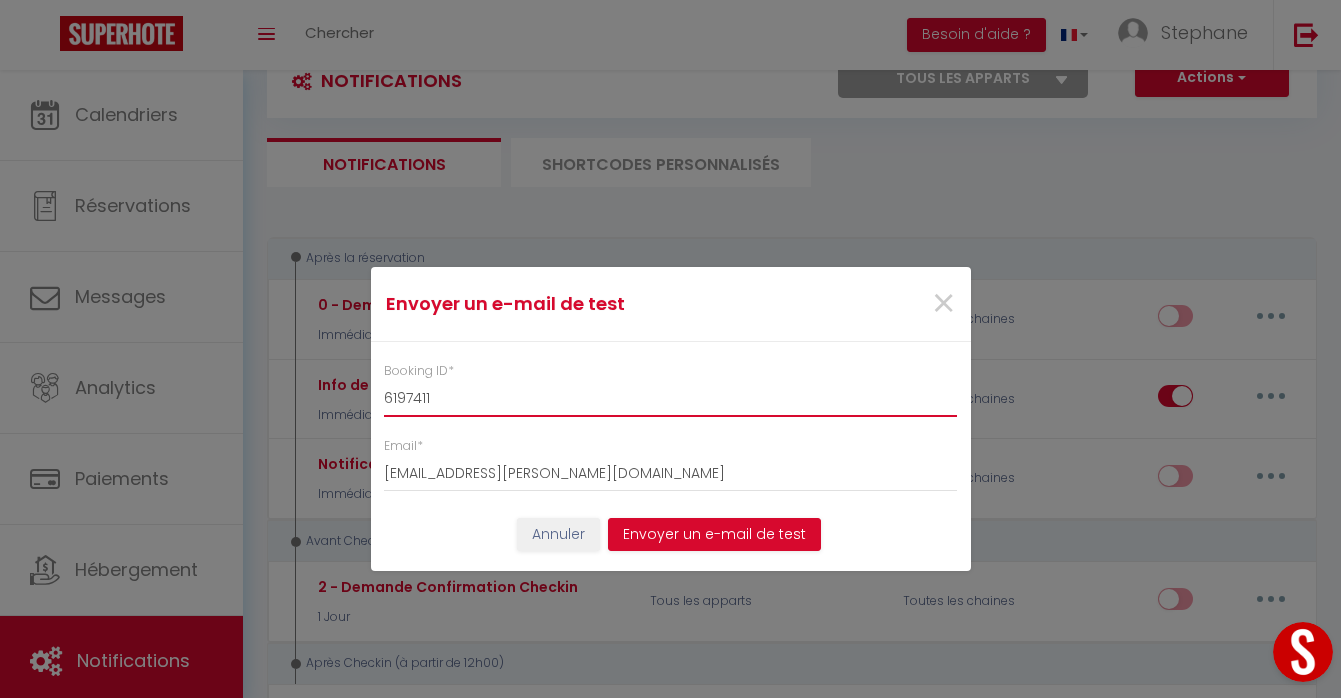 click on "6197411" at bounding box center (671, 399) 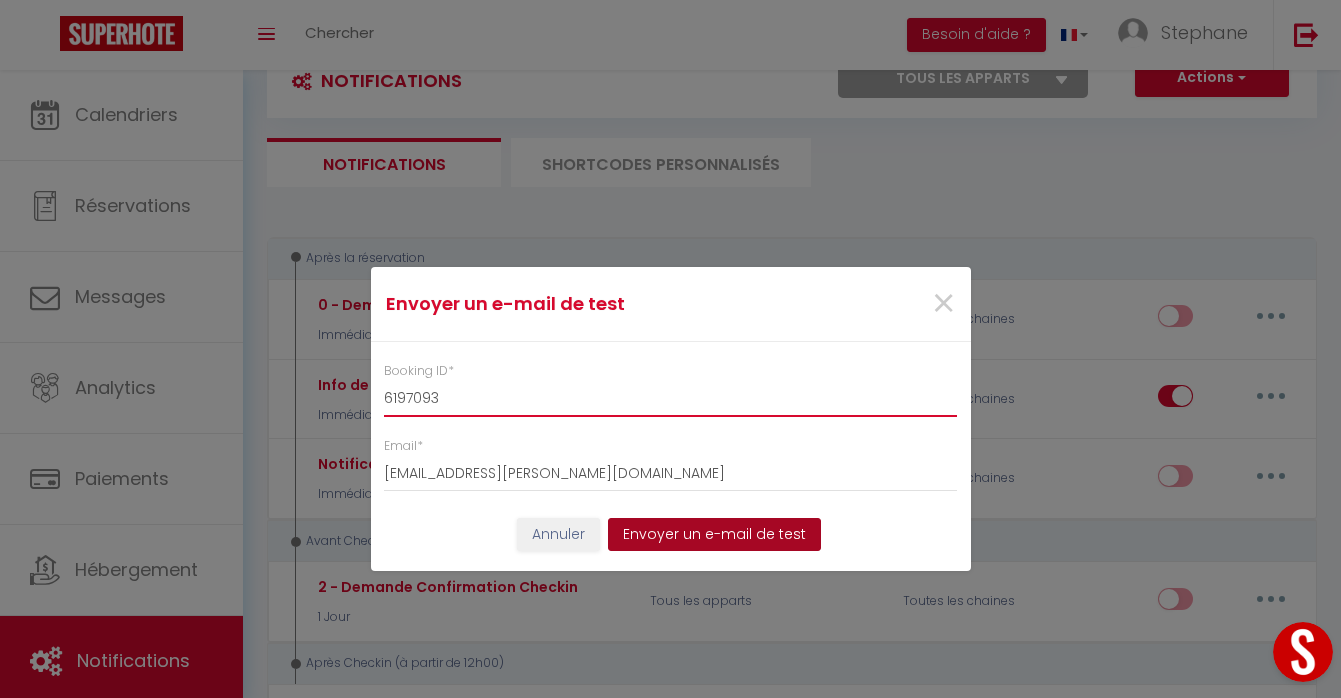 type on "6197093" 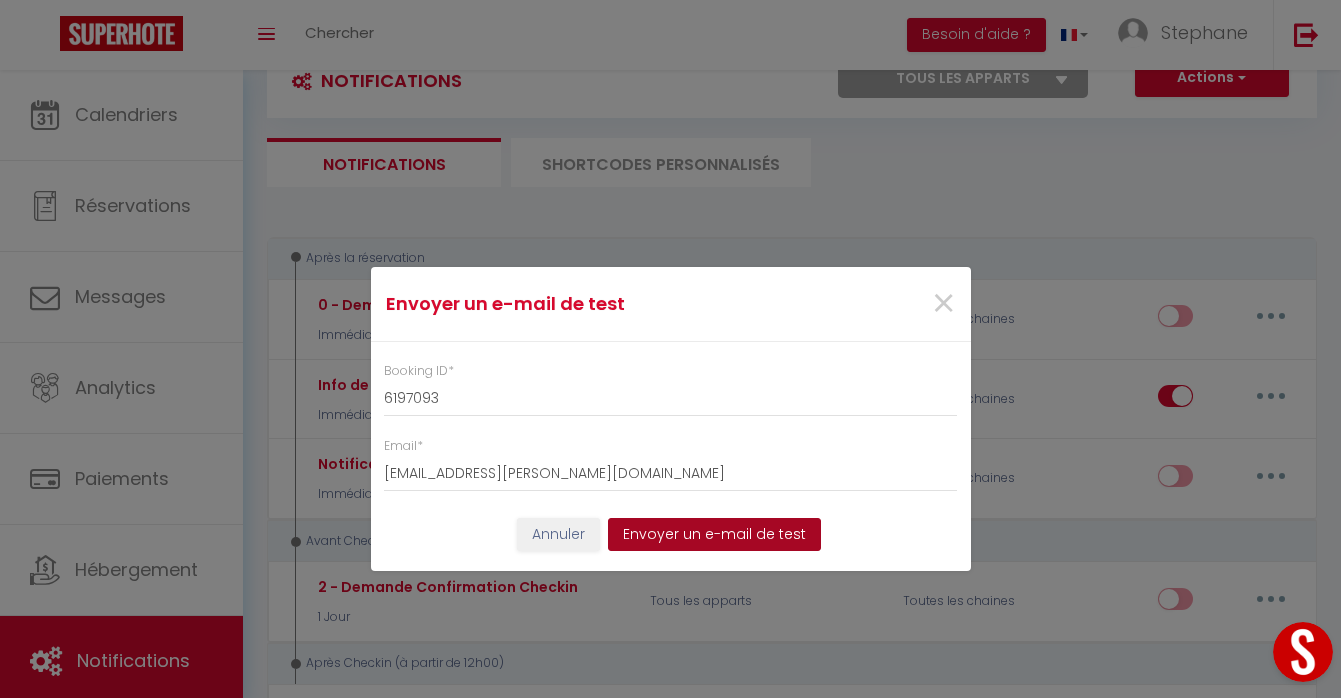 click on "Envoyer un e-mail de test" at bounding box center [714, 535] 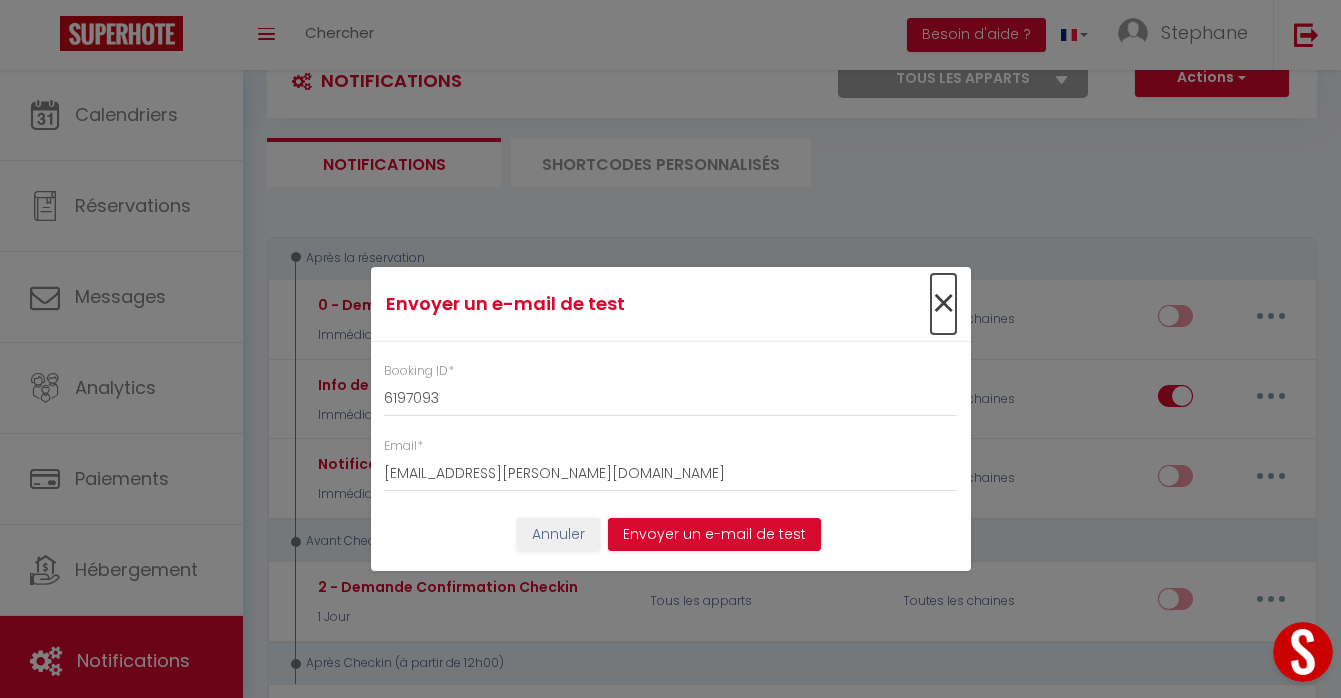 click on "×" at bounding box center (943, 304) 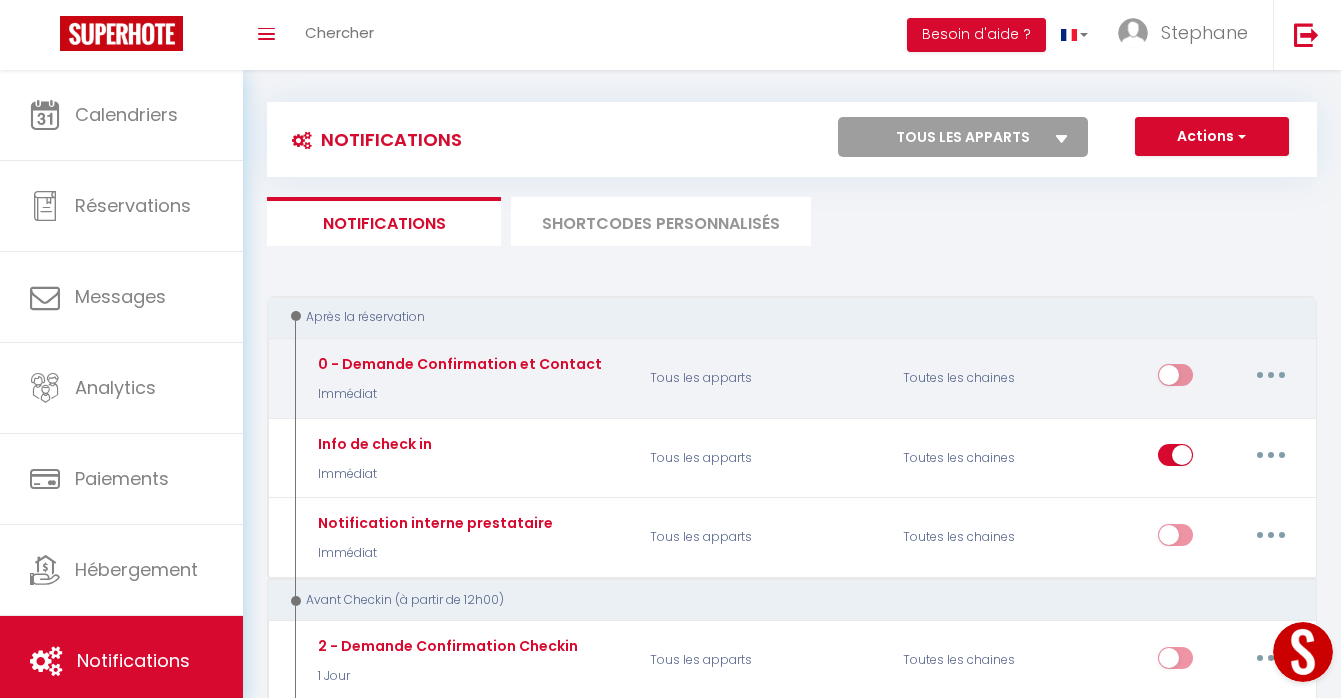 scroll, scrollTop: 0, scrollLeft: 0, axis: both 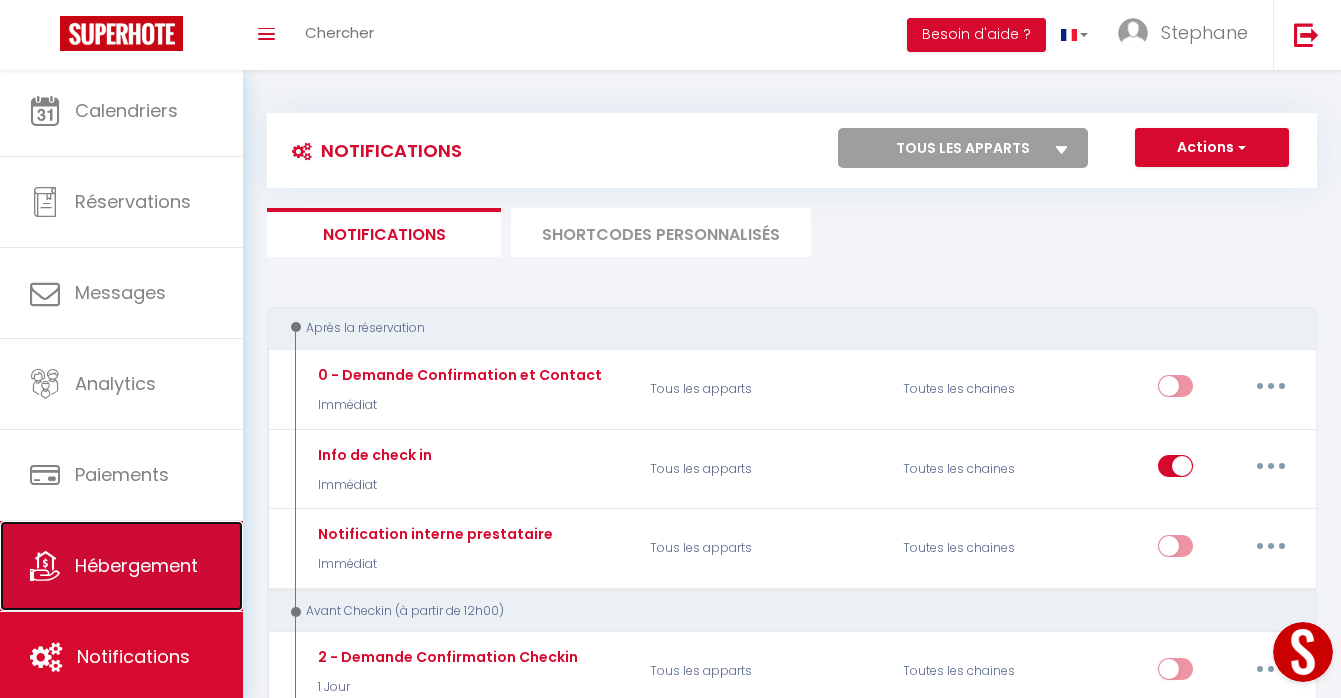 click on "Hébergement" at bounding box center (121, 566) 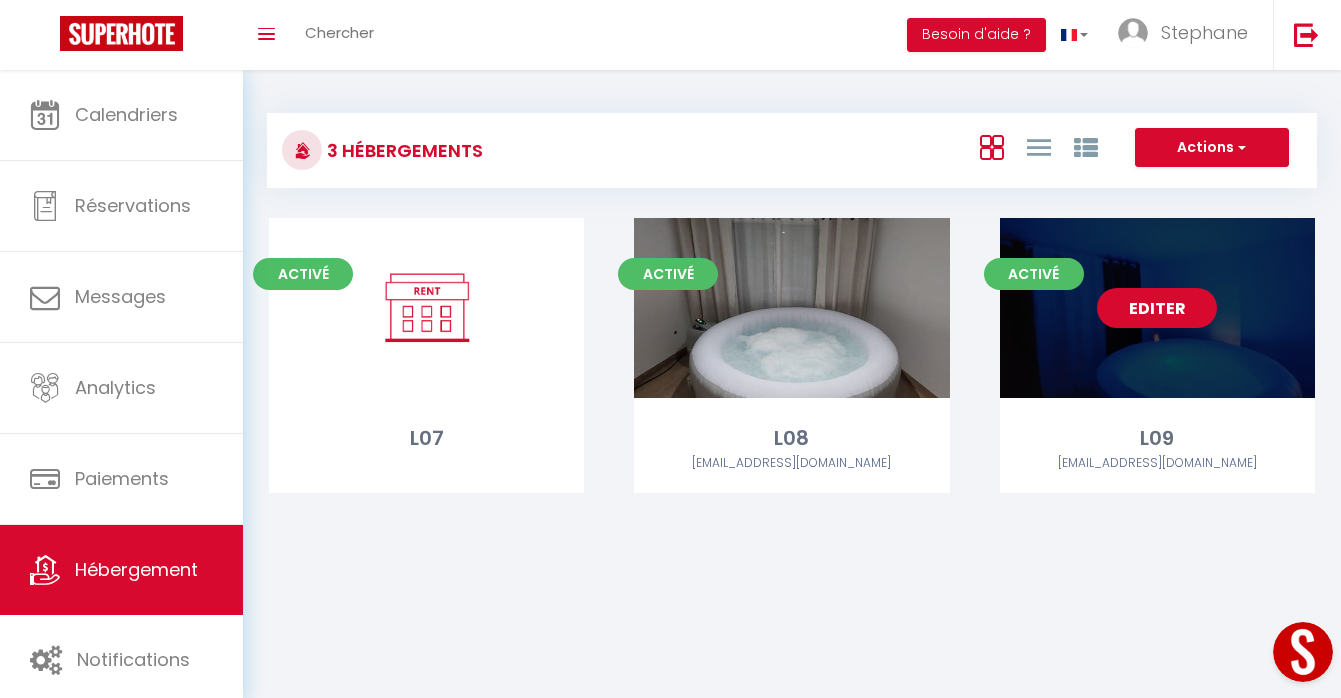 click on "Editer" at bounding box center (1157, 308) 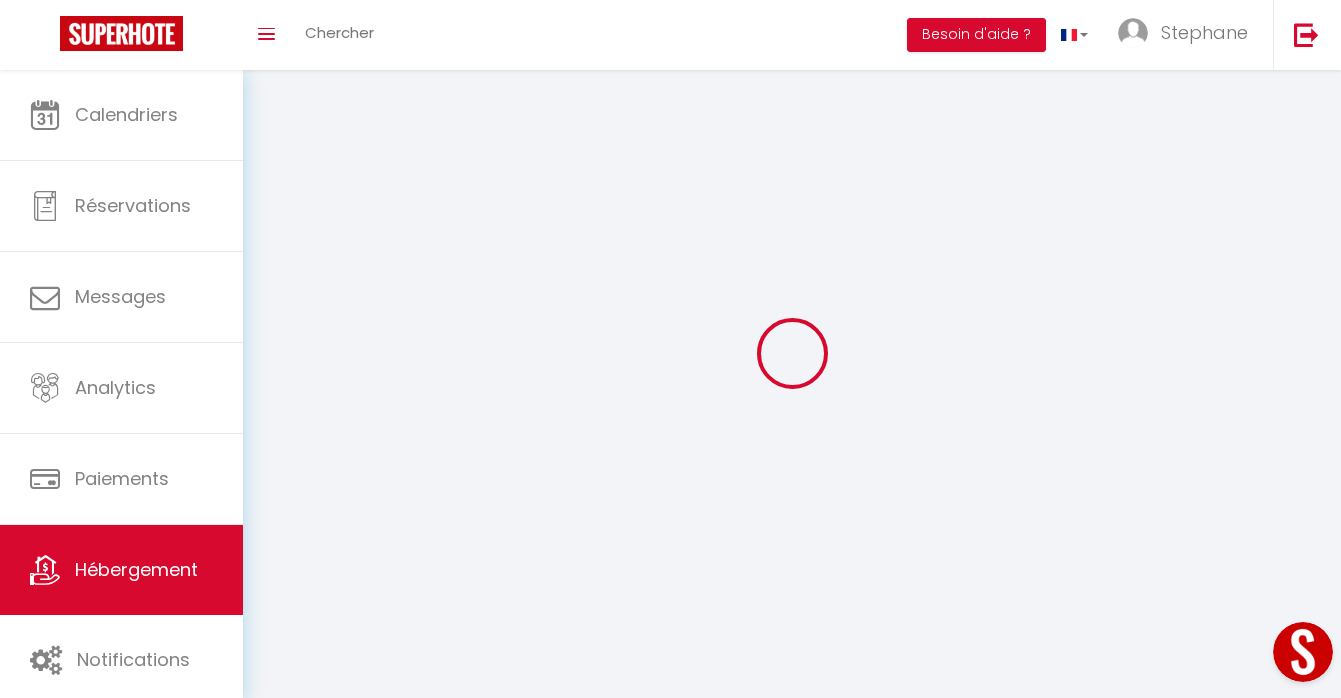 select on "Nuki" 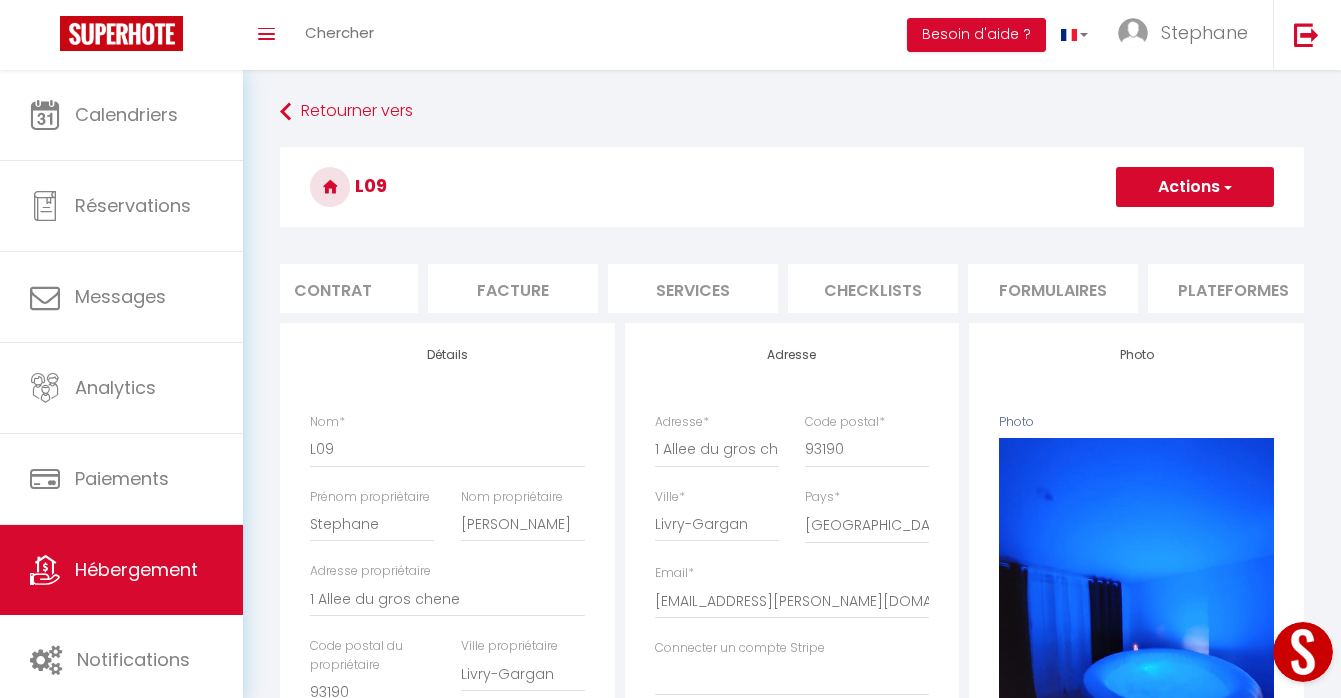 scroll, scrollTop: 0, scrollLeft: 248, axis: horizontal 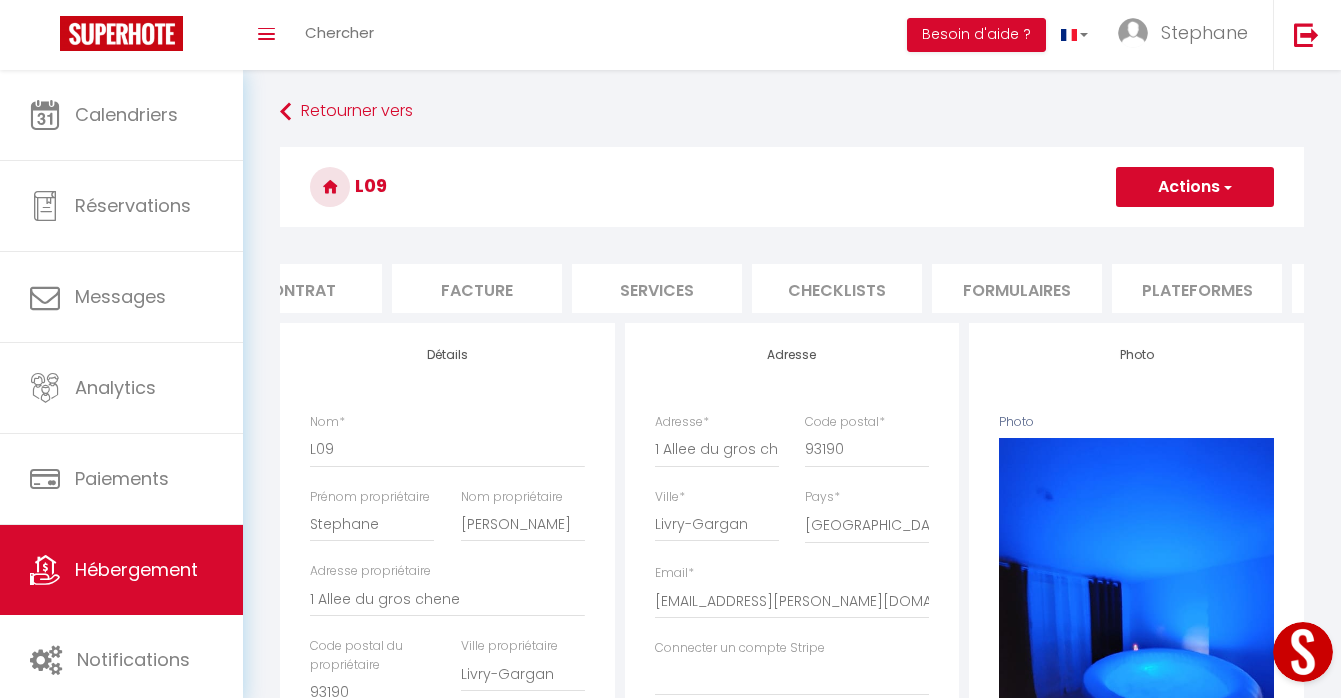 click on "Services" at bounding box center (657, 288) 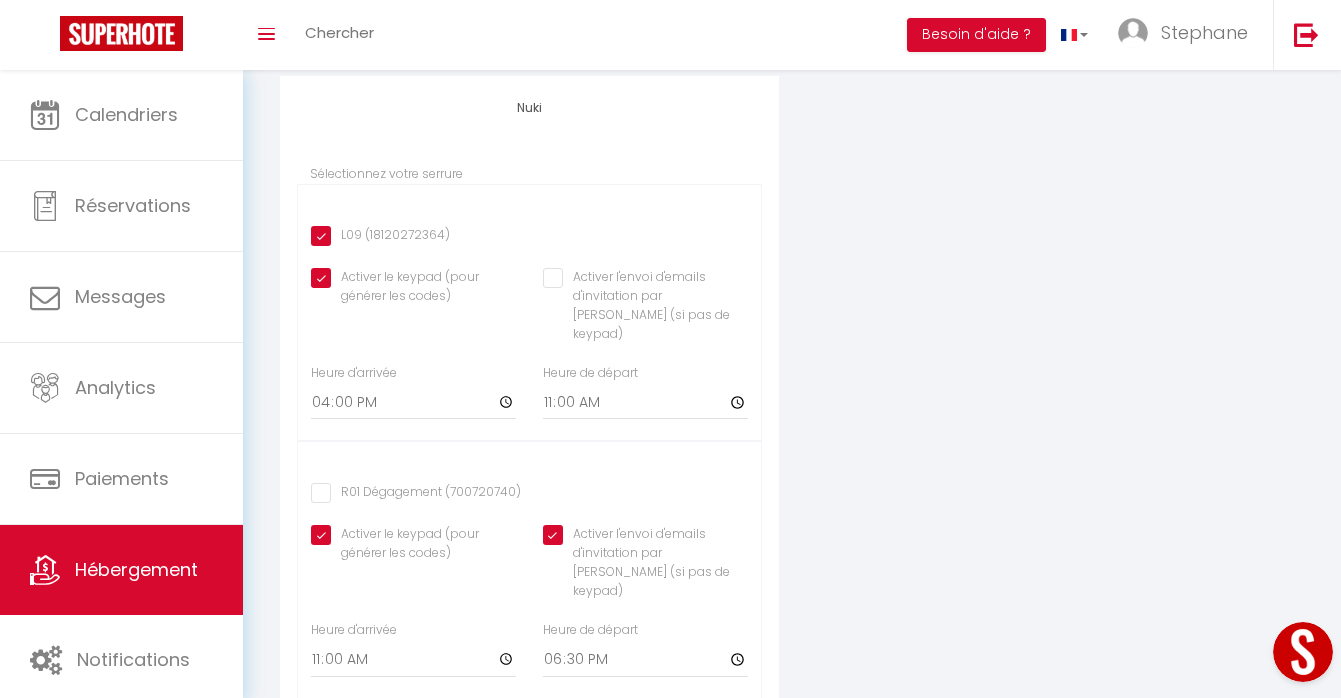 scroll, scrollTop: 702, scrollLeft: 0, axis: vertical 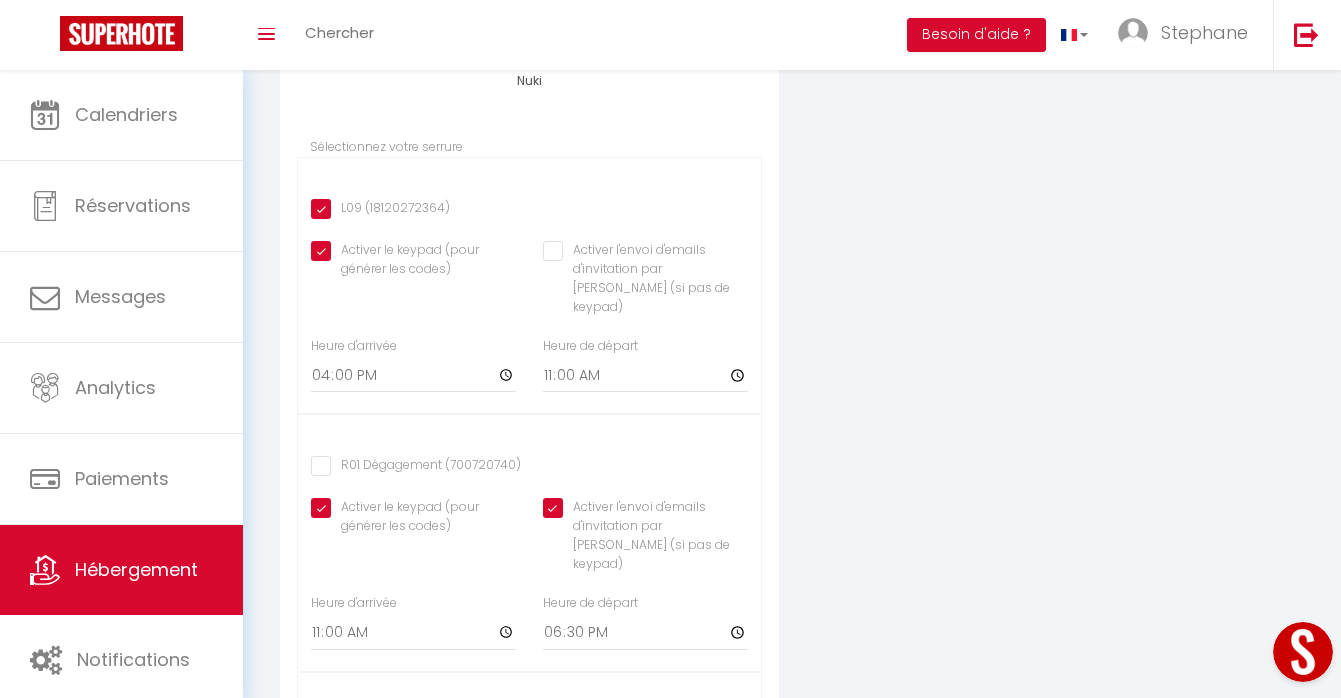 click on "L09 (18120272364)" at bounding box center [380, 210] 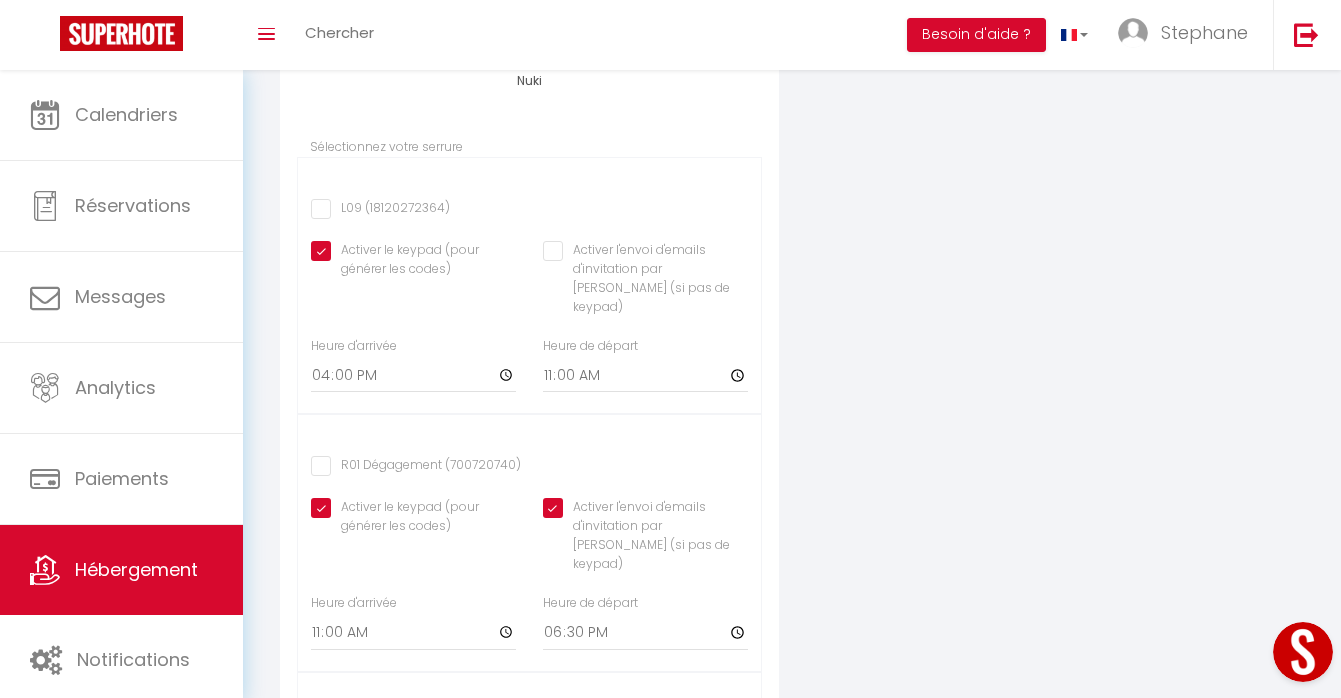 checkbox on "true" 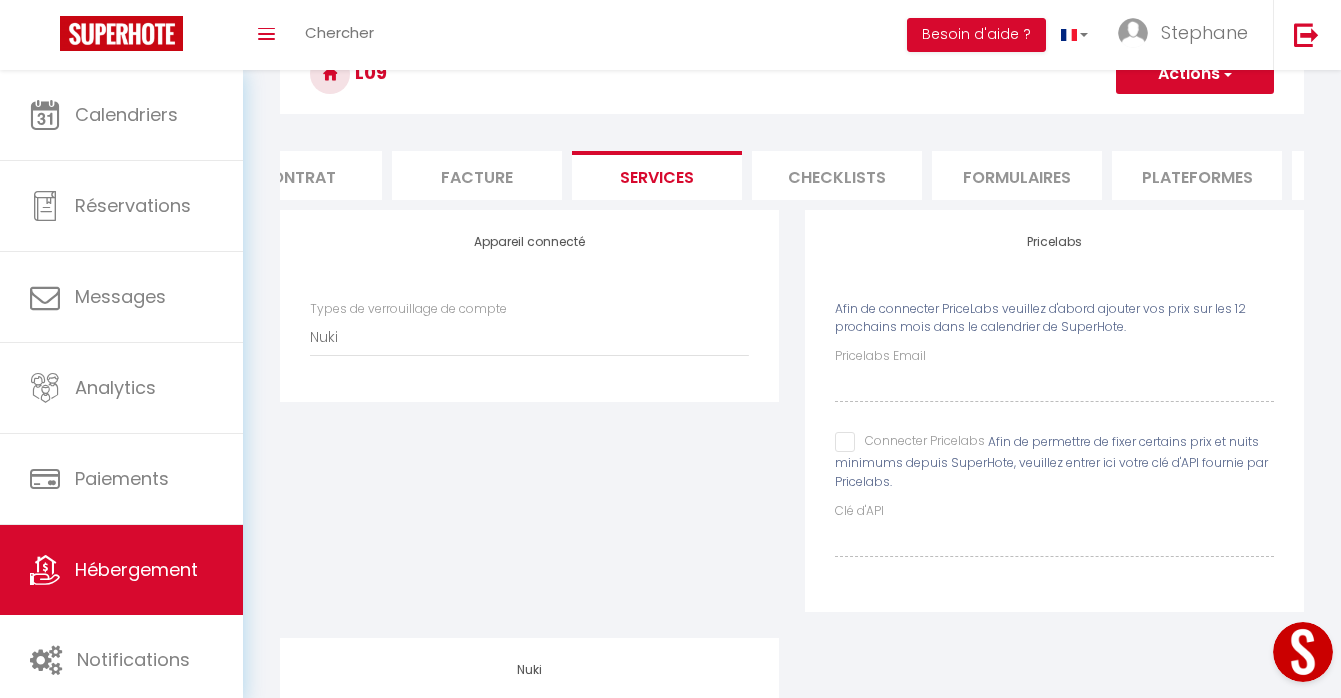 scroll, scrollTop: 0, scrollLeft: 0, axis: both 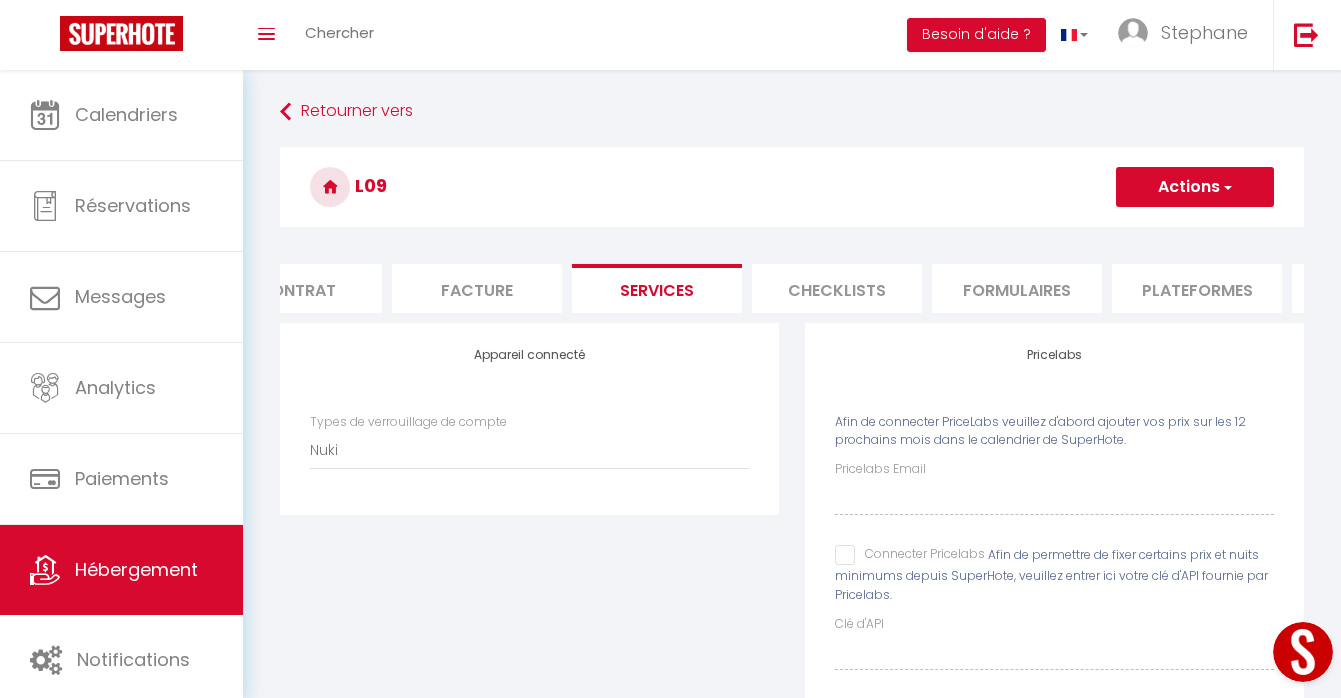 click on "Actions" at bounding box center [1195, 187] 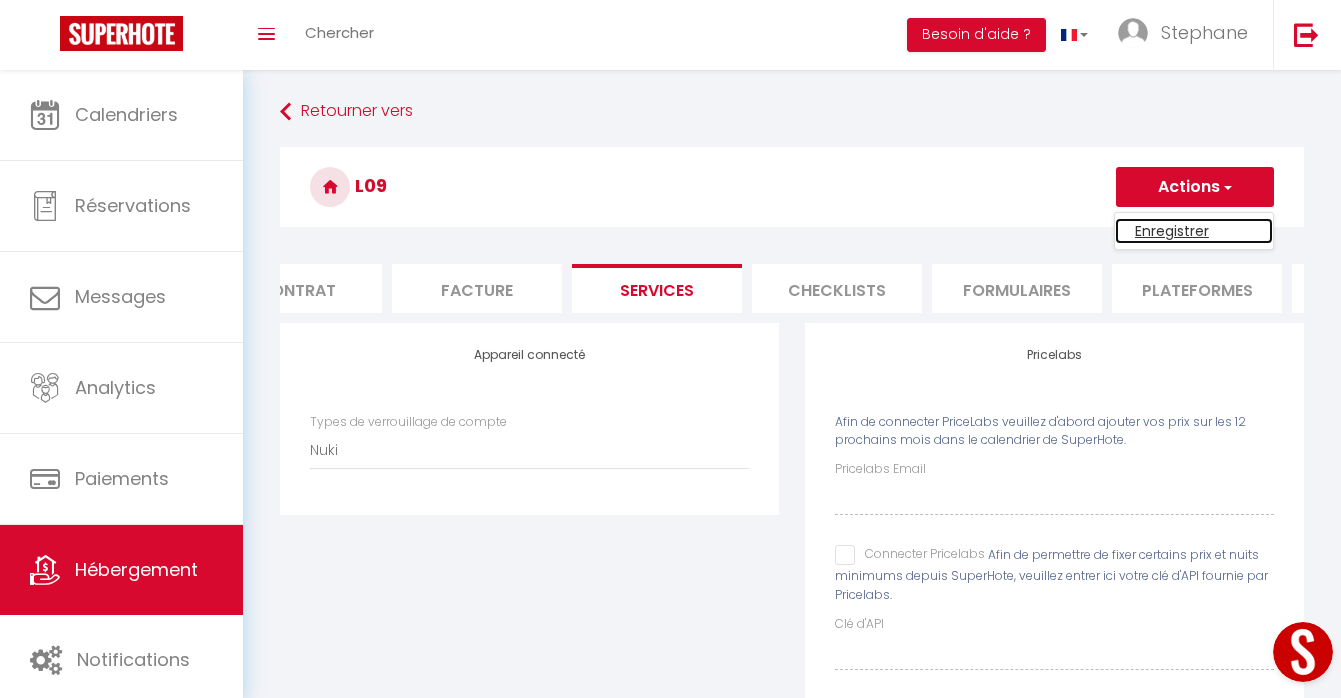 click on "Enregistrer" at bounding box center (1194, 231) 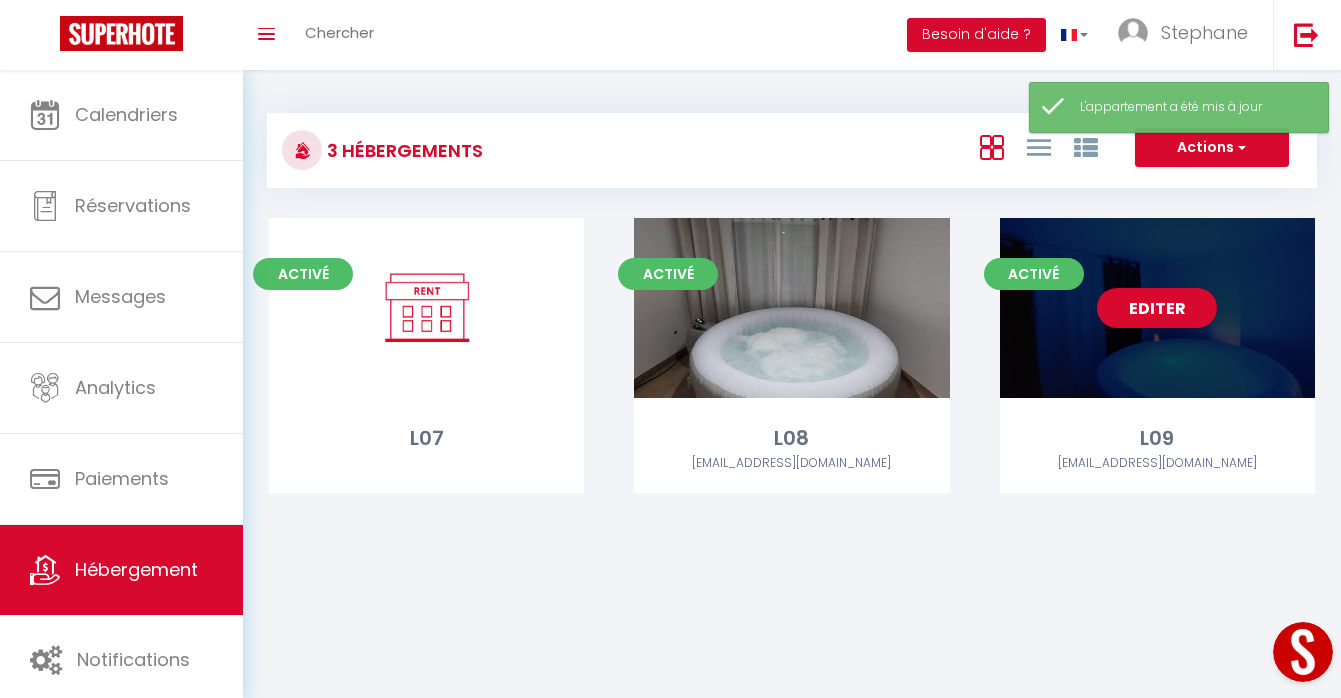 click on "Editer" at bounding box center (1157, 308) 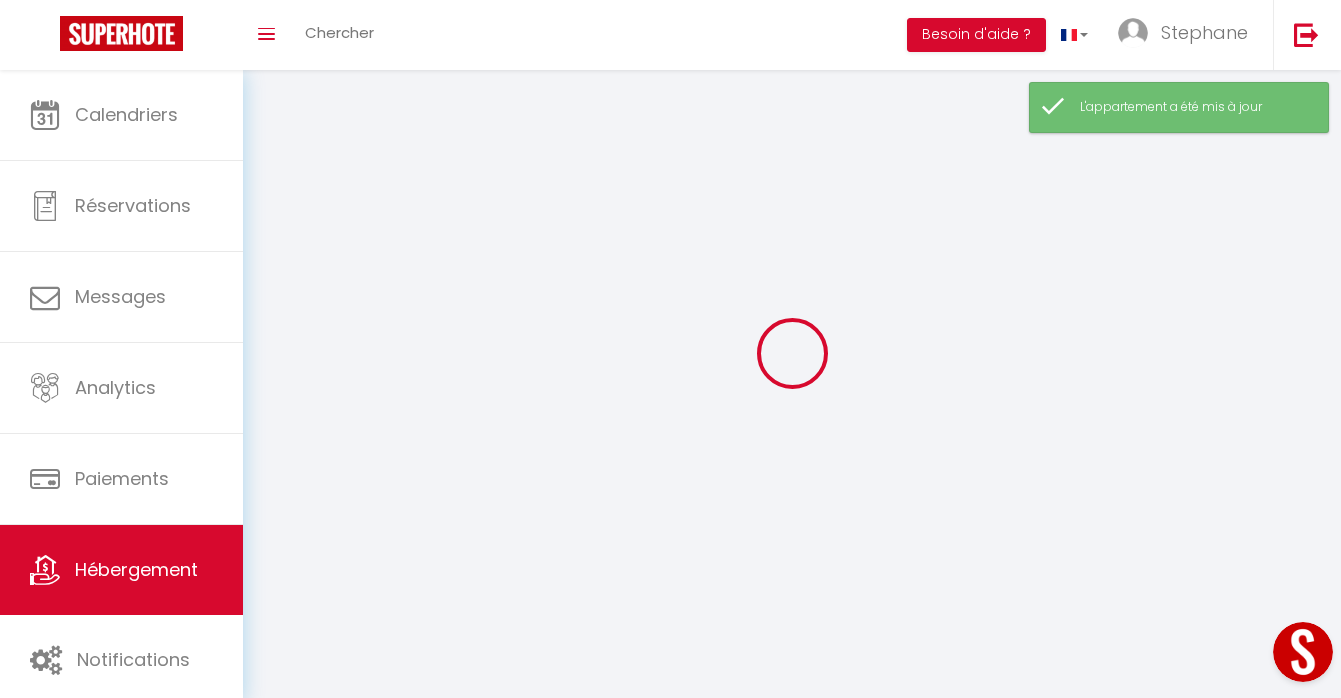 select 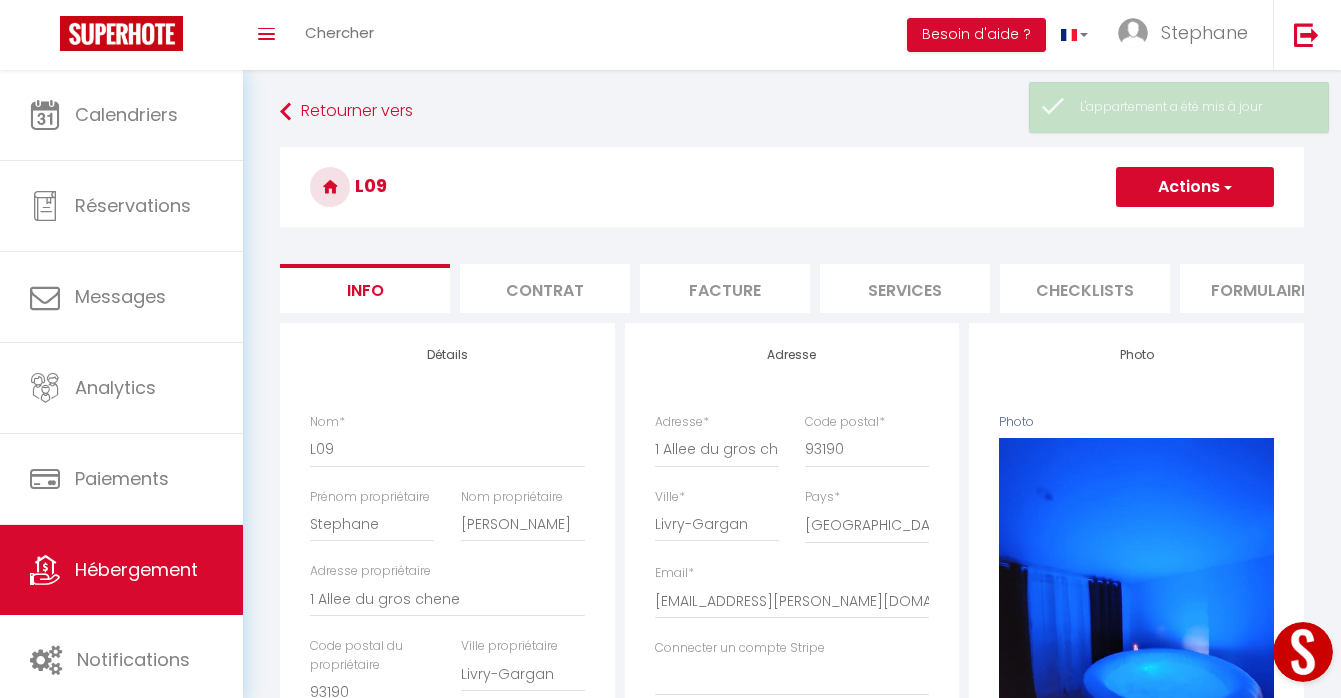 click on "Services" at bounding box center (905, 288) 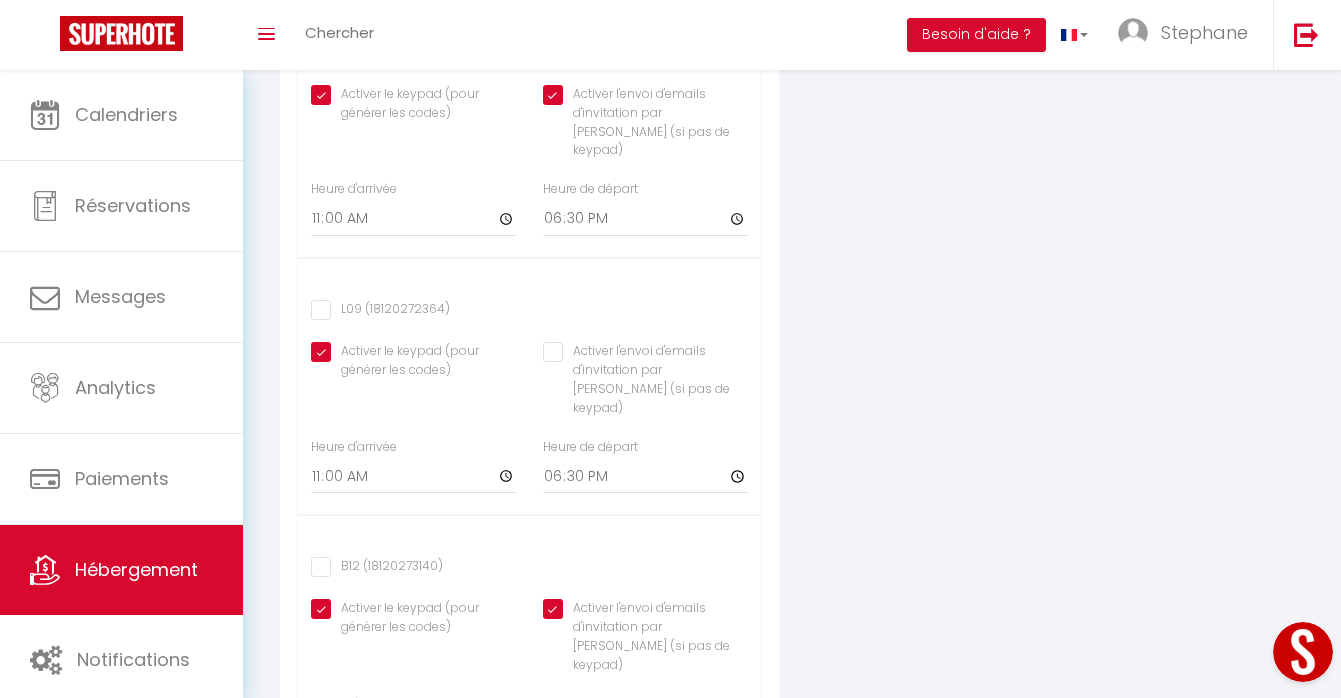 scroll, scrollTop: 1640, scrollLeft: 0, axis: vertical 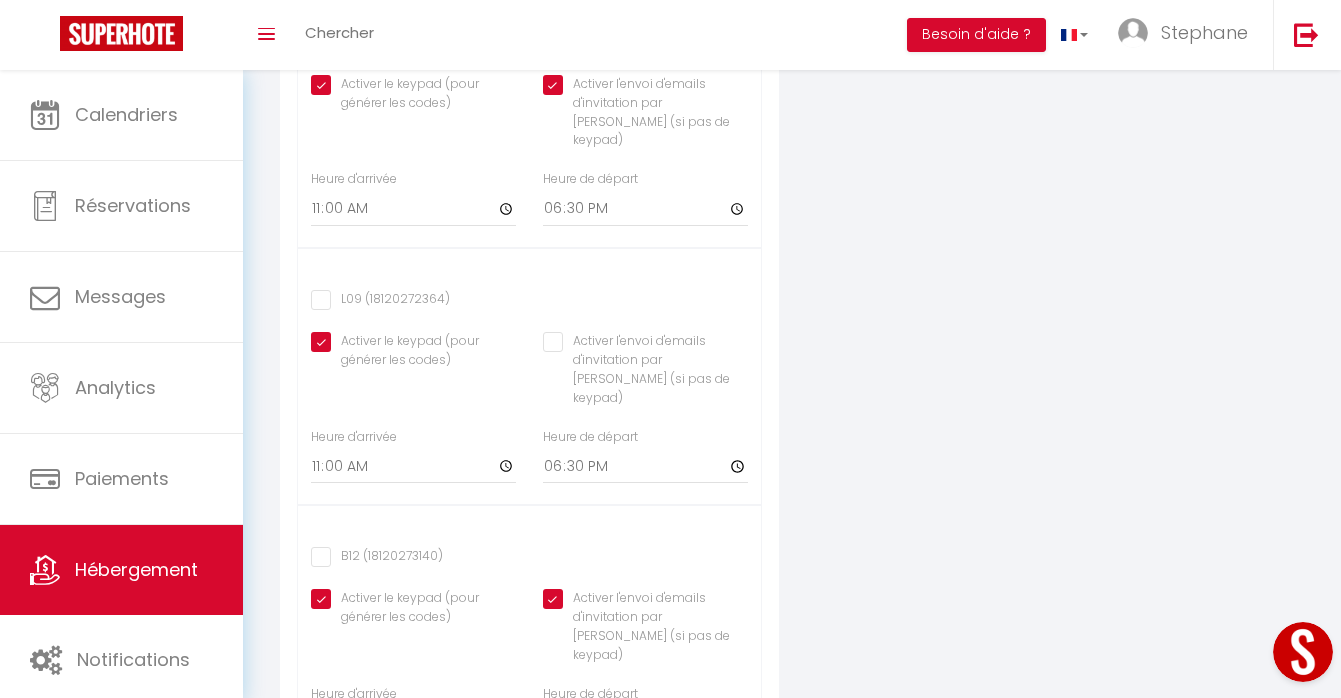 click on "L09 (18120272364)" at bounding box center (380, 300) 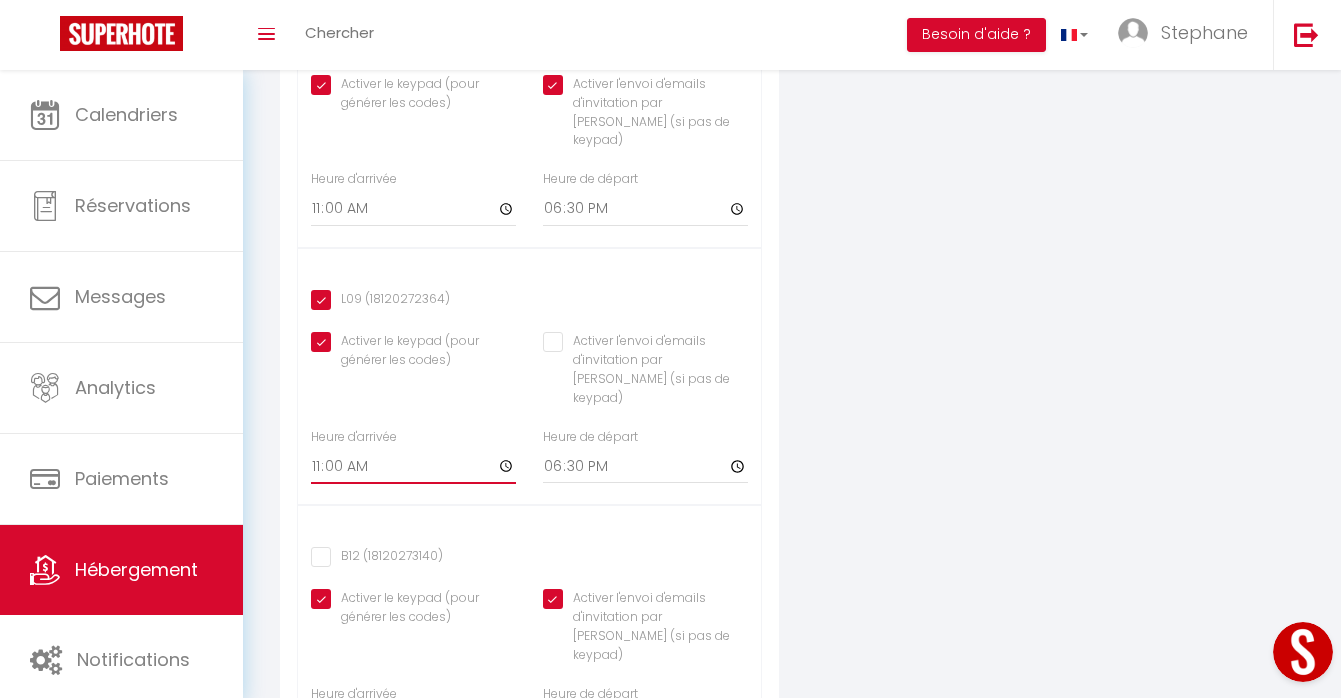 click on "11:00" at bounding box center (413, -563) 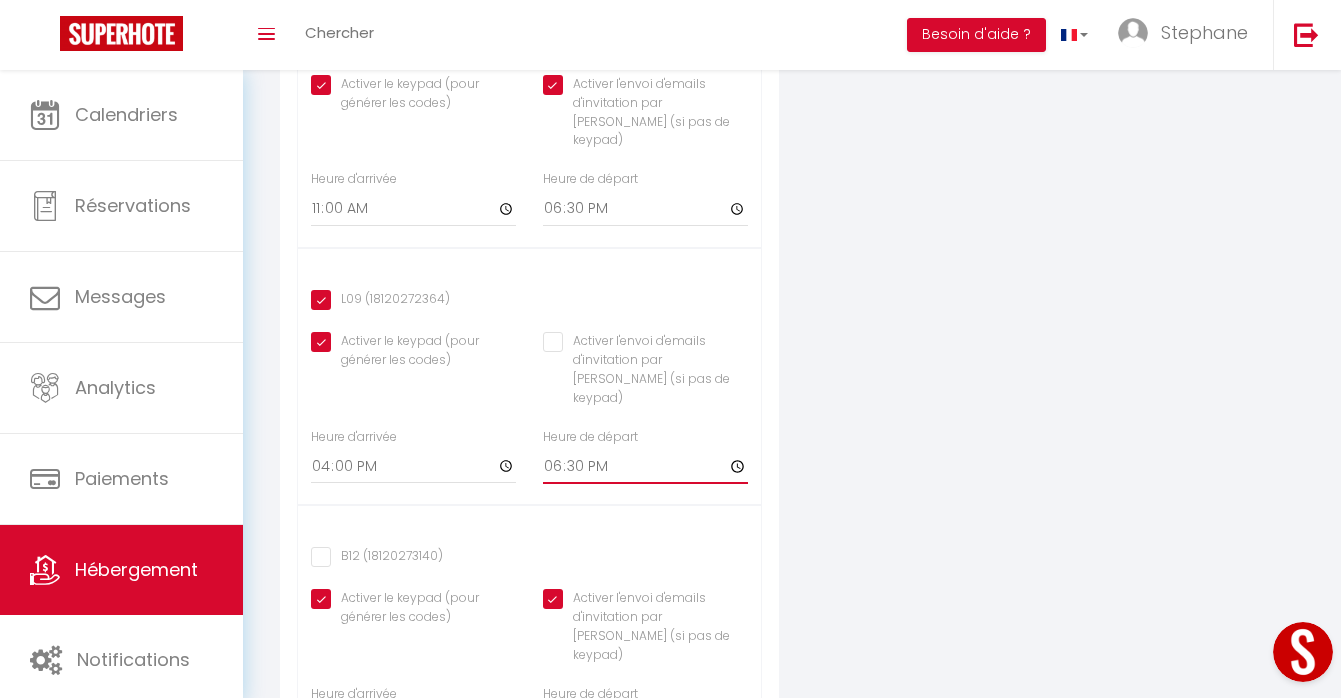 click on "18:30" at bounding box center (645, -563) 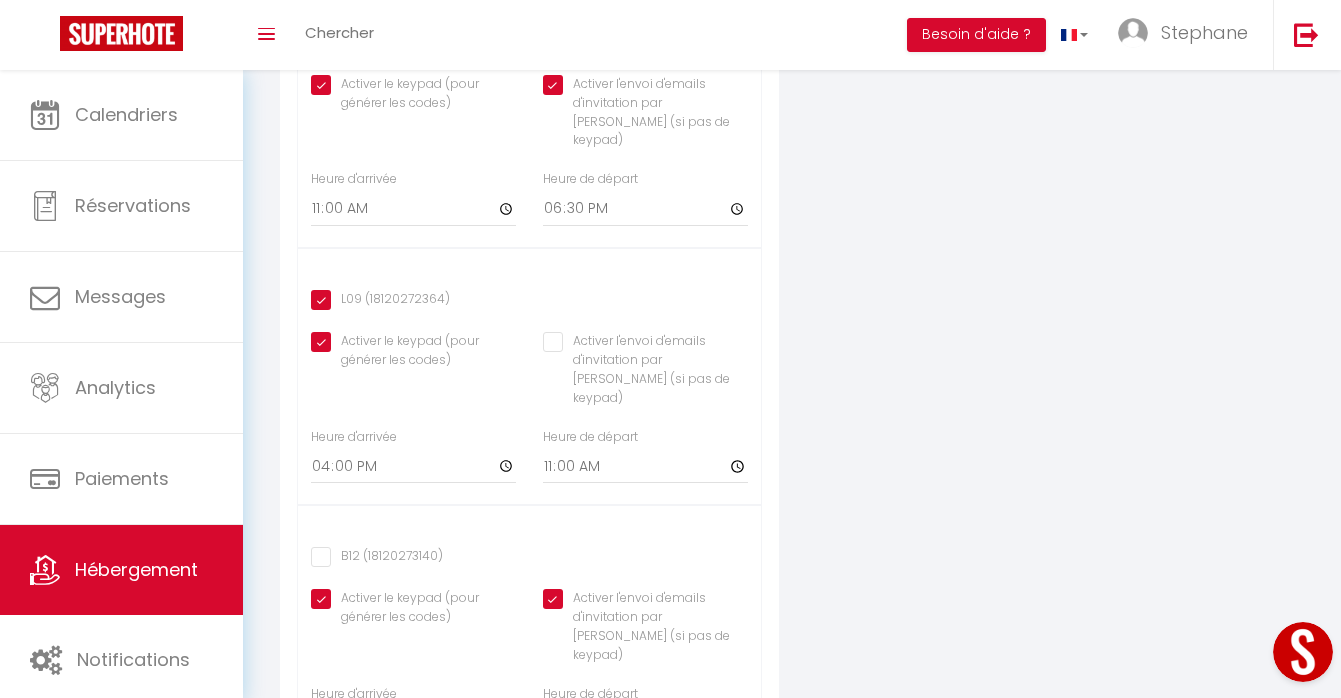 click on "Appareil connecté
Types de verrouillage de compte
Nuki
Pricelabs
Afin de connecter PriceLabs veuillez d'abord ajouter vos prix sur les 12 prochains mois dans le calendrier de SuperHote.
Pricelabs Email
Connecter Pricelabs
Afin de permettre de fixer certains prix et nuits minimums depuis SuperHote, veuillez entrer ici votre clé d'API fournie par Pricelabs.
Clé d'API
SuperCheckin
Il n'y a pas de serrures disponibles
The Keys
Sélectionnez votre serrure
Il n'y a pas de serrures disponibles" at bounding box center [792, 15] 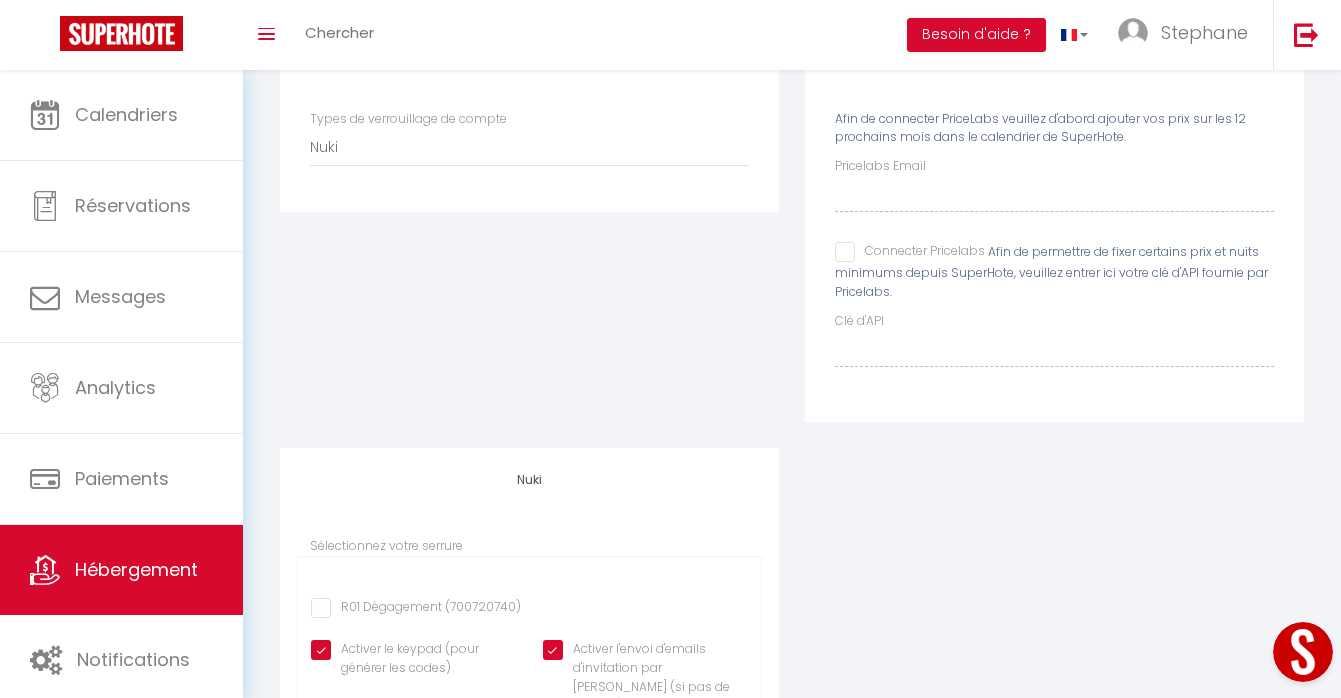 scroll, scrollTop: 0, scrollLeft: 0, axis: both 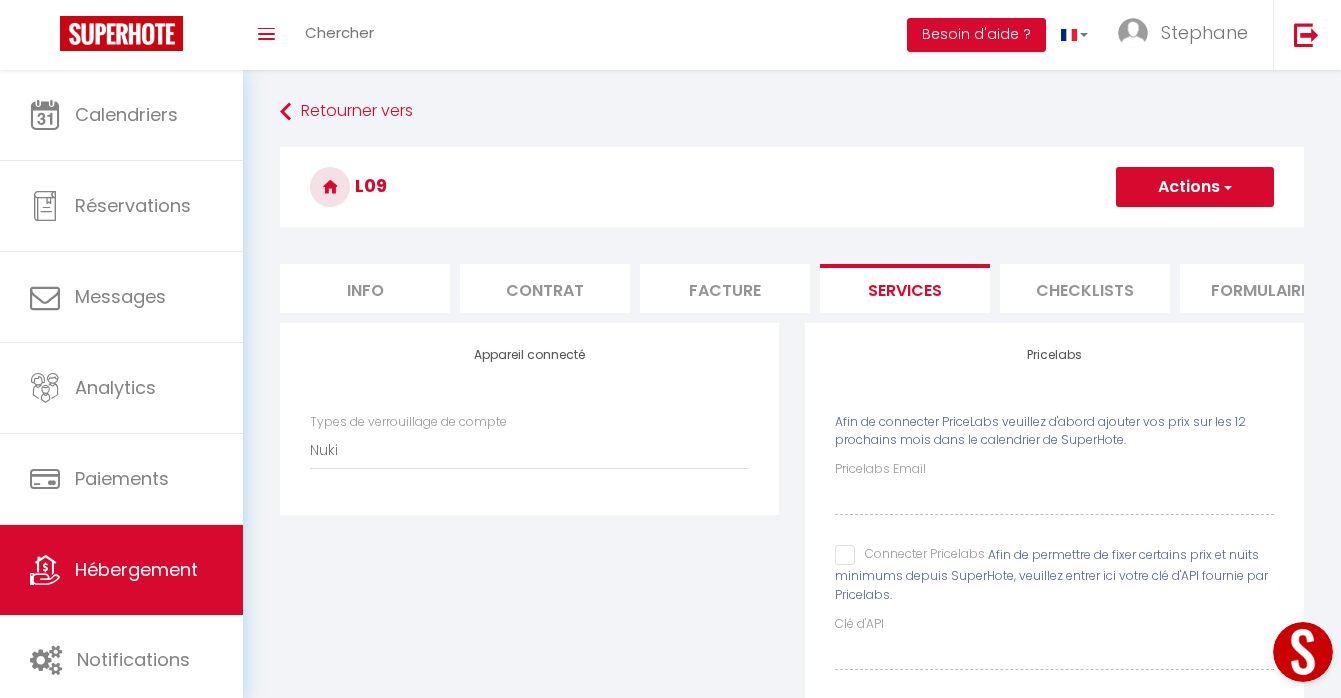 click on "Actions" at bounding box center (1195, 187) 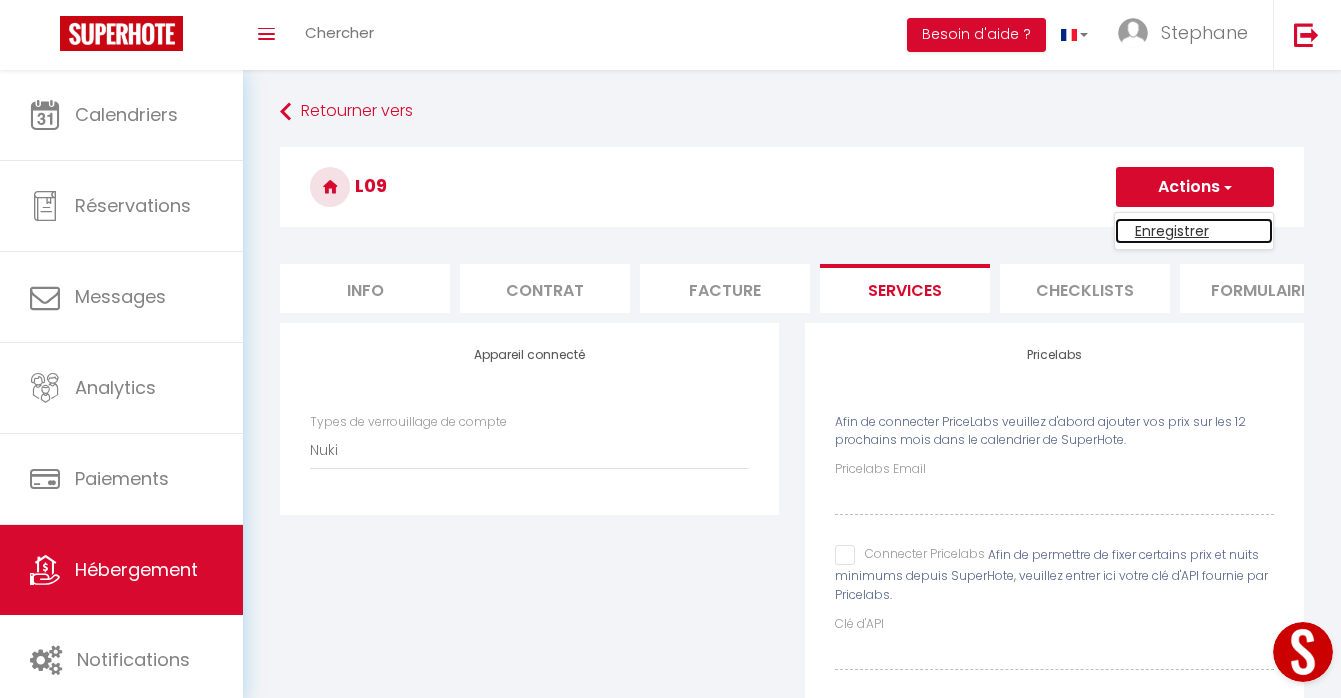 click on "Enregistrer" at bounding box center (1194, 231) 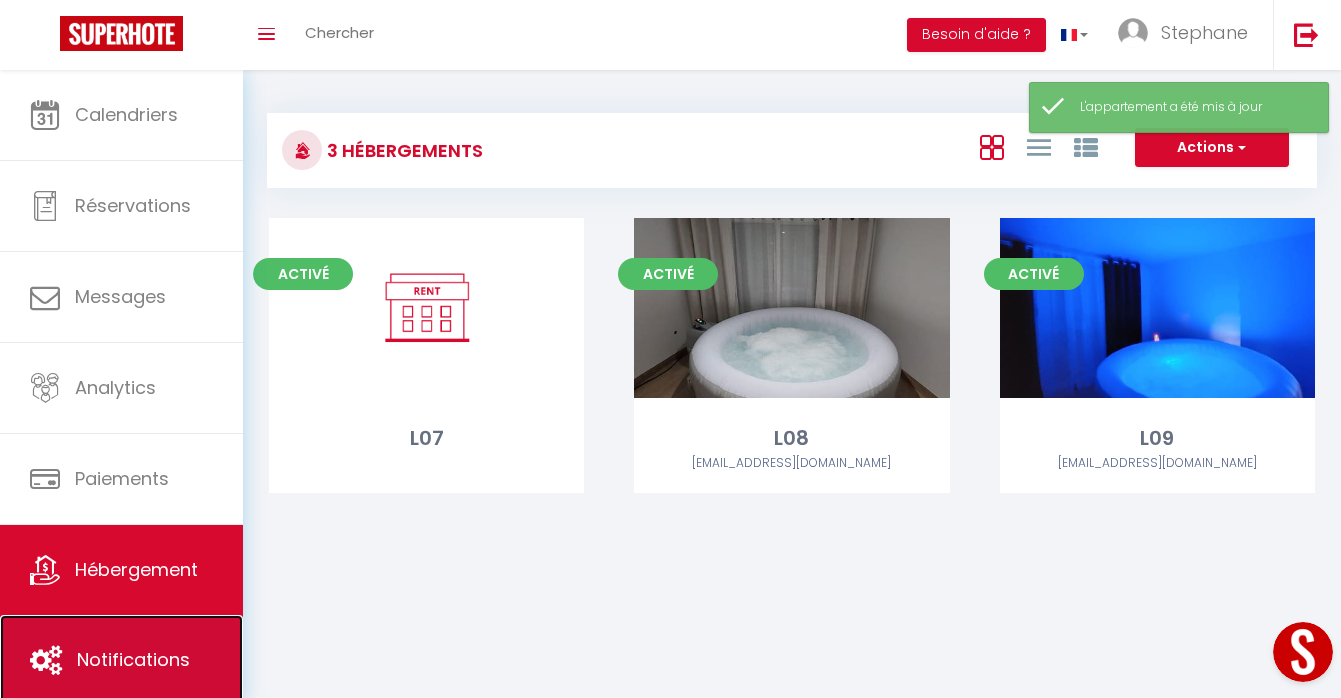 click on "Notifications" at bounding box center (133, 659) 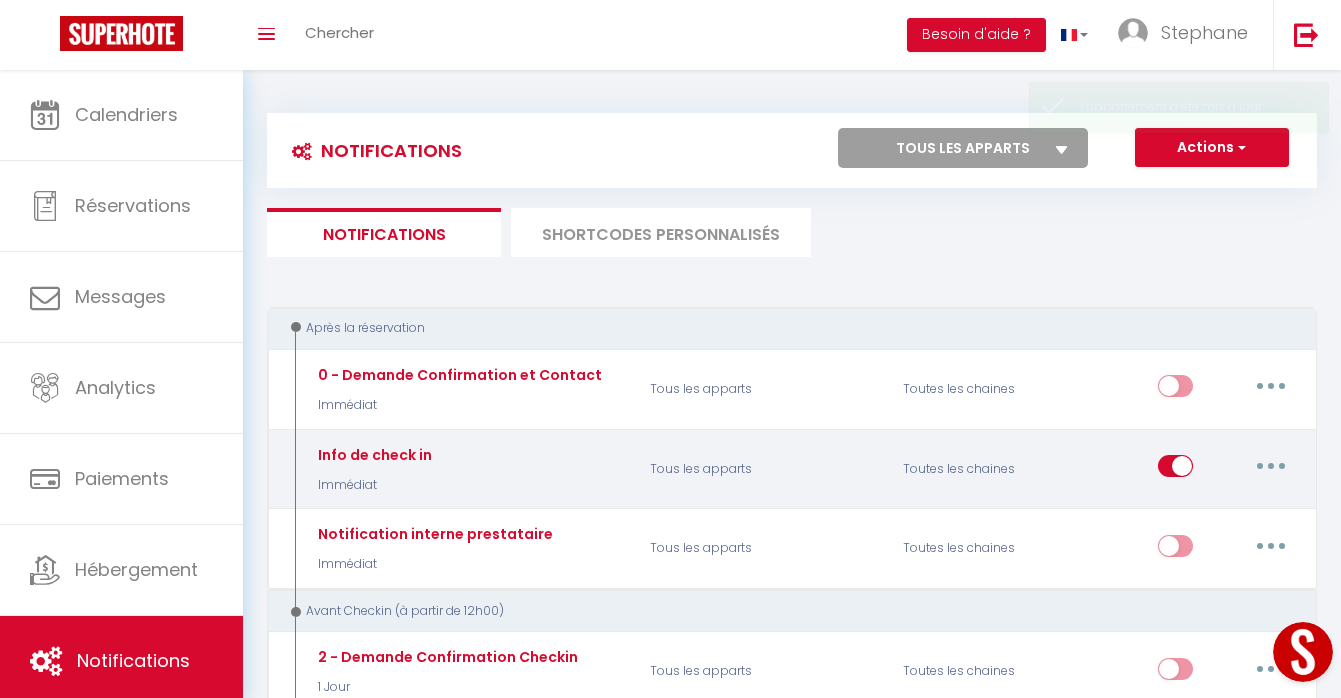 click at bounding box center (1271, 466) 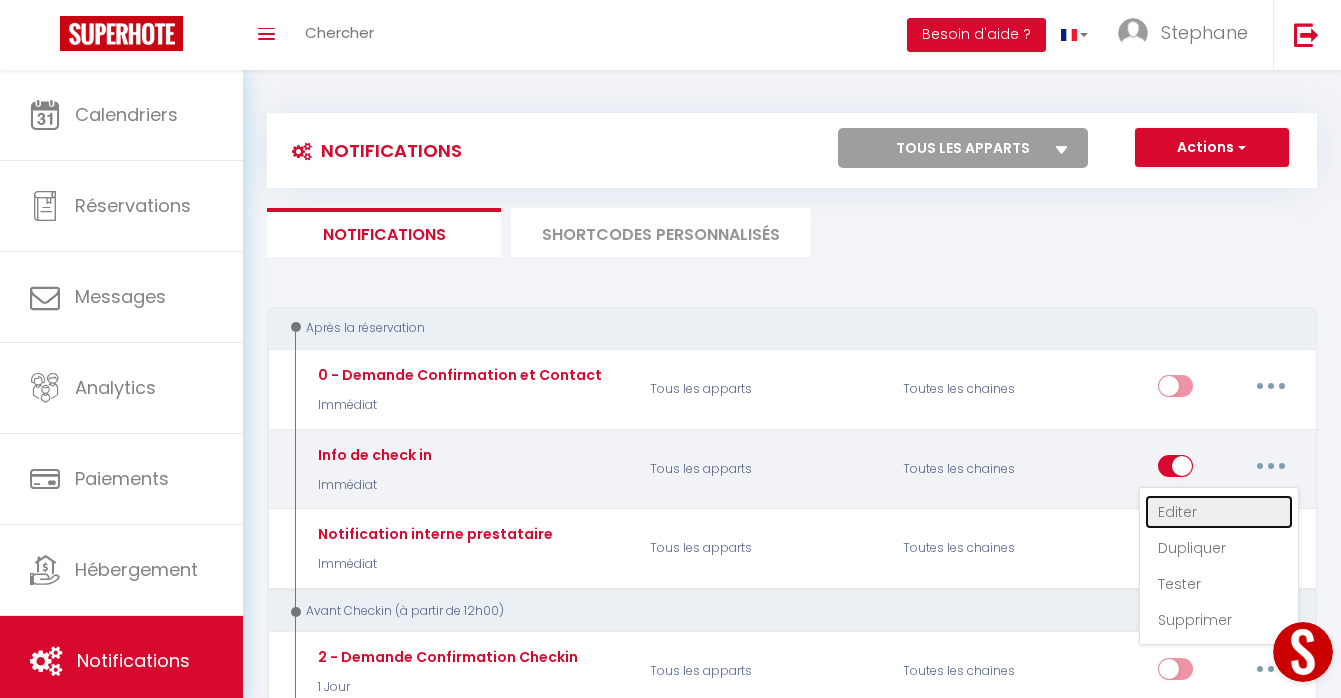 click on "Editer" at bounding box center (1219, 512) 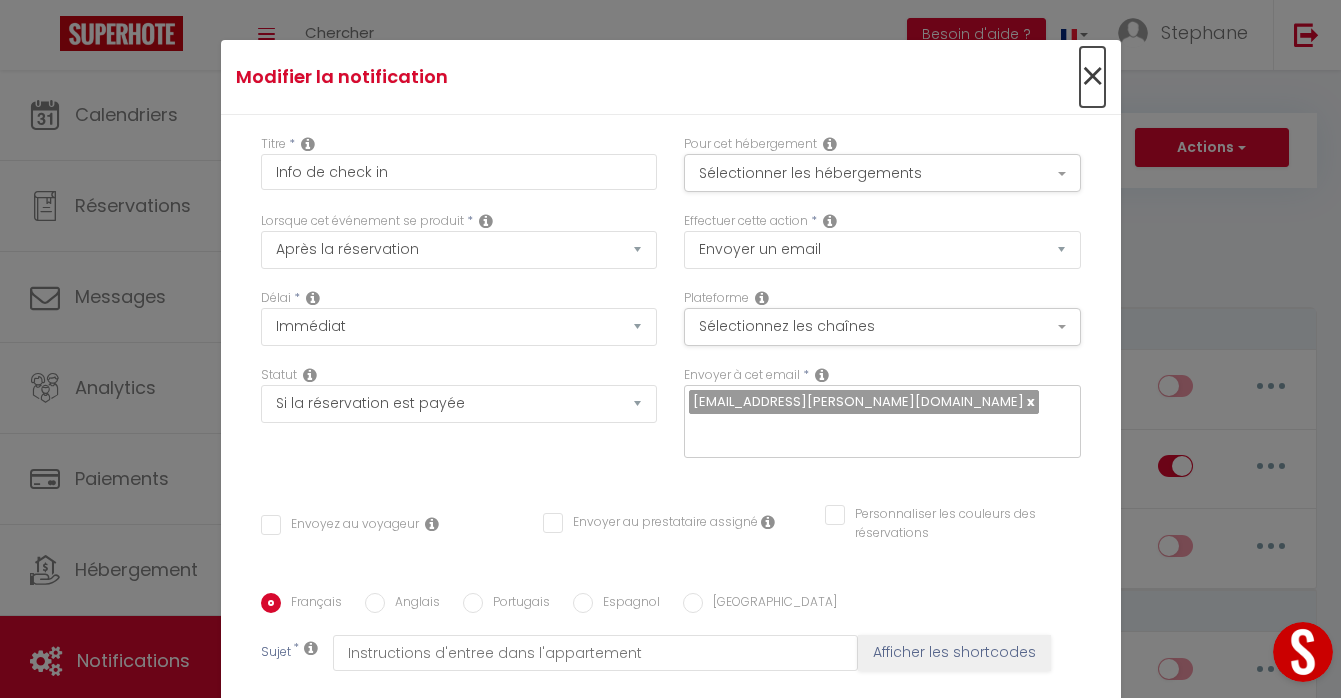 click on "×" at bounding box center [1092, 77] 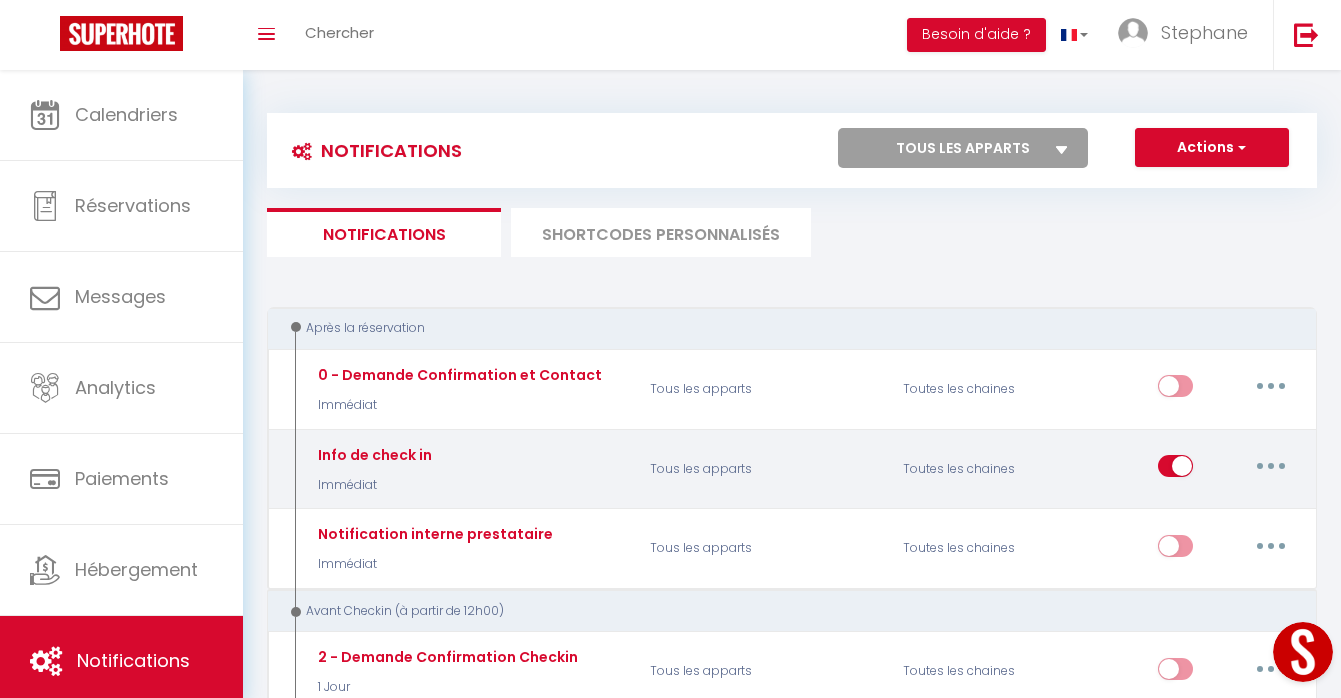 click at bounding box center [1271, 466] 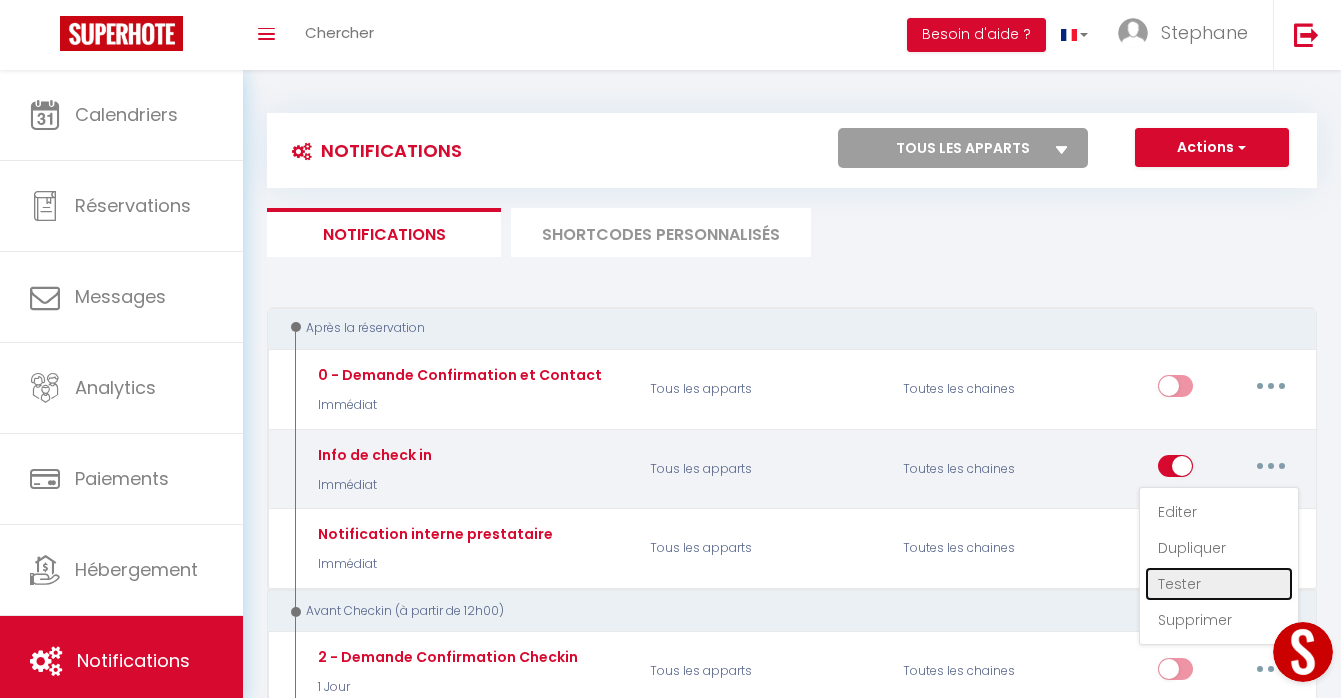 click on "Tester" at bounding box center [1219, 584] 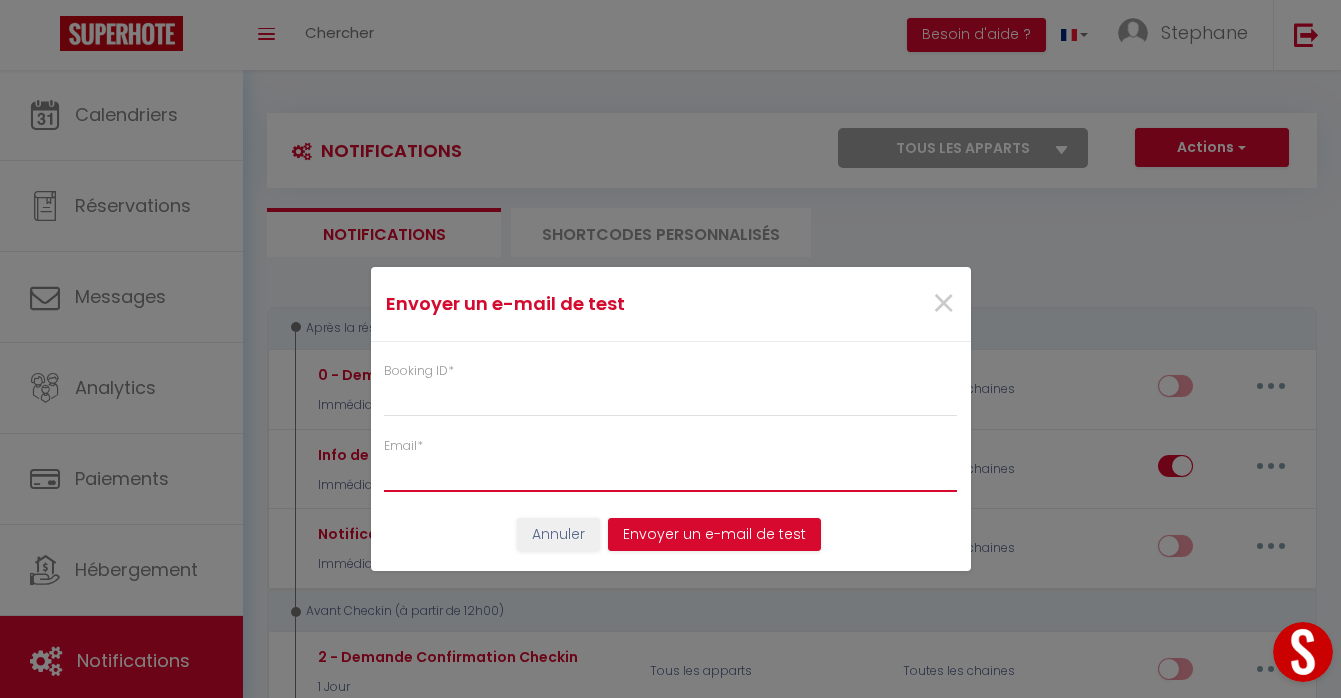 click on "Email
*" at bounding box center [671, 474] 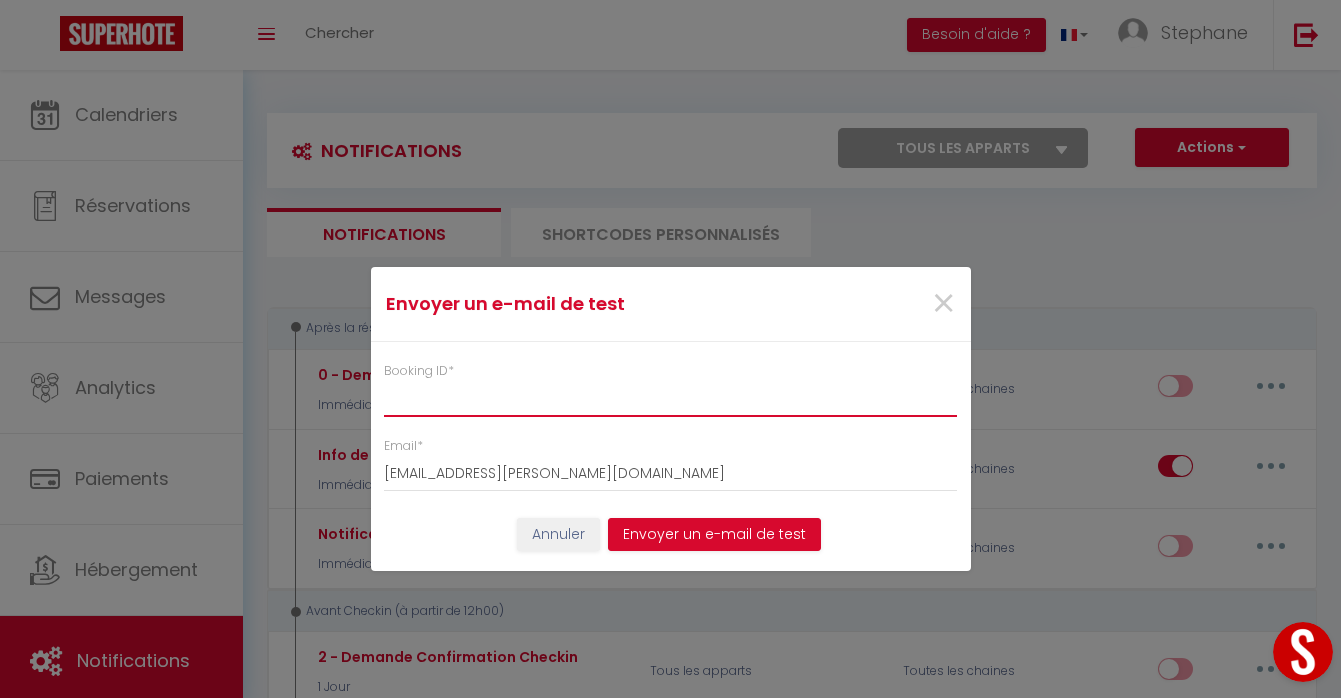 click on "Booking ID
*" at bounding box center [671, 399] 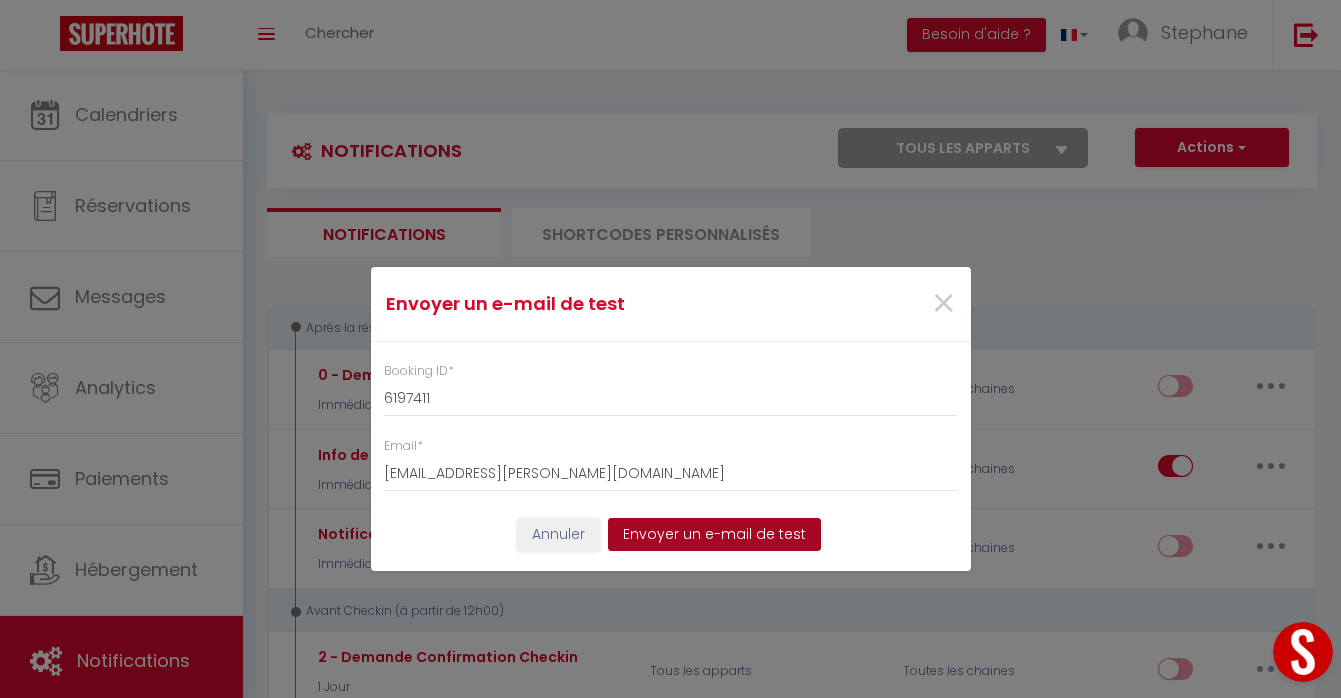 click on "Envoyer un e-mail de test" at bounding box center [714, 535] 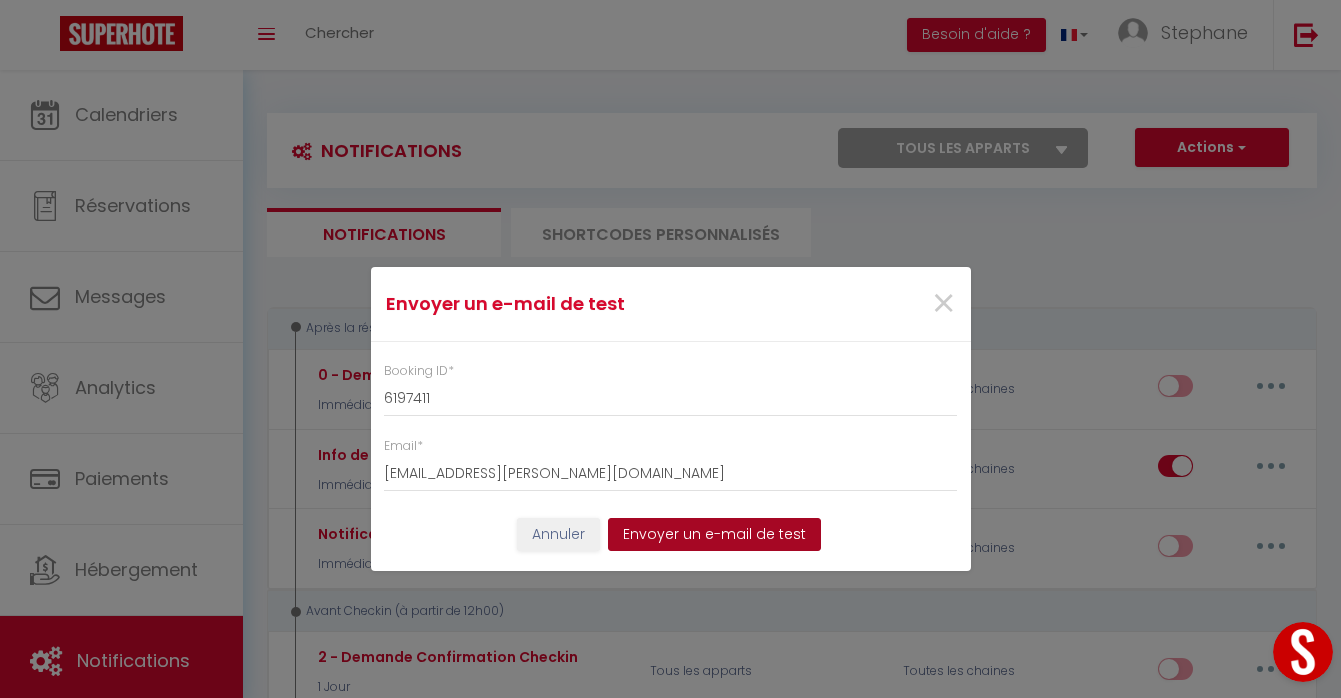 click on "Envoyer un e-mail de test" at bounding box center [714, 535] 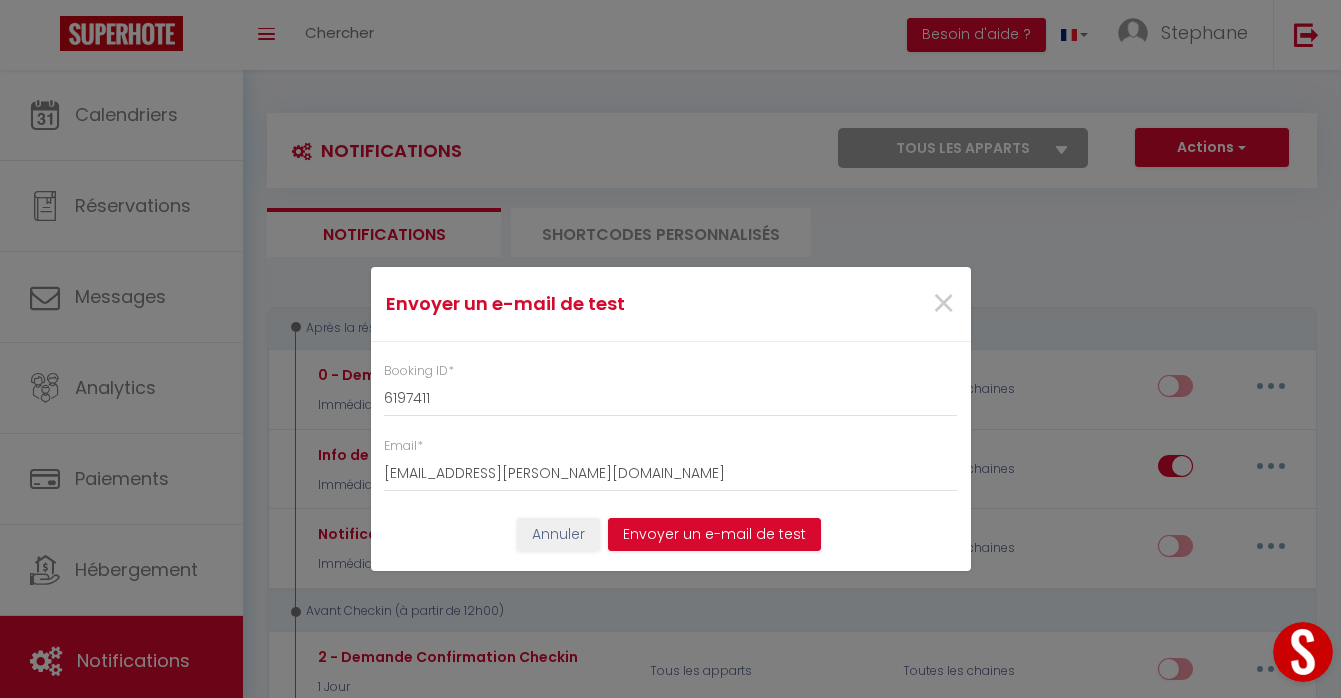 click on "Envoyer un e-mail de test   ×
Booking ID
*   6197411
Email
*   stephane.mamadou@gmail.com   Annuler
Envoyer un e-mail de test" at bounding box center (670, 349) 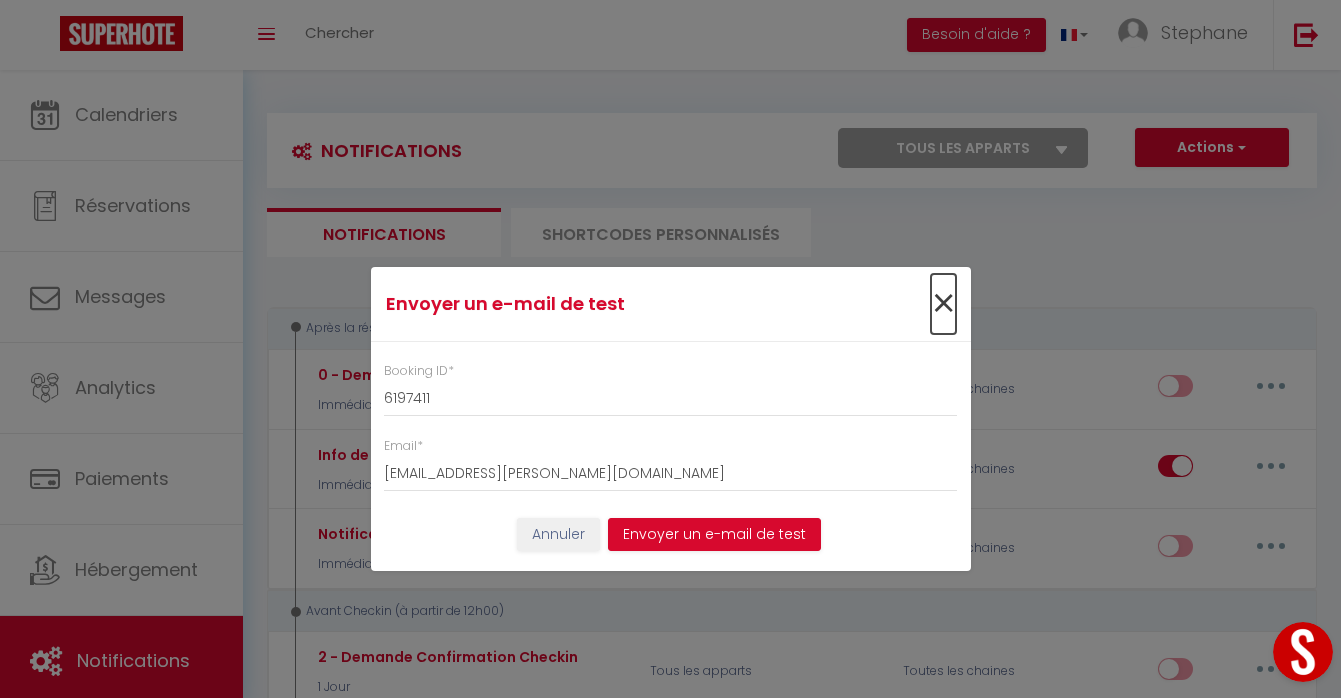 click on "×" at bounding box center (943, 304) 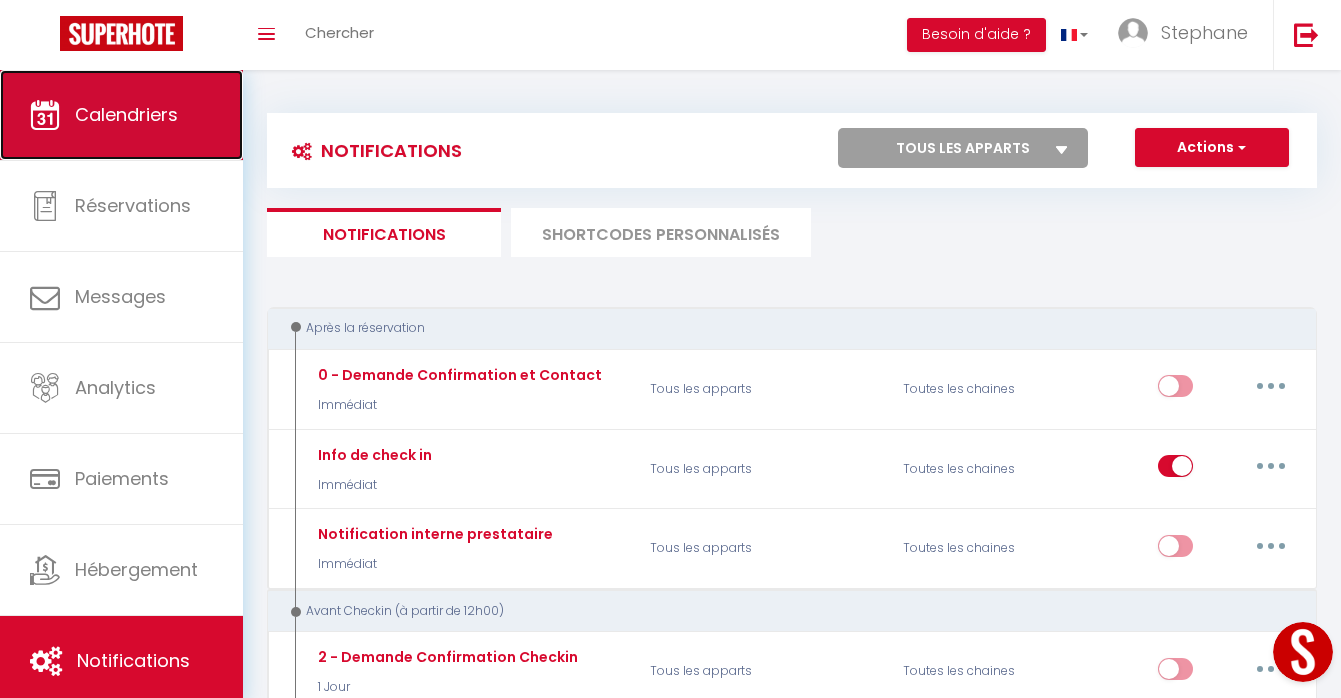 click on "Calendriers" at bounding box center [121, 115] 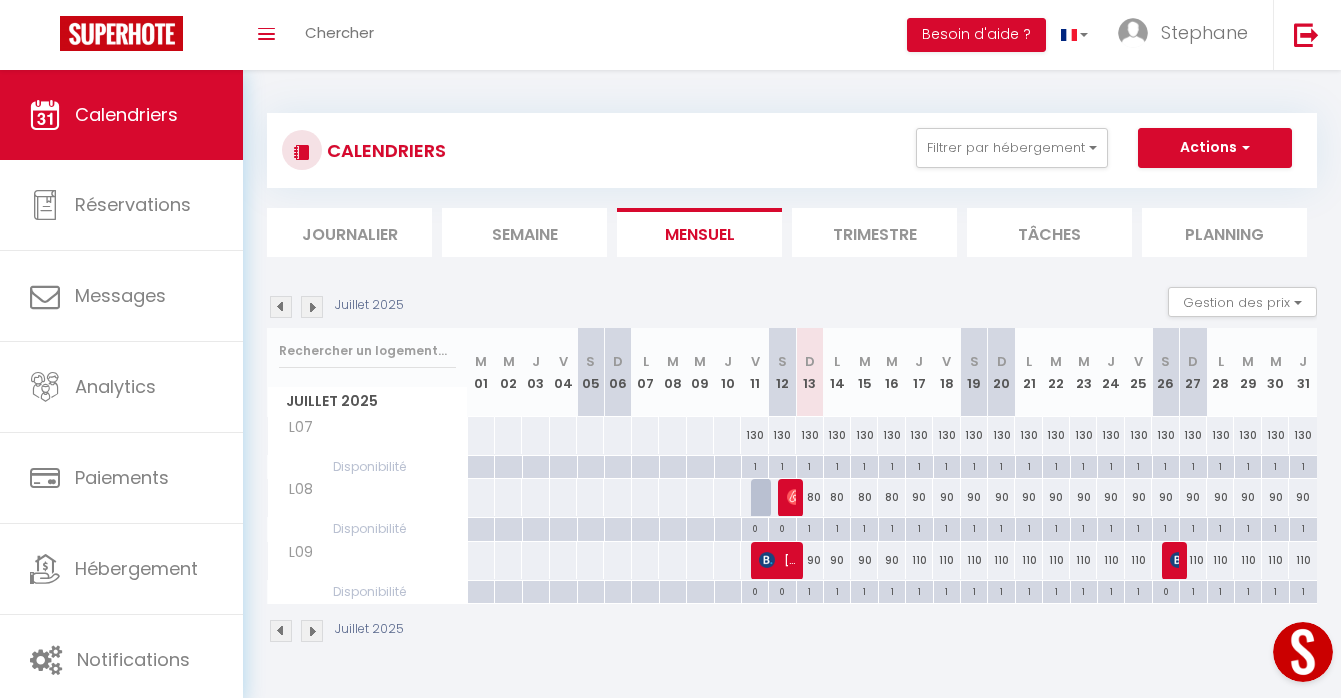 click on "80" at bounding box center [809, 497] 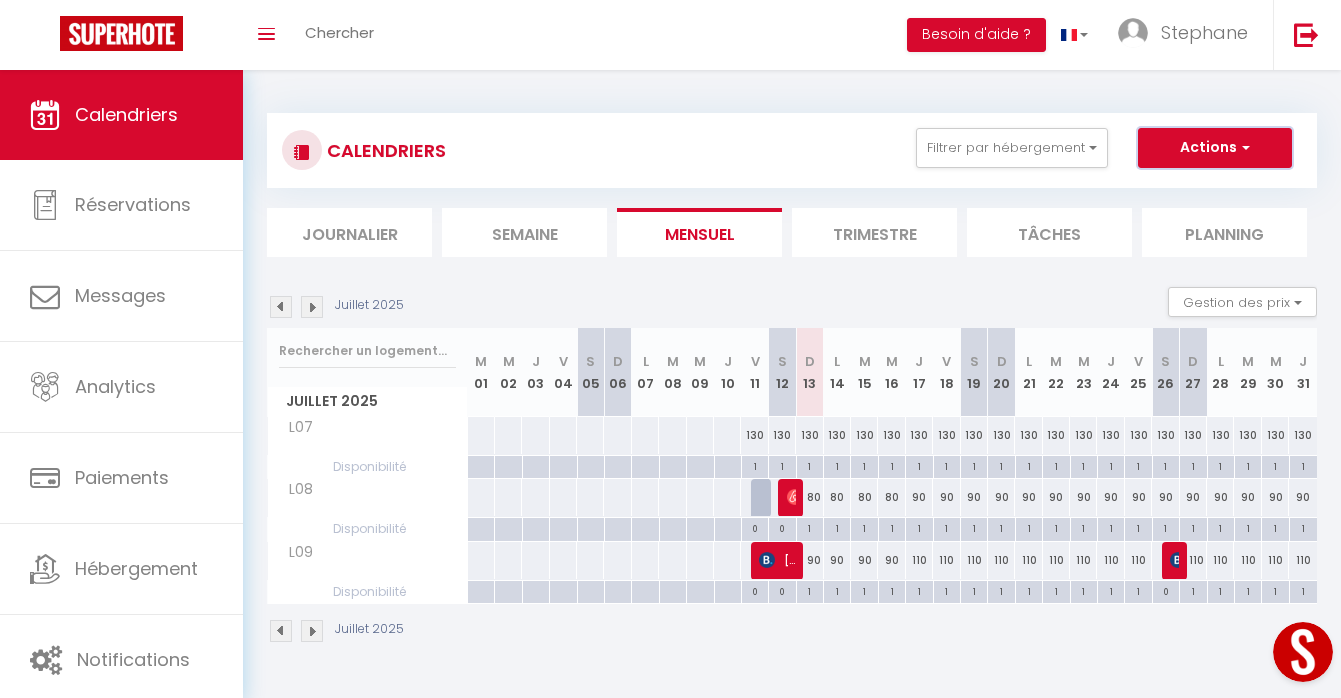 click on "Actions" at bounding box center (1215, 148) 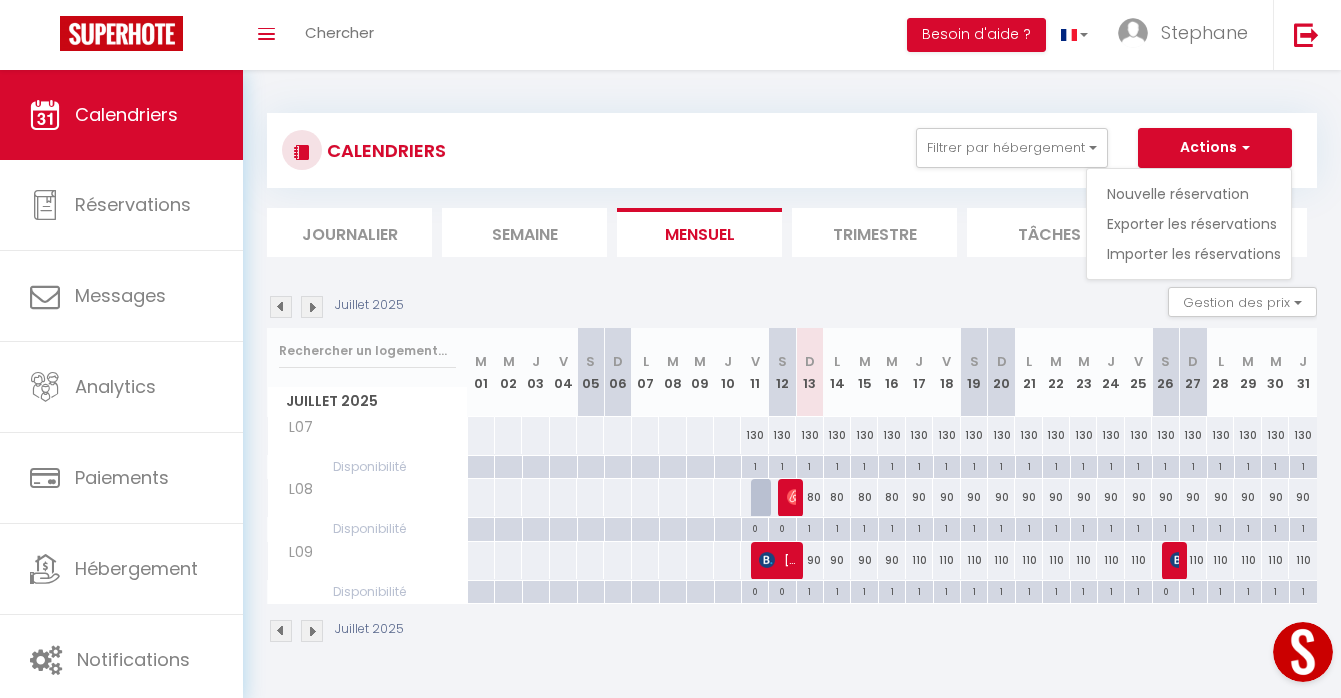 click on "D
20" at bounding box center [1001, 372] 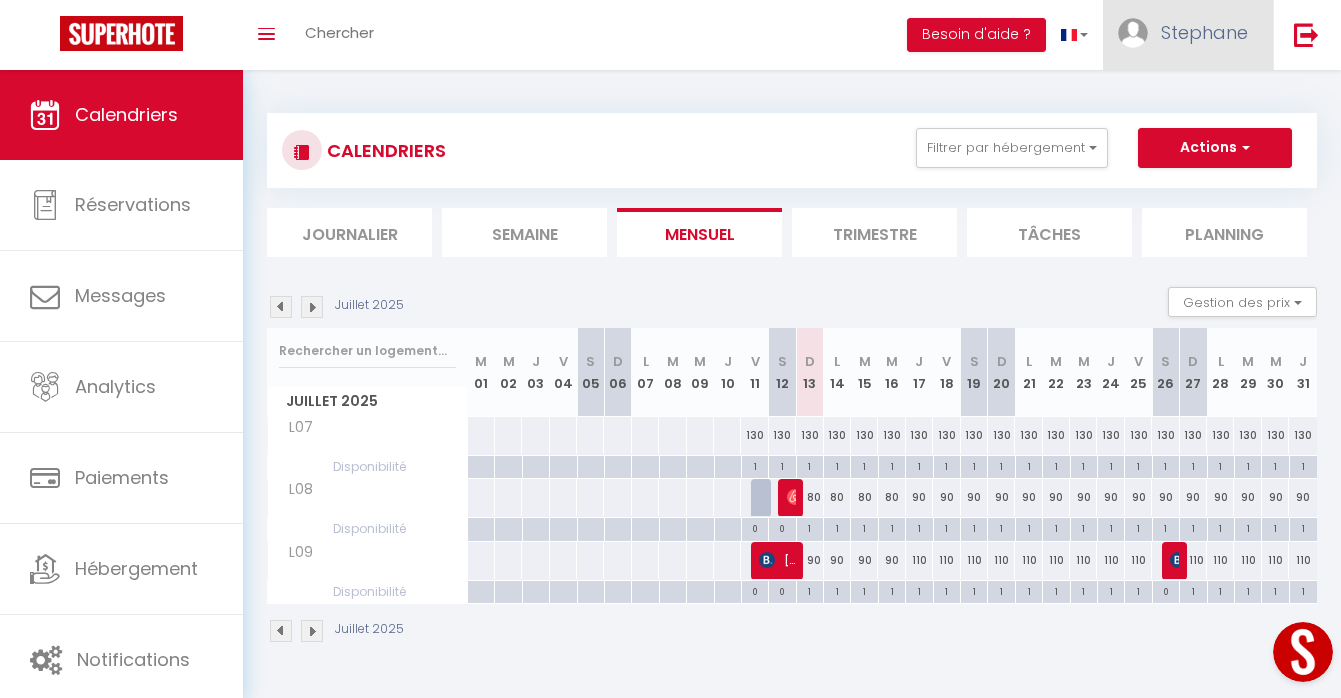 click on "Stephane" at bounding box center (1204, 32) 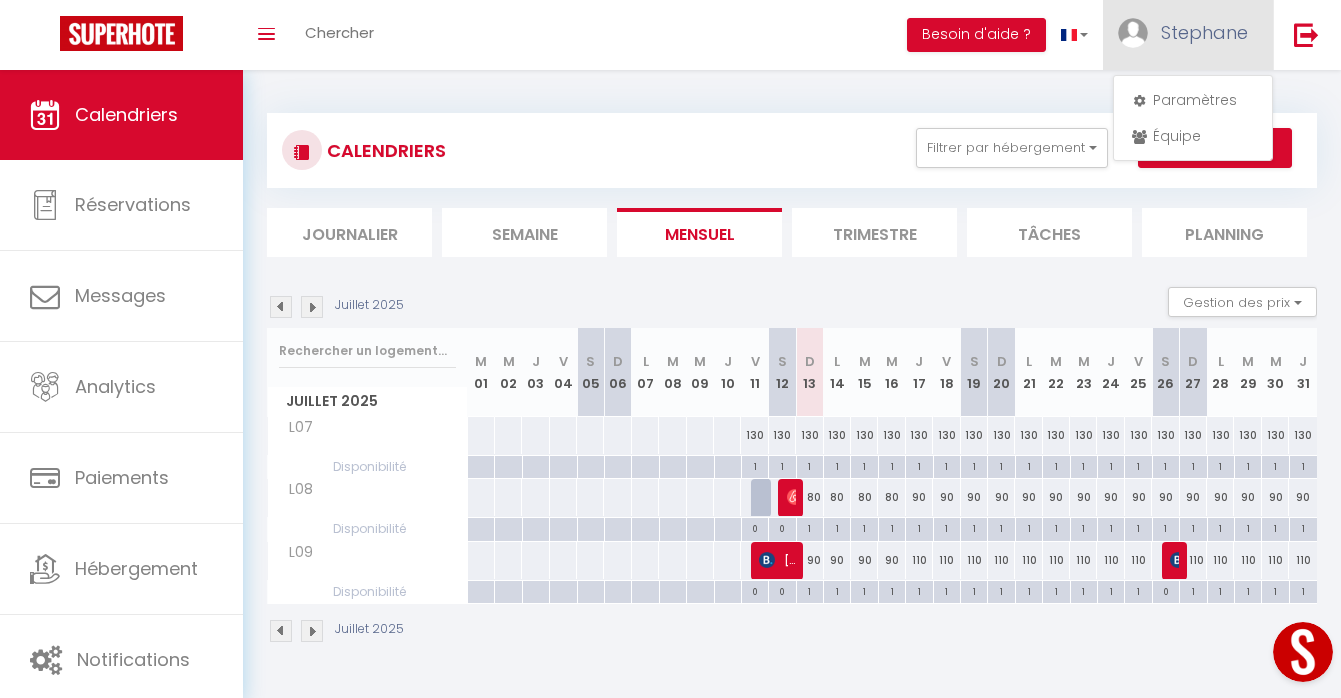 click on "Stephane" at bounding box center [1204, 32] 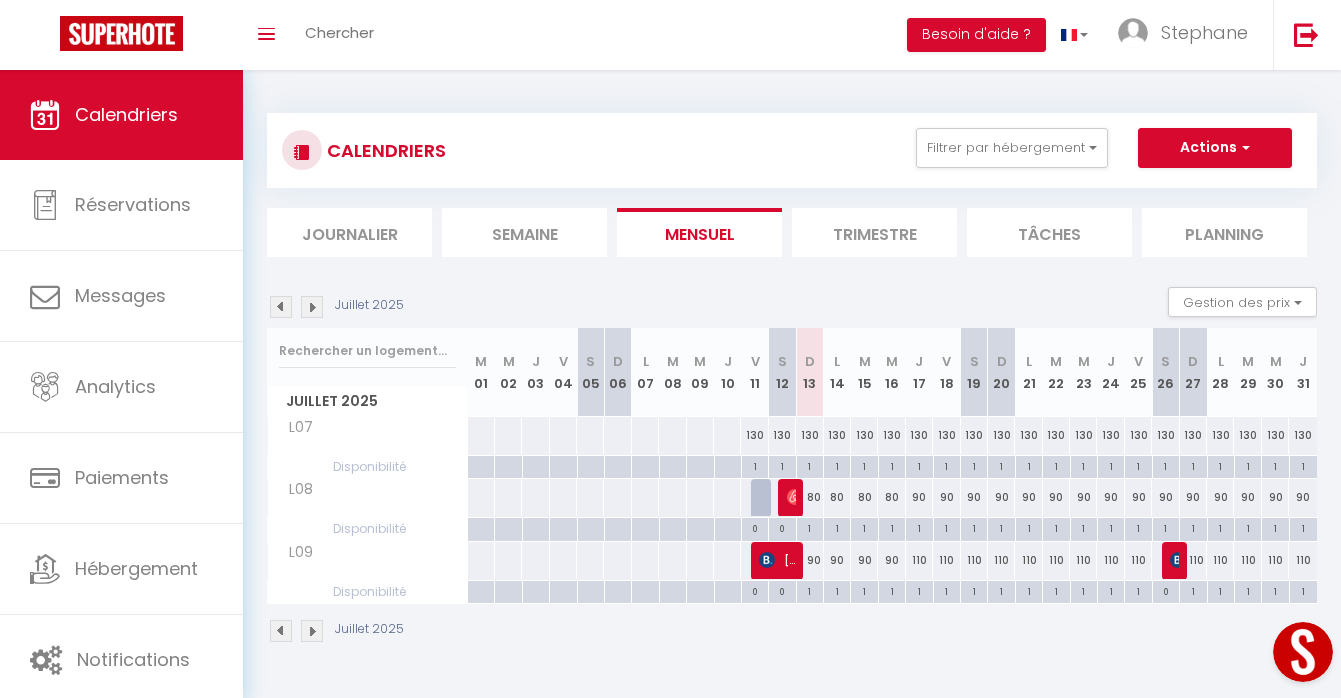 click on "80" at bounding box center (809, 497) 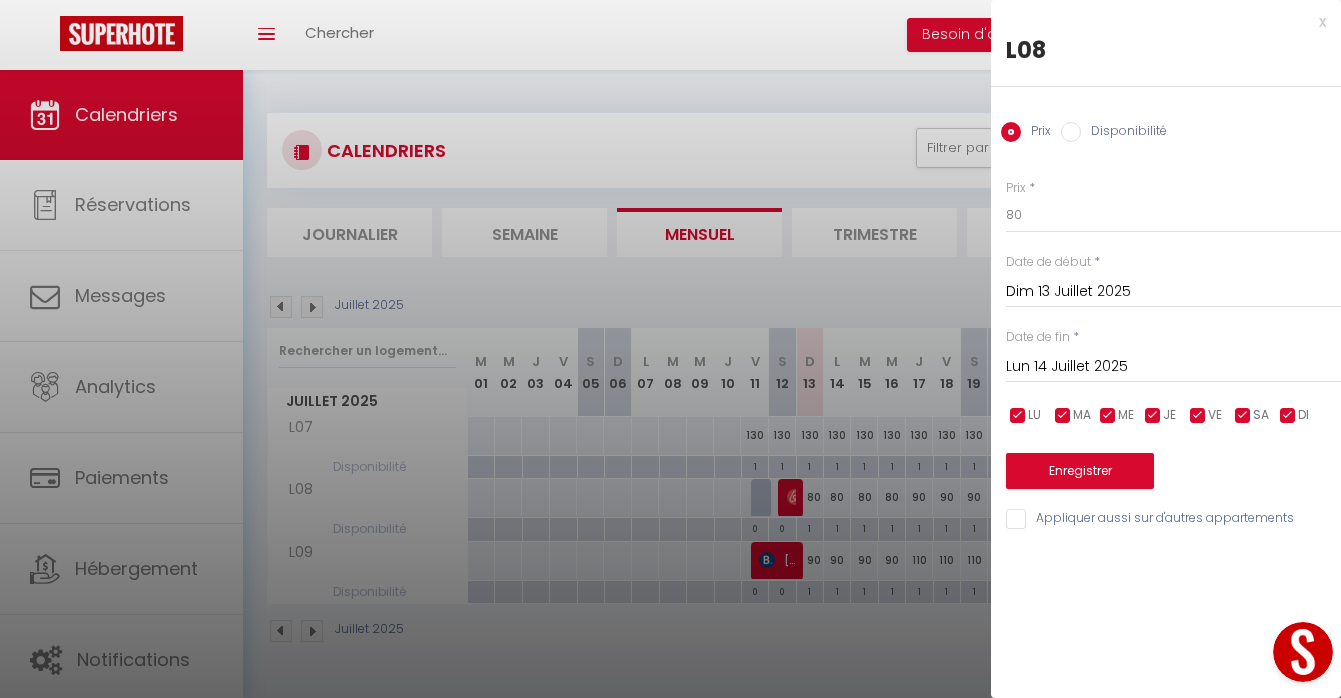 click on "Disponibilité" at bounding box center (1071, 132) 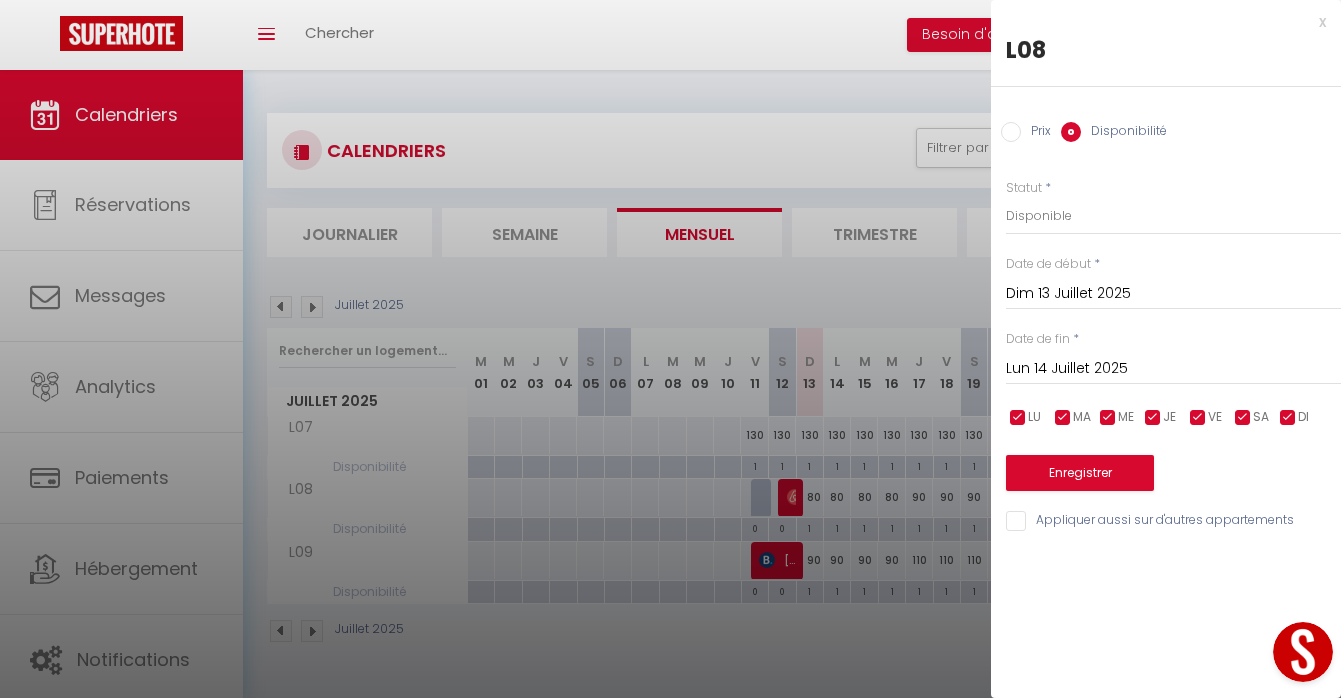 click on "Prix" at bounding box center [1011, 132] 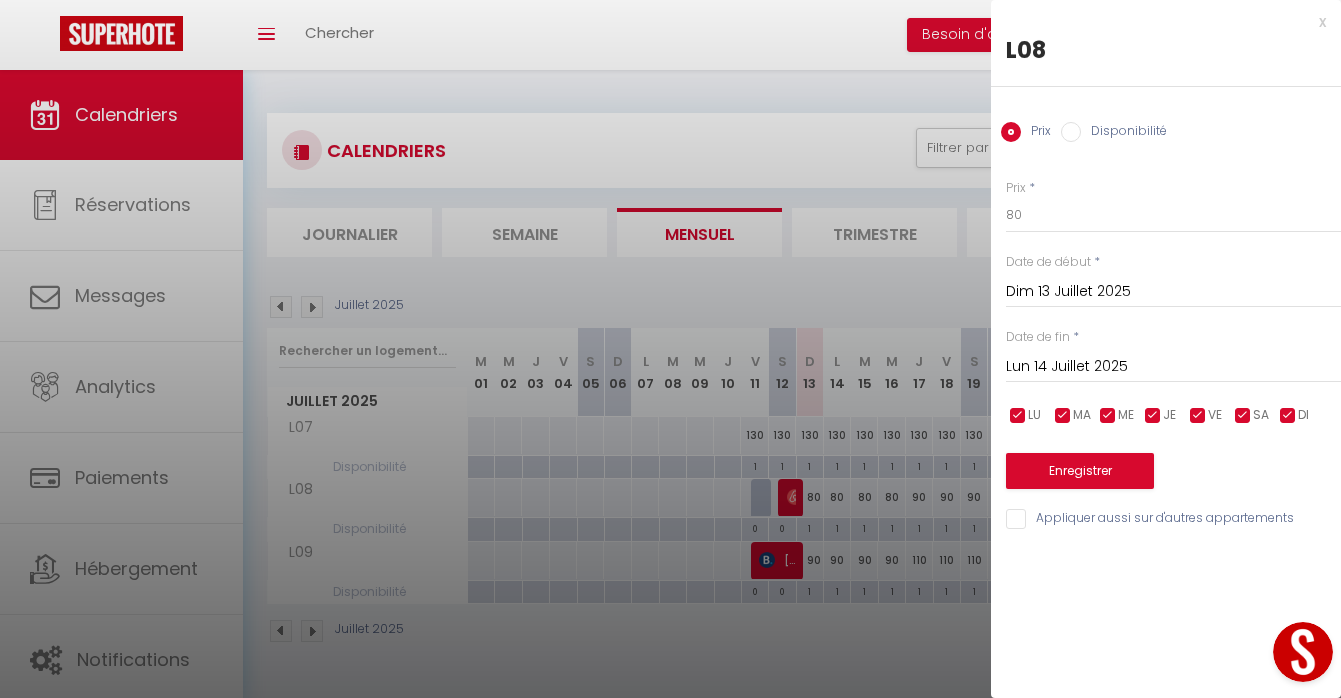 click on "x" at bounding box center [1158, 22] 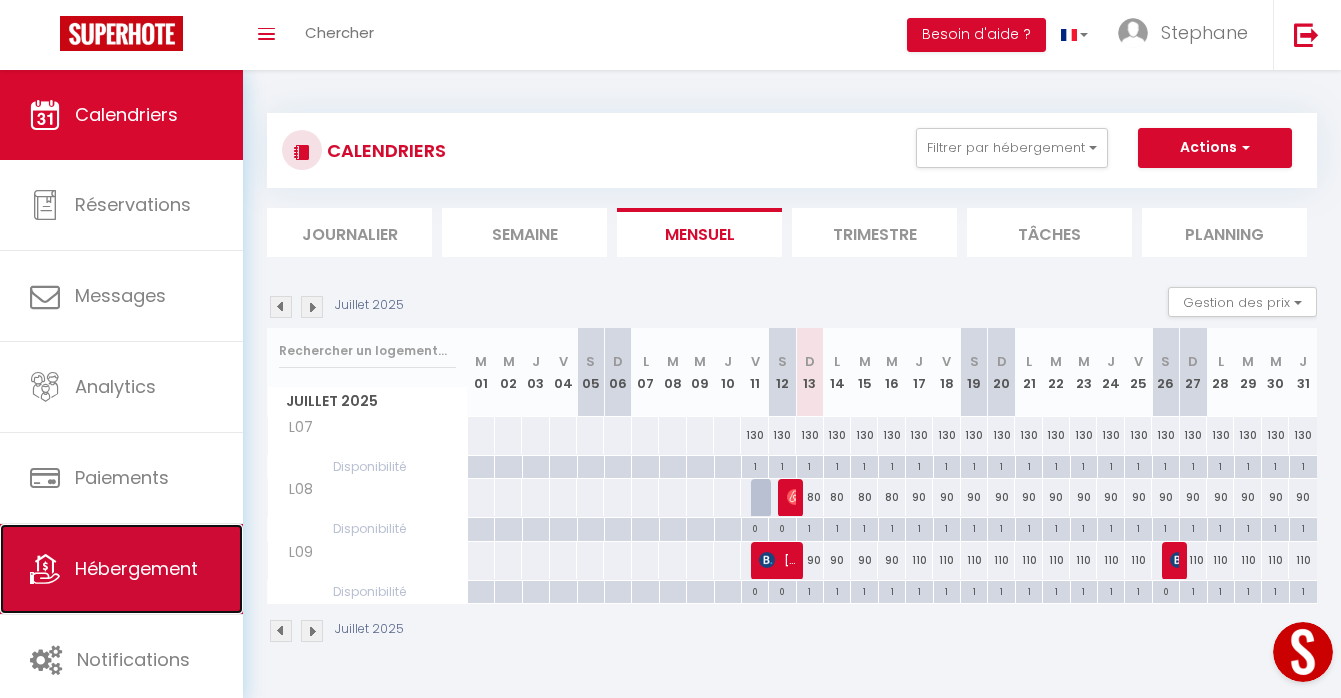 click on "Hébergement" at bounding box center (136, 568) 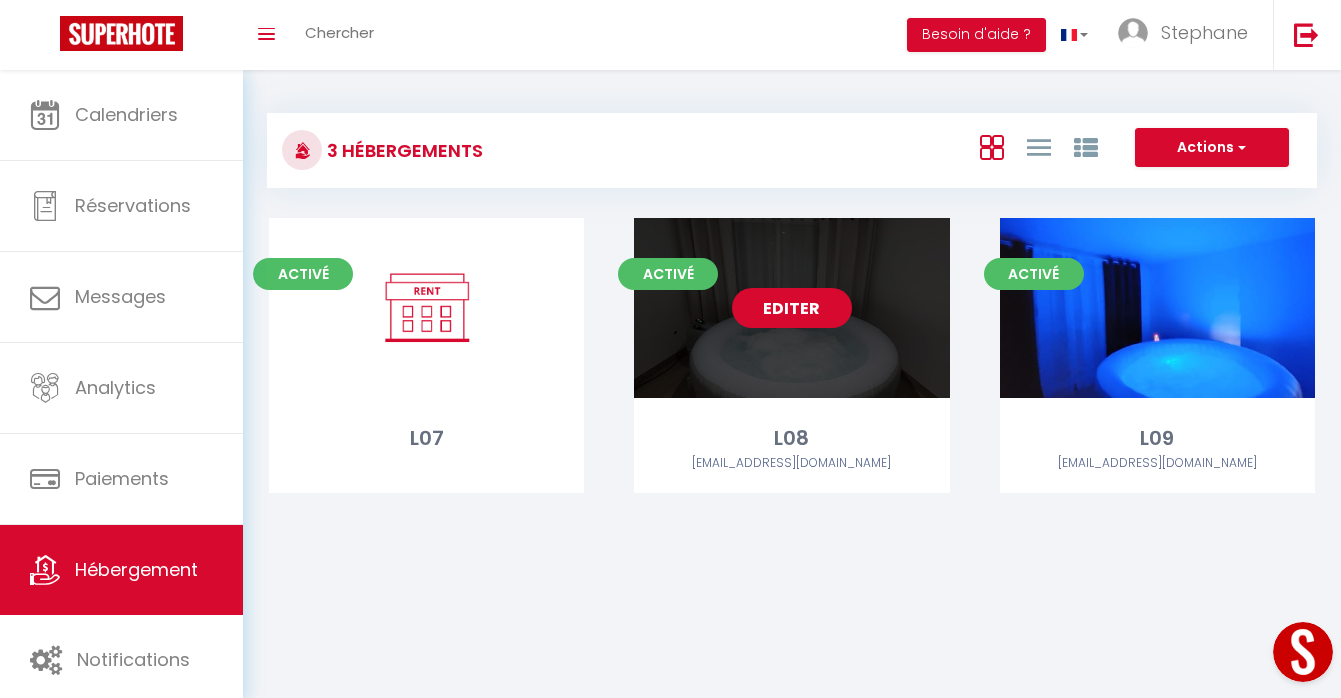 click on "Editer" at bounding box center [792, 308] 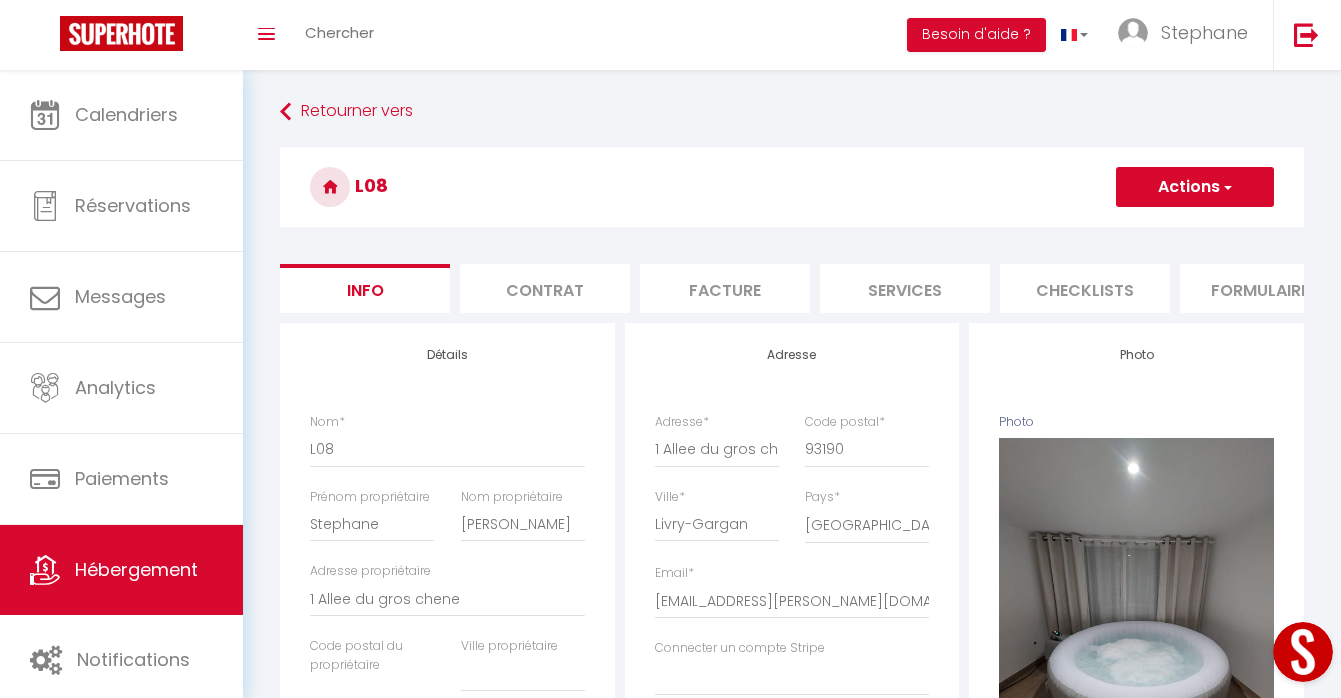click on "Formulaires" at bounding box center [1265, 288] 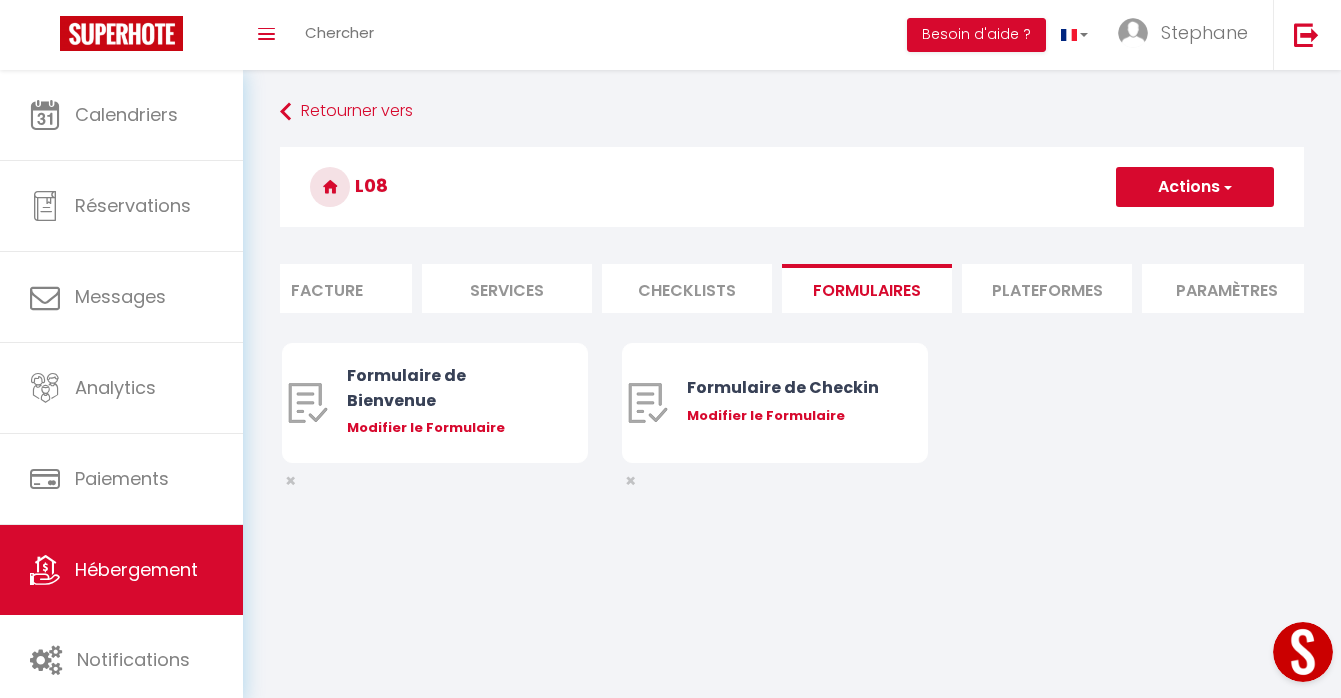 scroll, scrollTop: 0, scrollLeft: 413, axis: horizontal 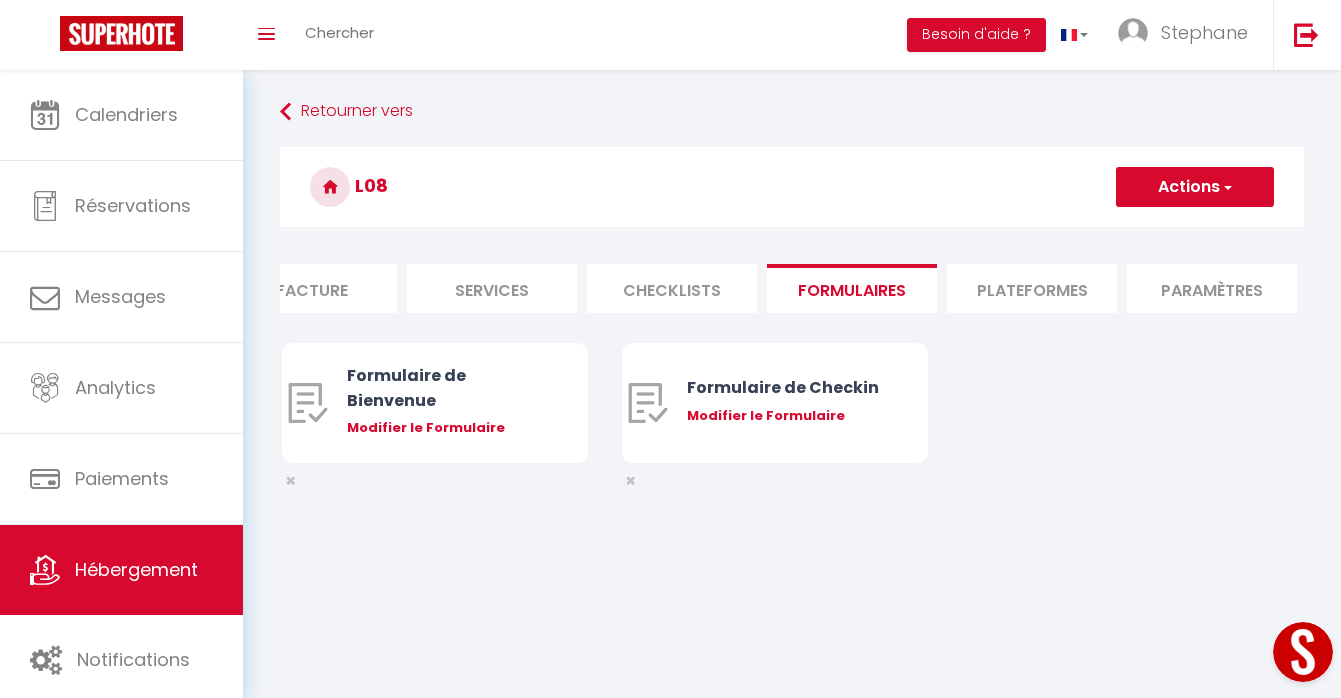 click on "Plateformes" at bounding box center [1032, 288] 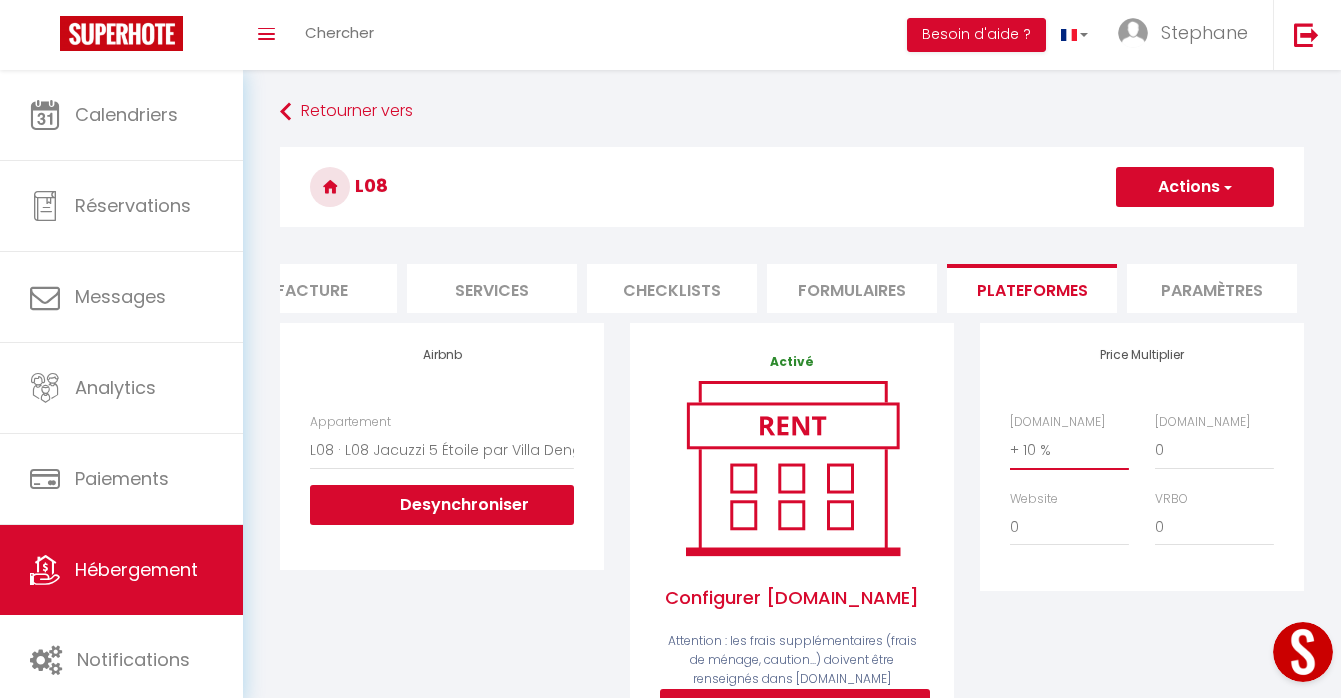 click on "0
+ 1 %
+ 2 %
+ 3 %
+ 4 %
+ 5 %
+ 6 %
+ 7 %
+ 8 %
+ 9 %" at bounding box center (1069, 450) 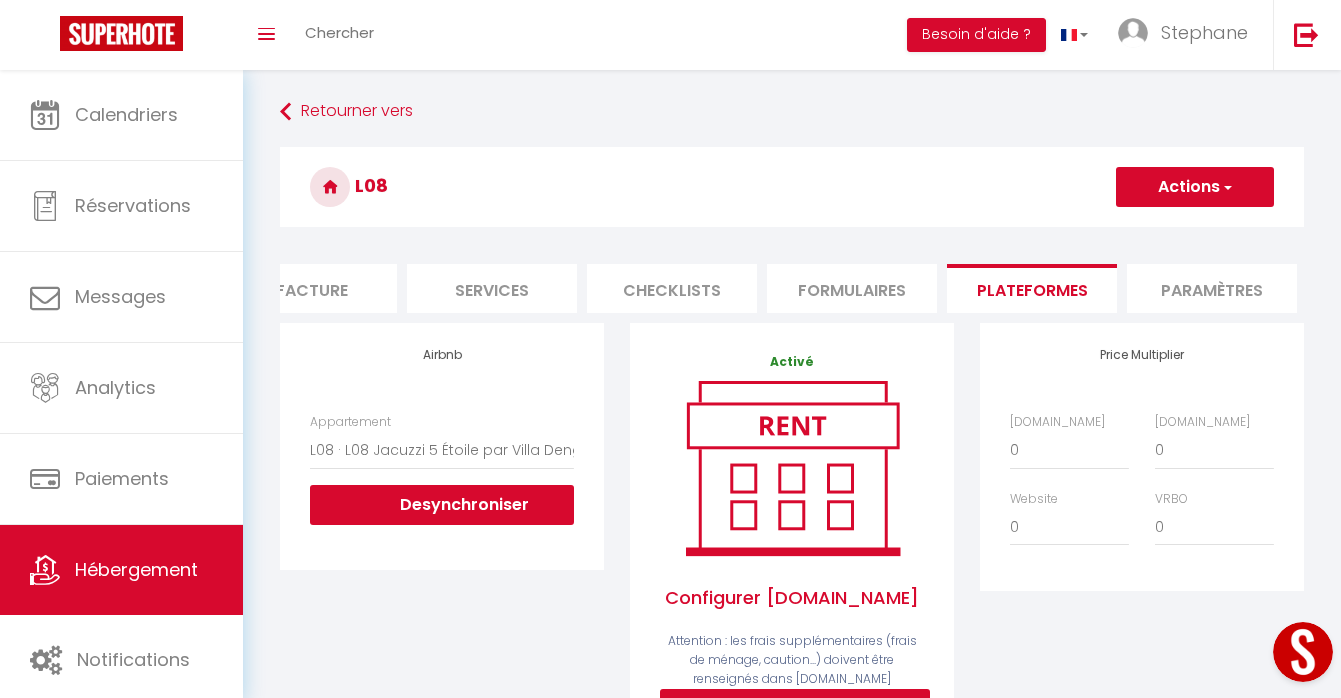 click on "Actions" at bounding box center [1195, 187] 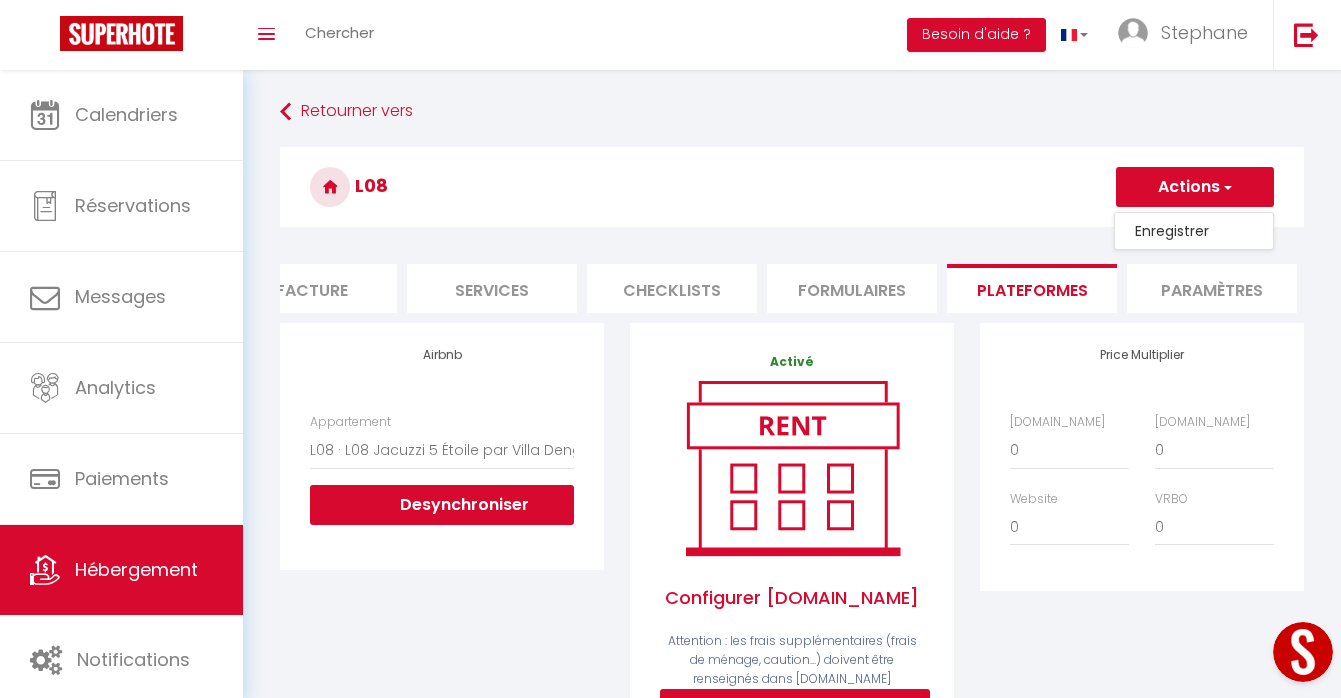 click on "Enregistrer" at bounding box center (1194, 231) 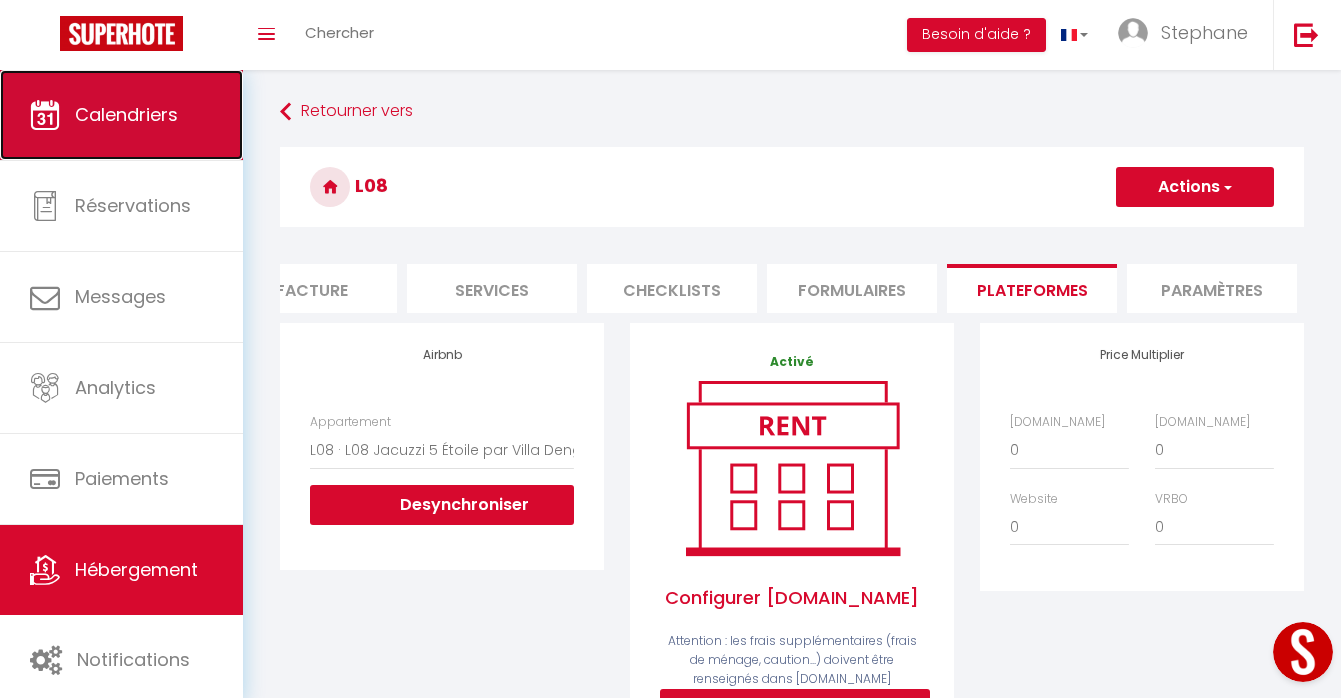 click on "Calendriers" at bounding box center (126, 114) 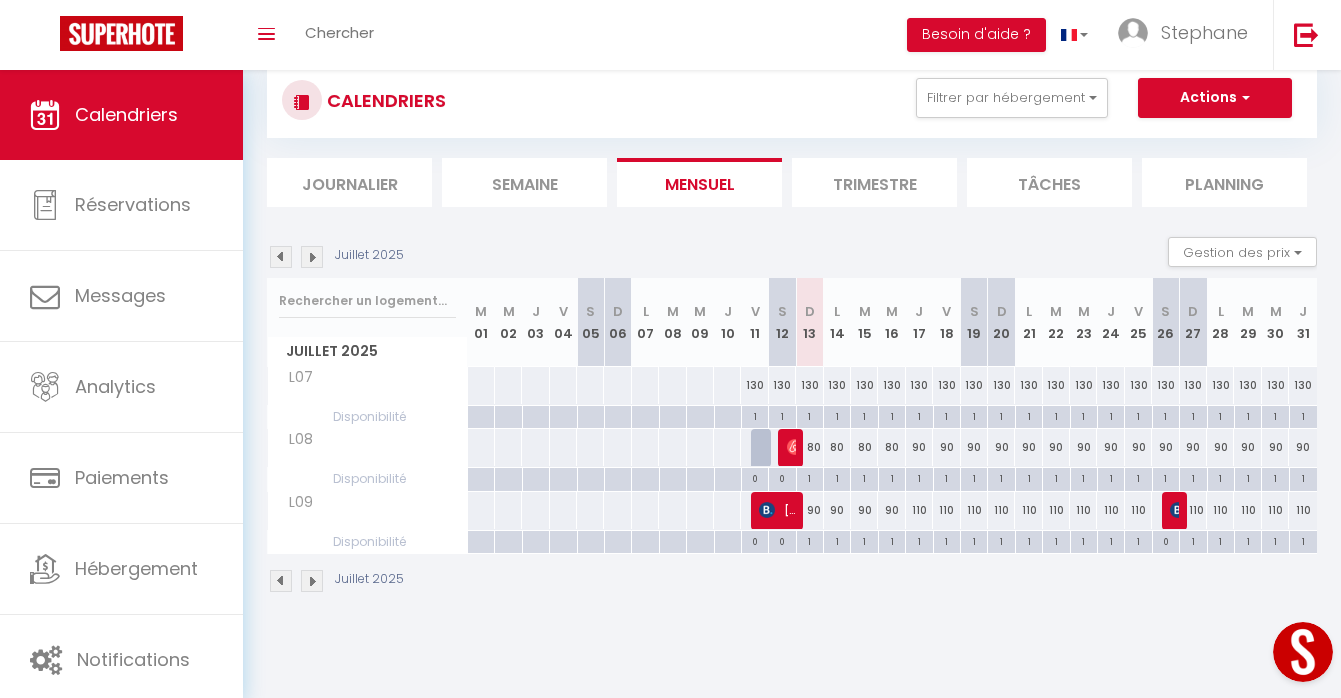 scroll, scrollTop: 70, scrollLeft: 0, axis: vertical 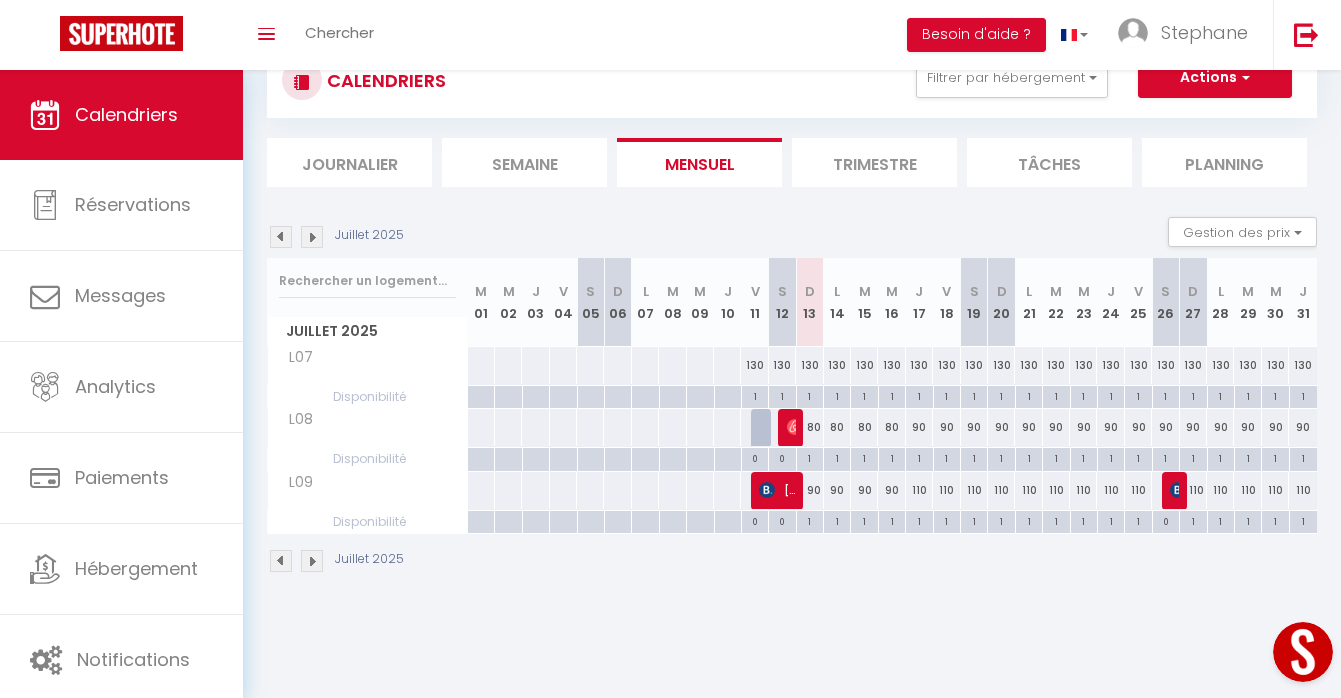 click at bounding box center [312, 561] 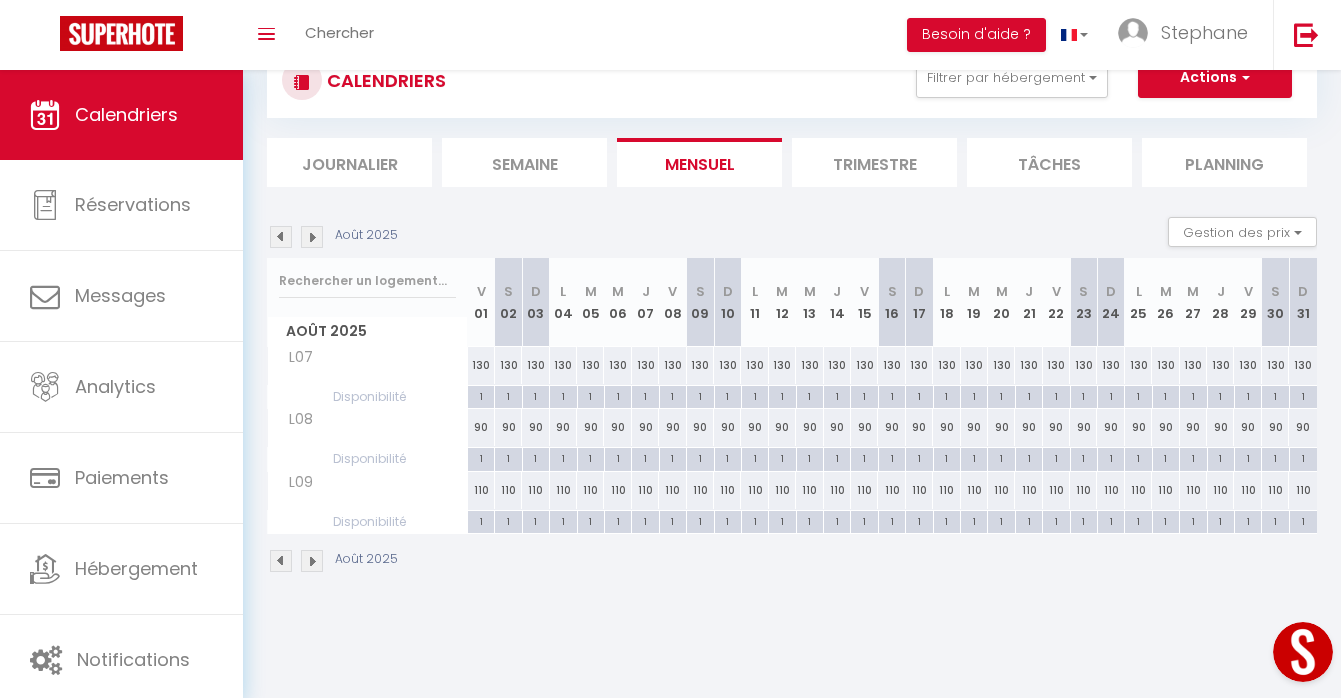 click at bounding box center (312, 561) 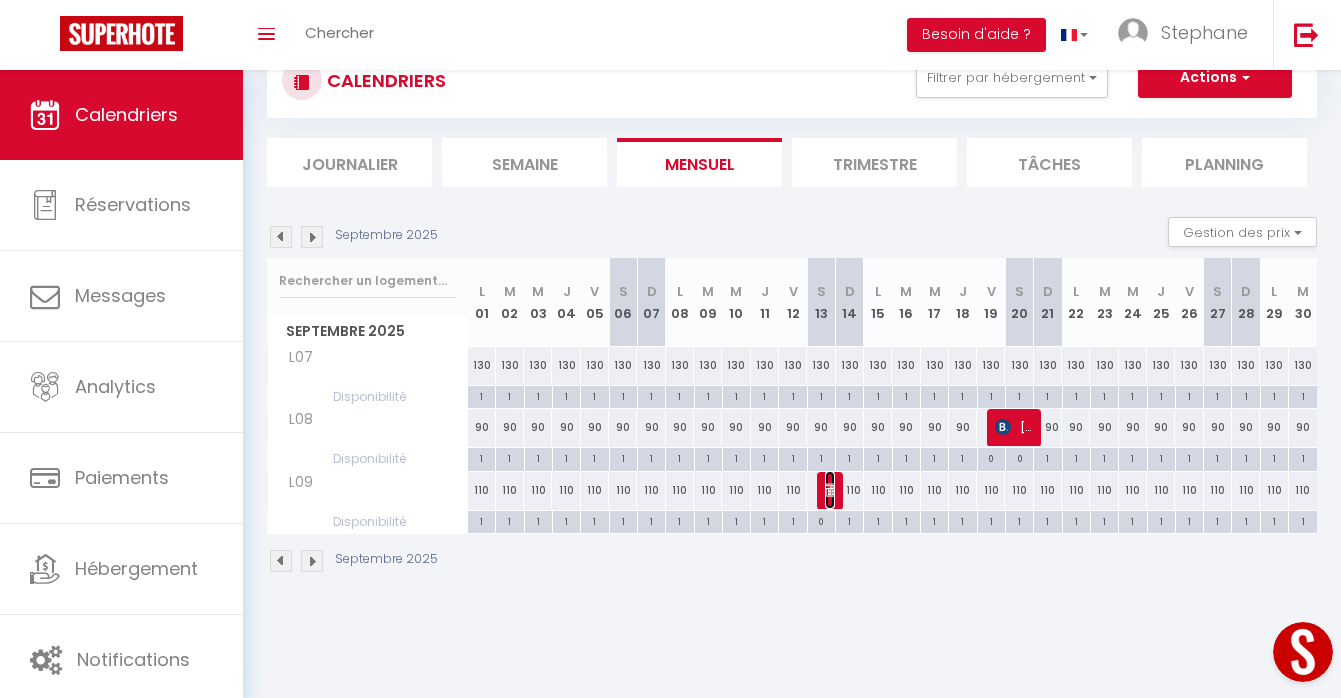 click at bounding box center [833, 490] 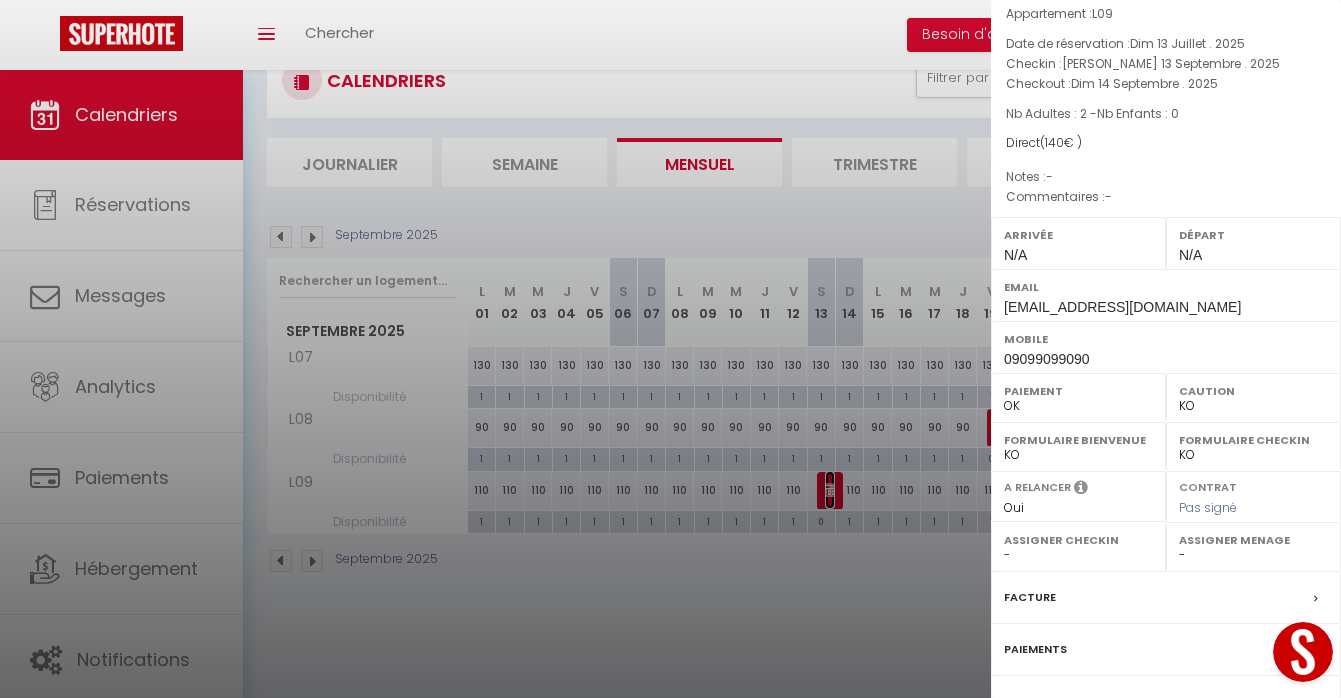 scroll, scrollTop: 234, scrollLeft: 0, axis: vertical 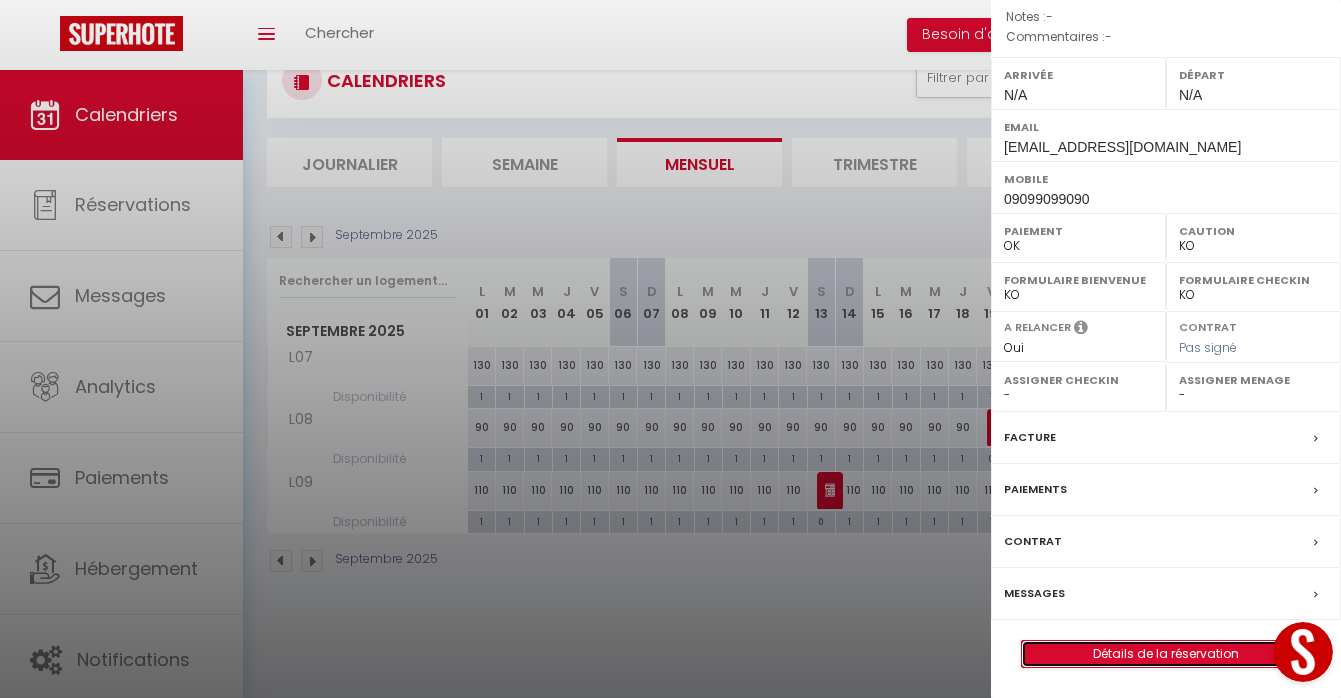 click on "Détails de la réservation" at bounding box center (1166, 654) 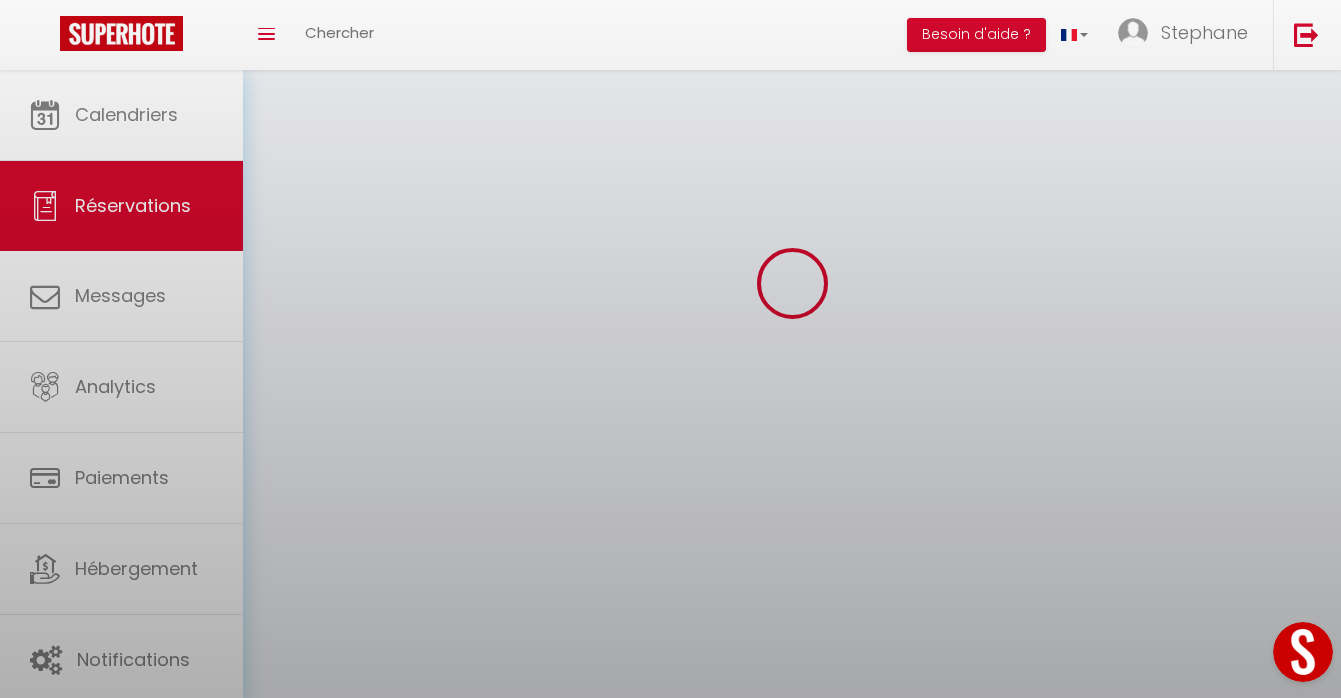 scroll, scrollTop: 0, scrollLeft: 0, axis: both 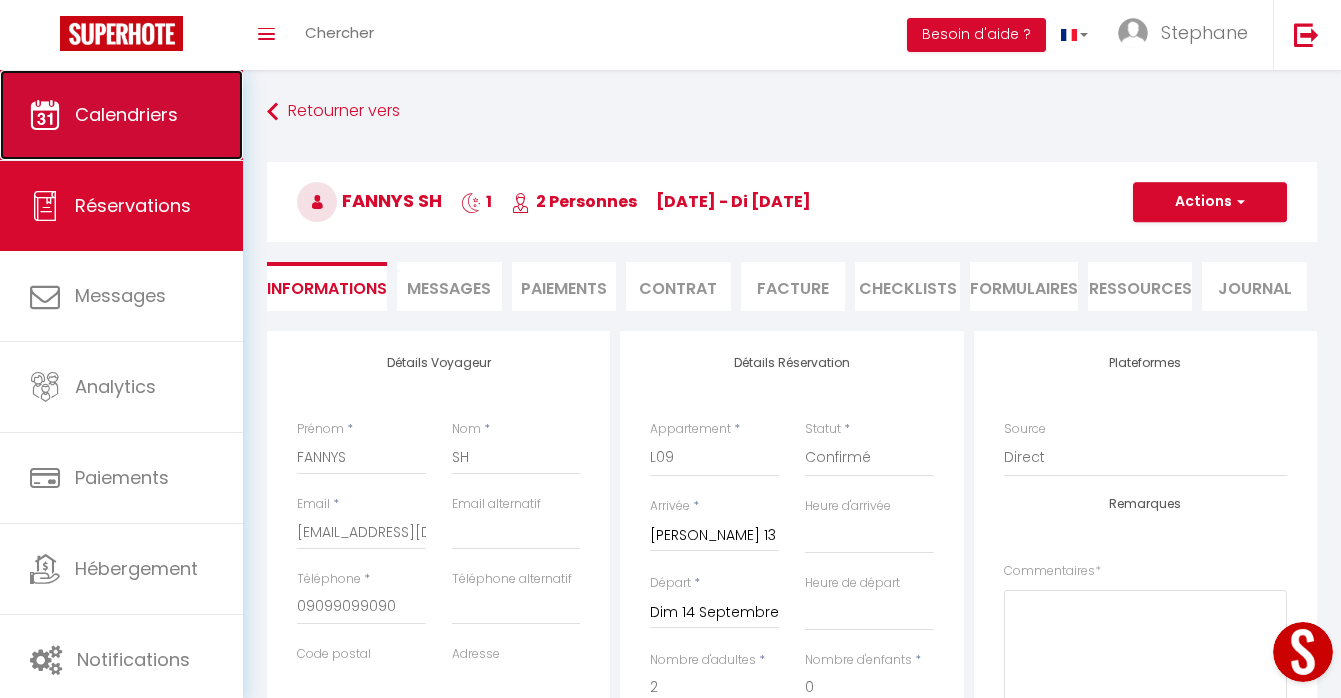 click on "Calendriers" at bounding box center (126, 114) 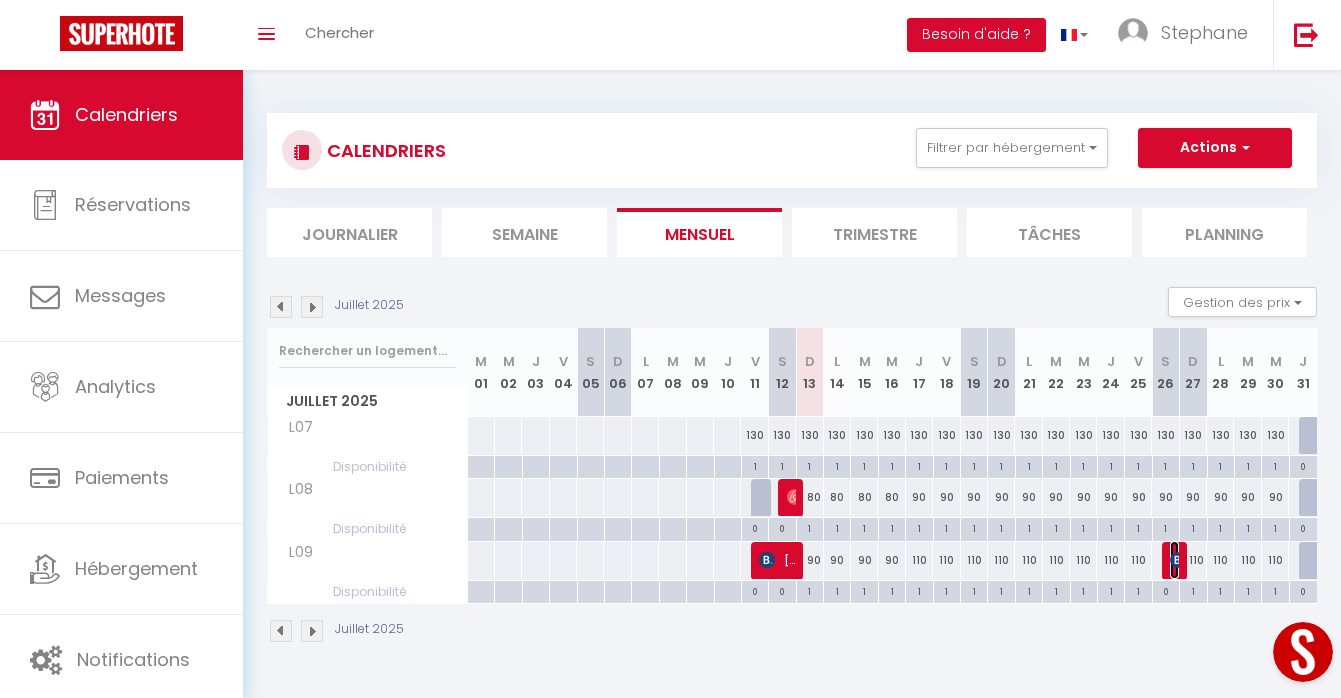 click at bounding box center [1178, 560] 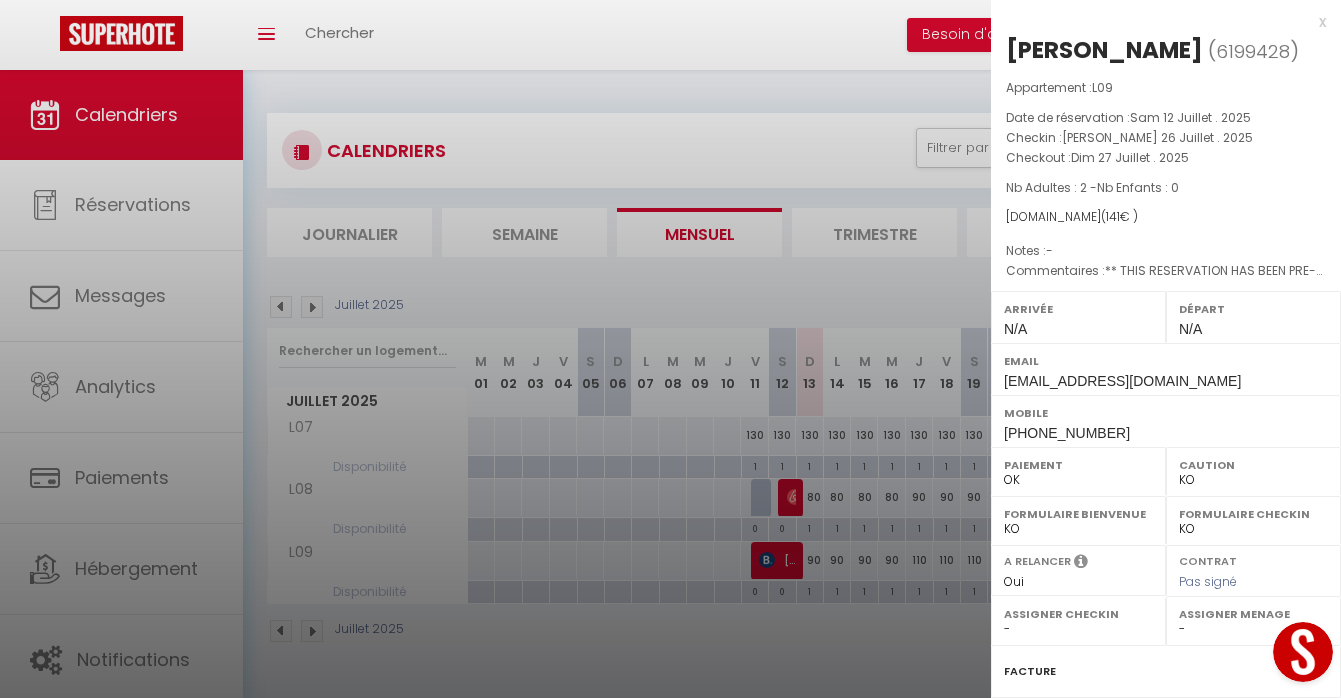 click at bounding box center (670, 349) 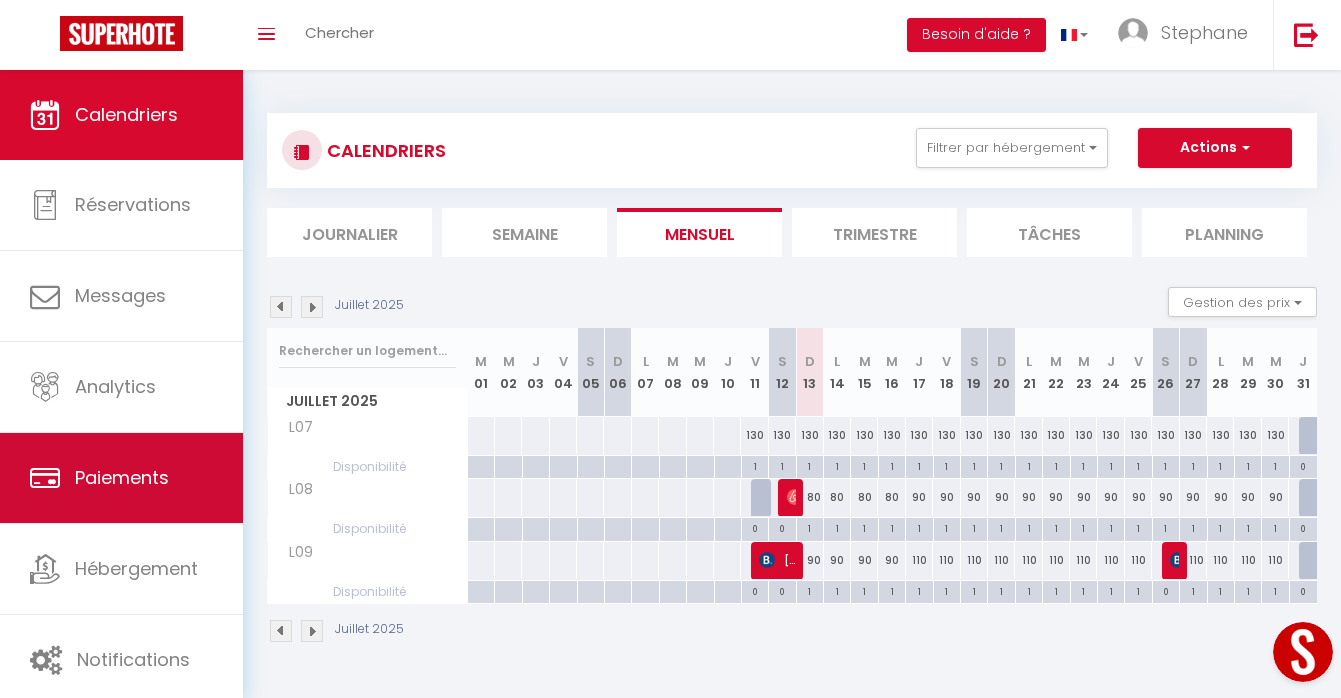 scroll, scrollTop: 4, scrollLeft: 0, axis: vertical 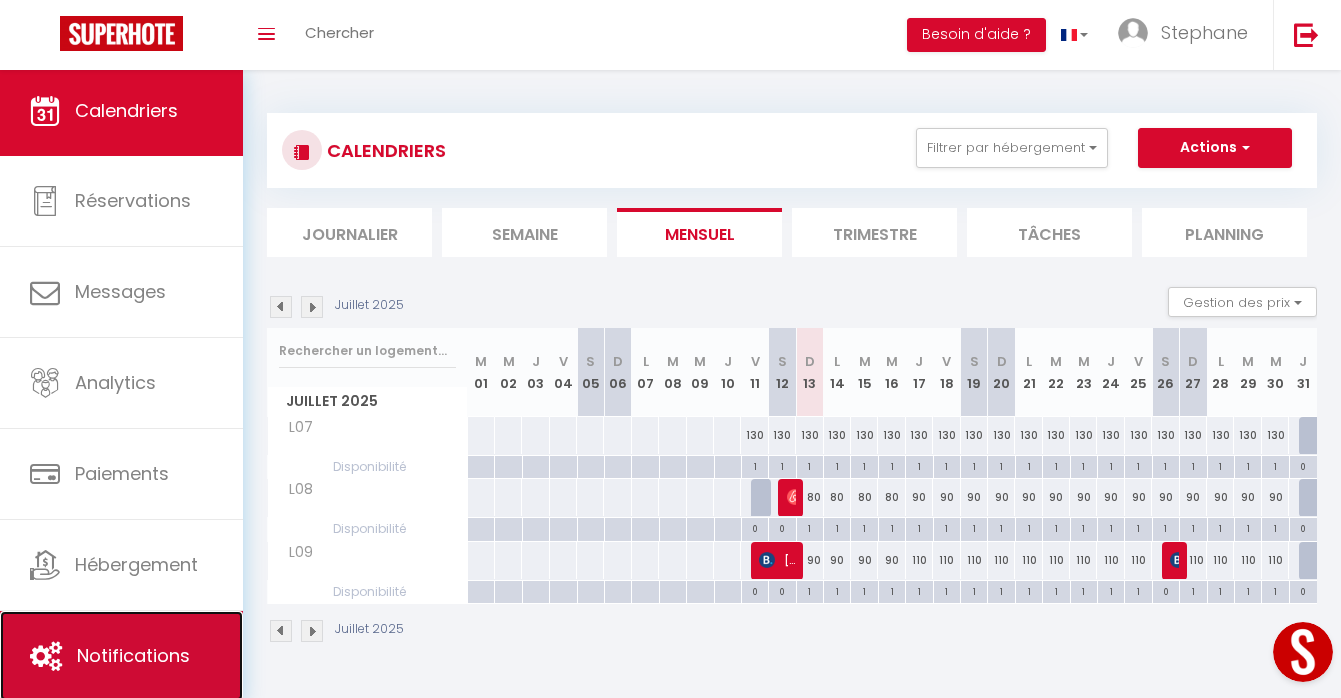 click on "Notifications" at bounding box center (121, 656) 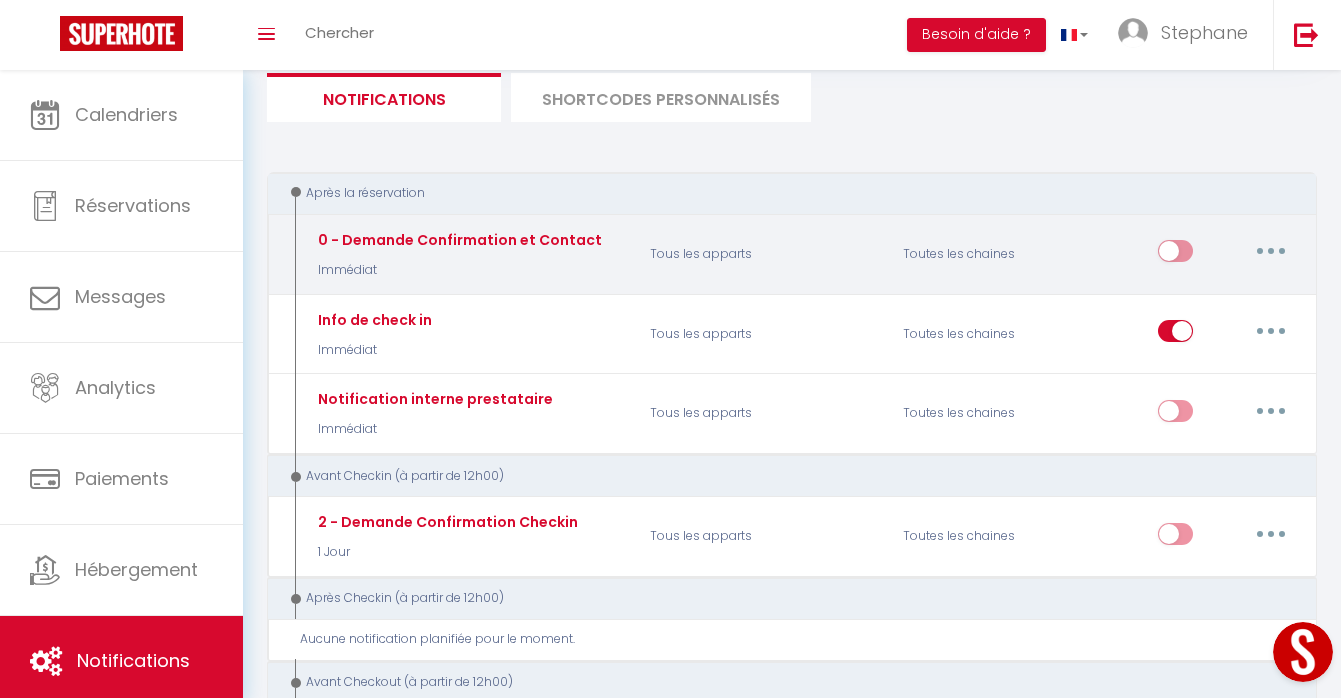 scroll, scrollTop: 68, scrollLeft: 0, axis: vertical 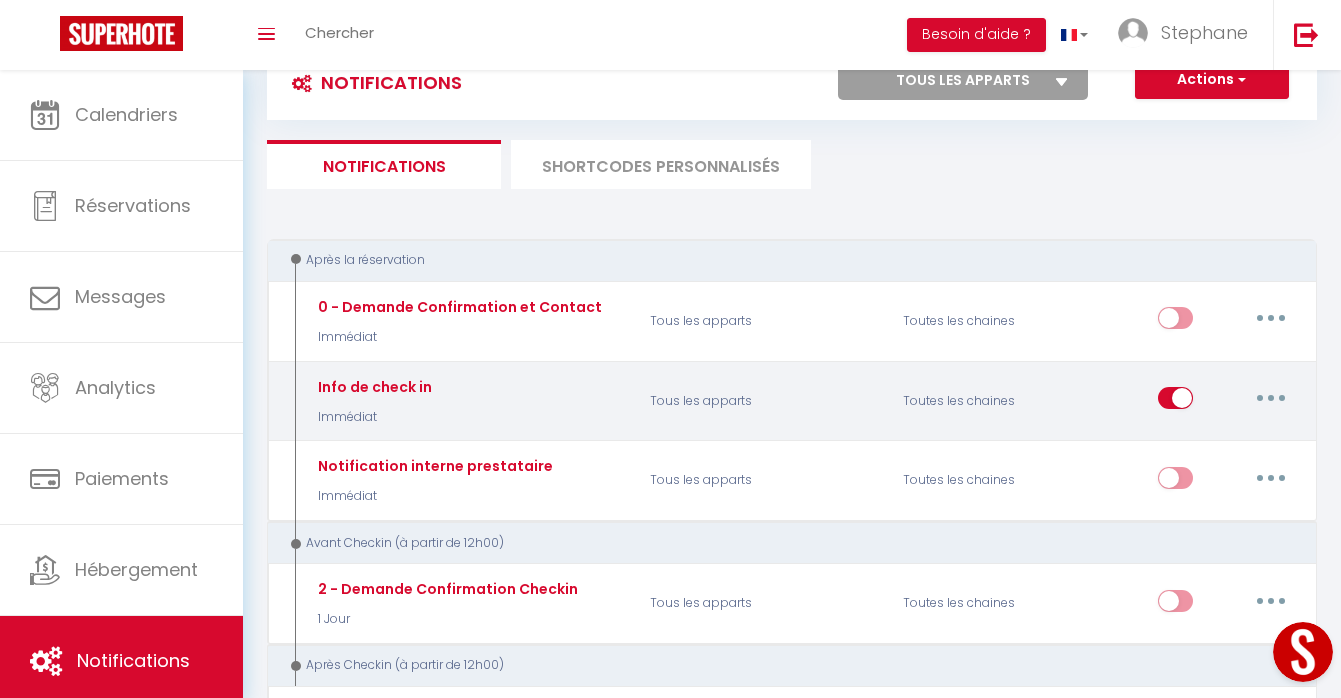 click at bounding box center (1271, 398) 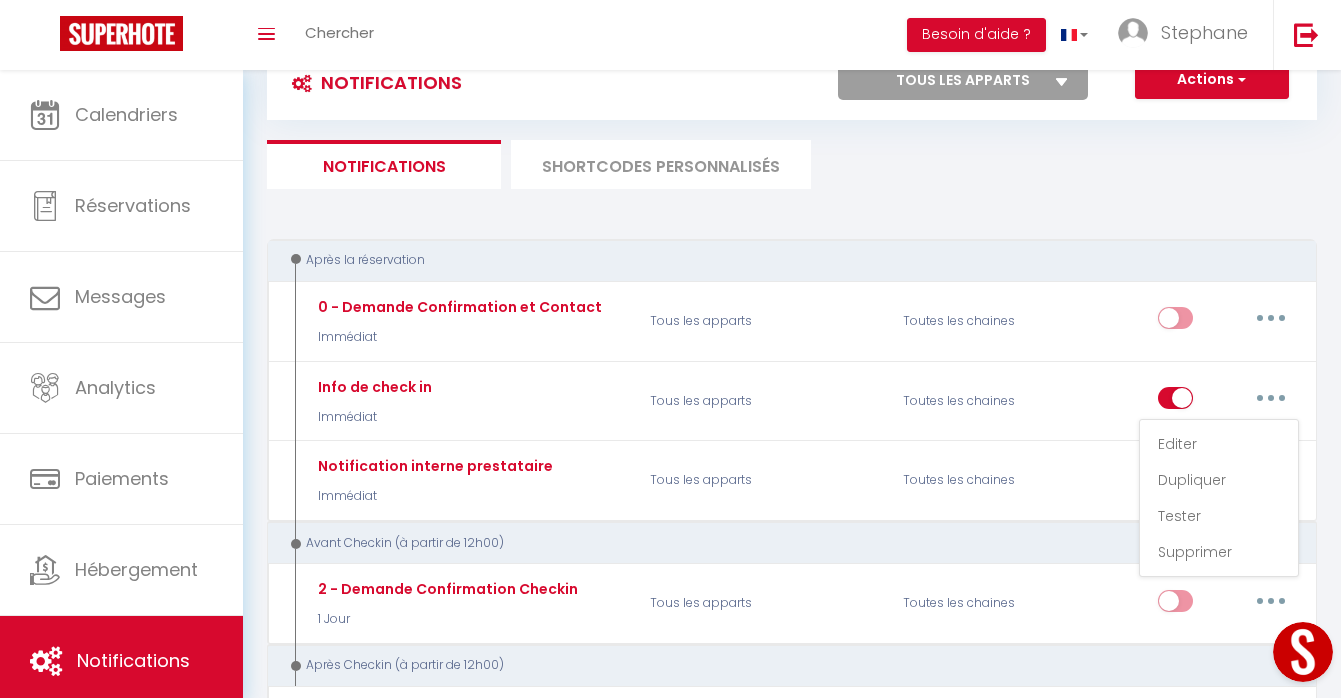 click on "Après la réservation" at bounding box center (792, 260) 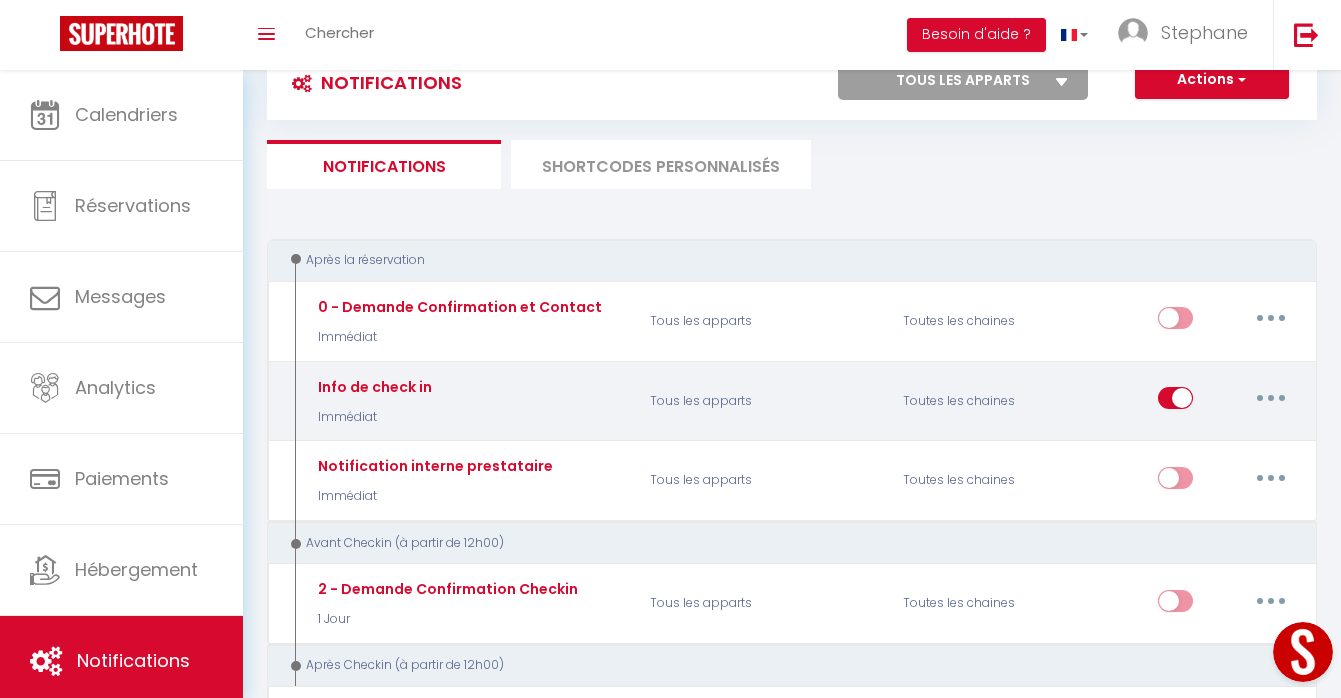 click at bounding box center (1271, 398) 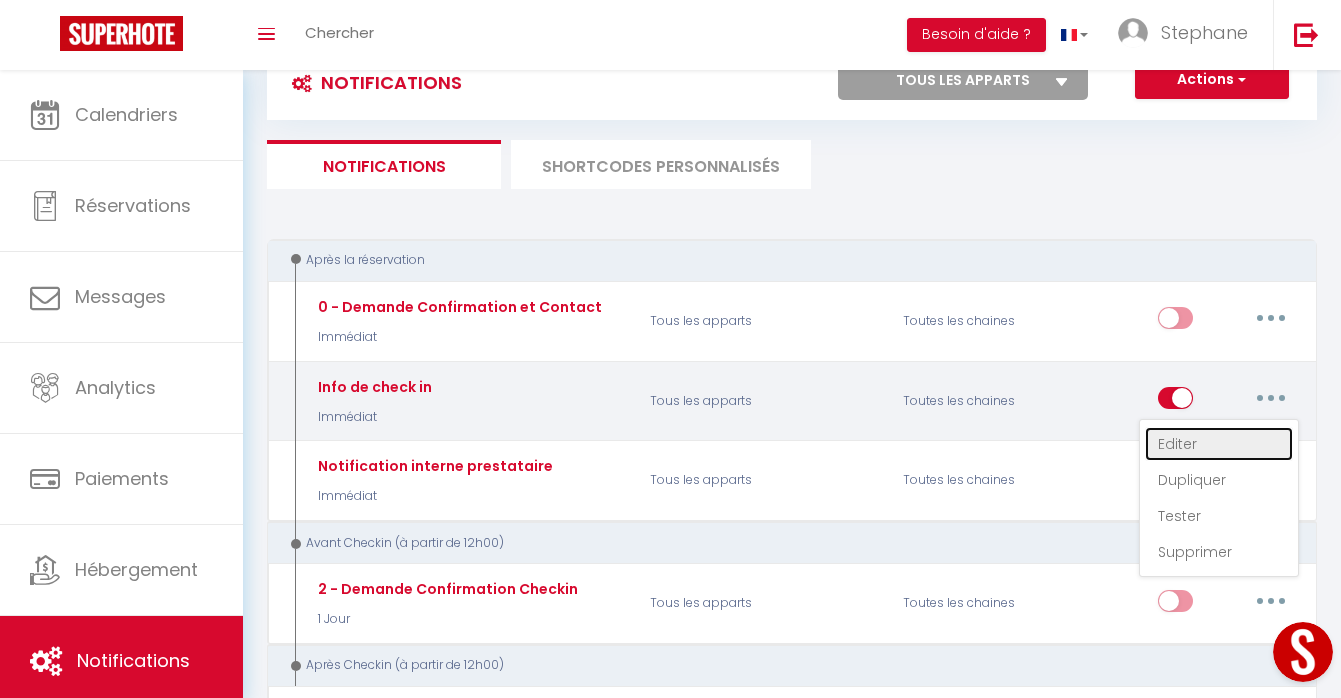 click on "Editer" at bounding box center [1219, 444] 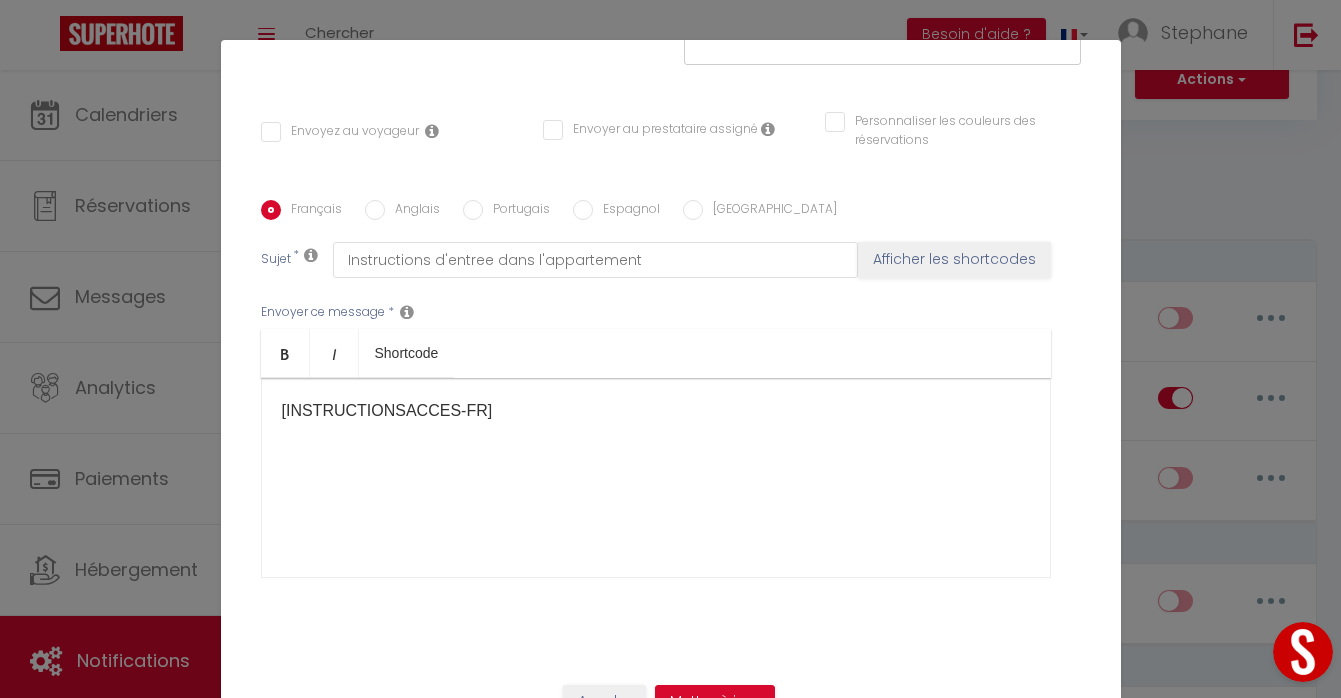 scroll, scrollTop: 395, scrollLeft: 0, axis: vertical 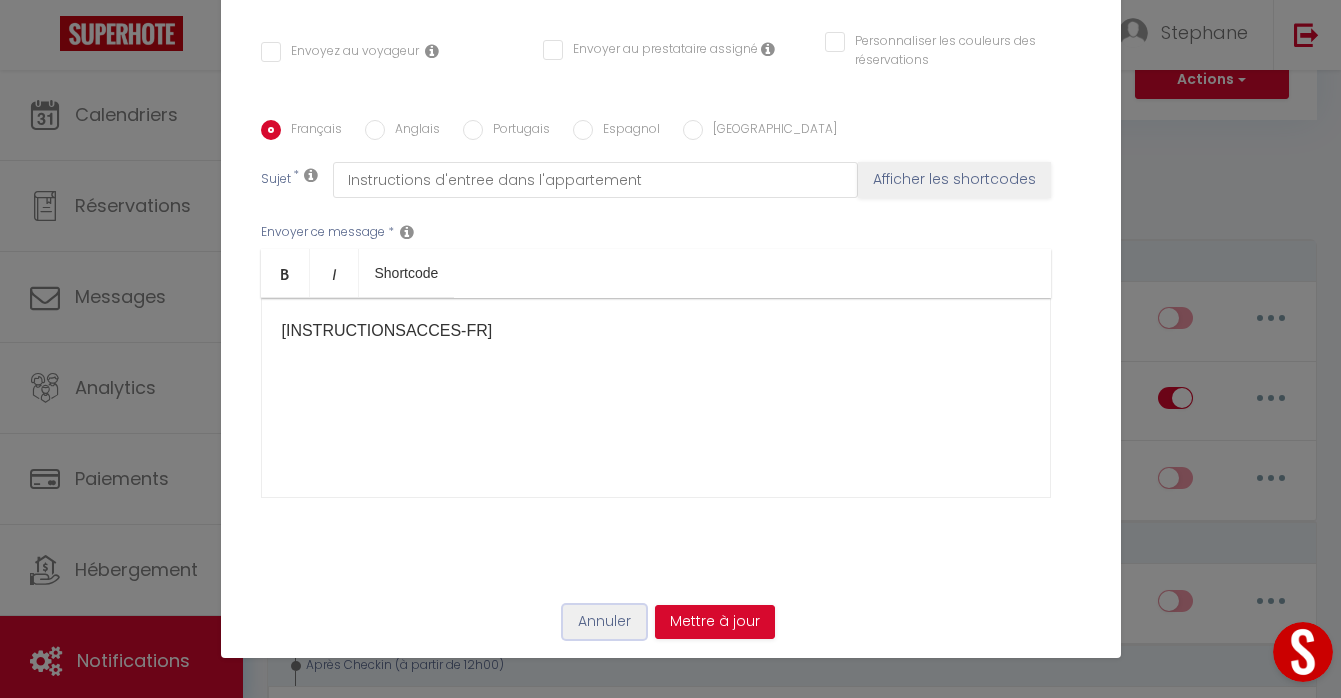click on "Annuler" at bounding box center [604, 622] 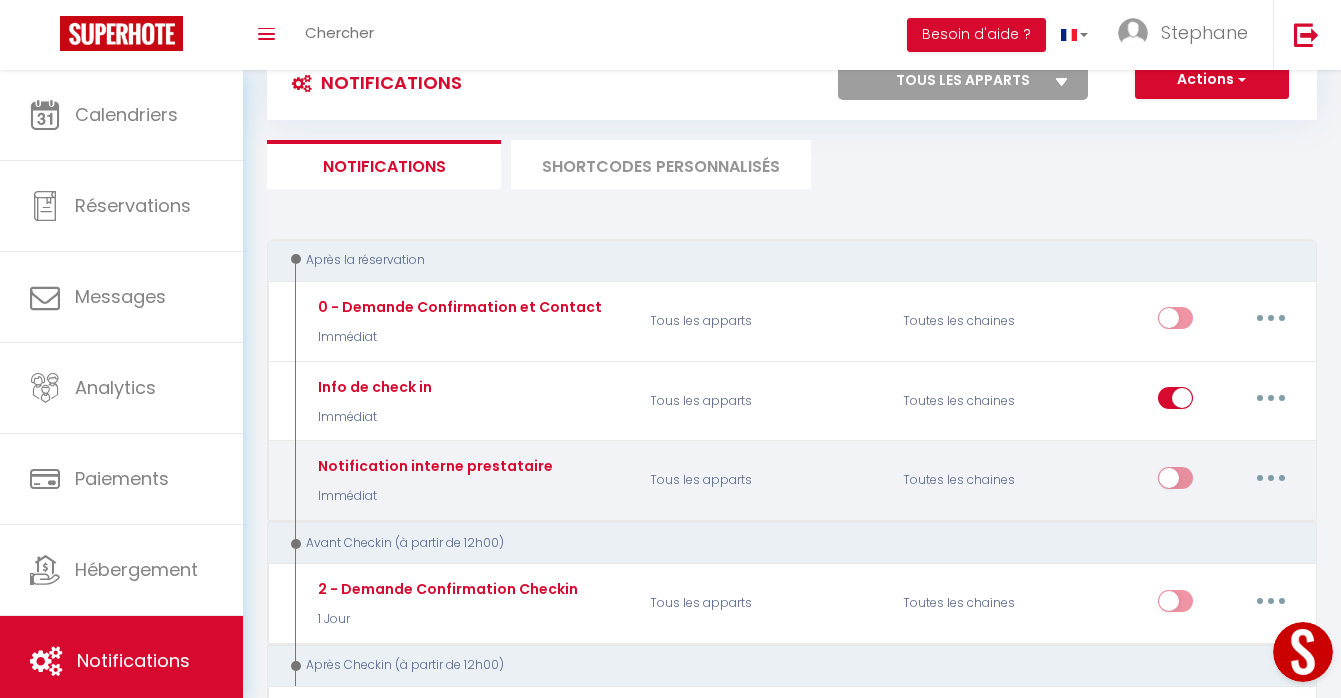 scroll, scrollTop: 0, scrollLeft: 0, axis: both 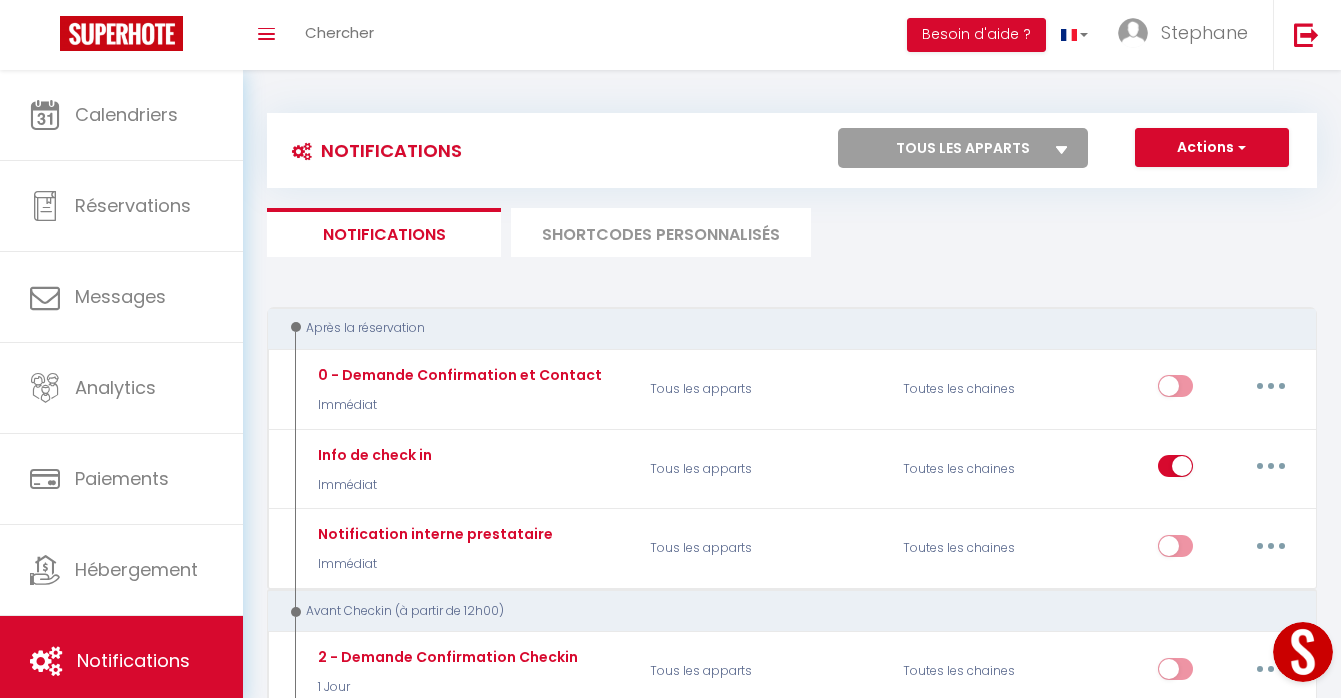 click on "SHORTCODES PERSONNALISÉS" at bounding box center (661, 232) 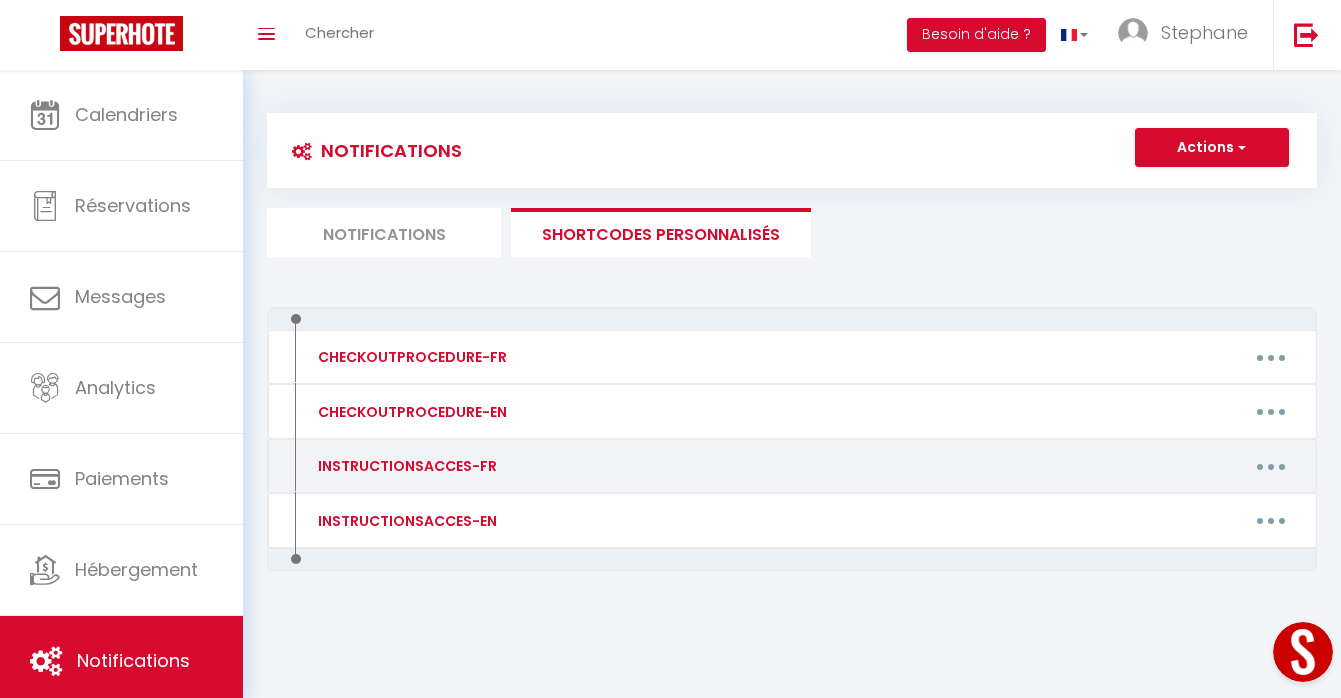 click at bounding box center (1271, 466) 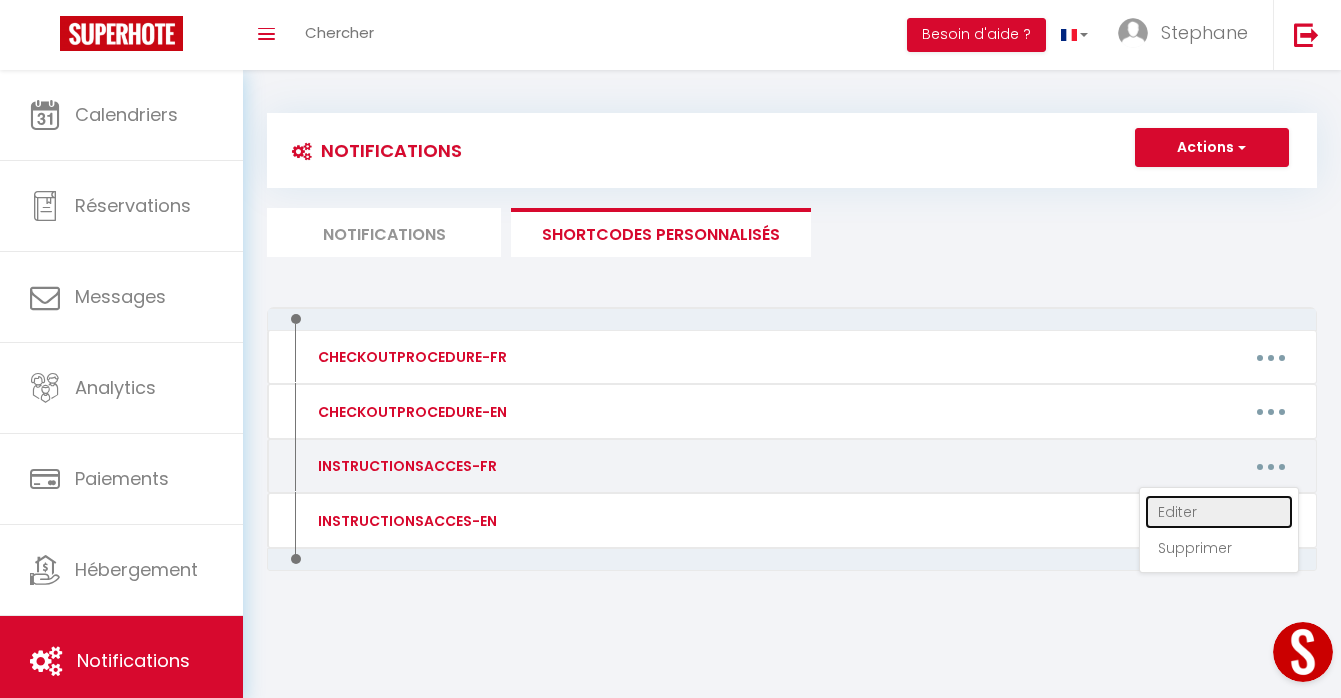 click on "Editer" at bounding box center [1219, 512] 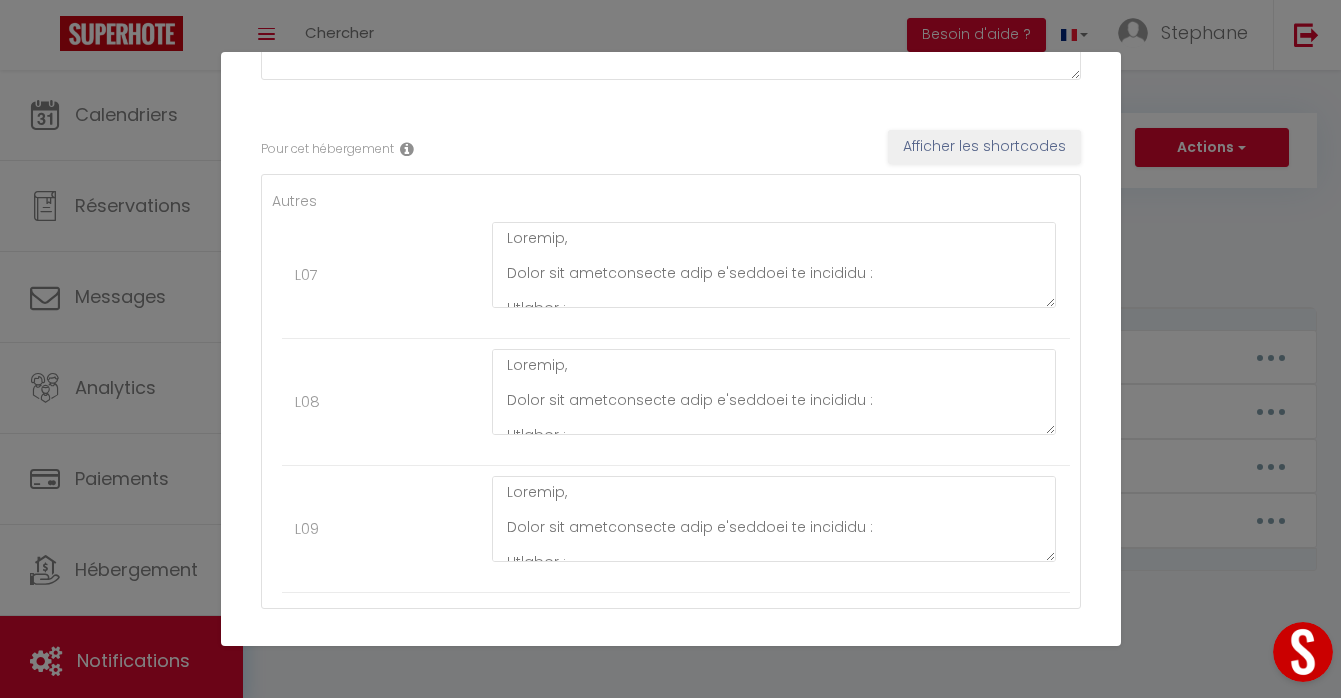 scroll, scrollTop: 284, scrollLeft: 0, axis: vertical 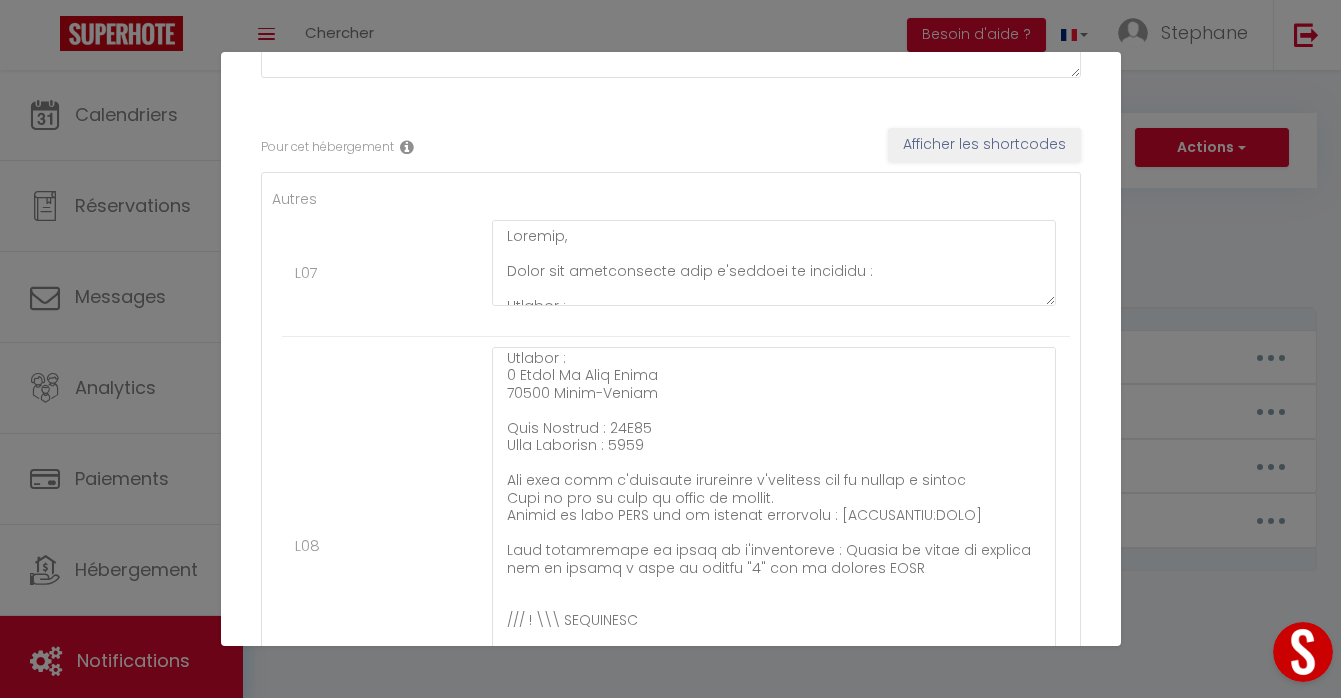 drag, startPoint x: 1053, startPoint y: 426, endPoint x: 1066, endPoint y: 725, distance: 299.28247 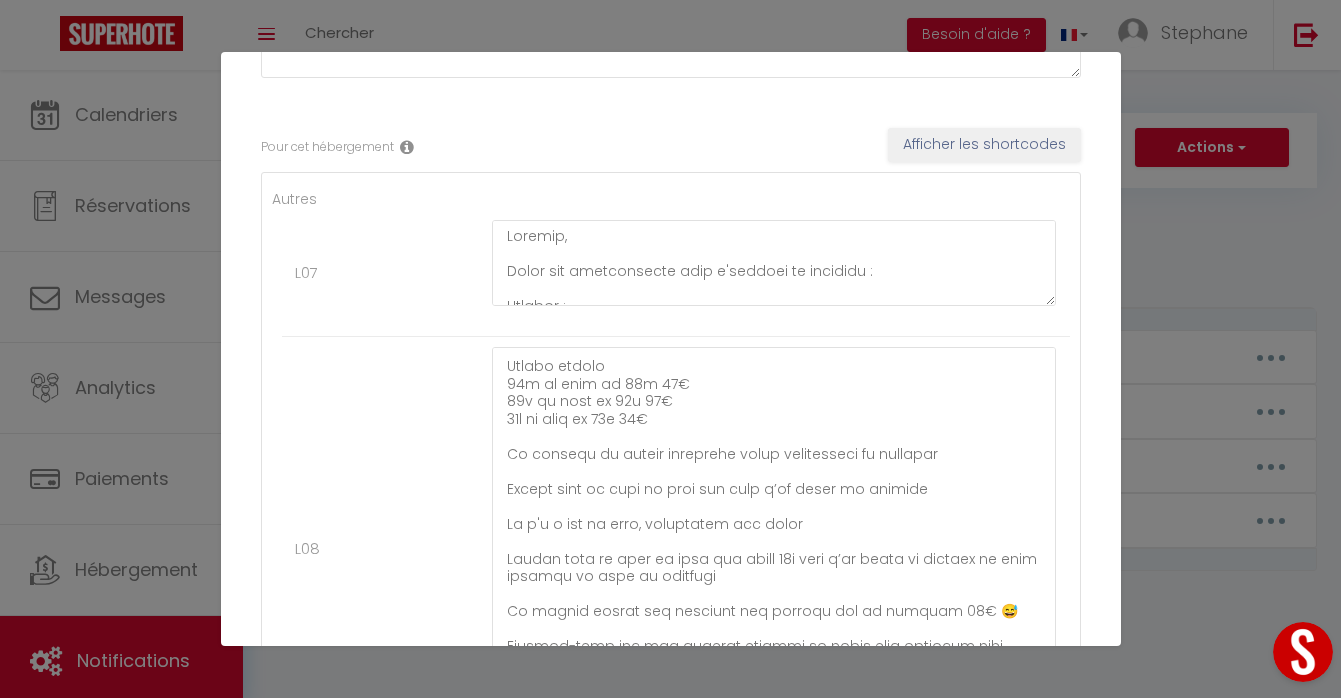 scroll, scrollTop: 698, scrollLeft: 0, axis: vertical 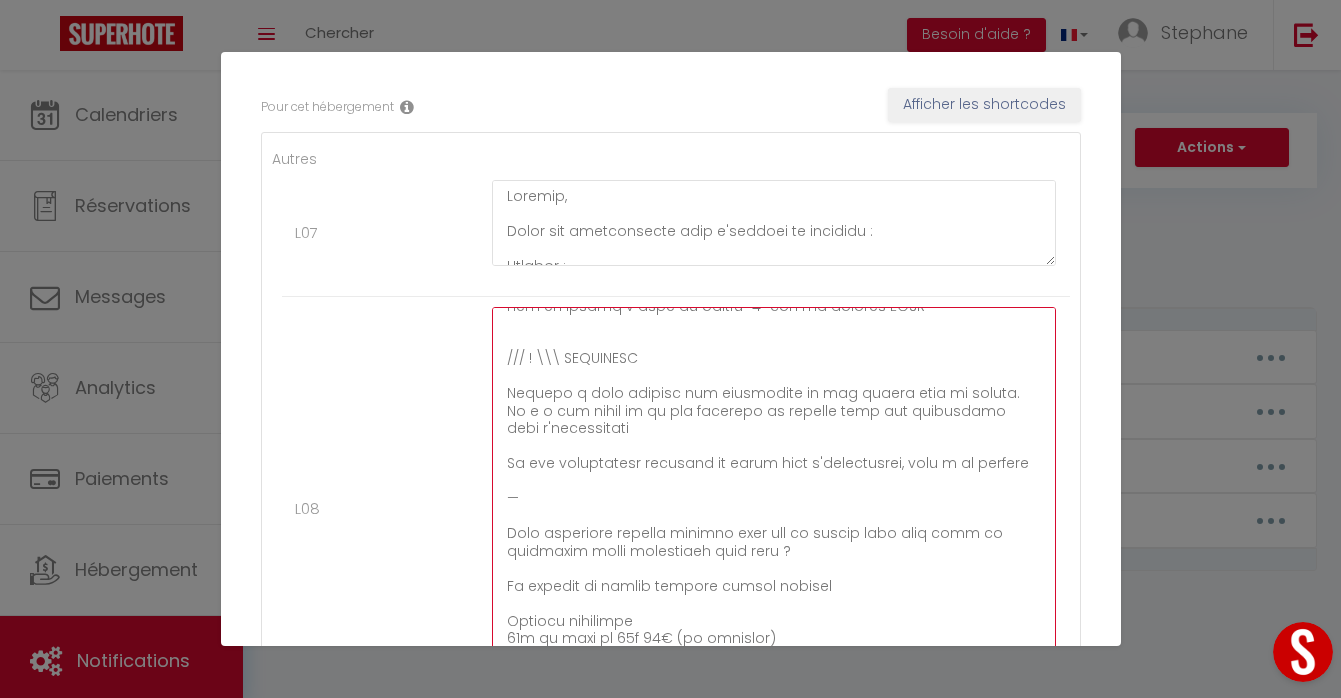 click at bounding box center (774, 499) 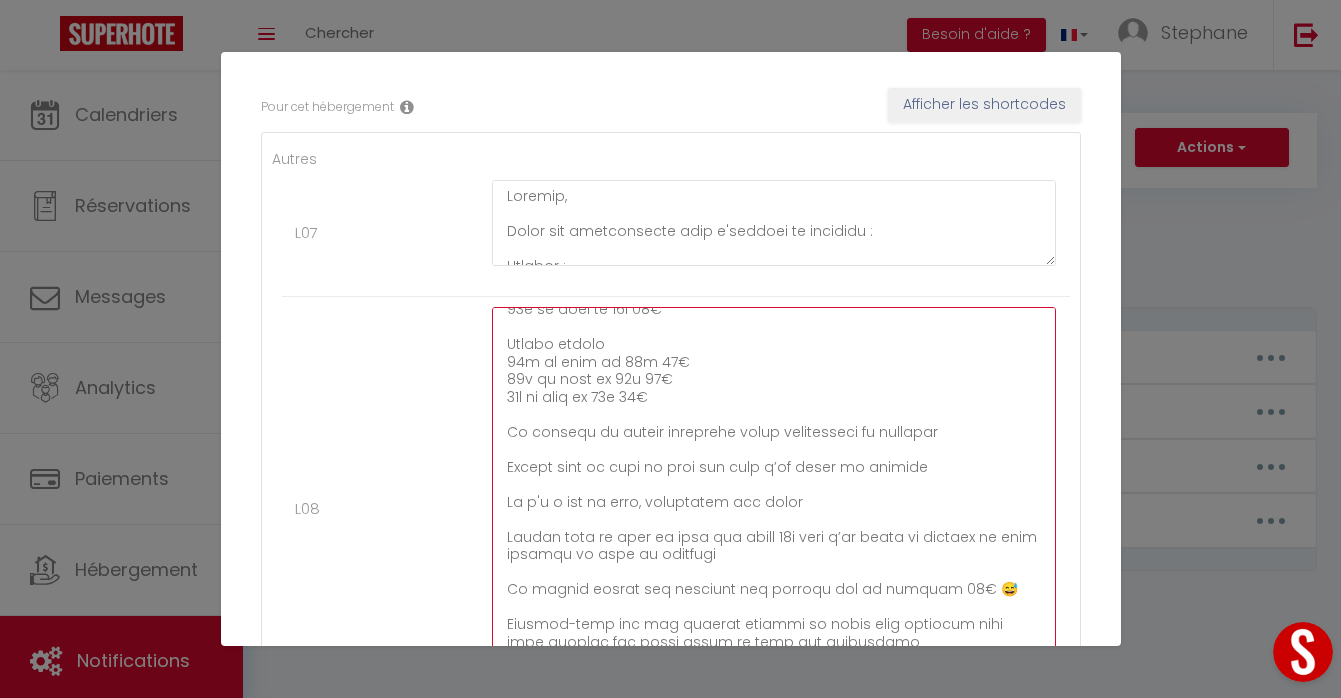scroll, scrollTop: 698, scrollLeft: 0, axis: vertical 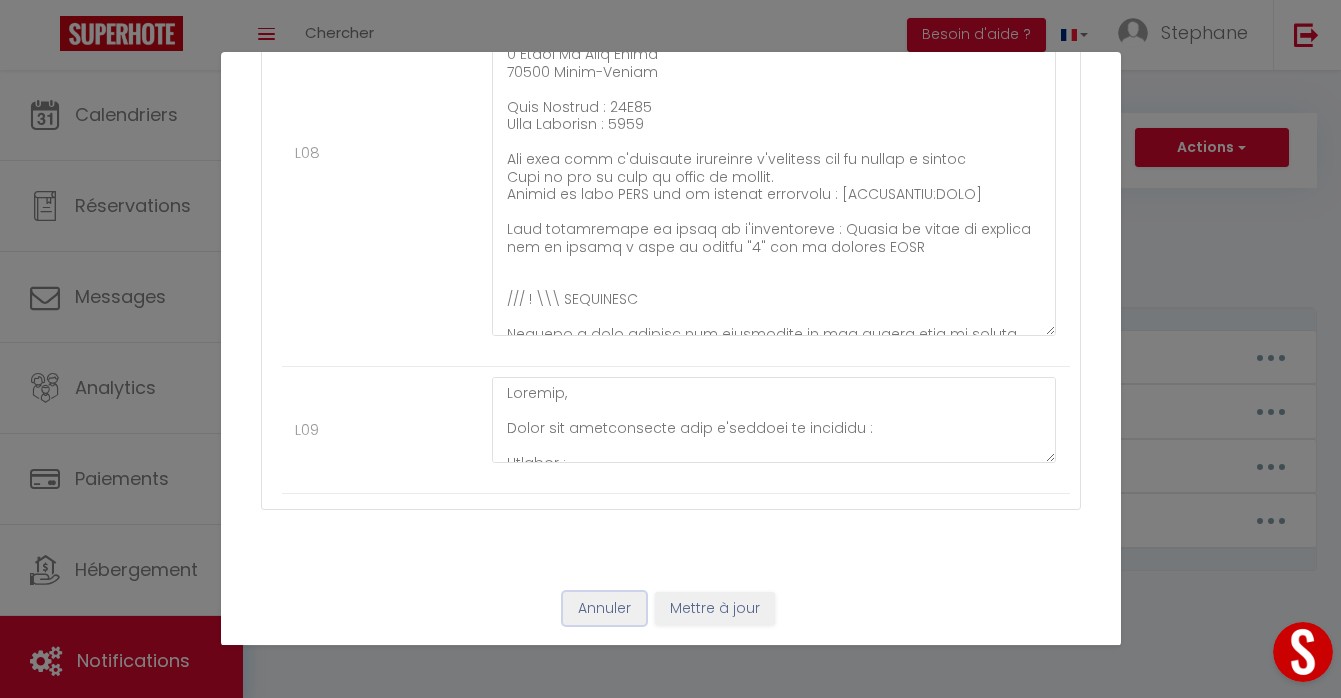 click on "Annuler" at bounding box center [604, 609] 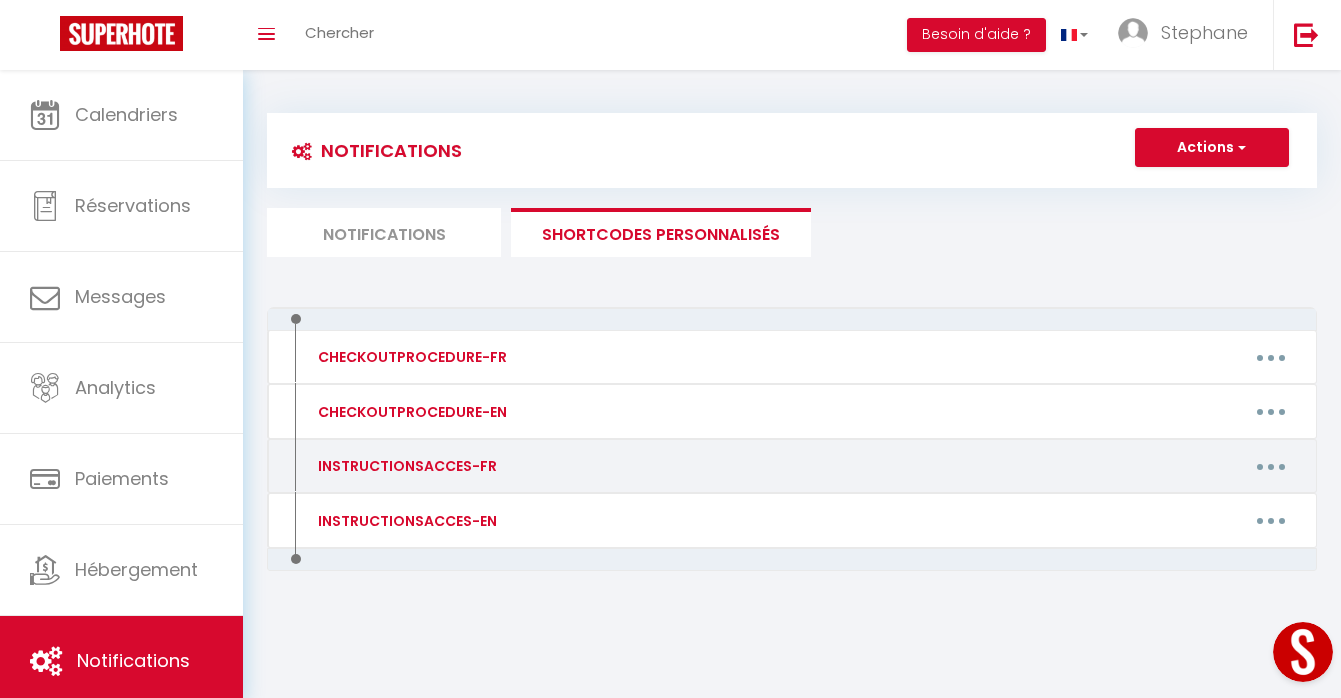 click at bounding box center (1271, 466) 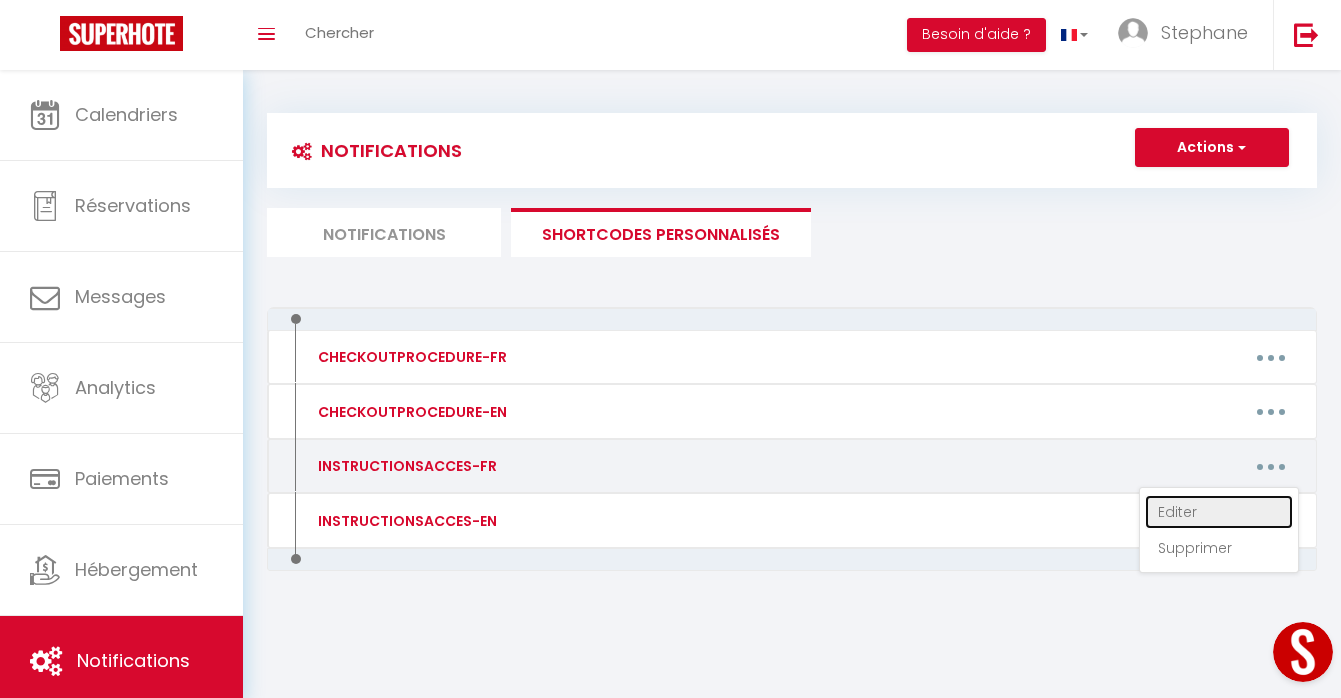 click on "Editer" at bounding box center (1219, 512) 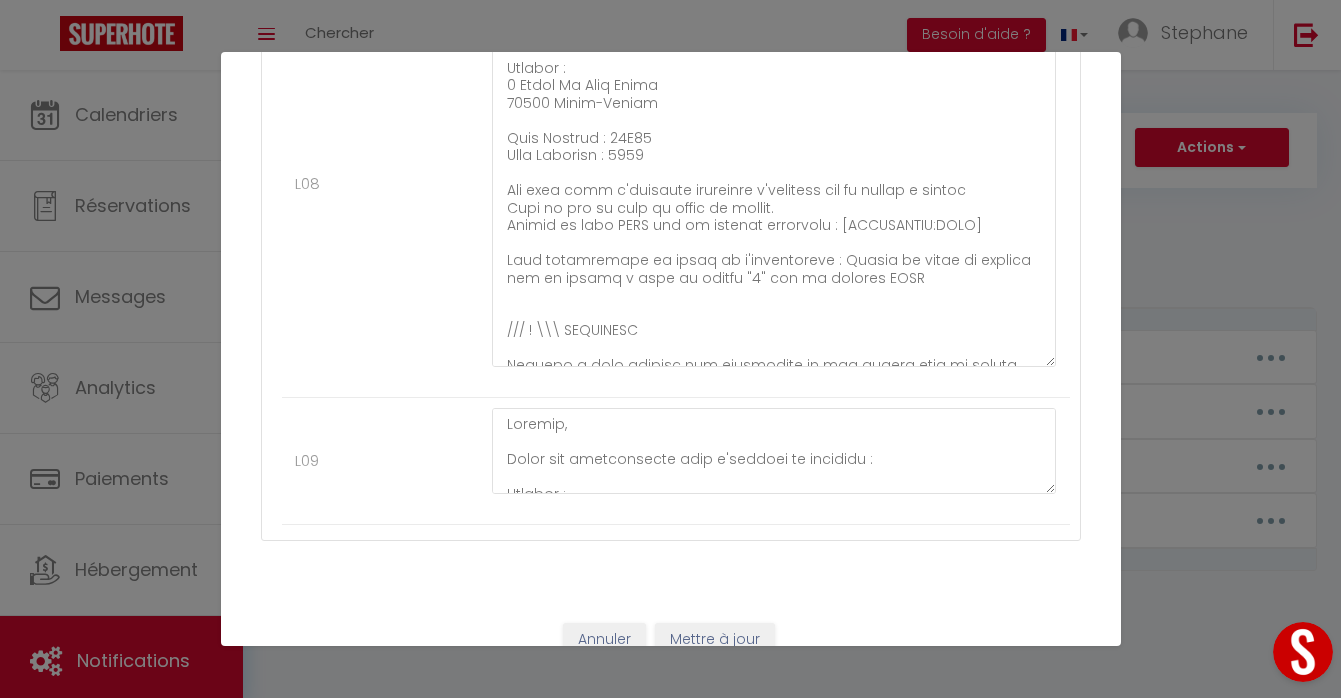 scroll, scrollTop: 644, scrollLeft: 0, axis: vertical 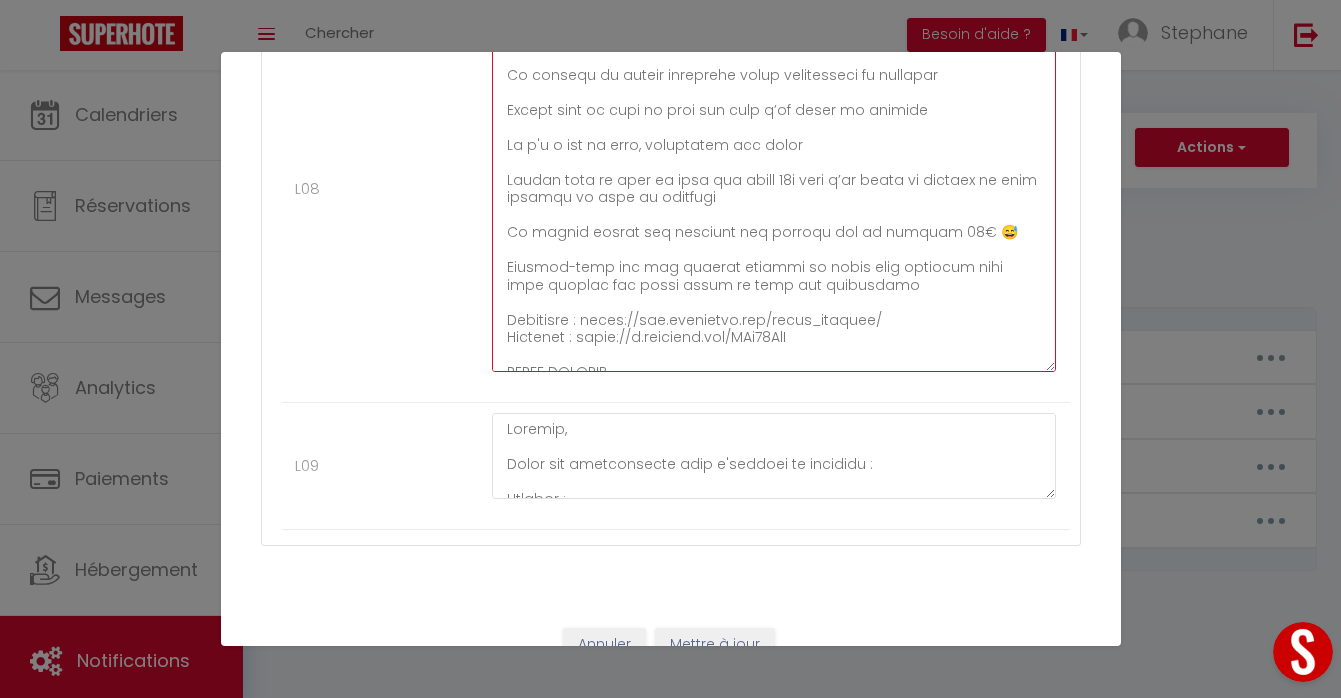 drag, startPoint x: 825, startPoint y: 322, endPoint x: 480, endPoint y: 309, distance: 345.24484 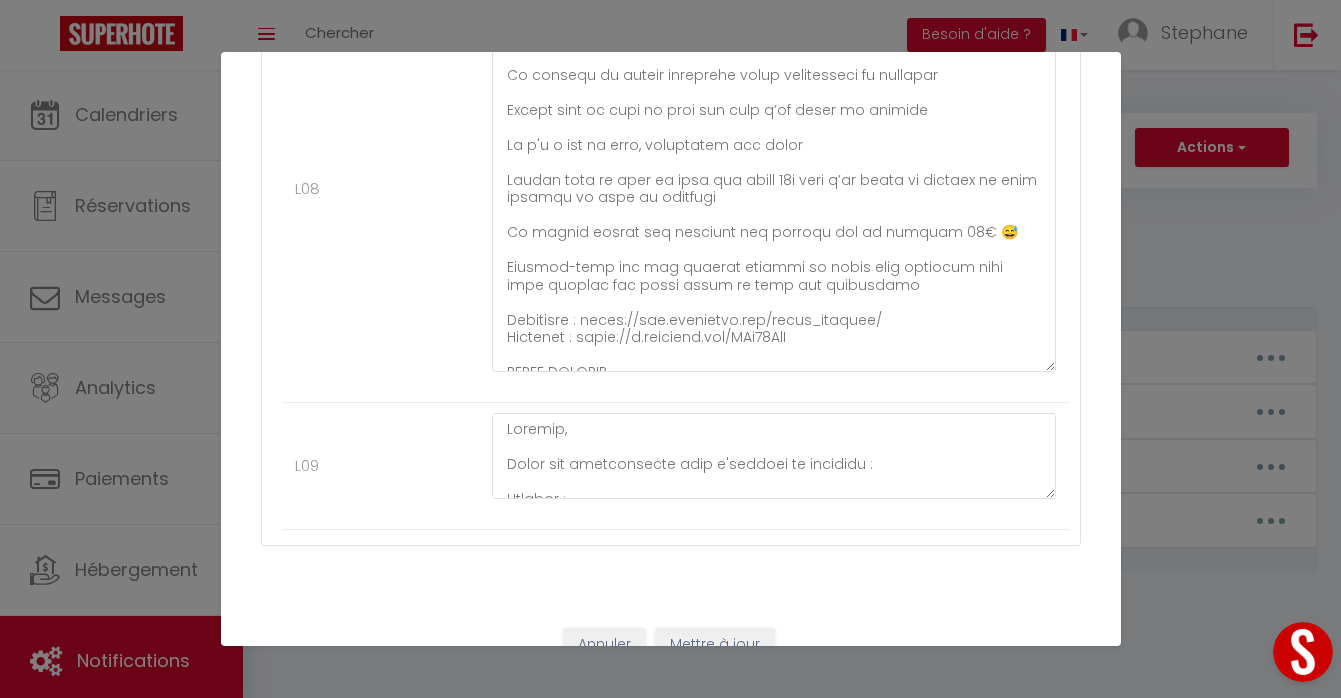 click on "Mettre à jour le code court personnalisé   ×   Nom   *     INSTRUCTIONSACCES-FR   Contenu   *     Voila comment entrer   Pour cet hébergement     Afficher les shortcodes   Autres   L07     L08     L09       Annuler
Mettre à jour" at bounding box center [670, 349] 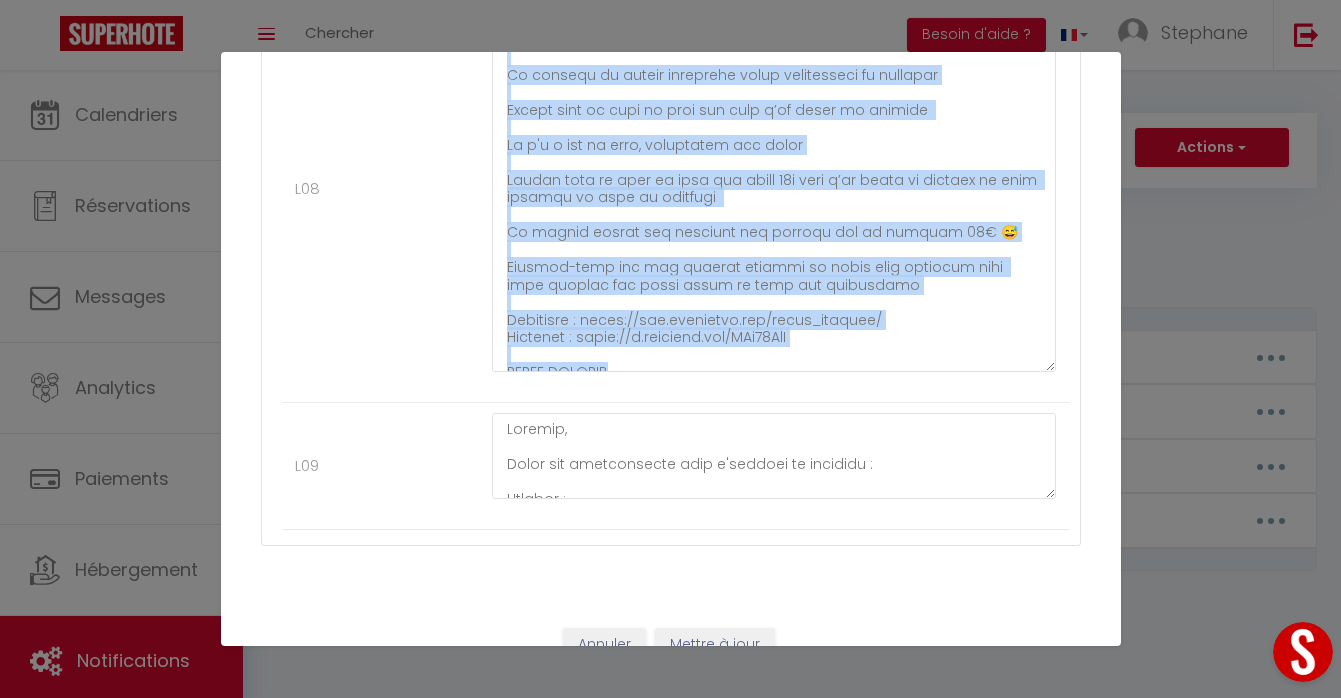 click on "Mettre à jour le code court personnalisé   ×   Nom   *     INSTRUCTIONSACCES-FR   Contenu   *     Voila comment entrer   Pour cet hébergement     Afficher les shortcodes   Autres   L07     L08     L09       Annuler
Mettre à jour" at bounding box center (670, 349) 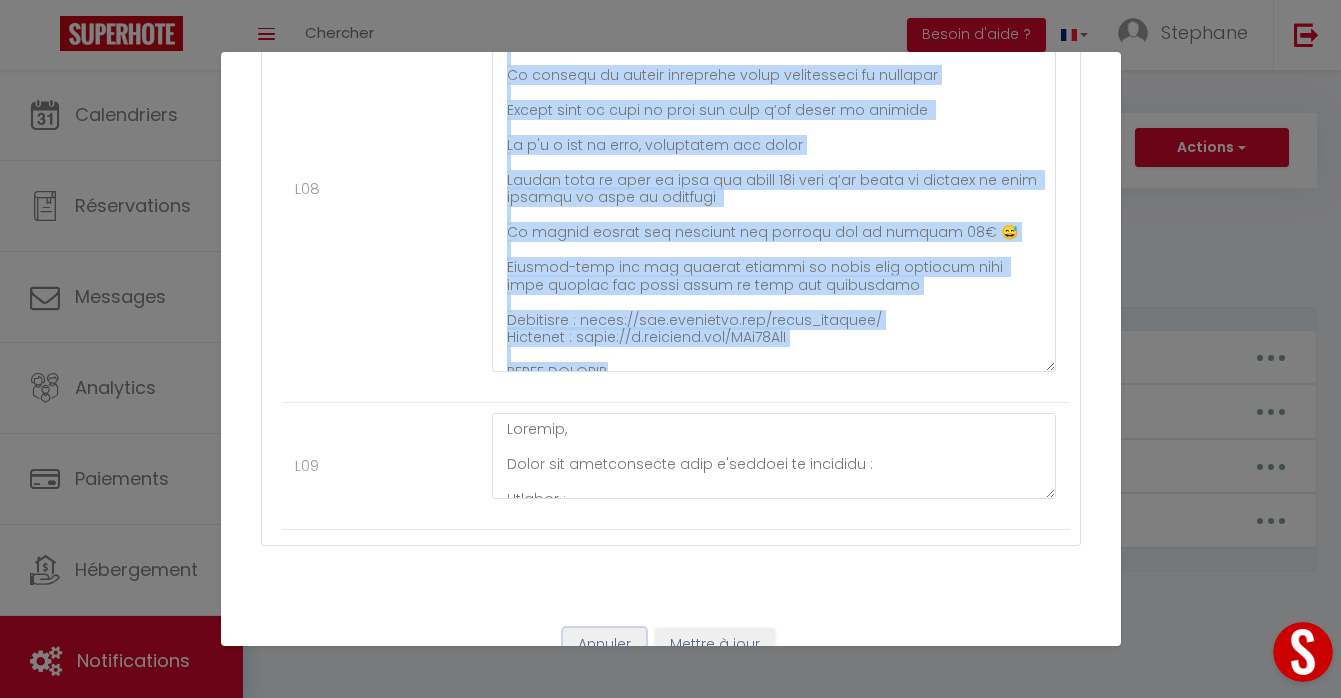 click on "Annuler" at bounding box center (604, 645) 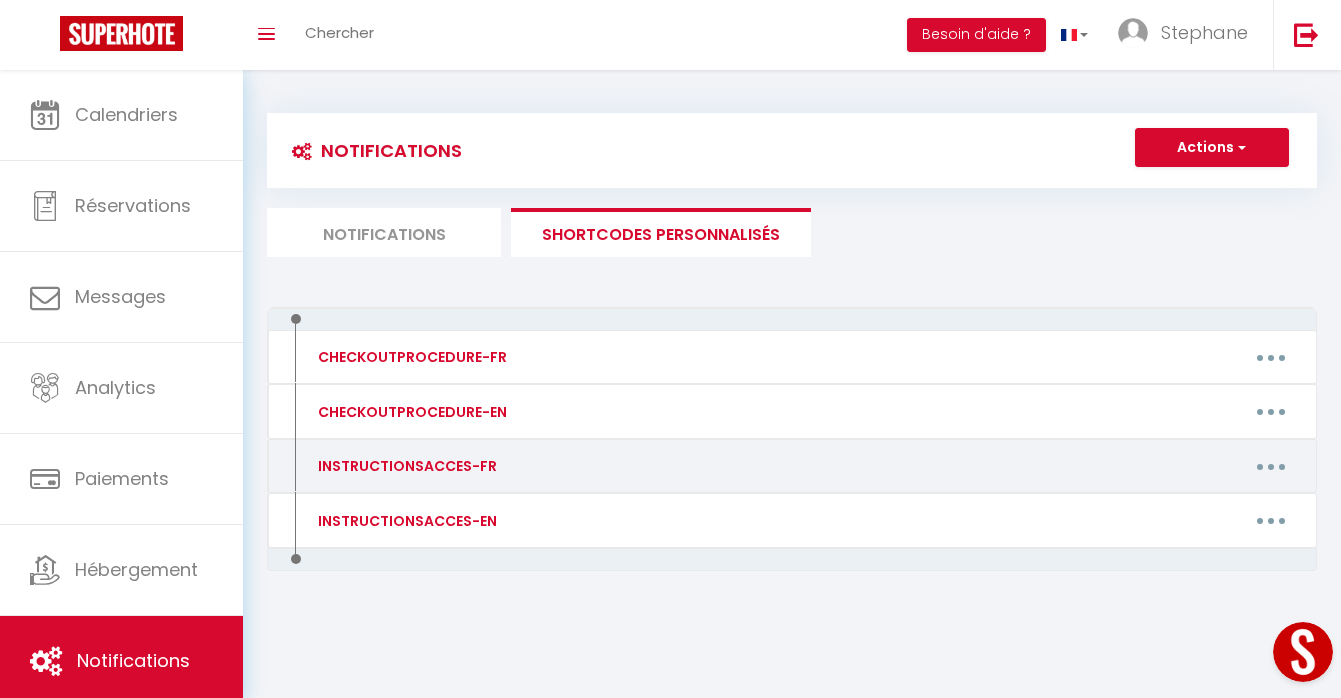 scroll, scrollTop: 70, scrollLeft: 0, axis: vertical 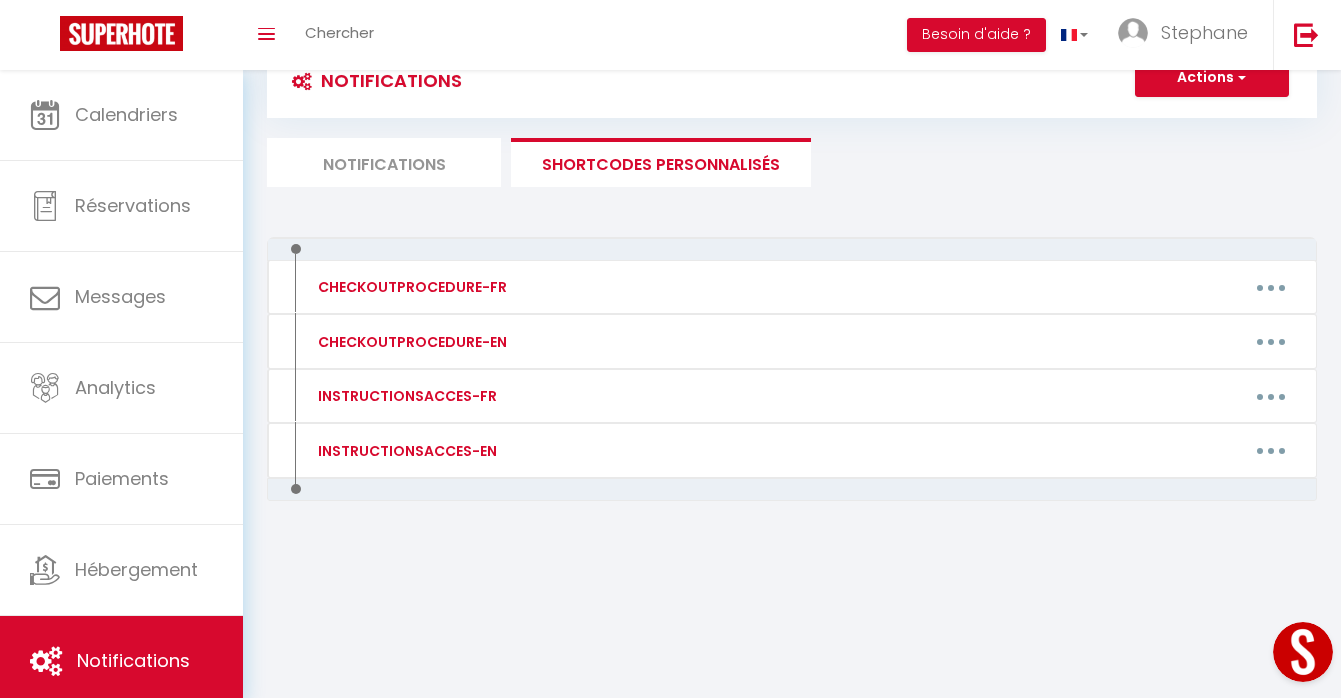 click on "Notifications" at bounding box center (384, 162) 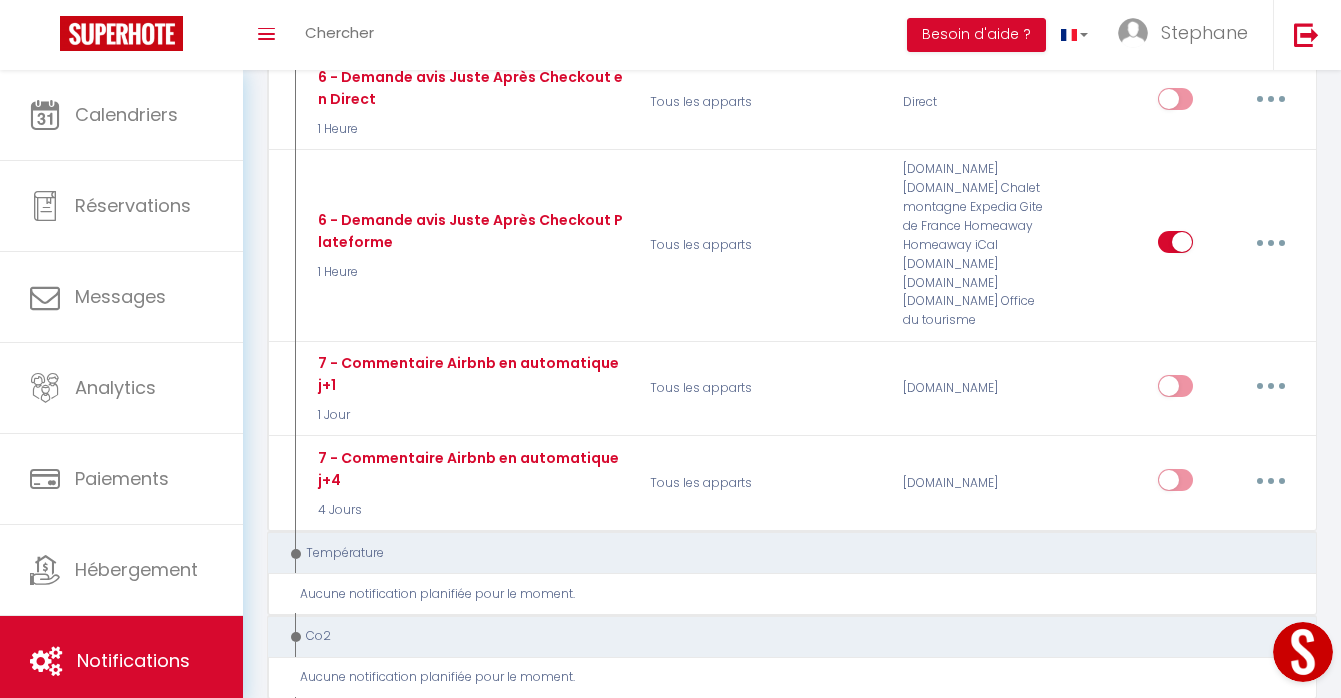 scroll, scrollTop: 927, scrollLeft: 0, axis: vertical 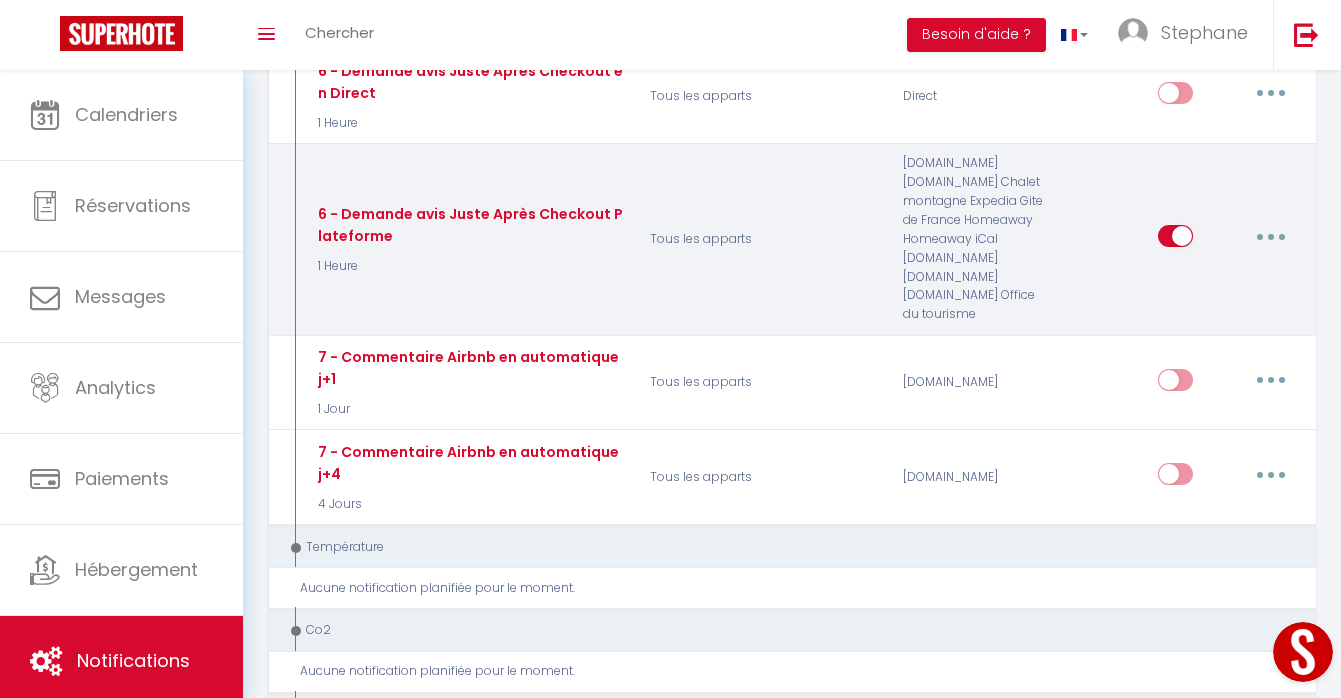 click at bounding box center [1271, 237] 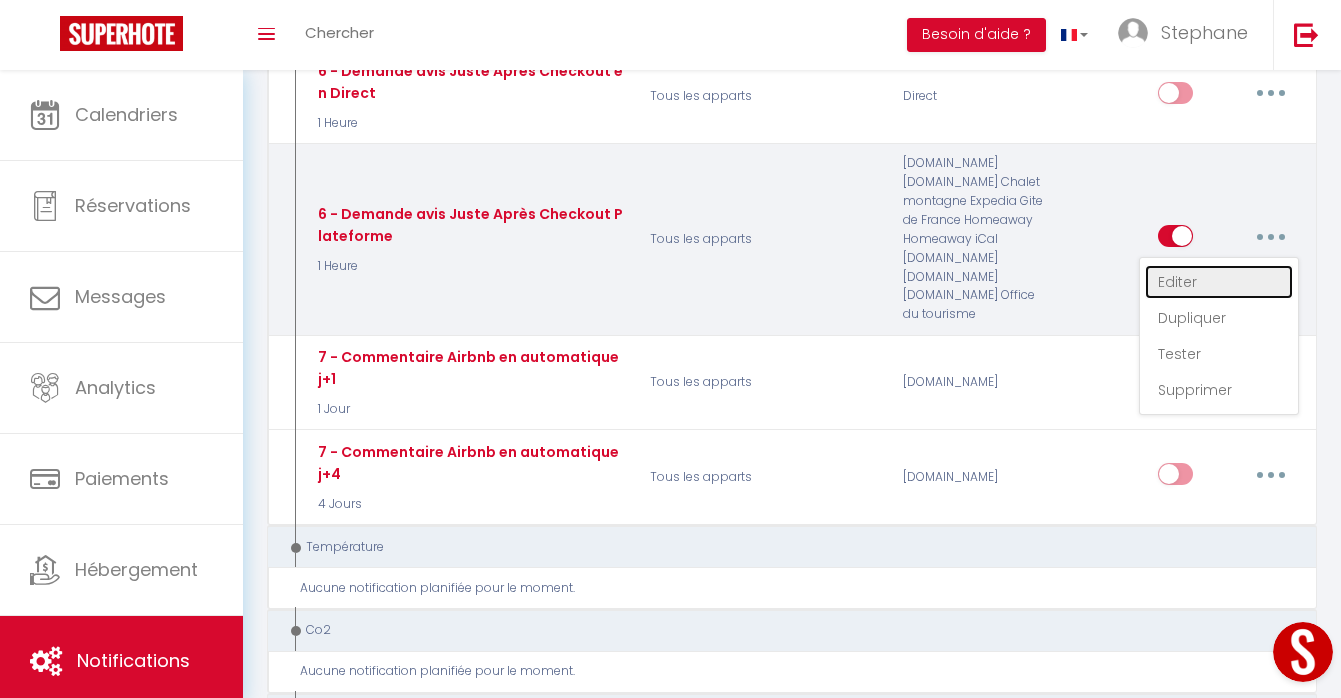 click on "Editer" at bounding box center (1219, 282) 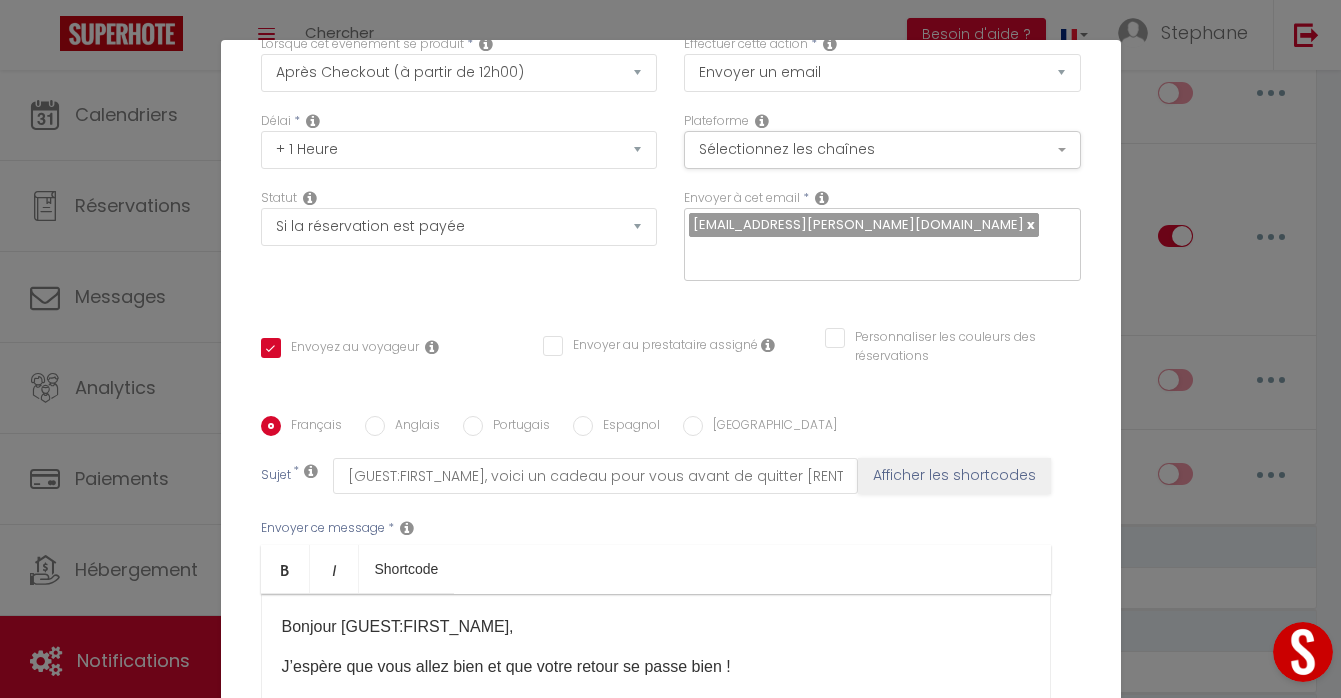 scroll, scrollTop: 395, scrollLeft: 0, axis: vertical 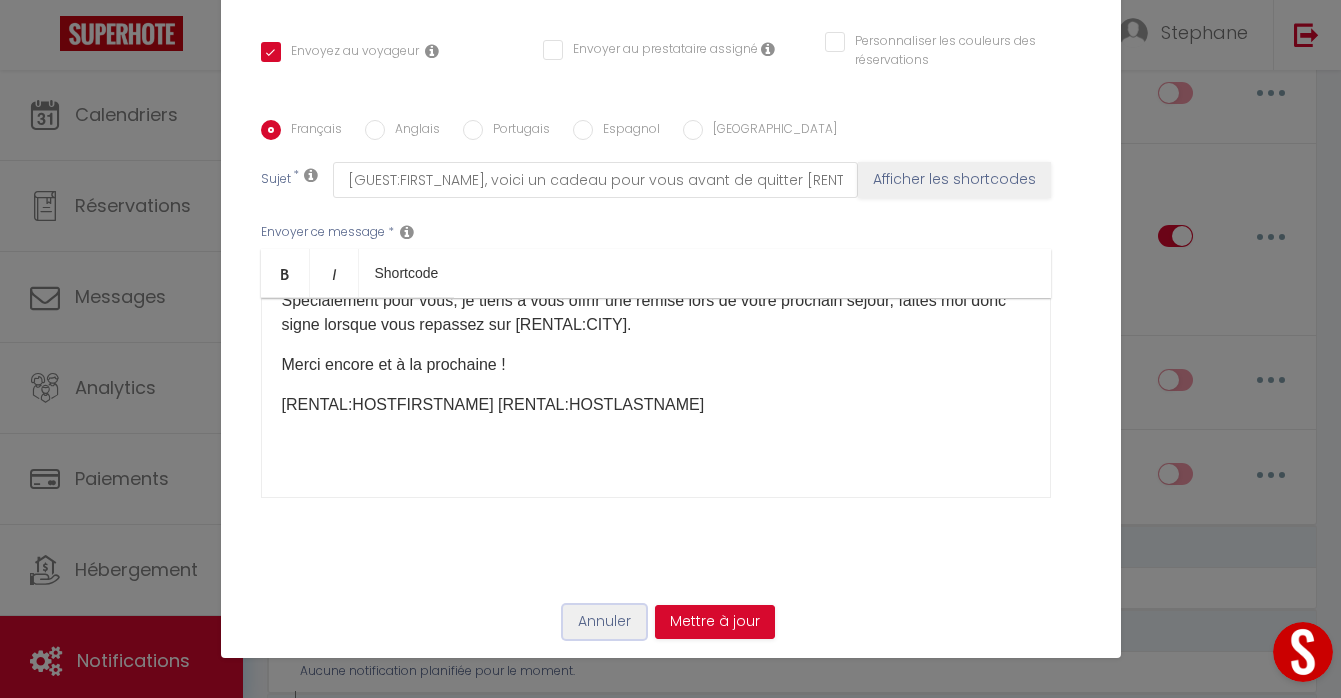click on "Annuler" at bounding box center [604, 622] 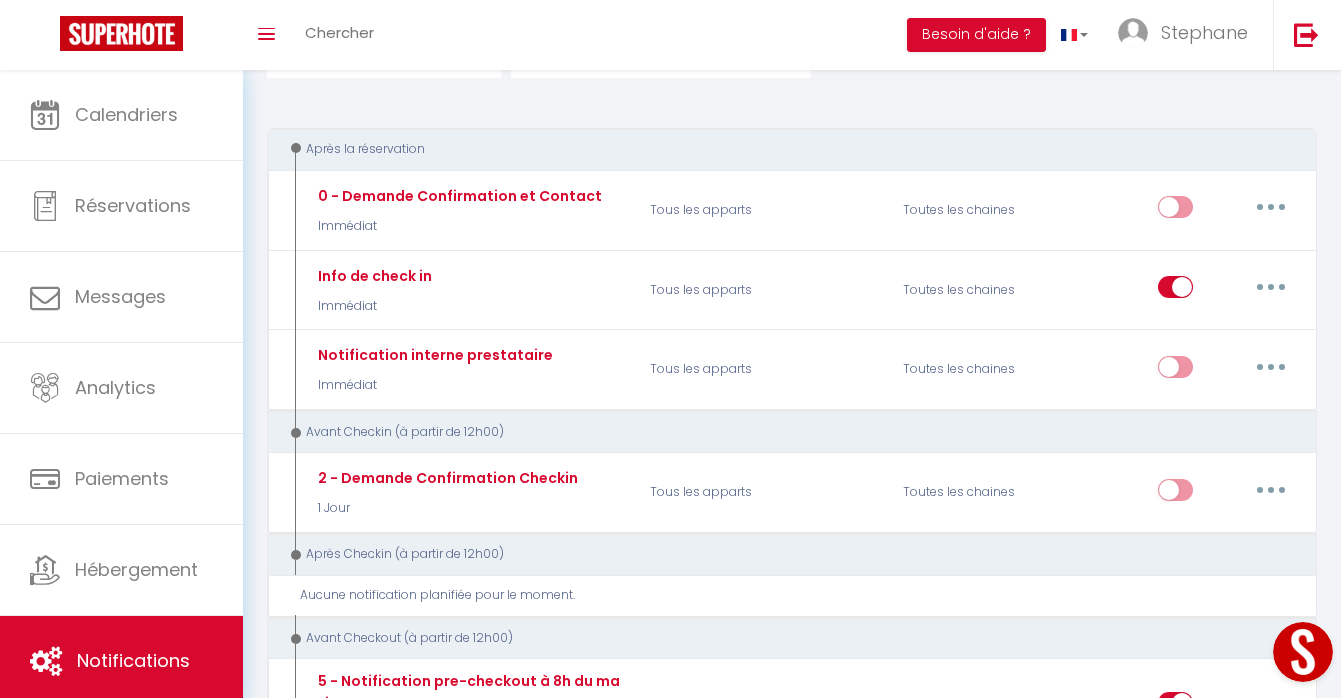 scroll, scrollTop: 184, scrollLeft: 0, axis: vertical 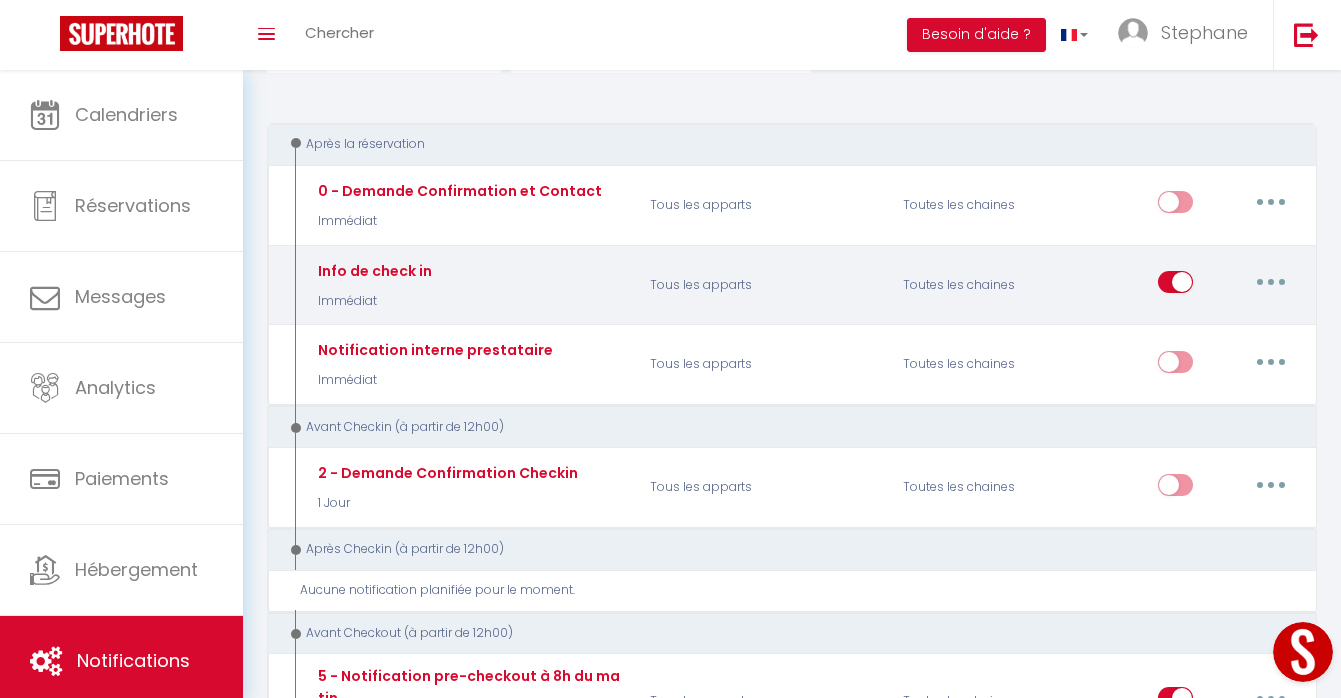click at bounding box center [1271, 282] 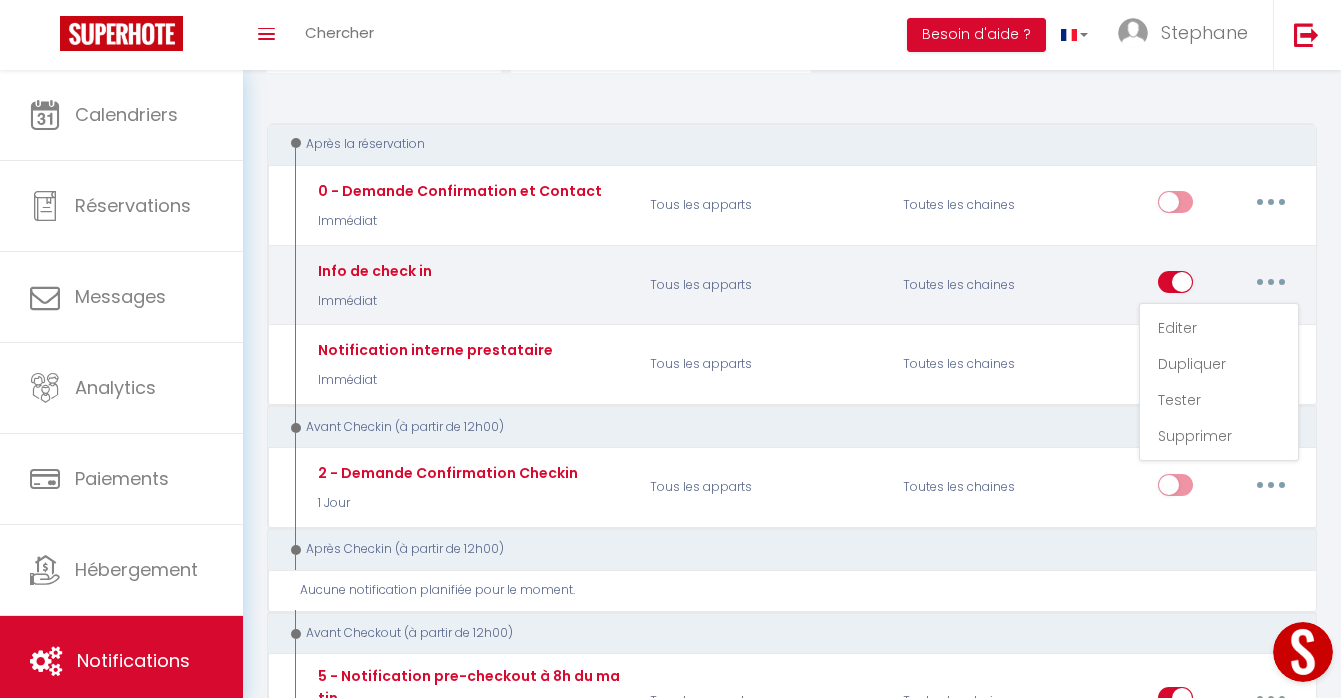 scroll, scrollTop: 0, scrollLeft: 0, axis: both 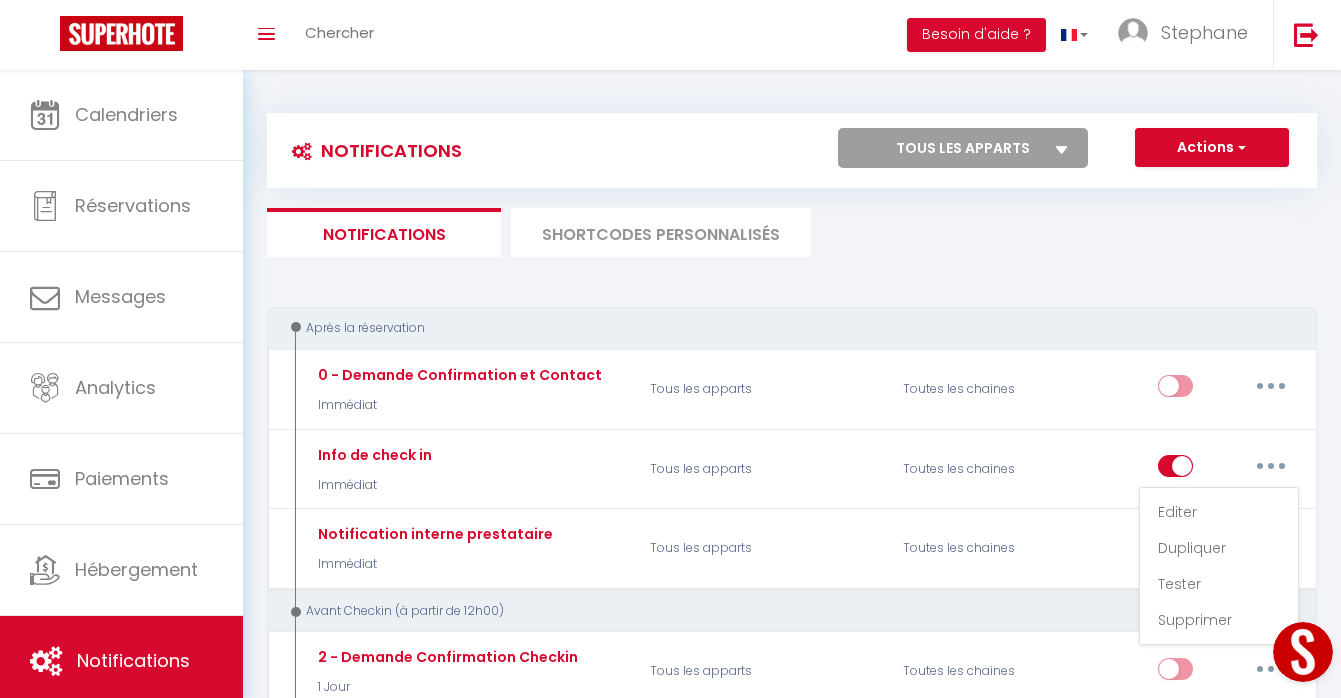 click on "SHORTCODES PERSONNALISÉS" at bounding box center (661, 232) 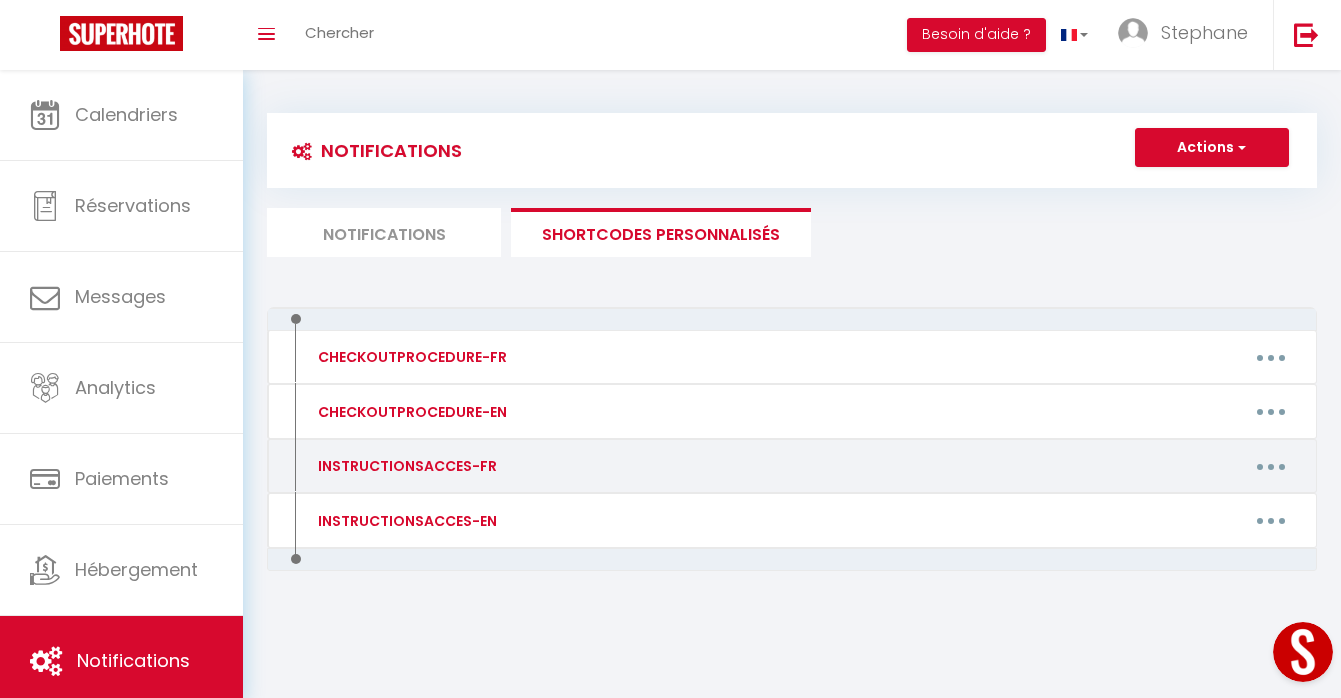click at bounding box center [1271, 466] 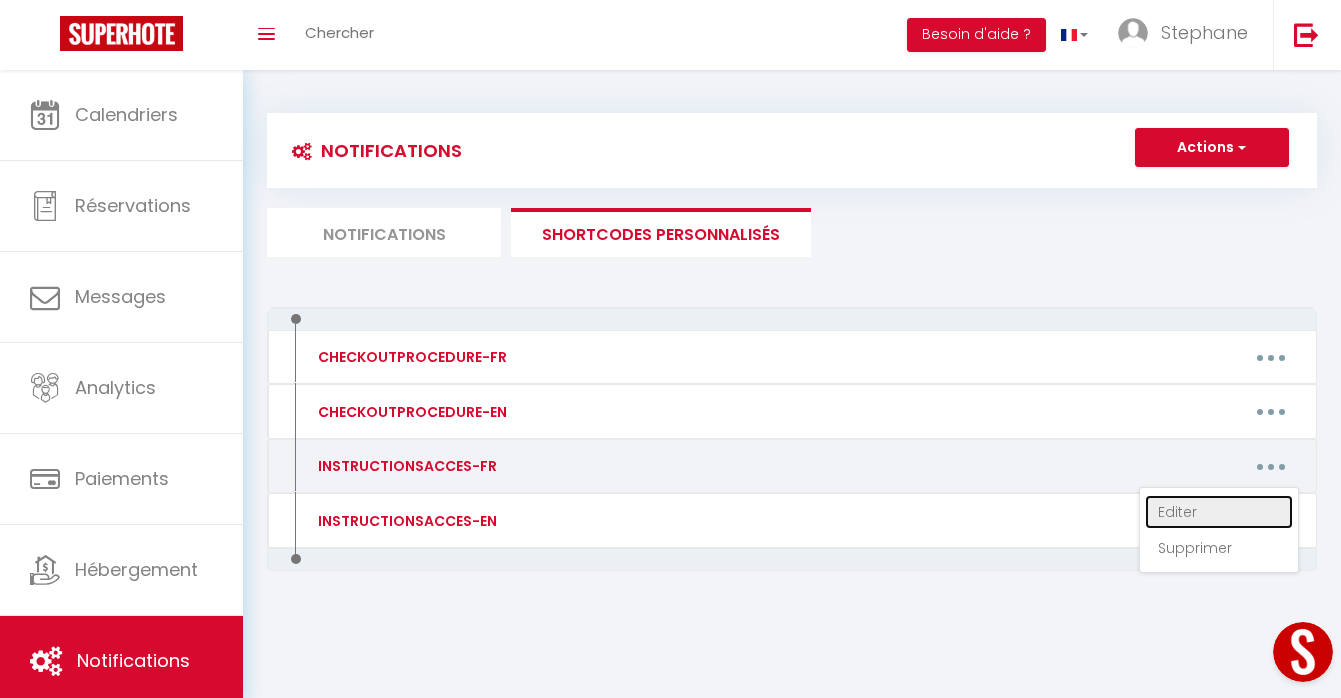 click on "Editer" at bounding box center (1219, 512) 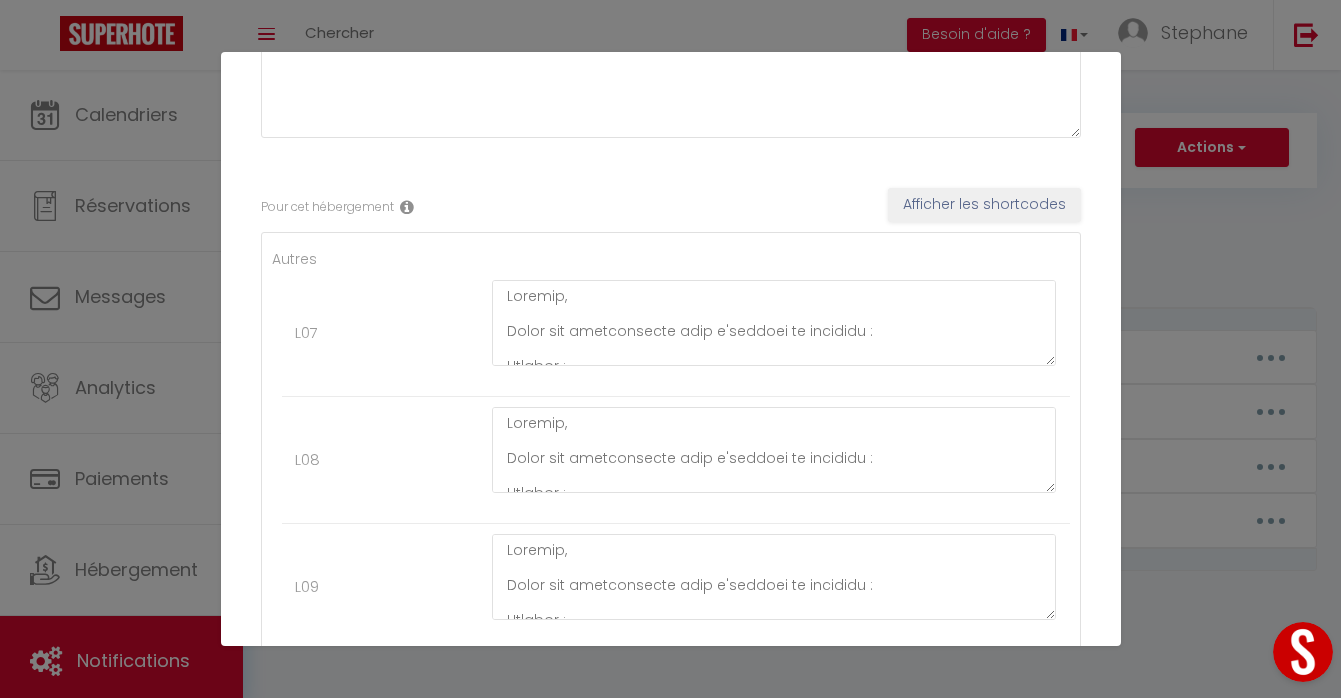 scroll, scrollTop: 381, scrollLeft: 0, axis: vertical 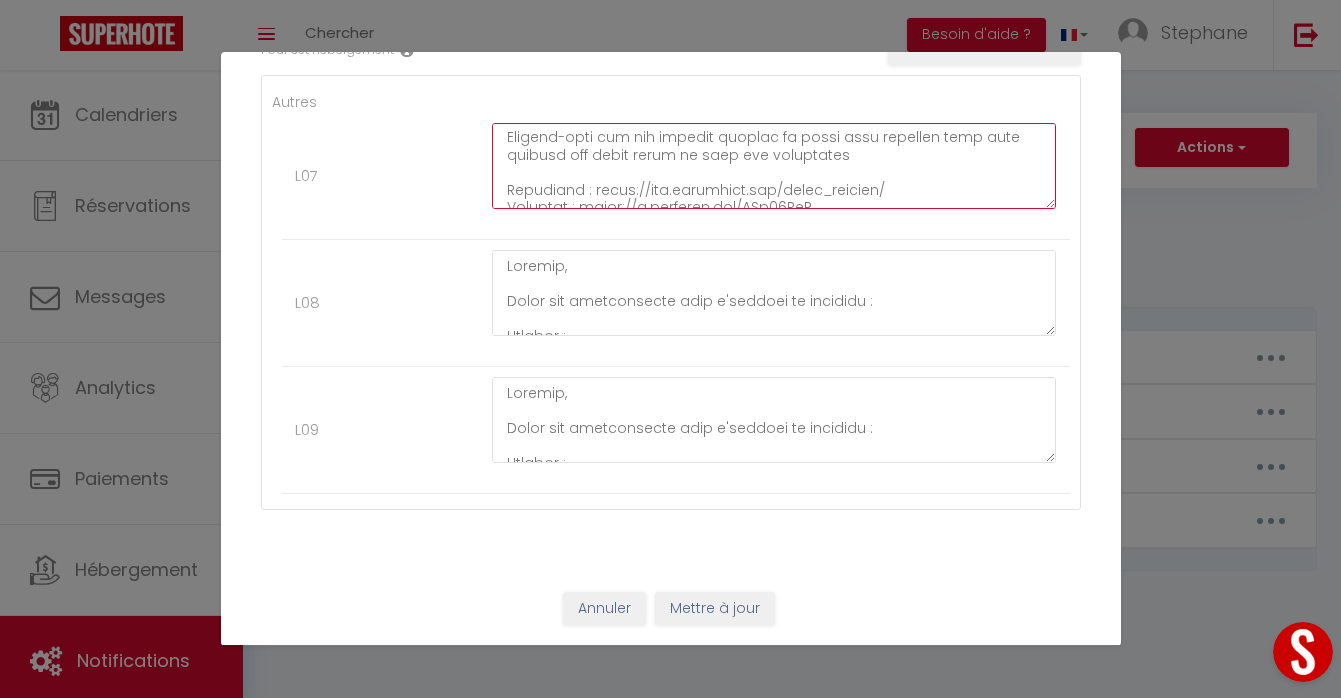 drag, startPoint x: 591, startPoint y: 173, endPoint x: 786, endPoint y: 166, distance: 195.1256 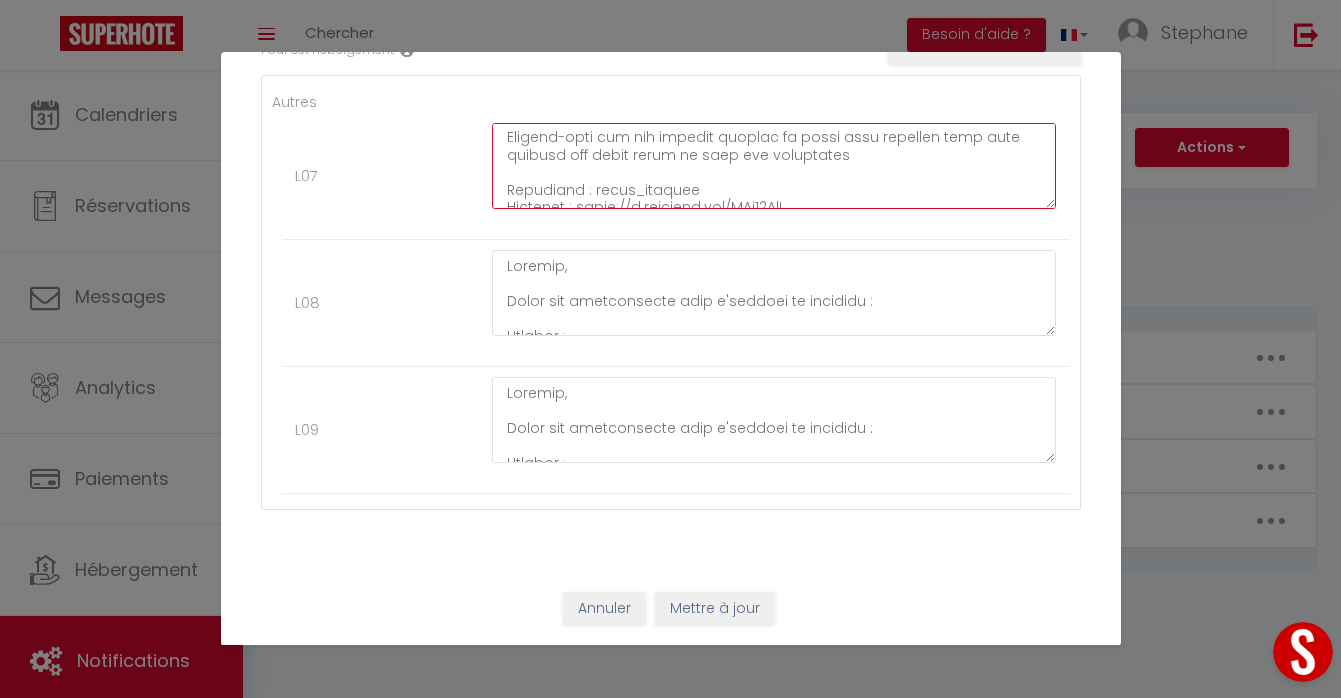 click at bounding box center (774, 166) 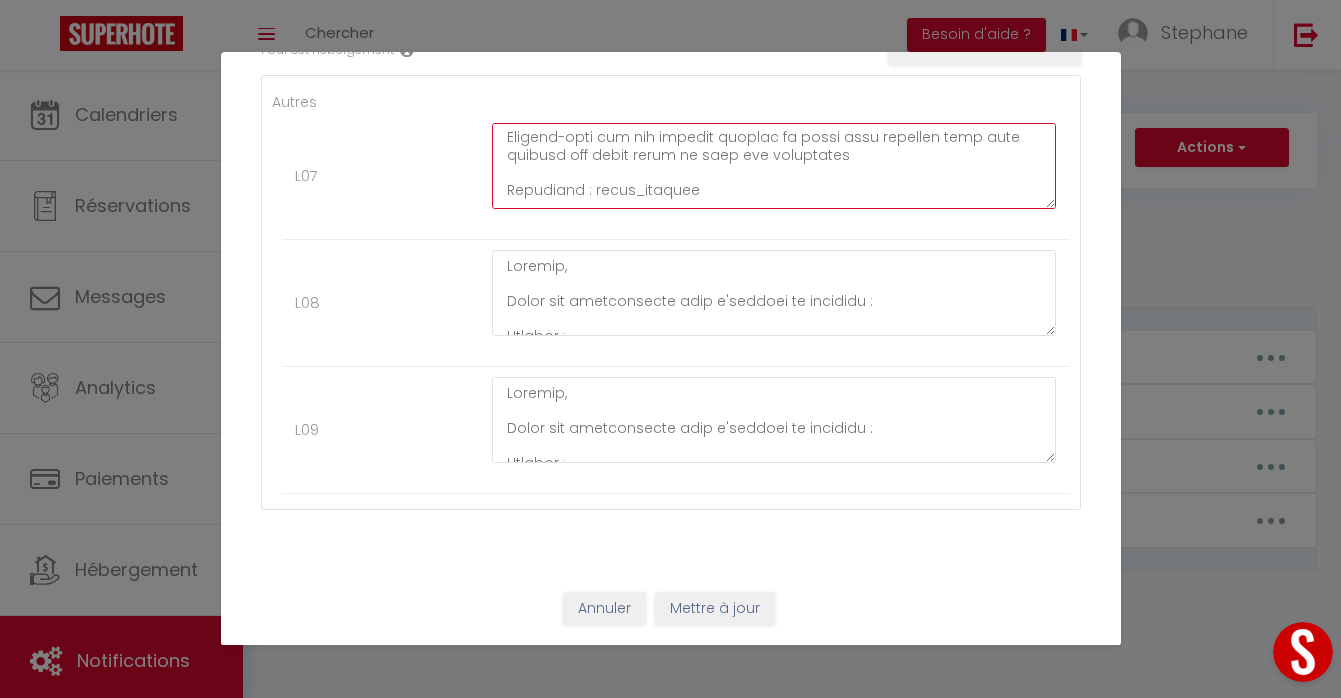 scroll, scrollTop: 938, scrollLeft: 0, axis: vertical 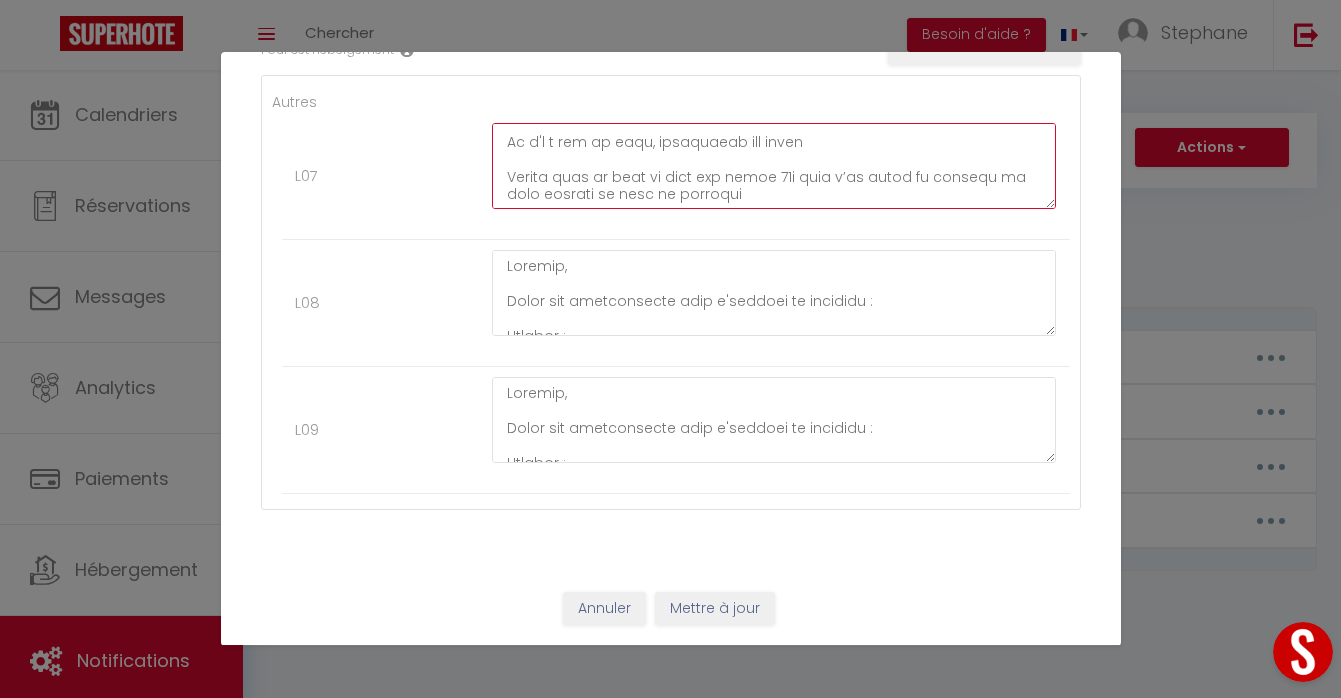 drag, startPoint x: 624, startPoint y: 145, endPoint x: 732, endPoint y: 202, distance: 122.1188 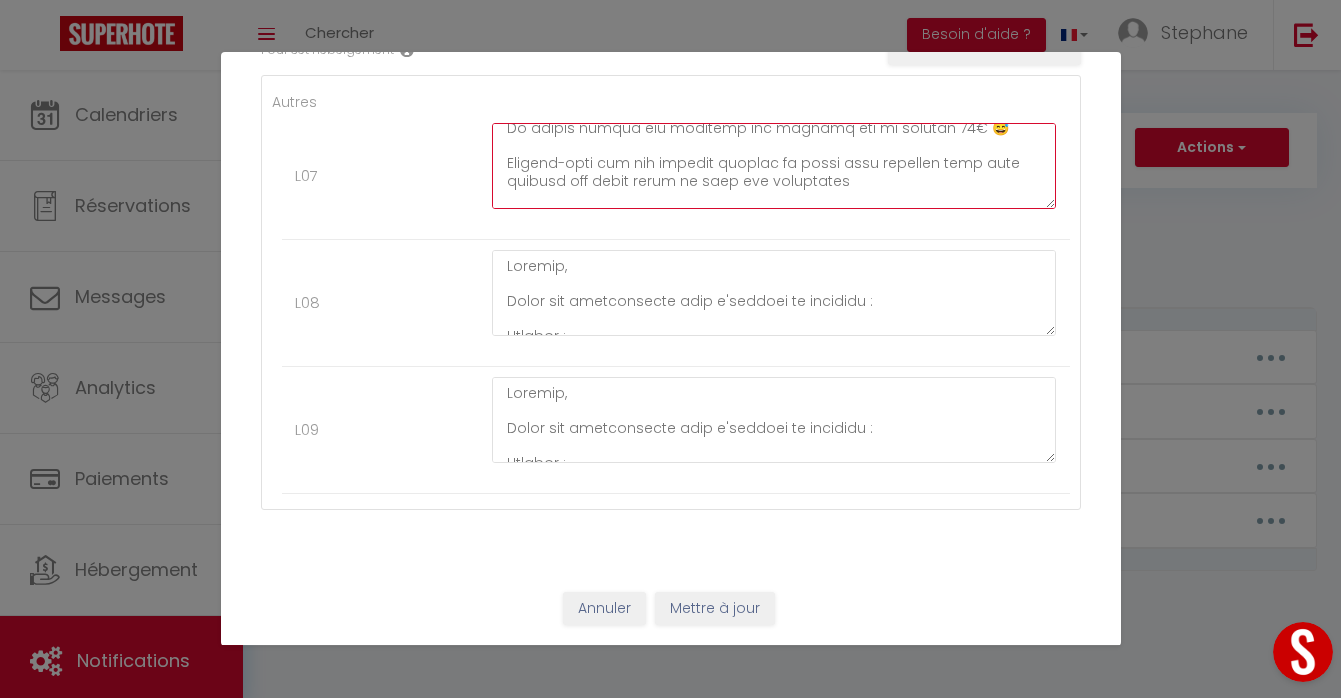 scroll, scrollTop: 939, scrollLeft: 0, axis: vertical 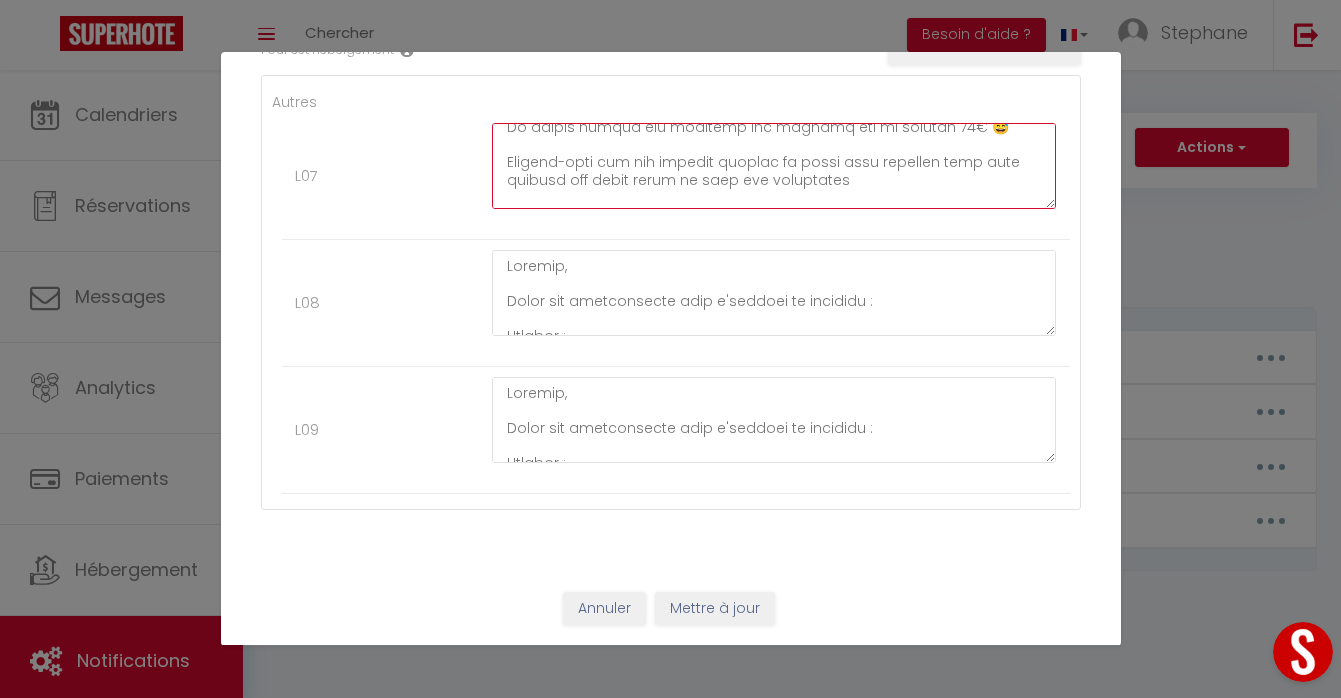 click at bounding box center [774, 166] 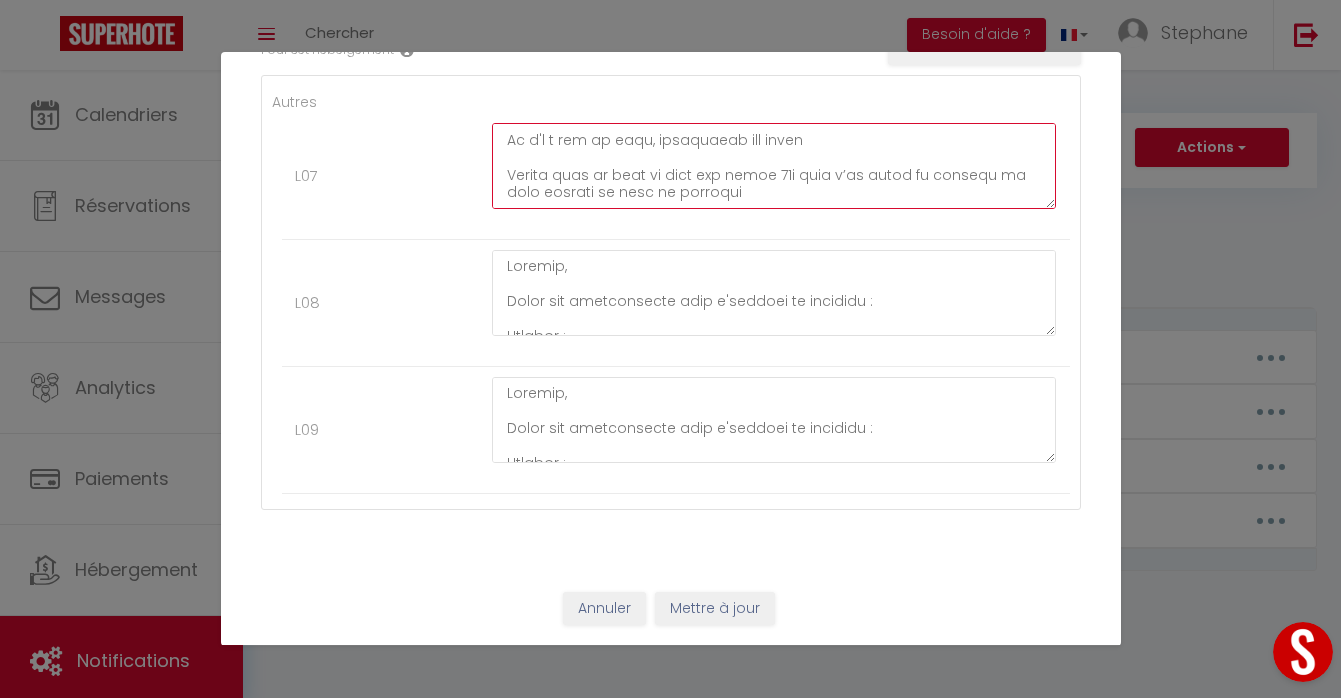 drag, startPoint x: 626, startPoint y: 147, endPoint x: 883, endPoint y: 191, distance: 260.73932 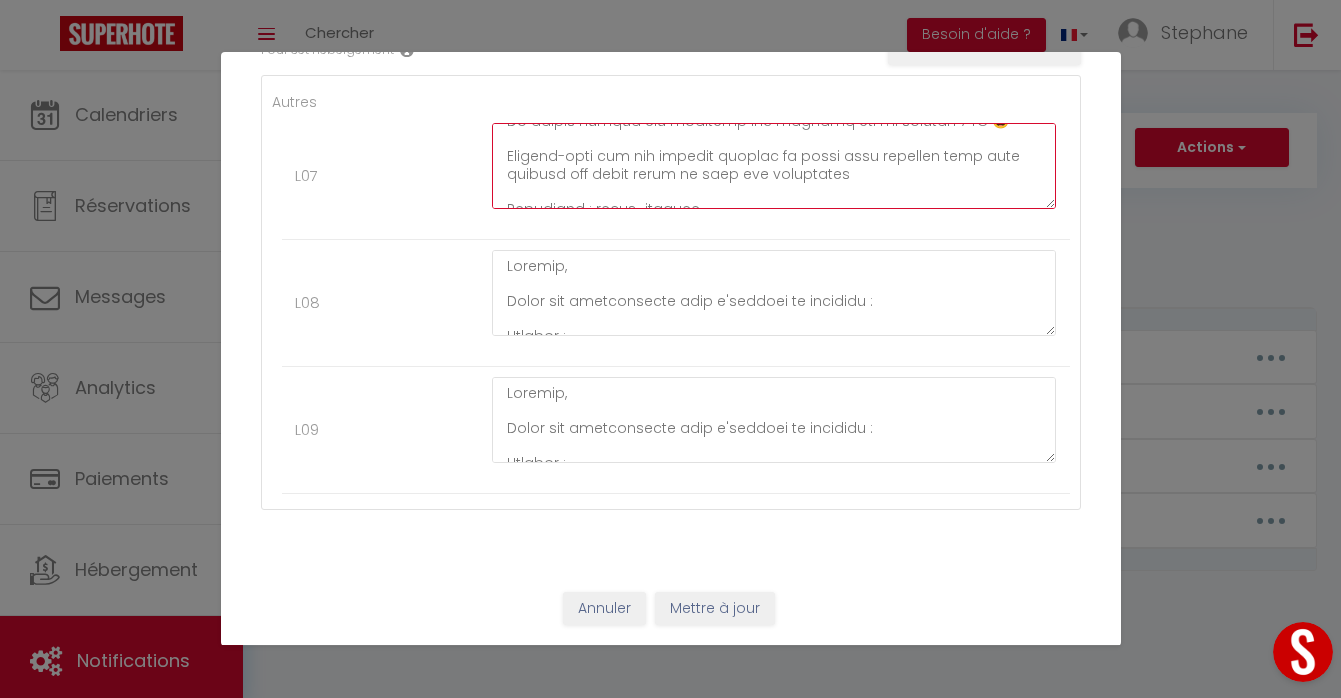 scroll, scrollTop: 938, scrollLeft: 0, axis: vertical 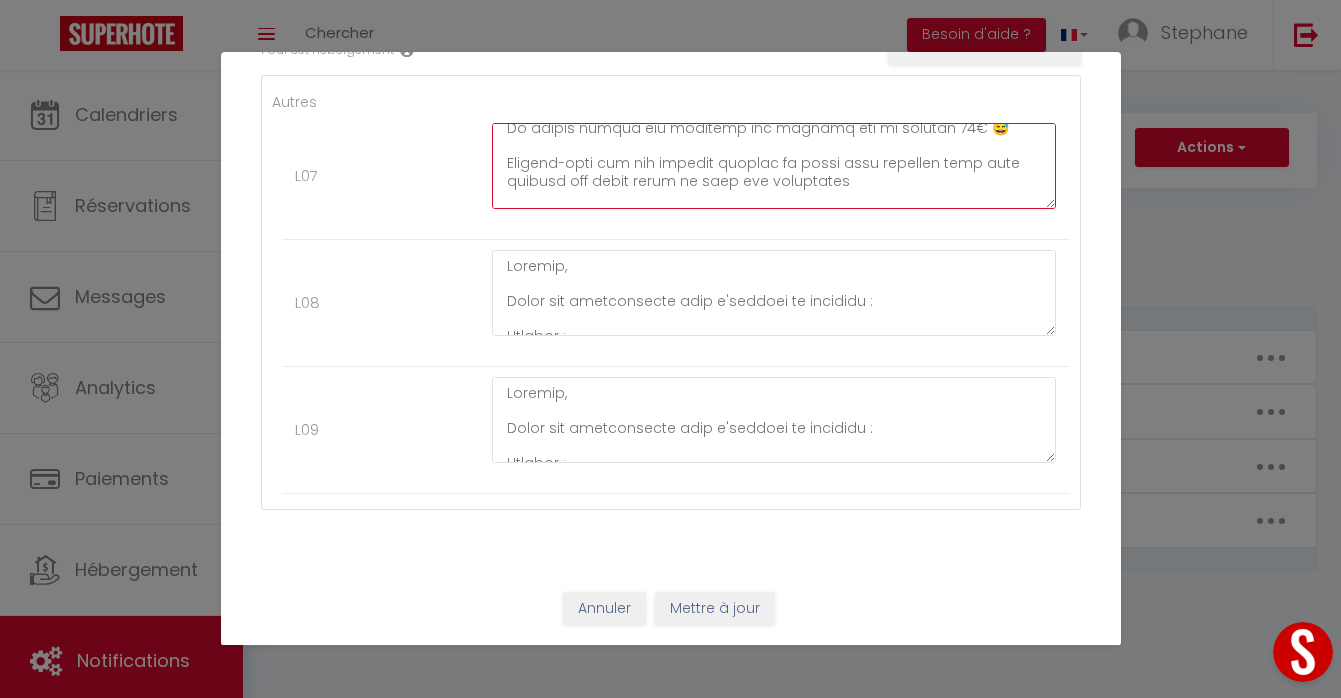 click at bounding box center (774, 166) 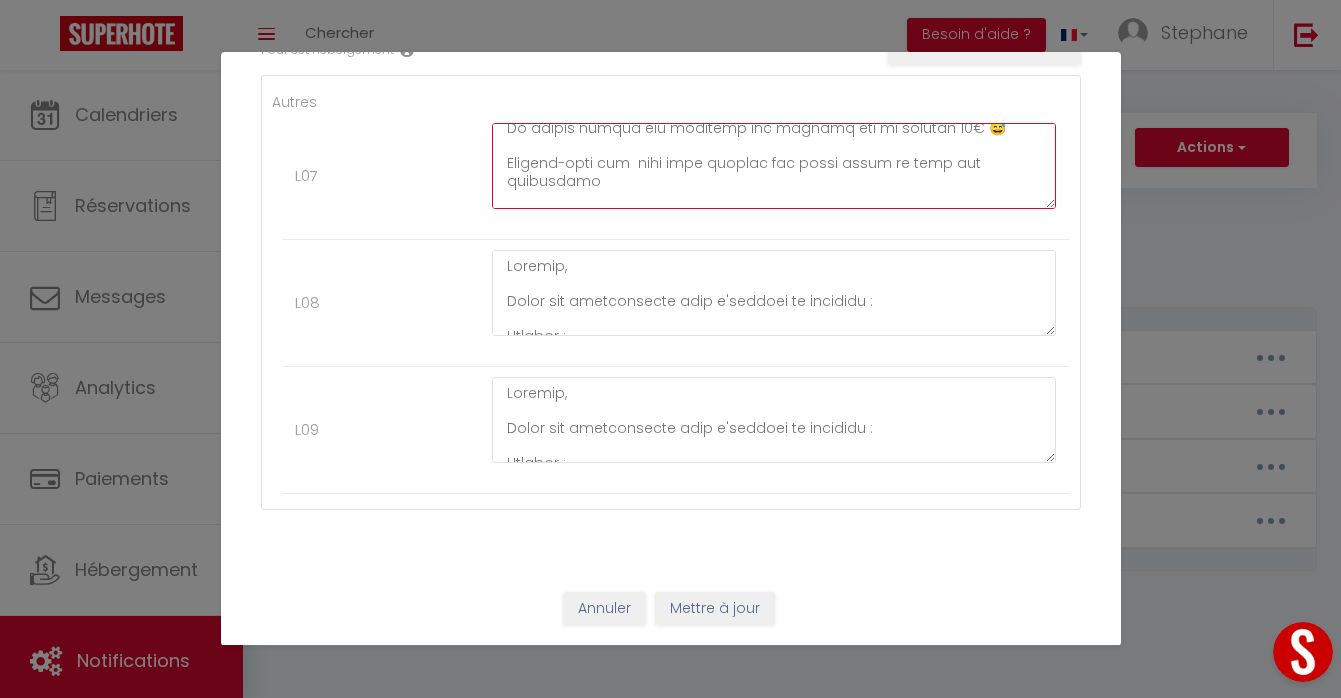 drag, startPoint x: 690, startPoint y: 191, endPoint x: 419, endPoint y: 189, distance: 271.0074 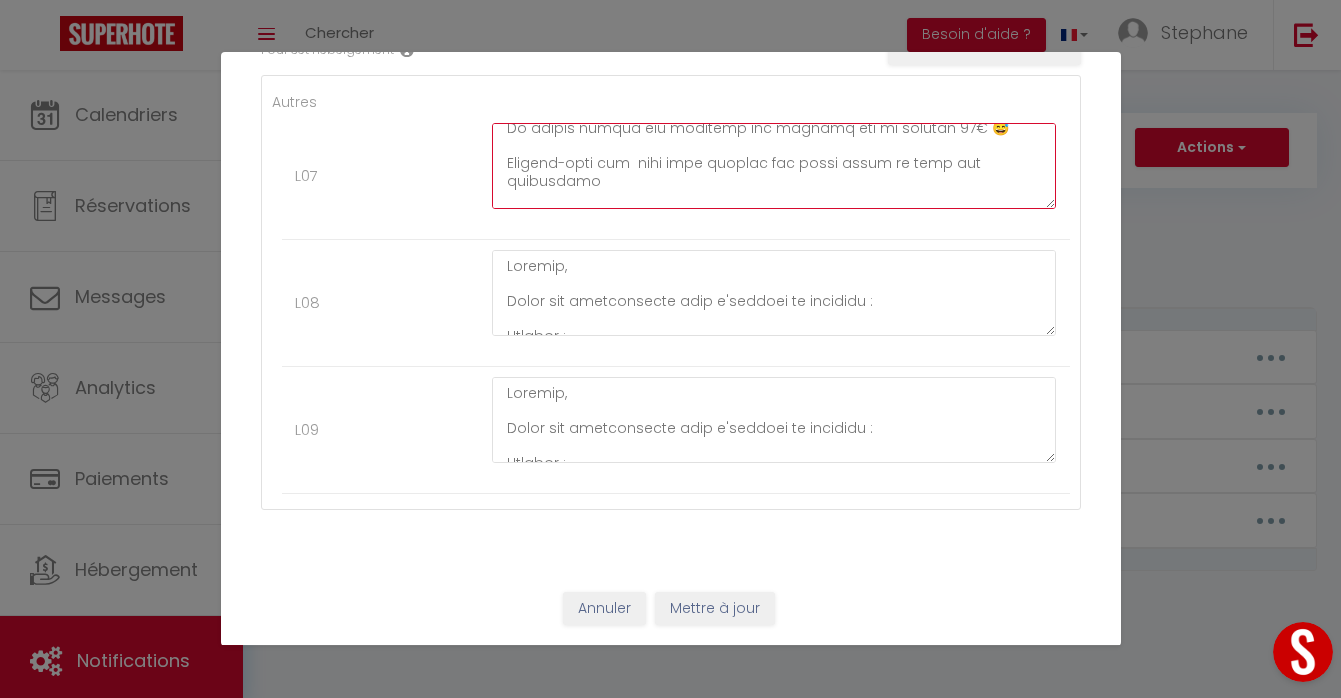 scroll, scrollTop: 927, scrollLeft: 0, axis: vertical 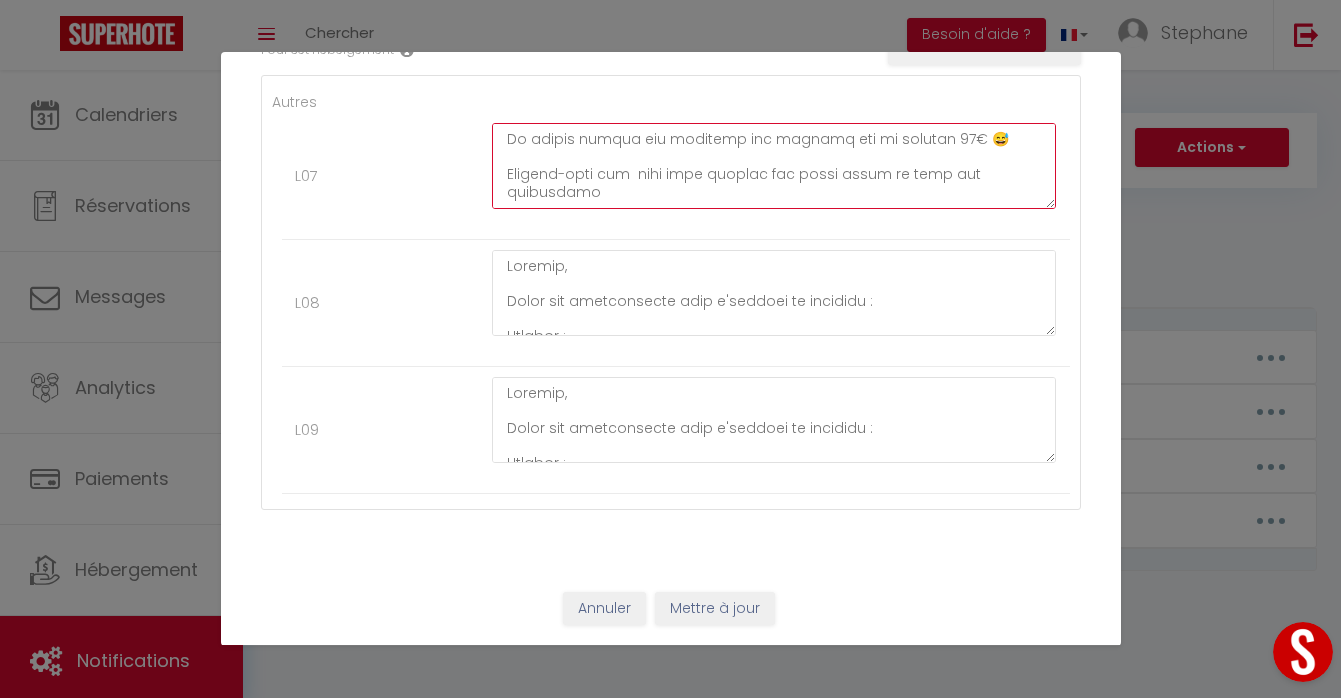click at bounding box center [774, 166] 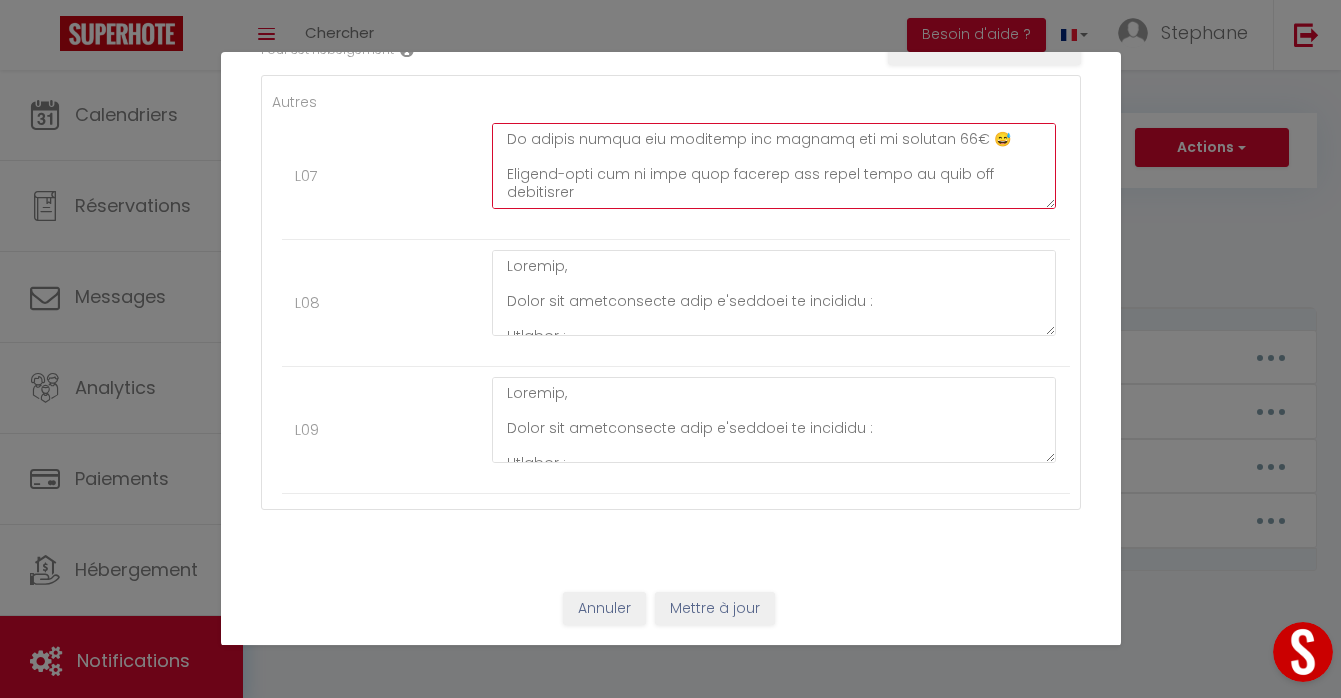 scroll, scrollTop: 938, scrollLeft: 0, axis: vertical 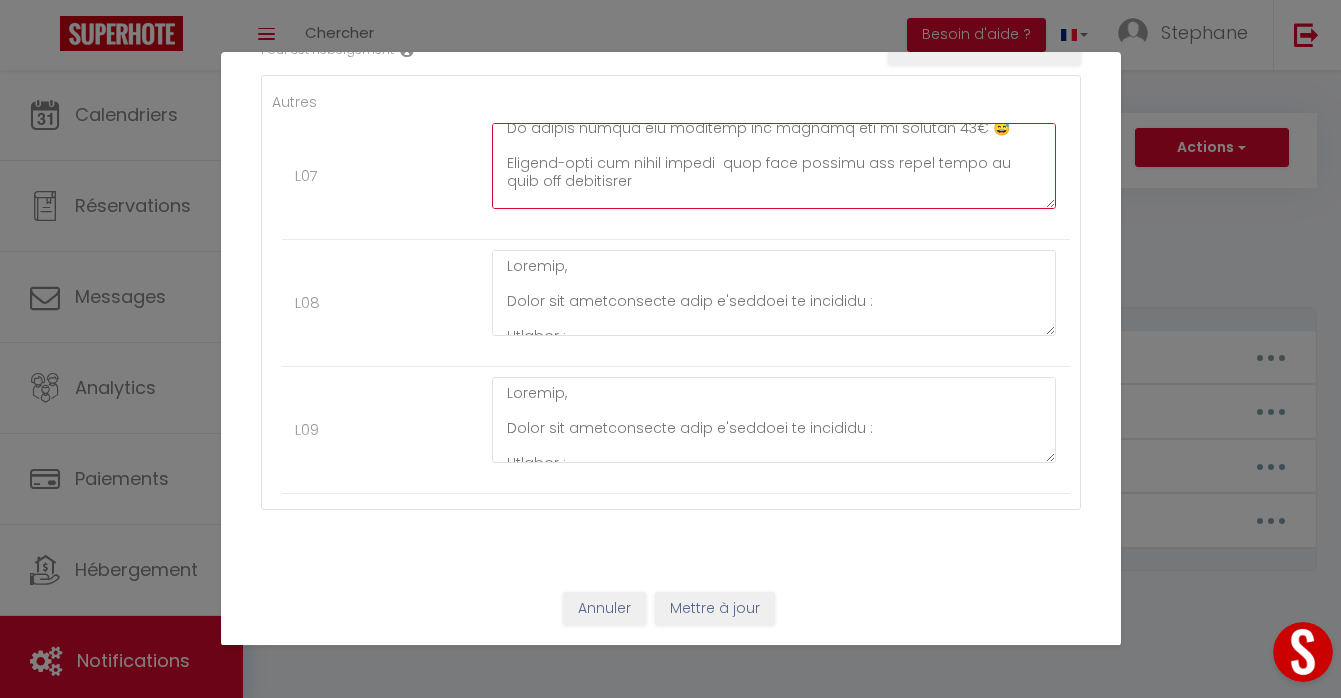 paste on "Instagram : villa_dengous" 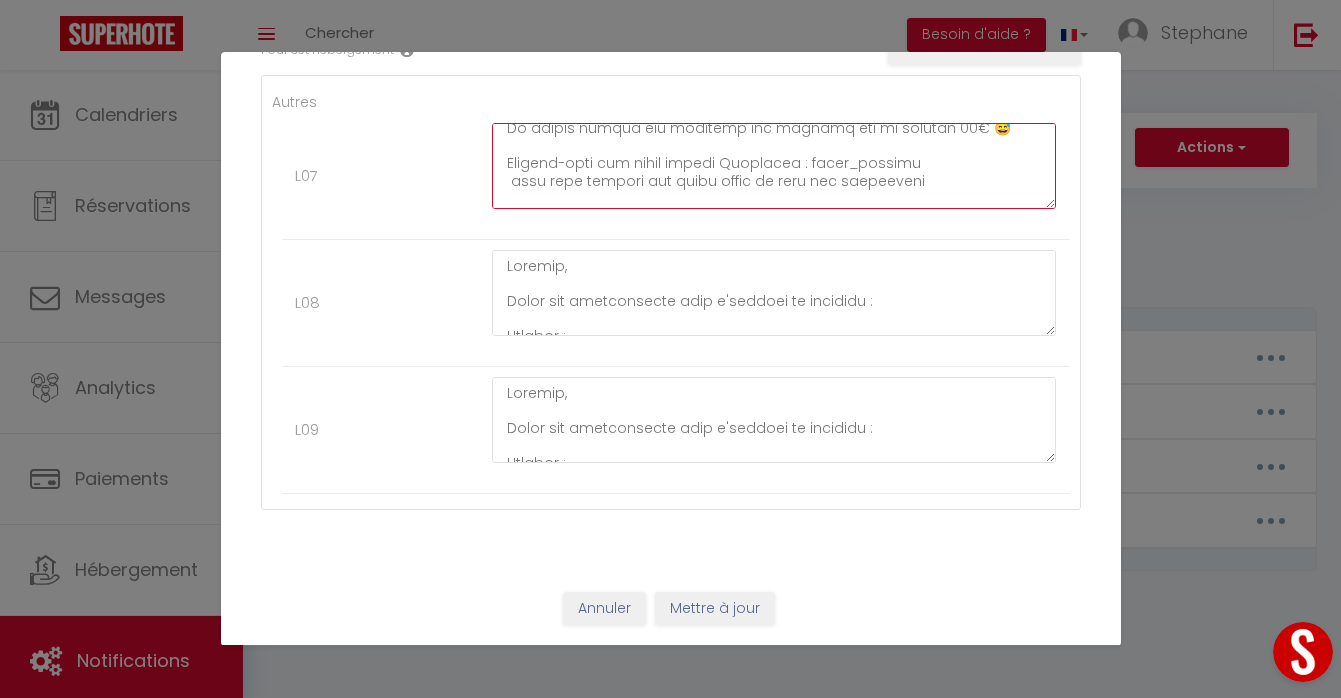 scroll, scrollTop: 945, scrollLeft: 0, axis: vertical 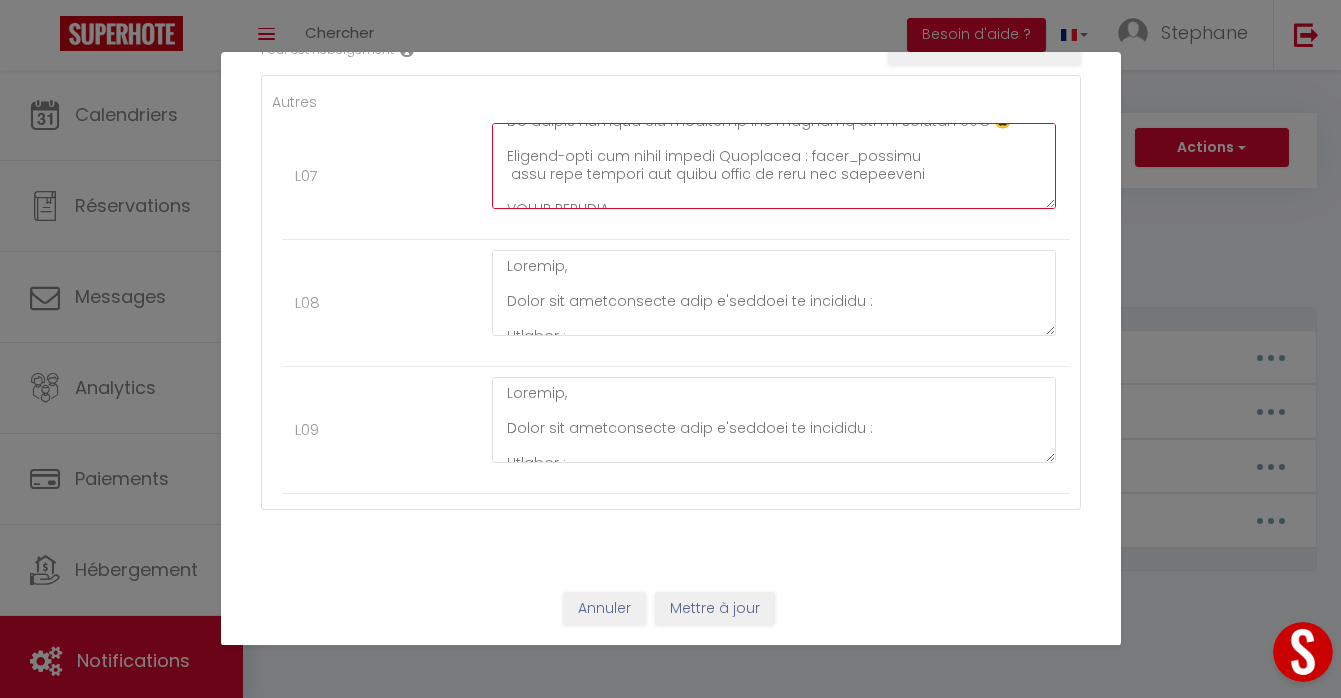 click at bounding box center (774, 166) 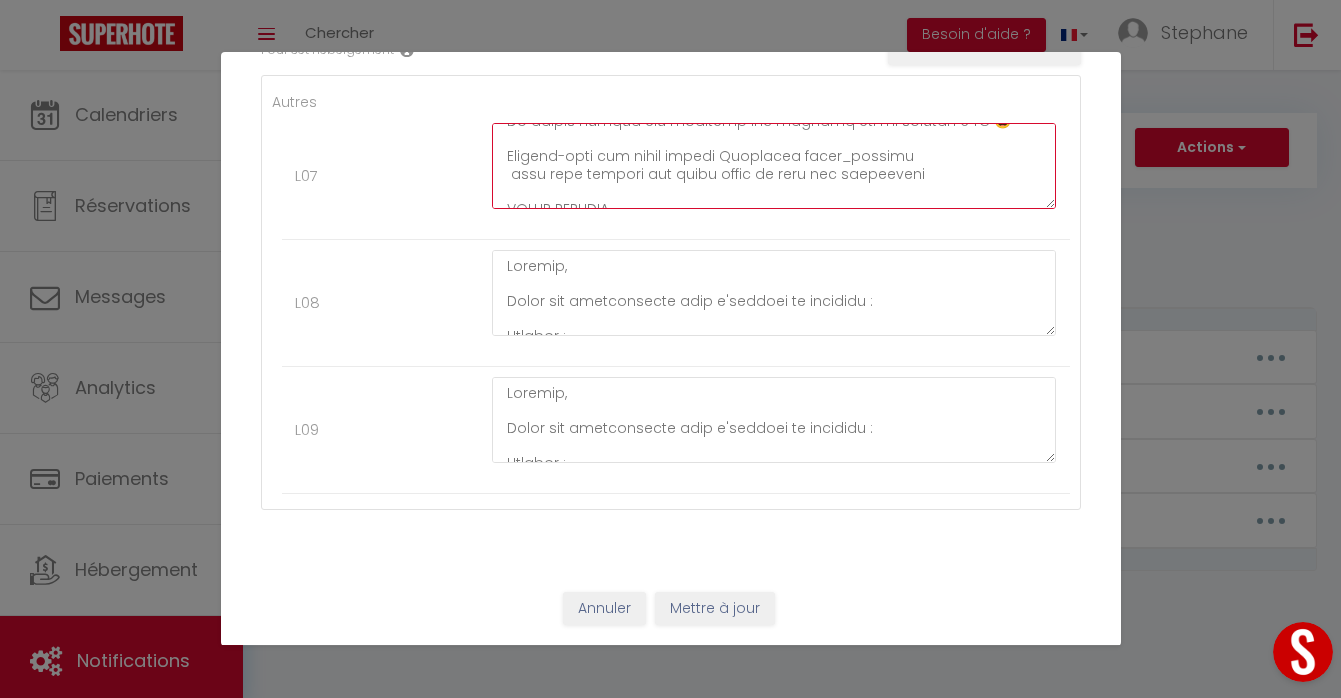 click at bounding box center (774, 166) 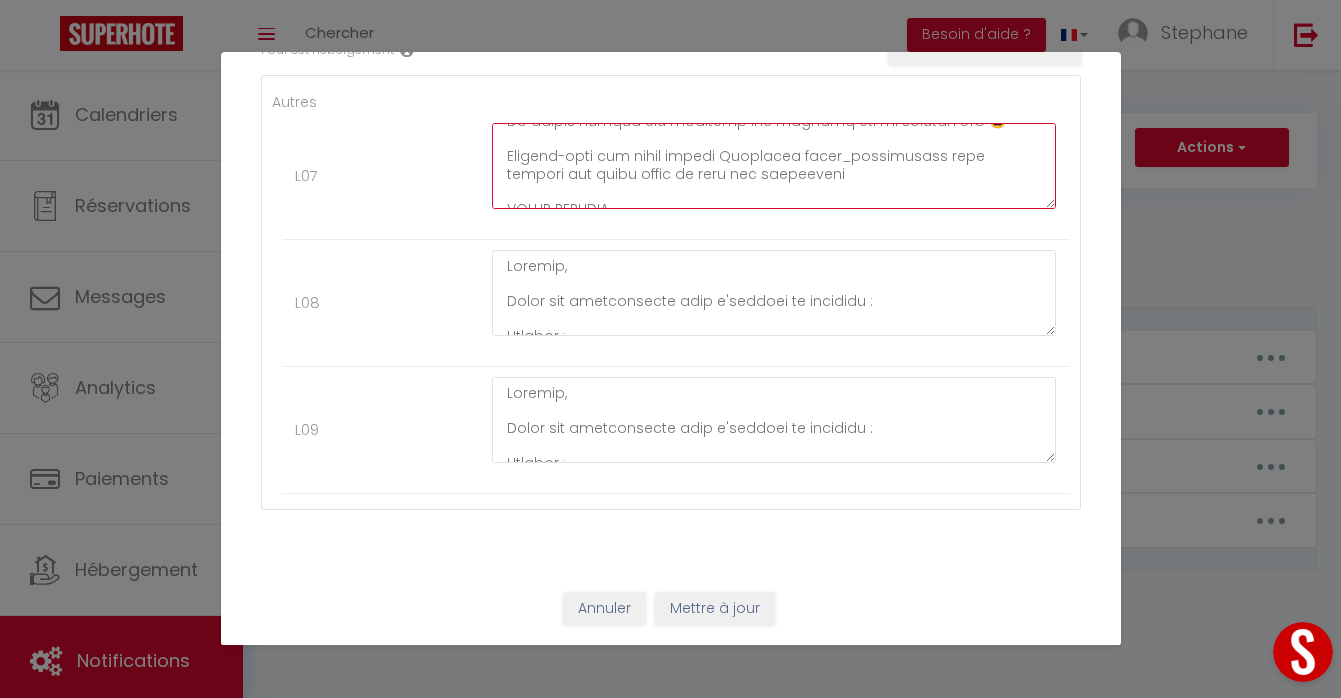 scroll, scrollTop: 938, scrollLeft: 0, axis: vertical 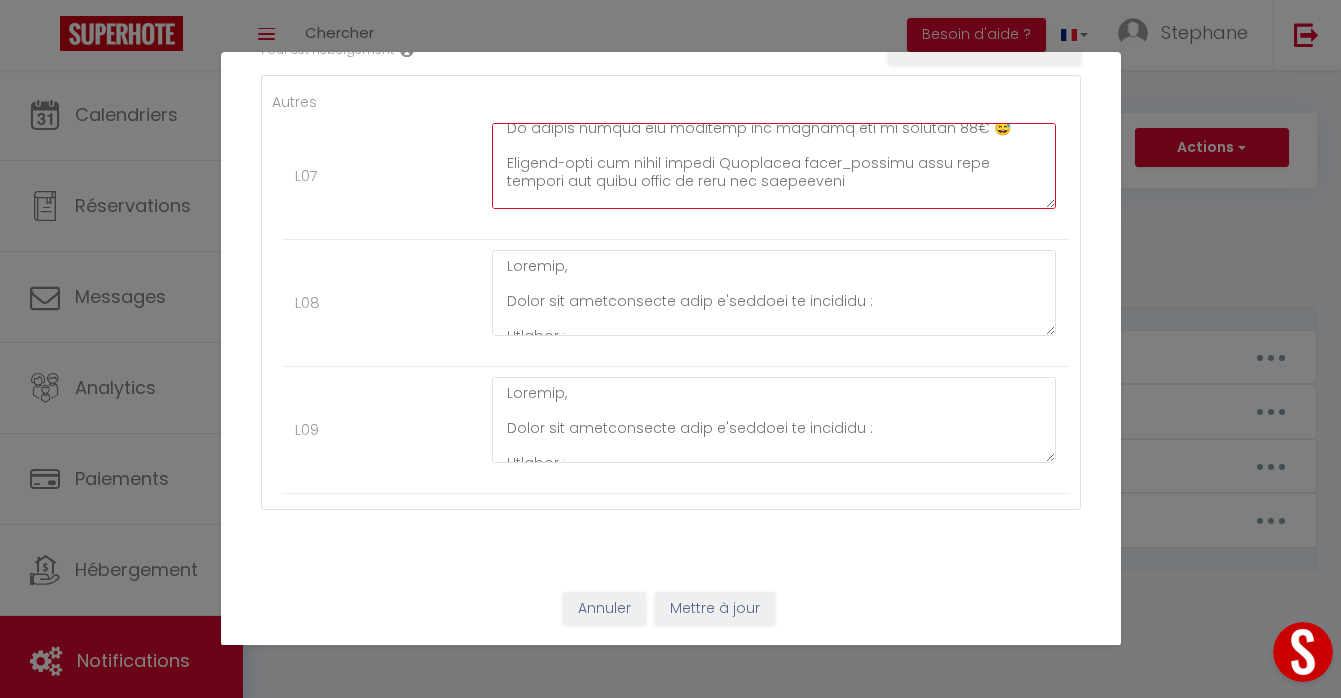 drag, startPoint x: 802, startPoint y: 167, endPoint x: 500, endPoint y: 153, distance: 302.32434 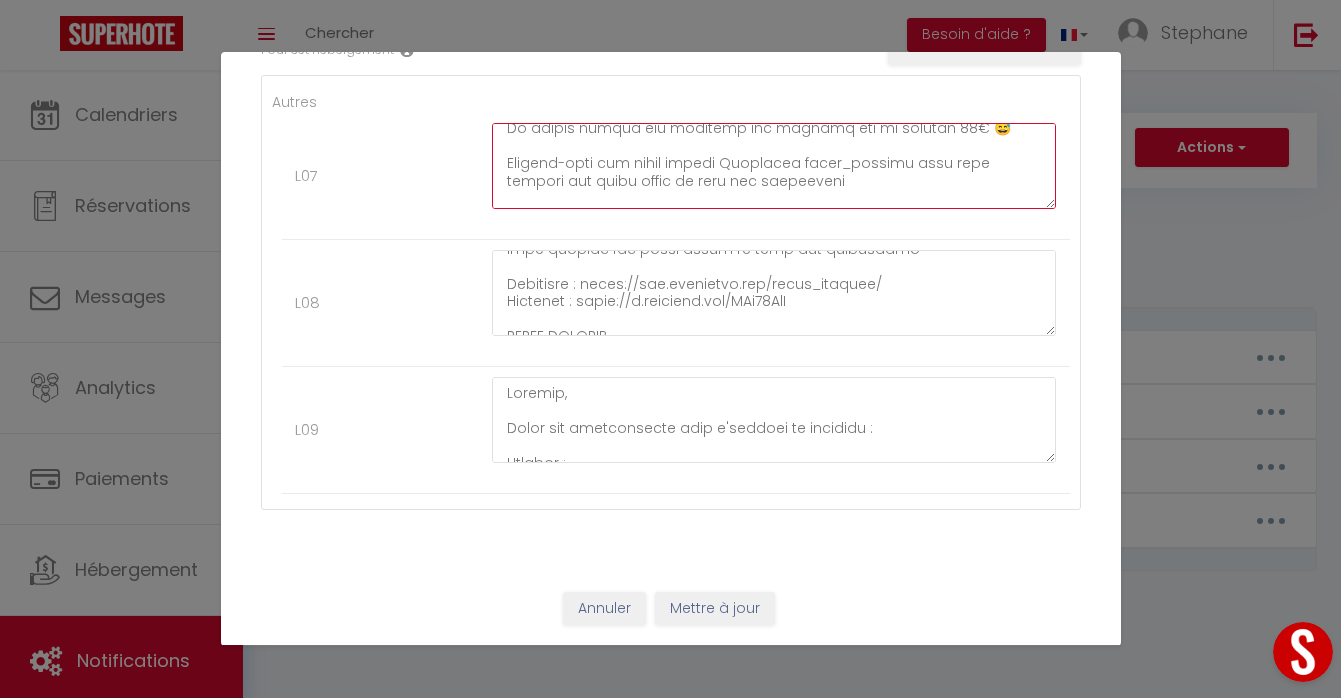 scroll, scrollTop: 971, scrollLeft: 0, axis: vertical 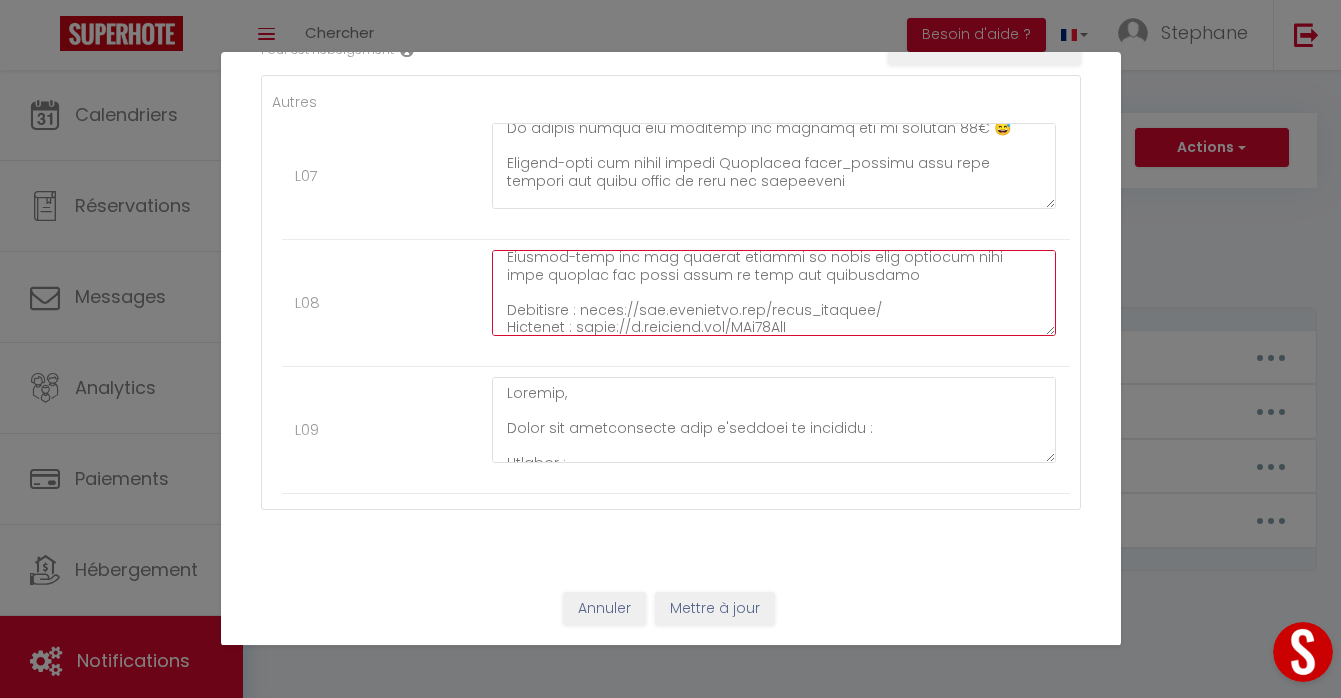 drag, startPoint x: 829, startPoint y: 307, endPoint x: 516, endPoint y: 281, distance: 314.078 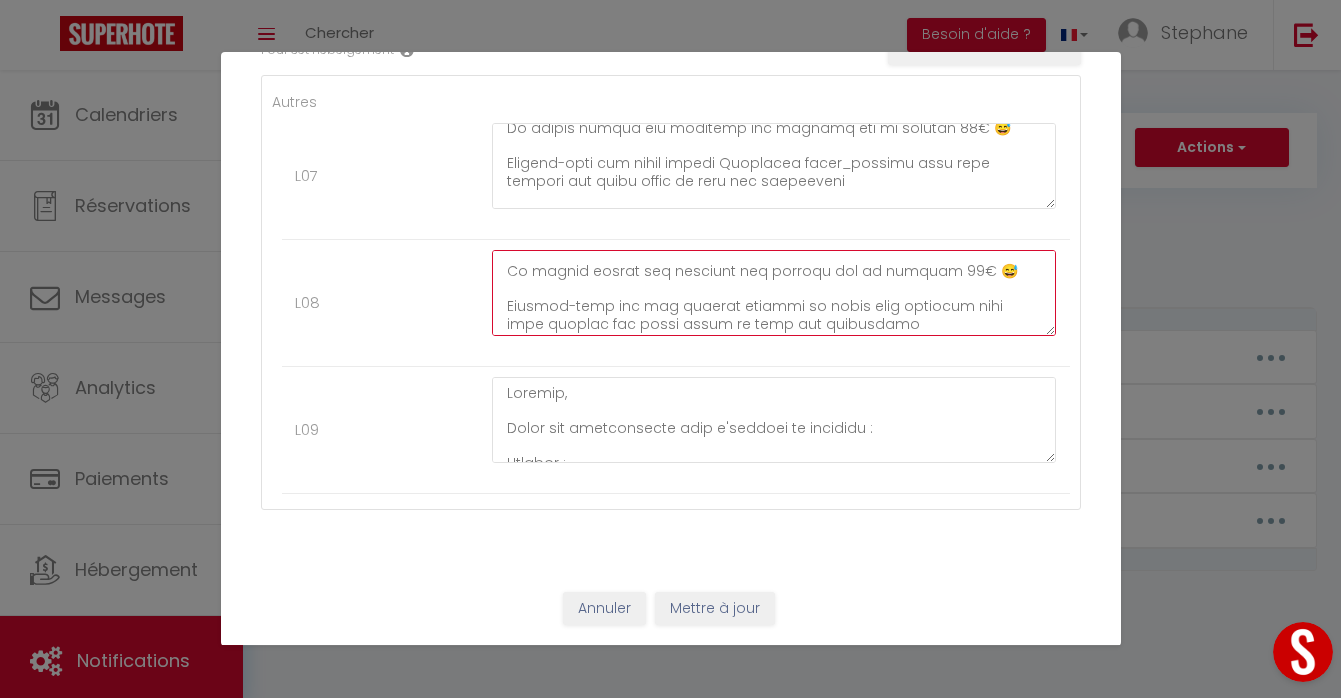 scroll, scrollTop: 919, scrollLeft: 0, axis: vertical 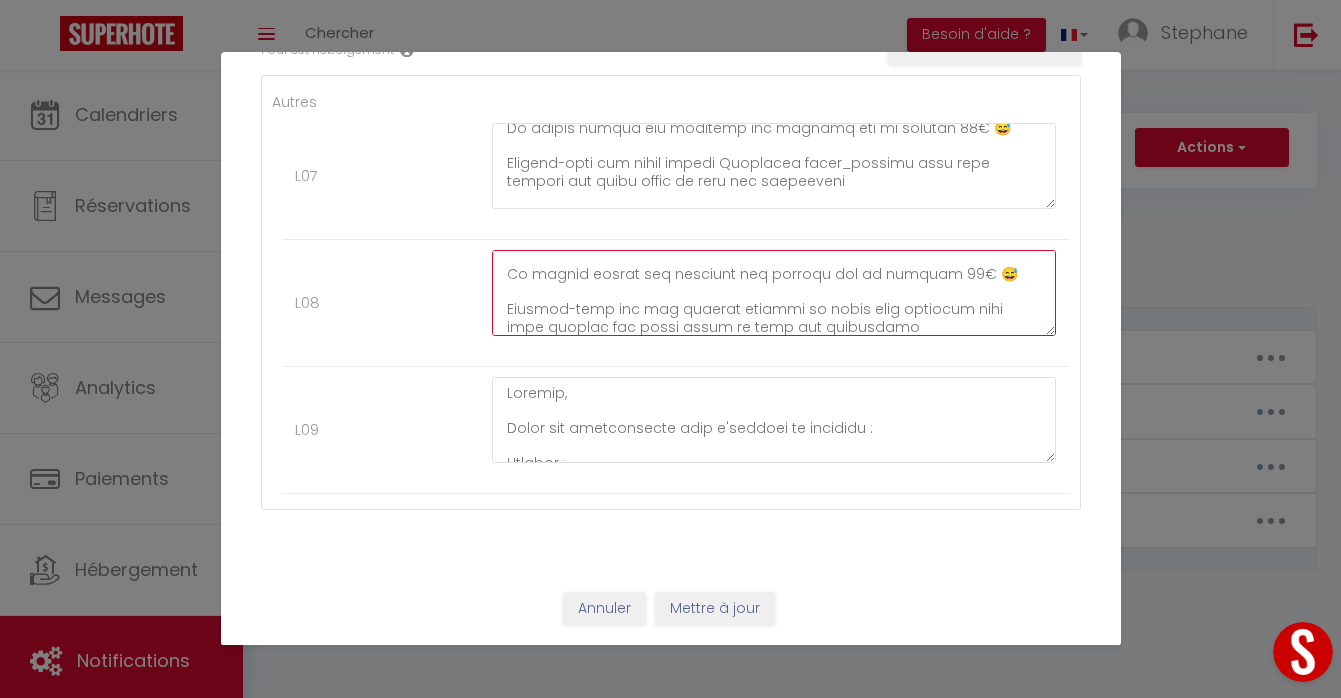 drag, startPoint x: 500, startPoint y: 286, endPoint x: 793, endPoint y: 313, distance: 294.2414 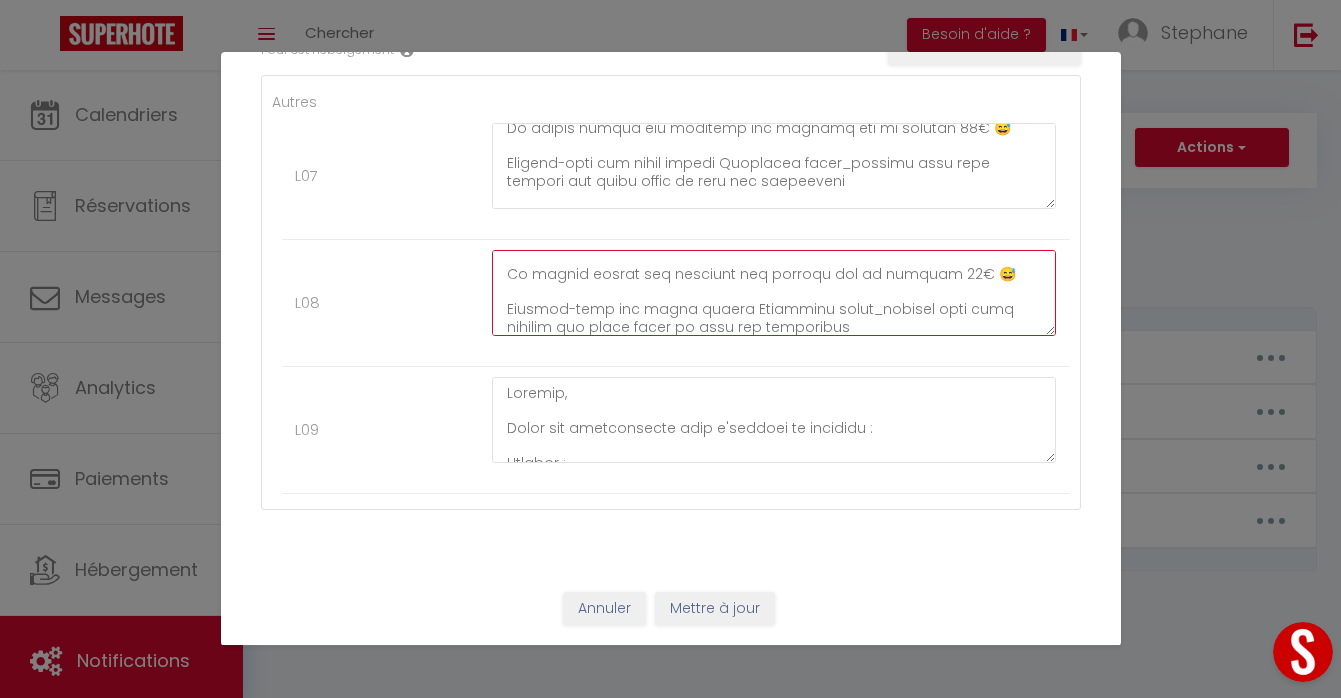 scroll, scrollTop: 962, scrollLeft: 0, axis: vertical 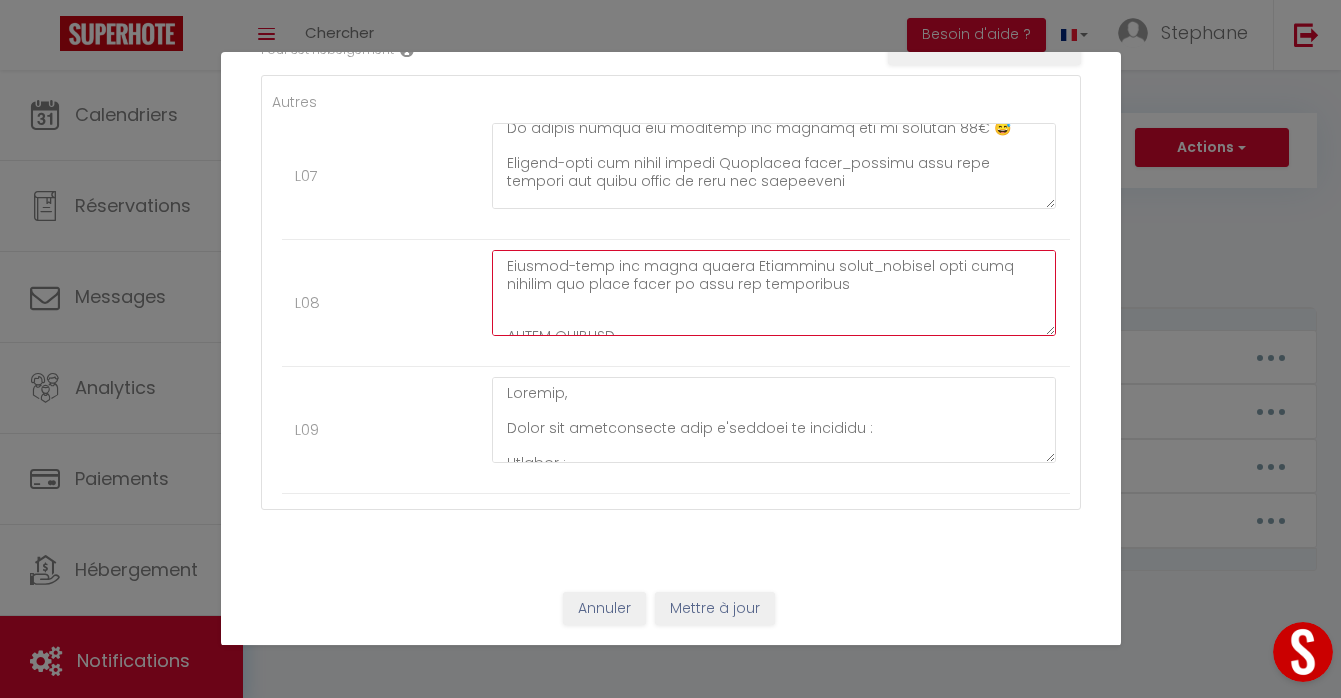 click at bounding box center (774, 293) 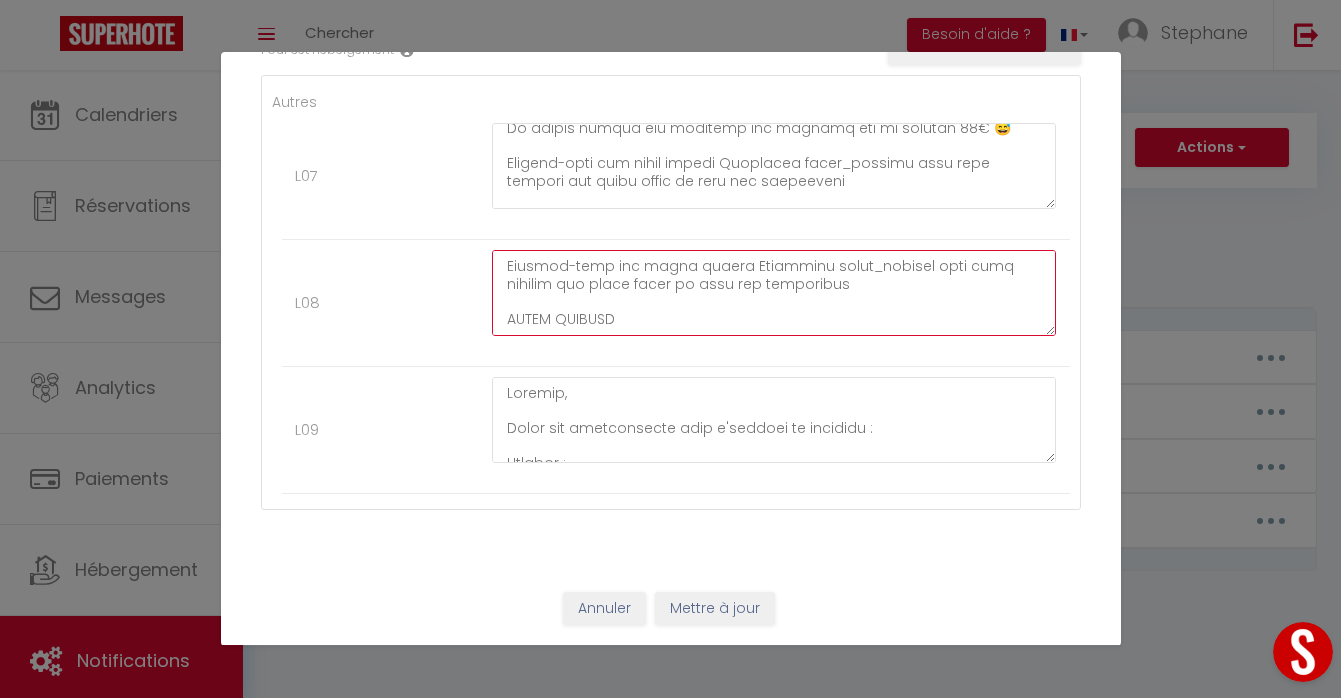 scroll, scrollTop: 945, scrollLeft: 0, axis: vertical 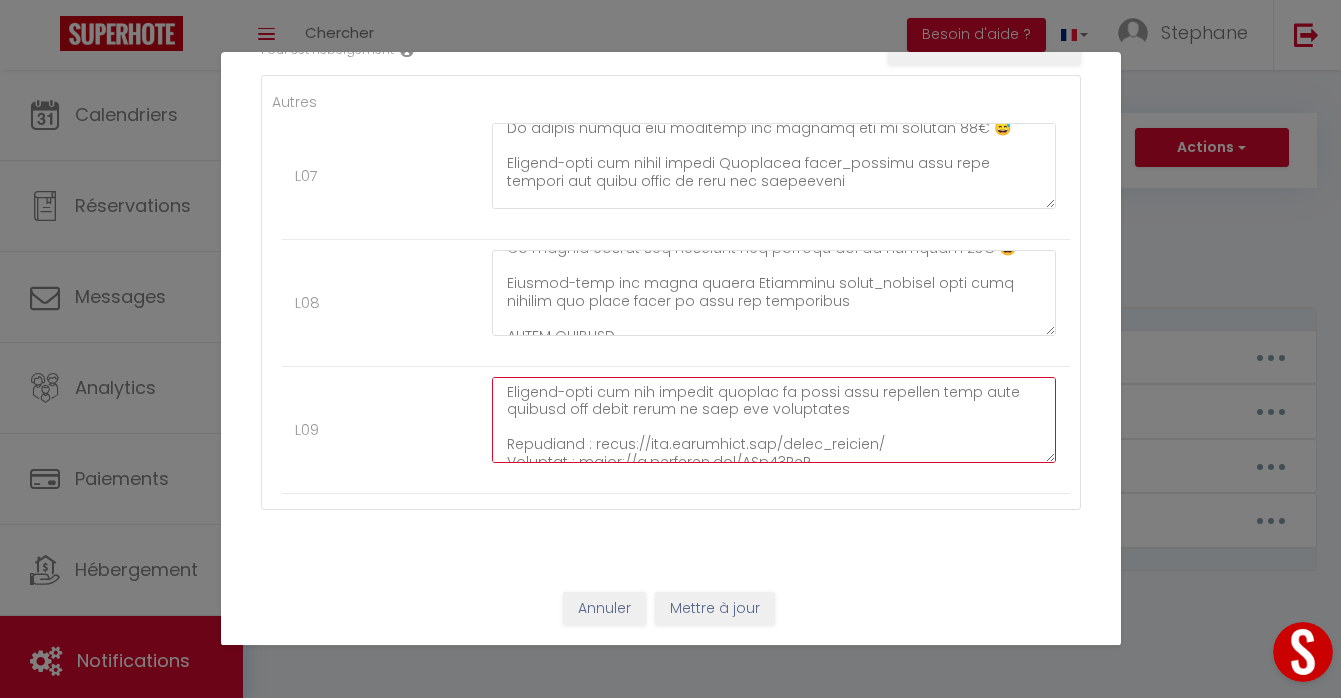 drag, startPoint x: 826, startPoint y: 446, endPoint x: 491, endPoint y: 429, distance: 335.43106 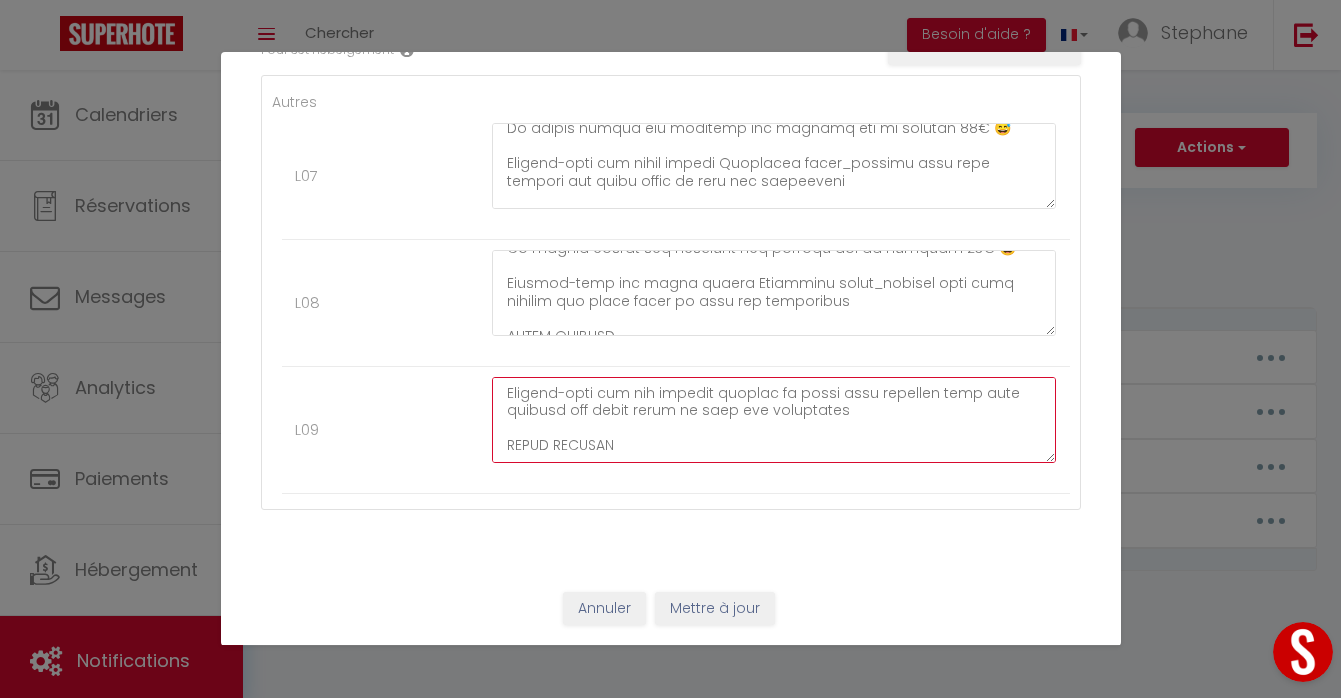 scroll, scrollTop: 962, scrollLeft: 0, axis: vertical 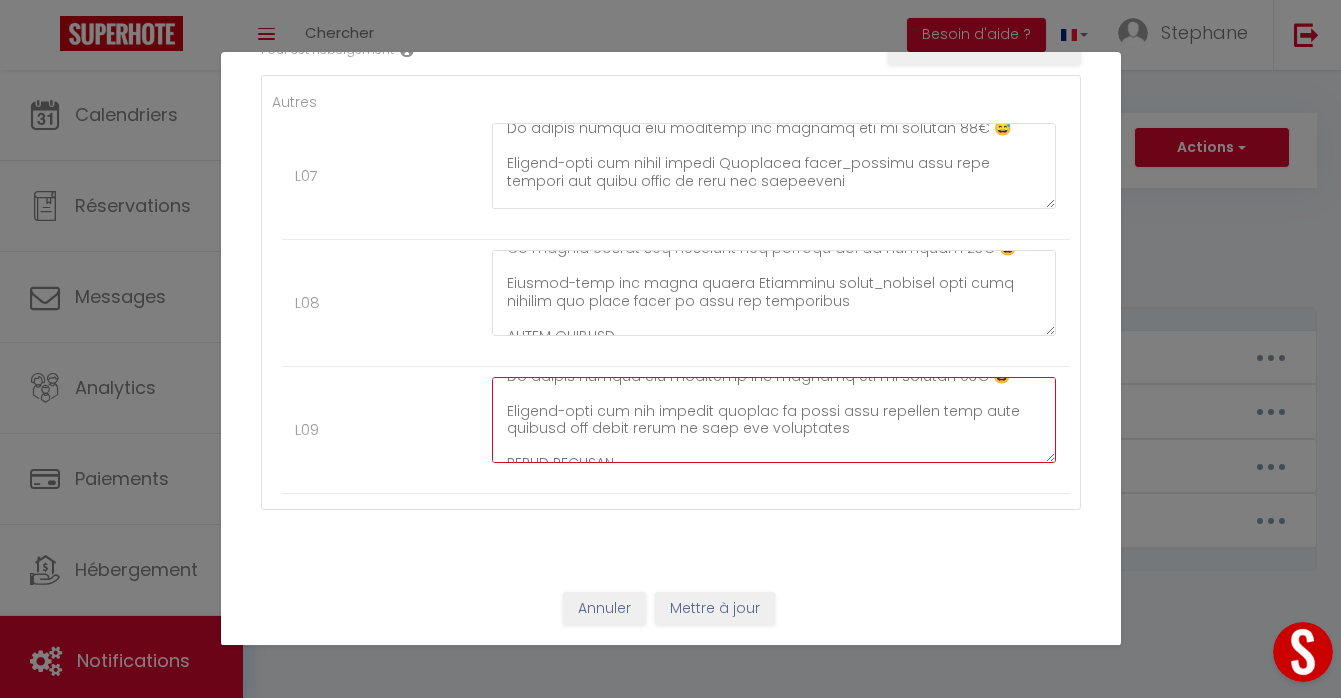 drag, startPoint x: 815, startPoint y: 407, endPoint x: 475, endPoint y: 391, distance: 340.37625 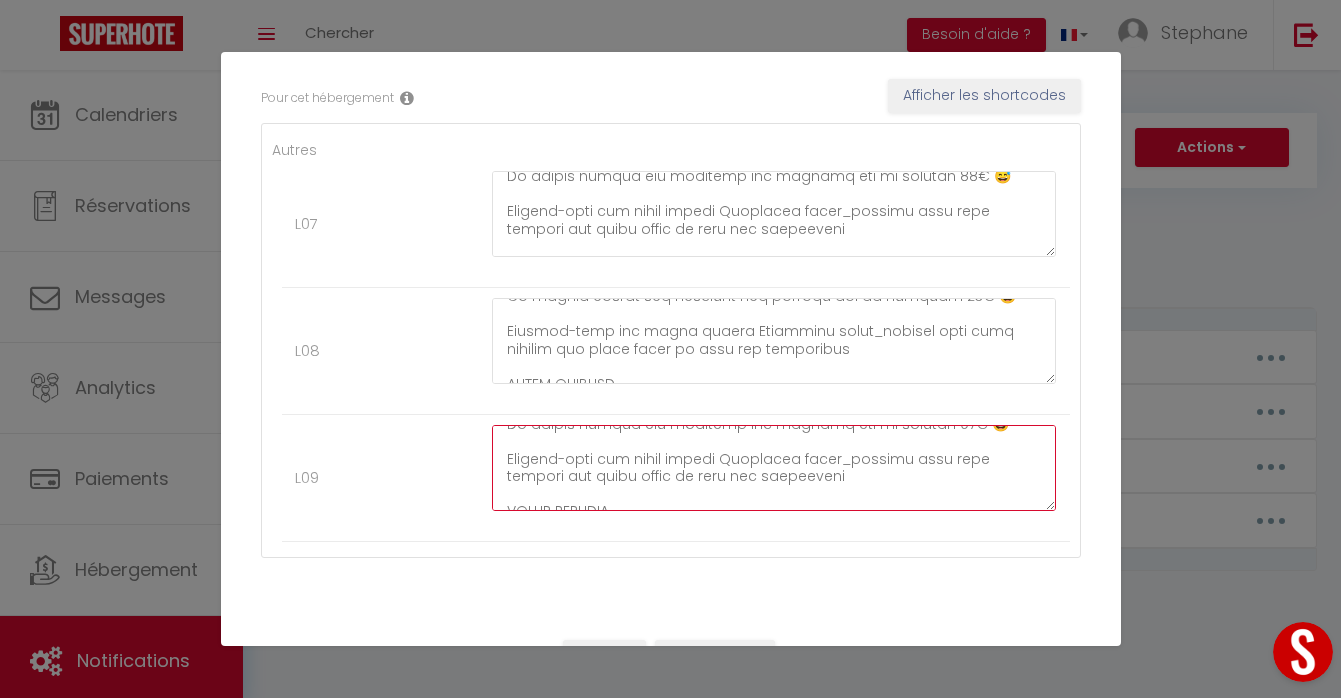 scroll, scrollTop: 301, scrollLeft: 0, axis: vertical 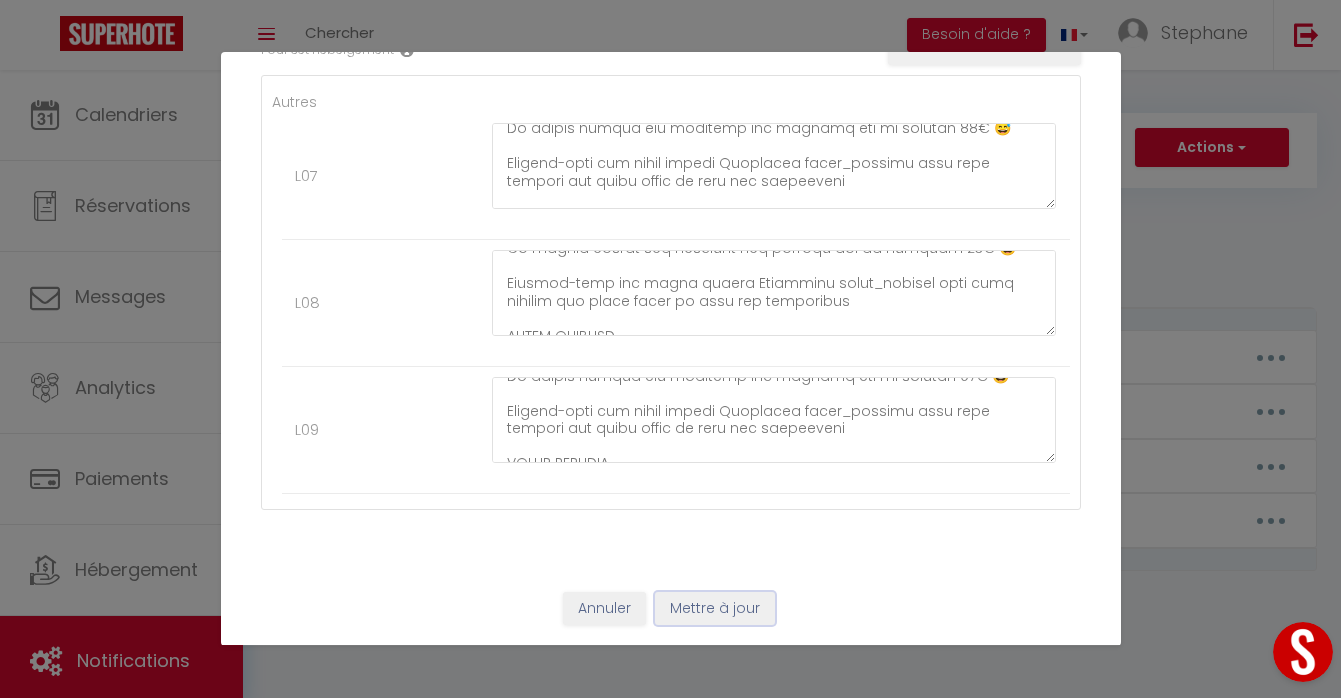 click on "Mettre à jour" at bounding box center [715, 609] 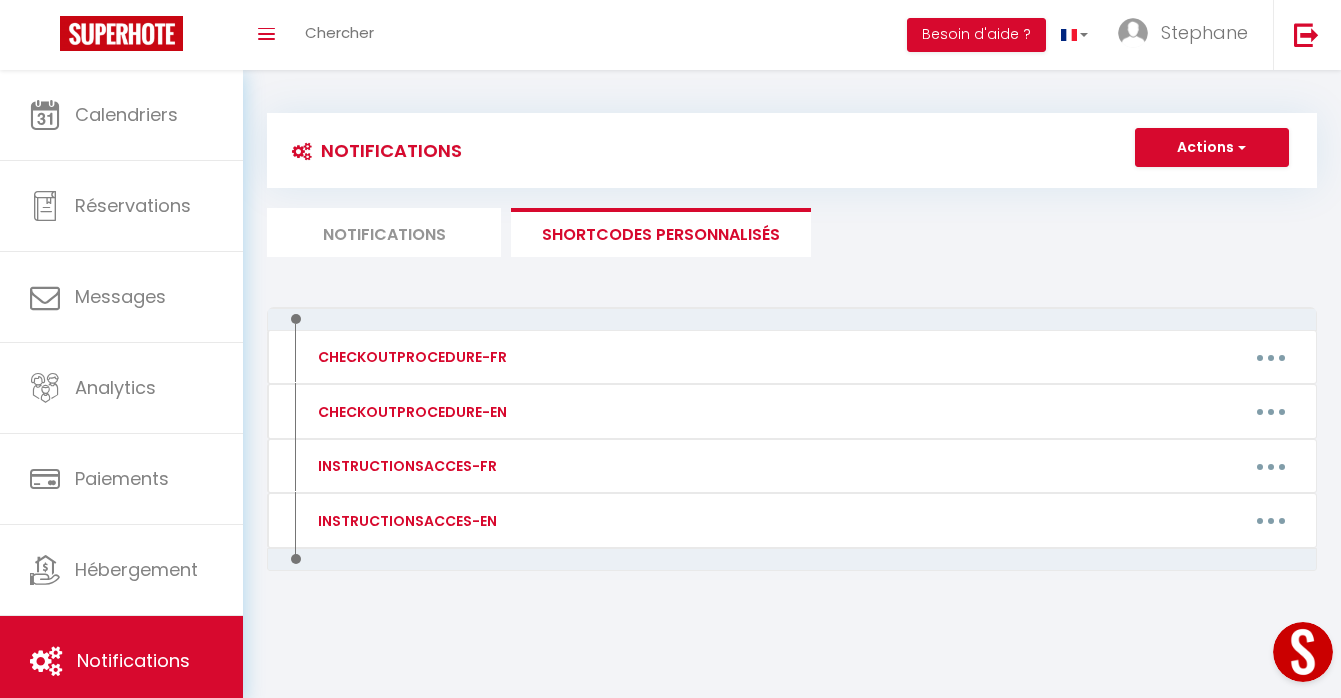 scroll, scrollTop: 70, scrollLeft: 0, axis: vertical 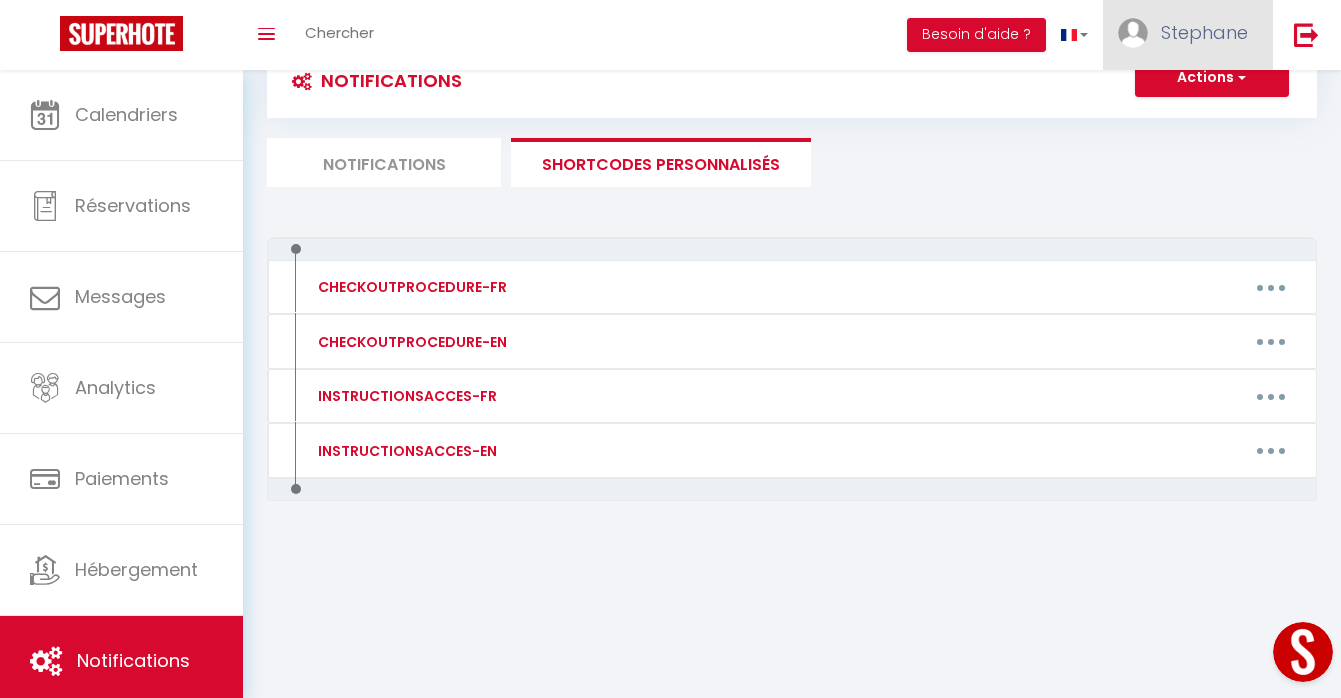 click on "Stephane" at bounding box center [1188, 35] 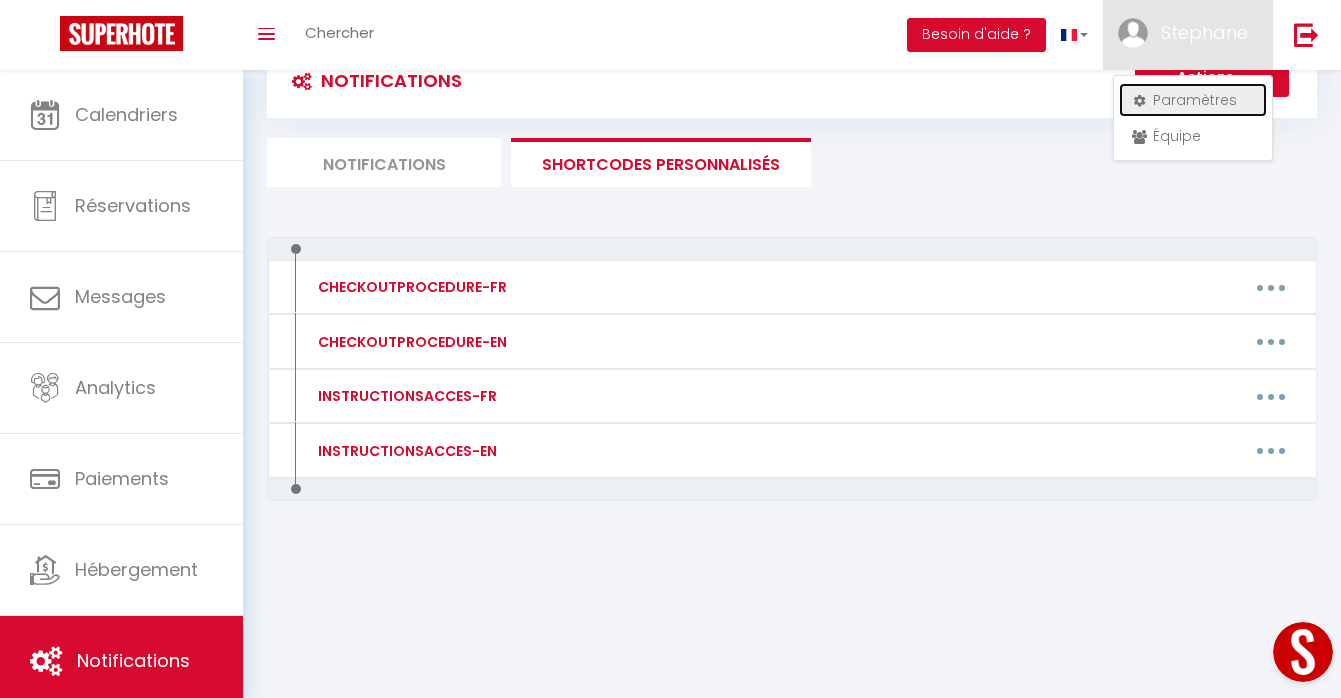click on "Paramètres" at bounding box center [1193, 100] 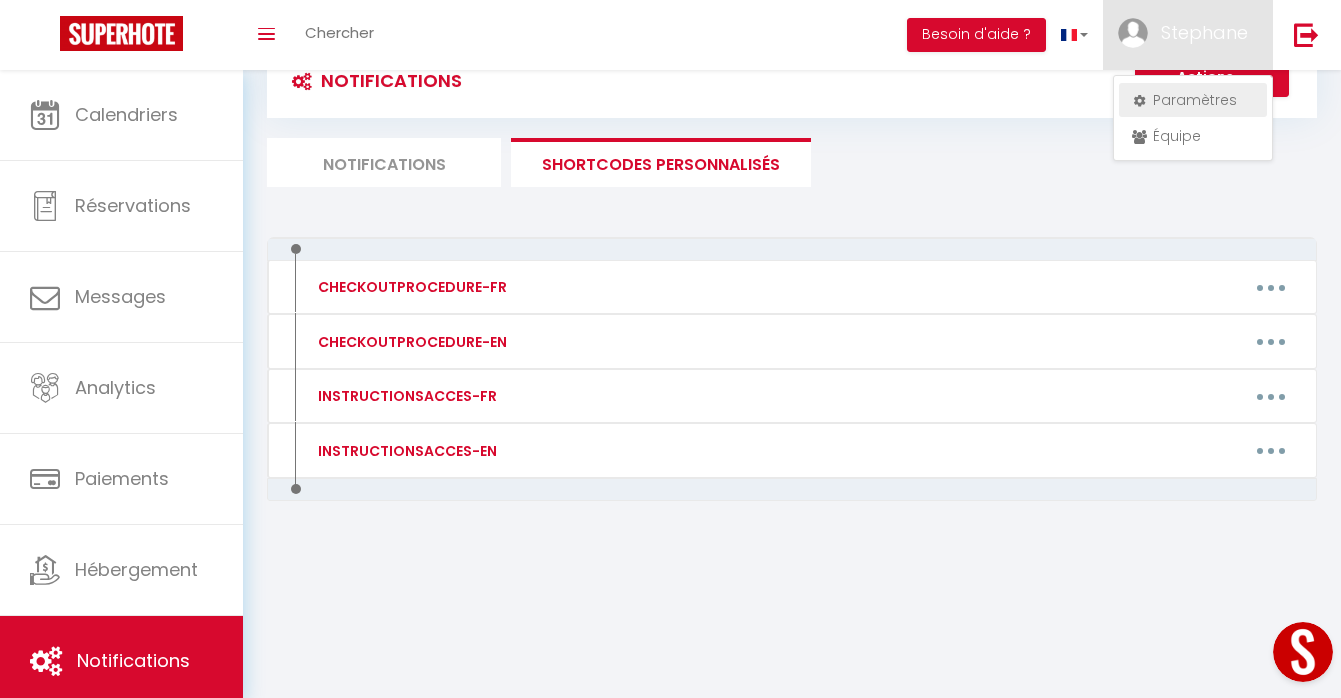 scroll, scrollTop: 0, scrollLeft: 0, axis: both 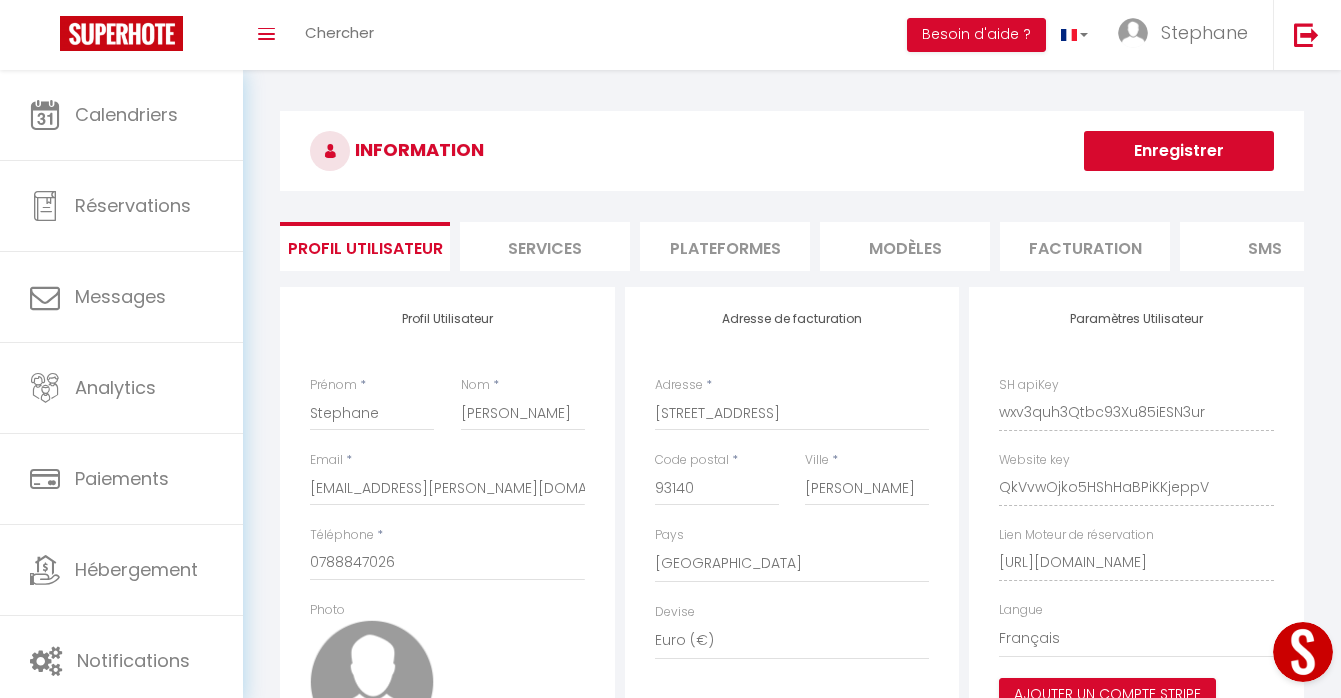 click on "Services" at bounding box center (545, 246) 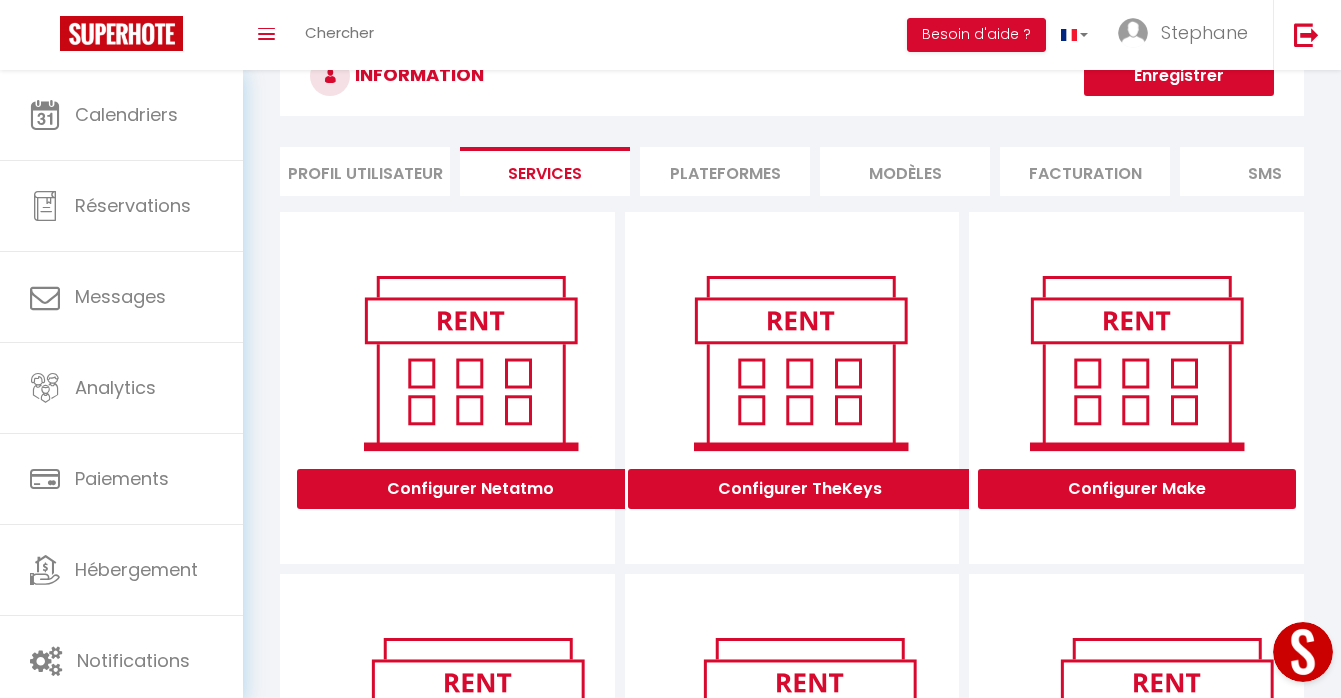 scroll, scrollTop: 0, scrollLeft: 0, axis: both 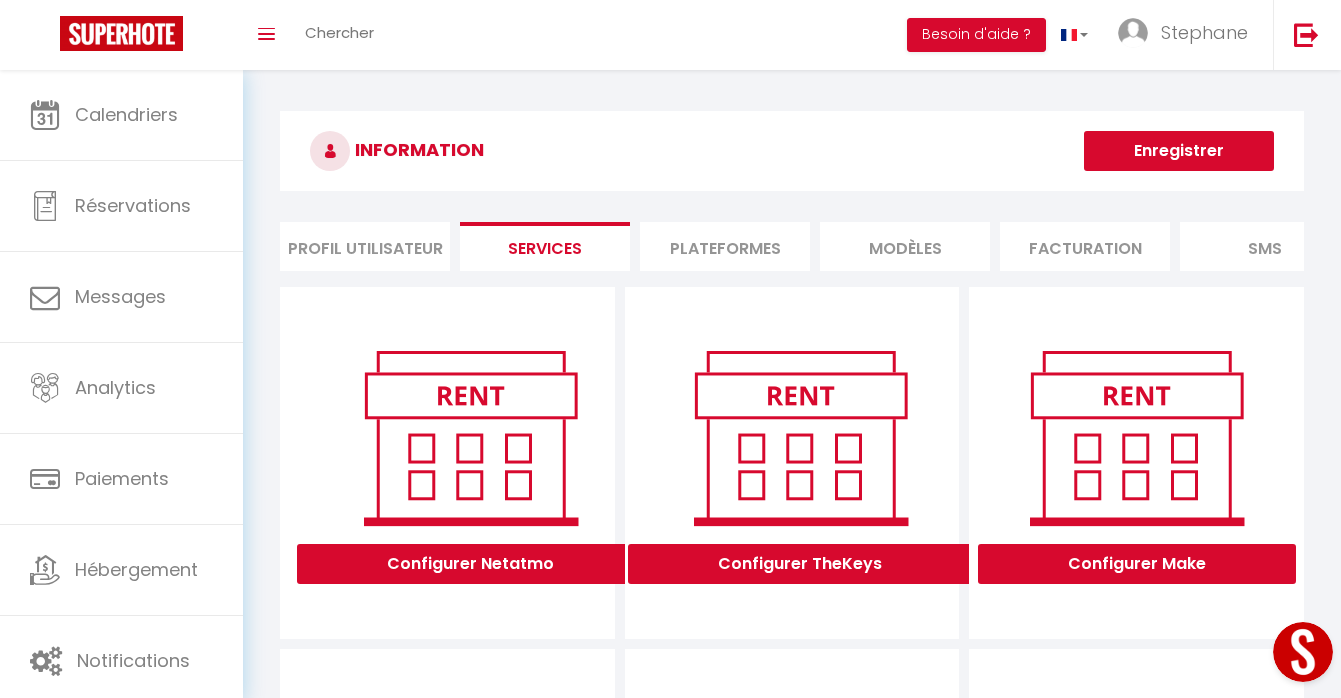 click on "Plateformes" at bounding box center [725, 246] 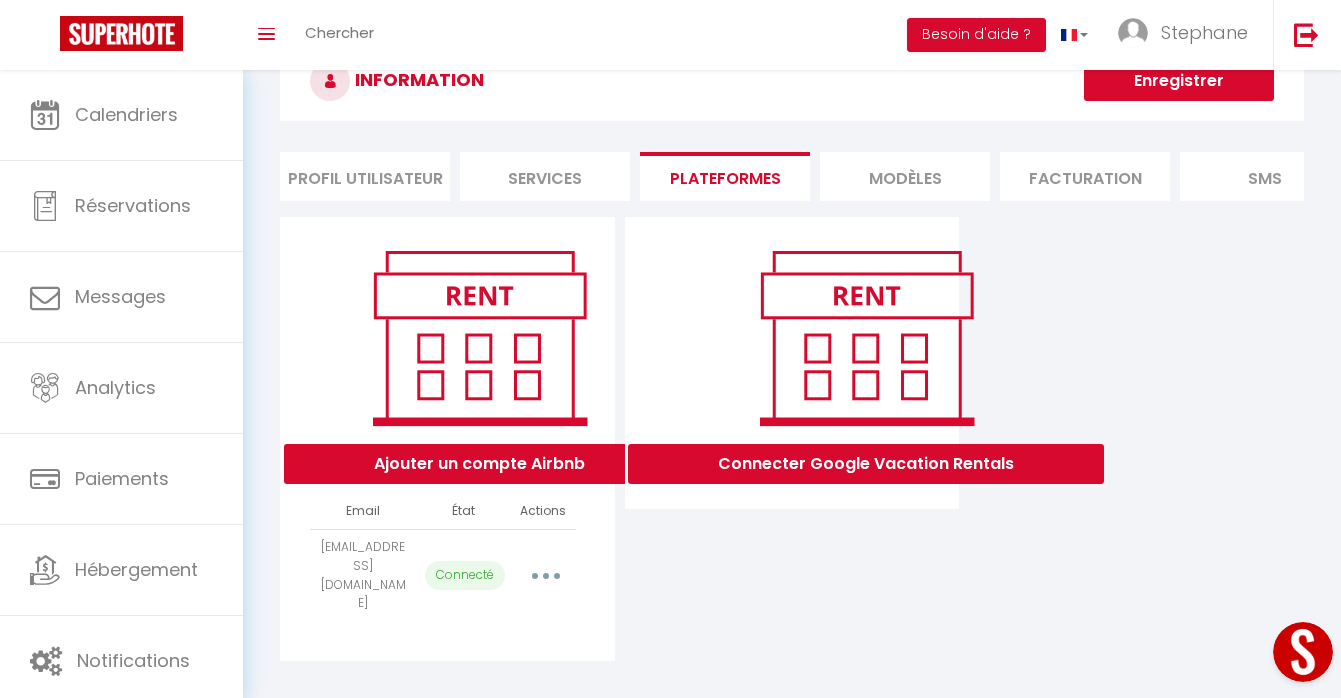 scroll, scrollTop: 12, scrollLeft: 0, axis: vertical 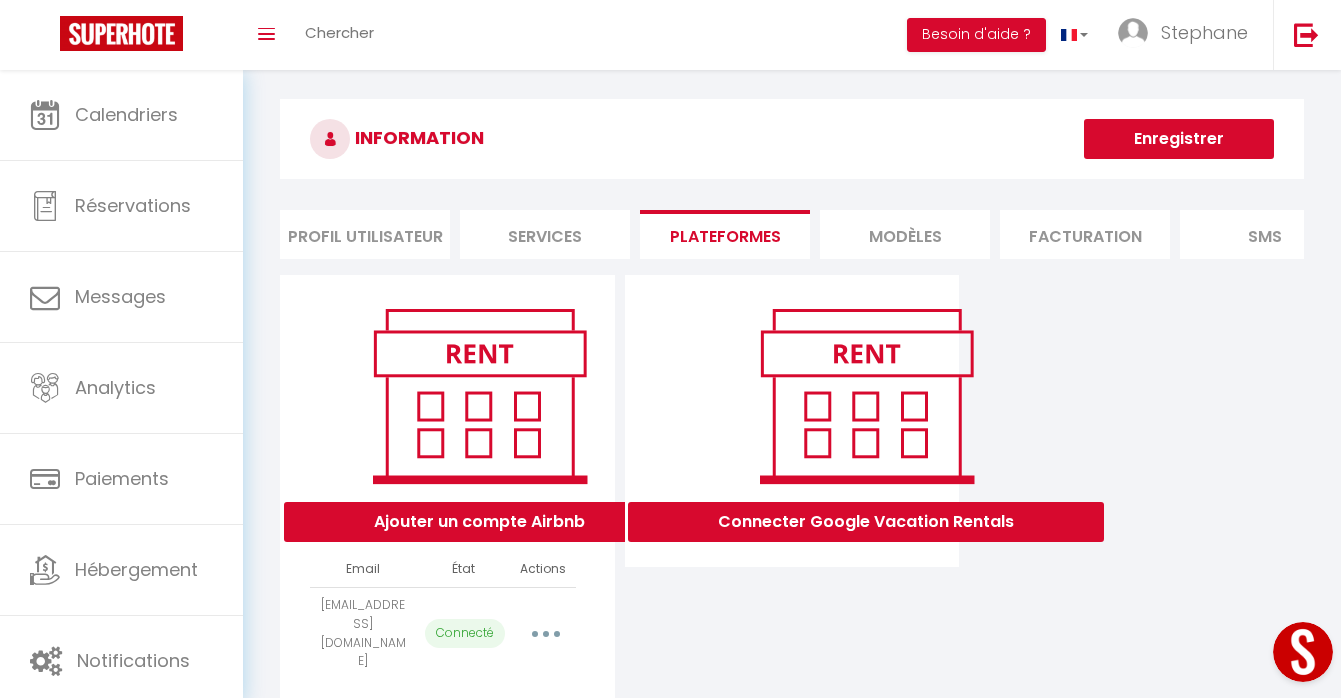 click on "MODÈLES" at bounding box center (905, 234) 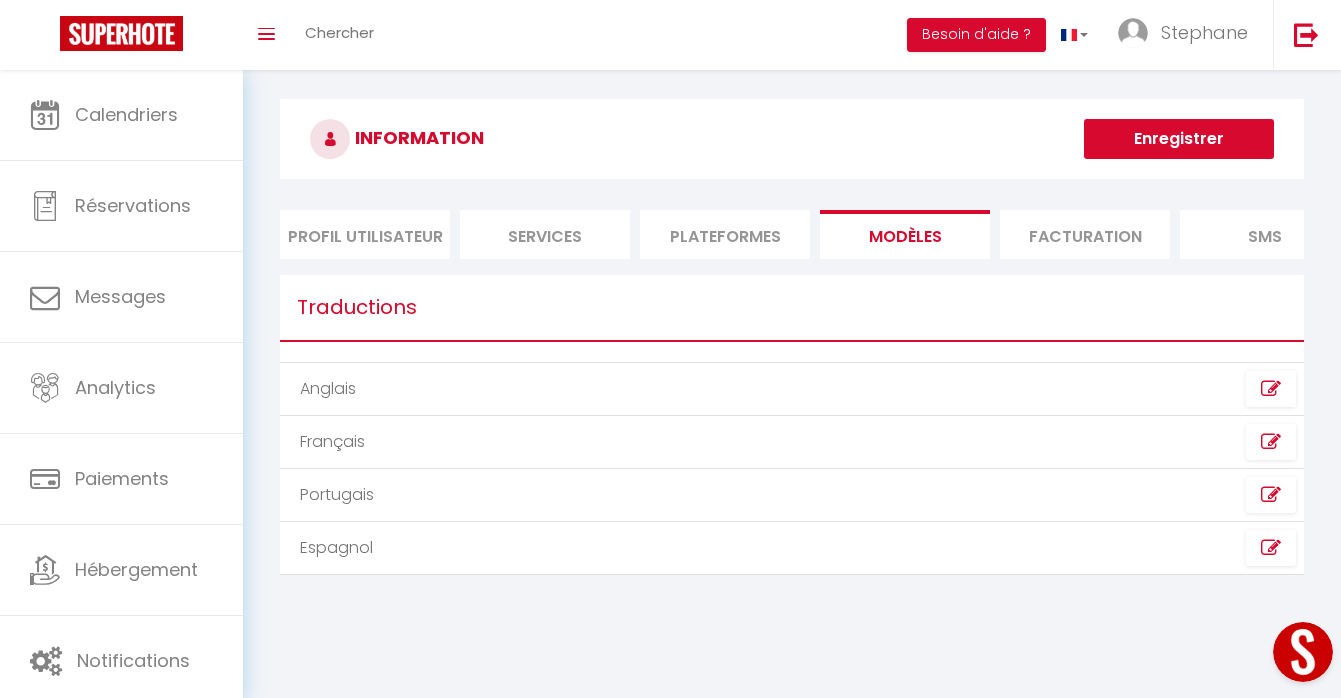 click on "Profil Utilisateur
Services
Plateformes
MODÈLES
Facturation
SMS
website
Journal" at bounding box center [792, 234] 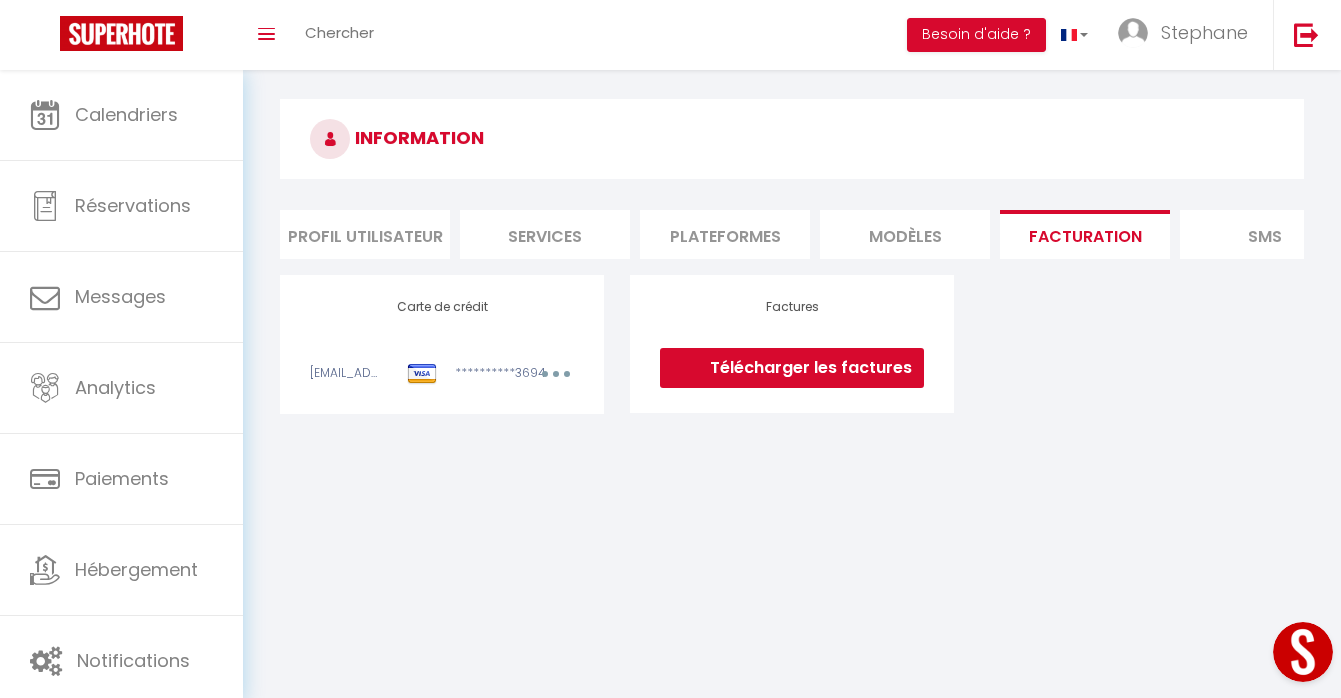 click on "SMS" at bounding box center [1265, 234] 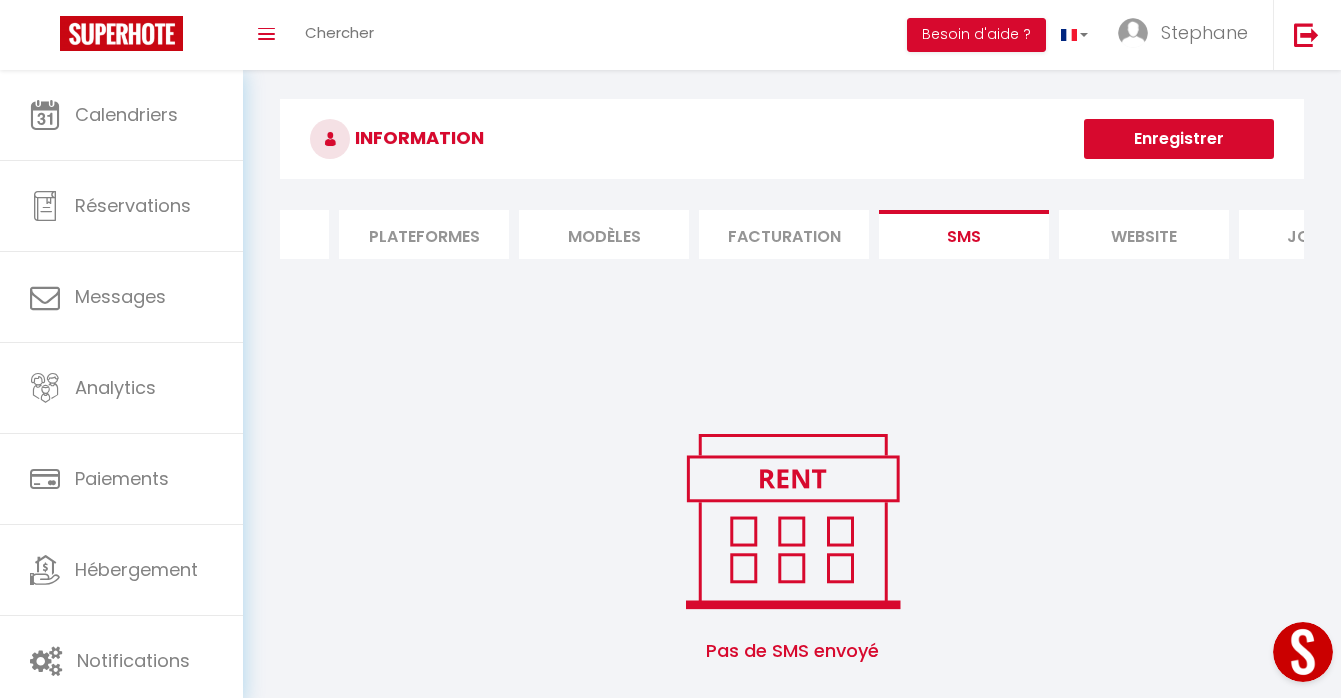 scroll, scrollTop: 0, scrollLeft: 416, axis: horizontal 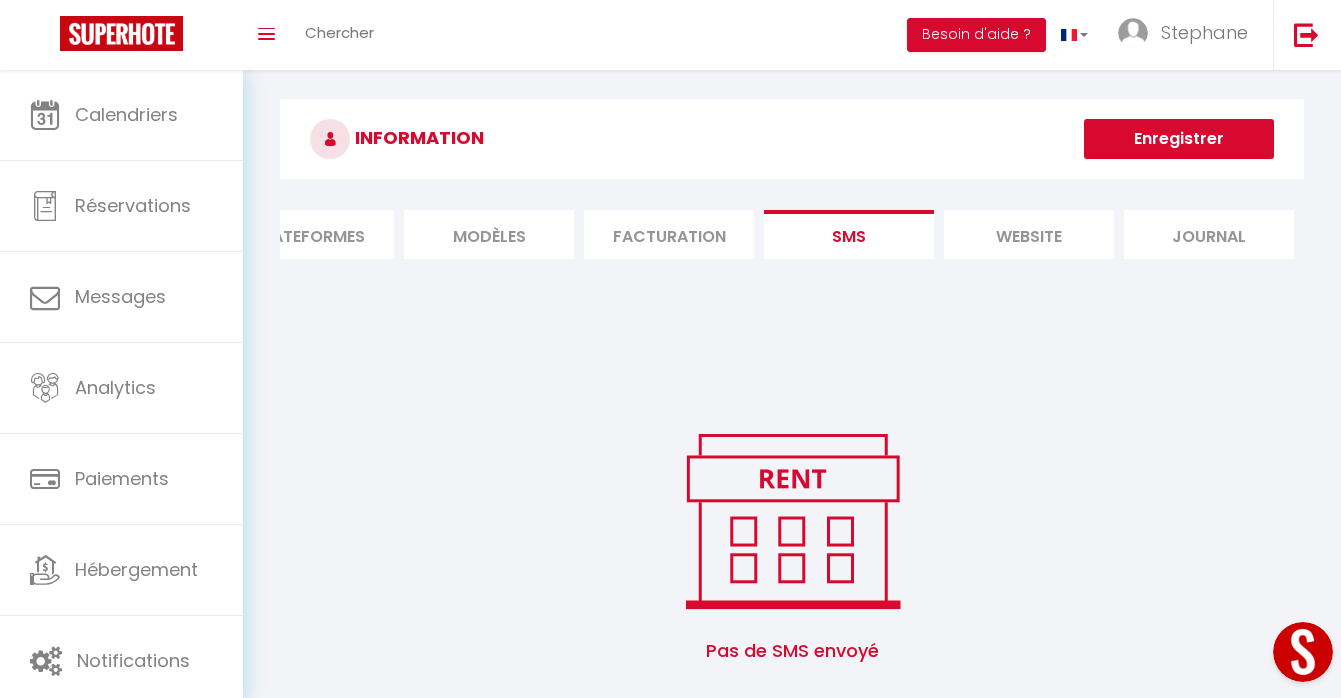click on "Journal" at bounding box center (1209, 234) 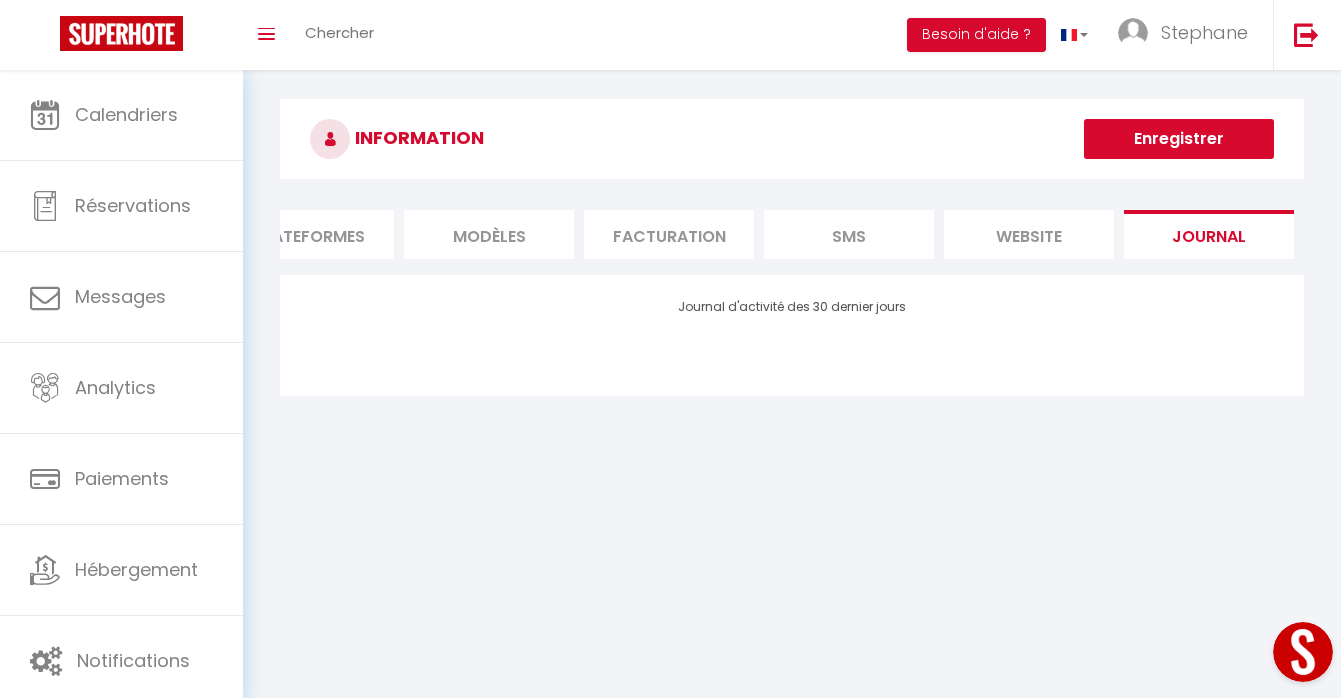 click on "website" at bounding box center [1029, 234] 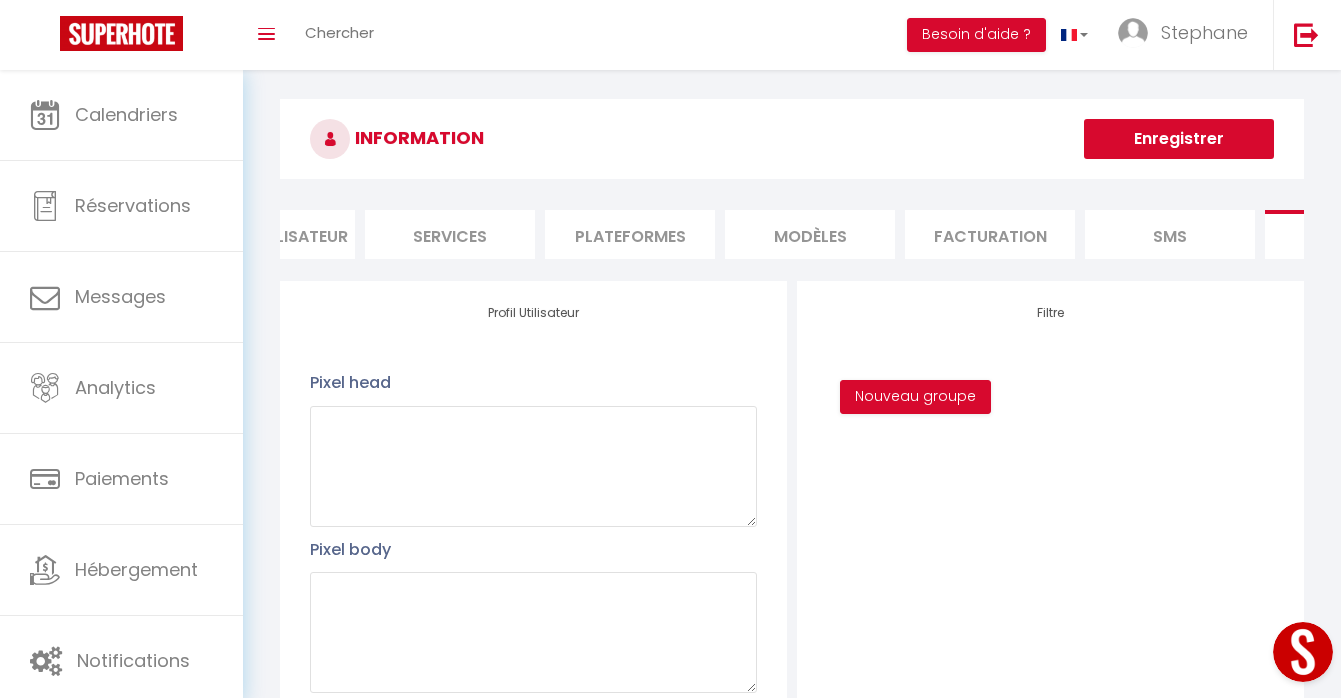 scroll, scrollTop: 0, scrollLeft: 0, axis: both 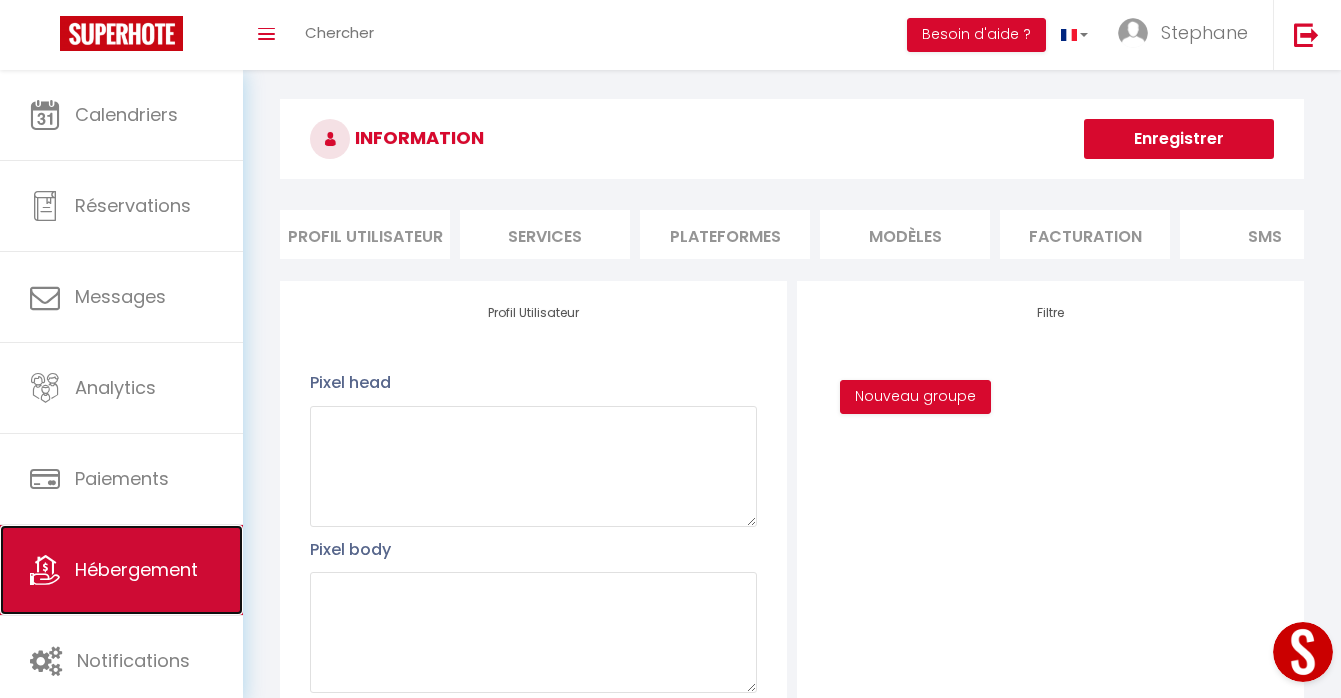 click on "Hébergement" at bounding box center (121, 570) 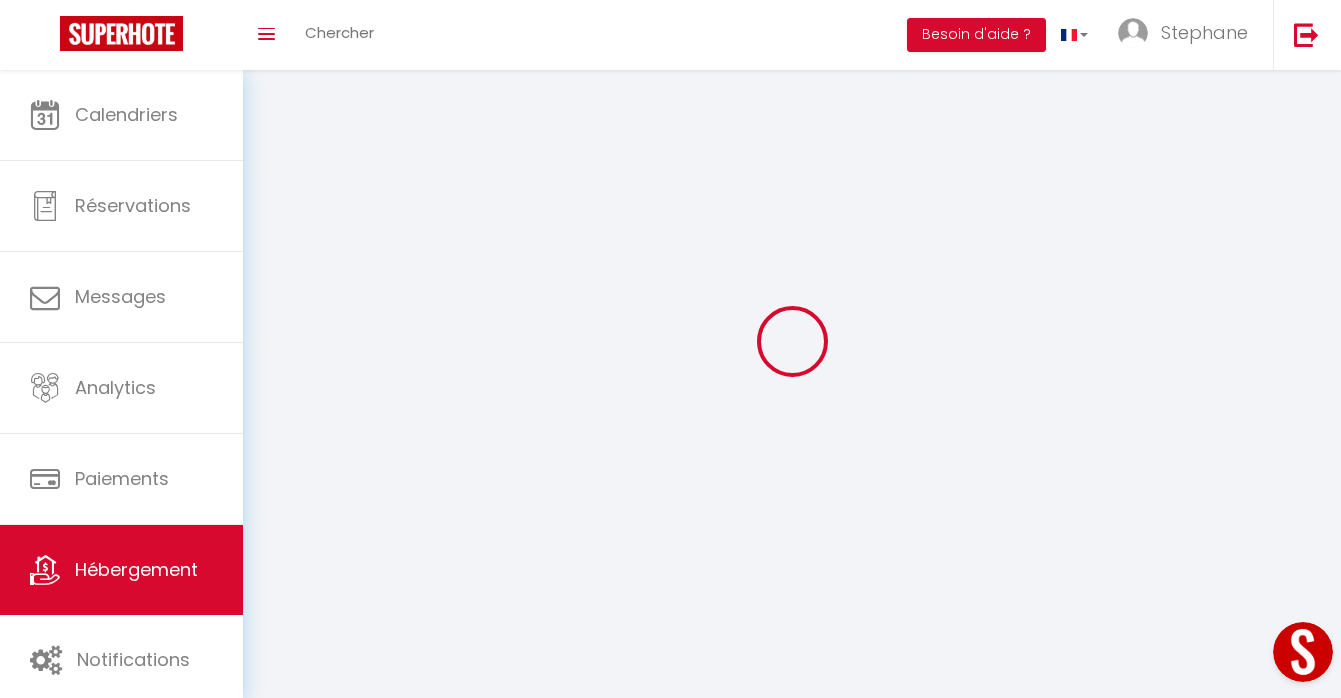 scroll, scrollTop: 0, scrollLeft: 0, axis: both 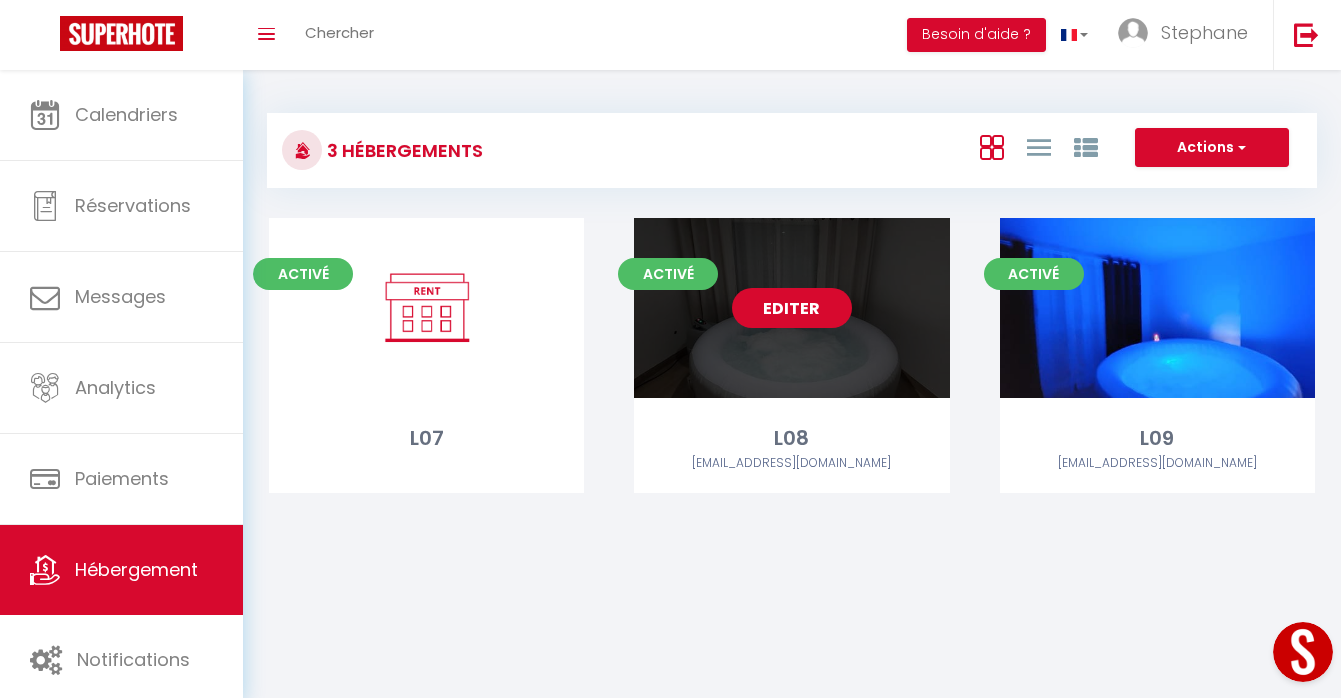 click on "Editer" at bounding box center (792, 308) 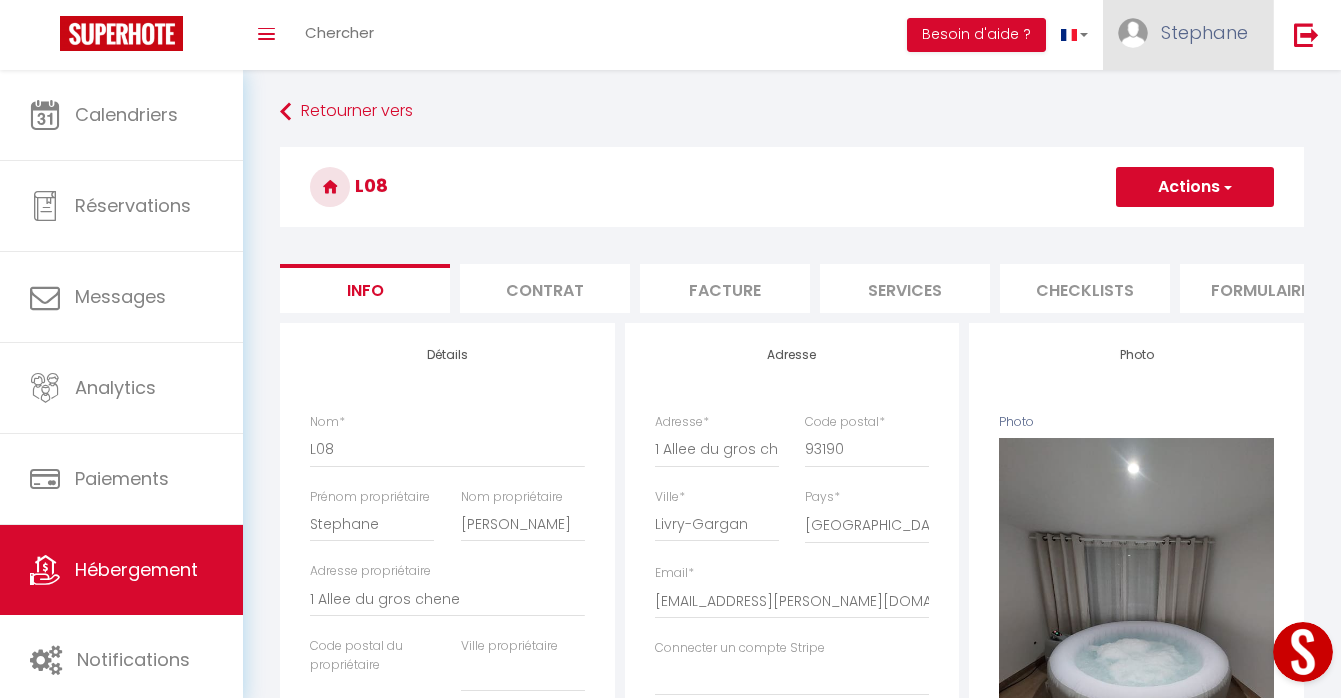 click on "Stephane" at bounding box center [1204, 32] 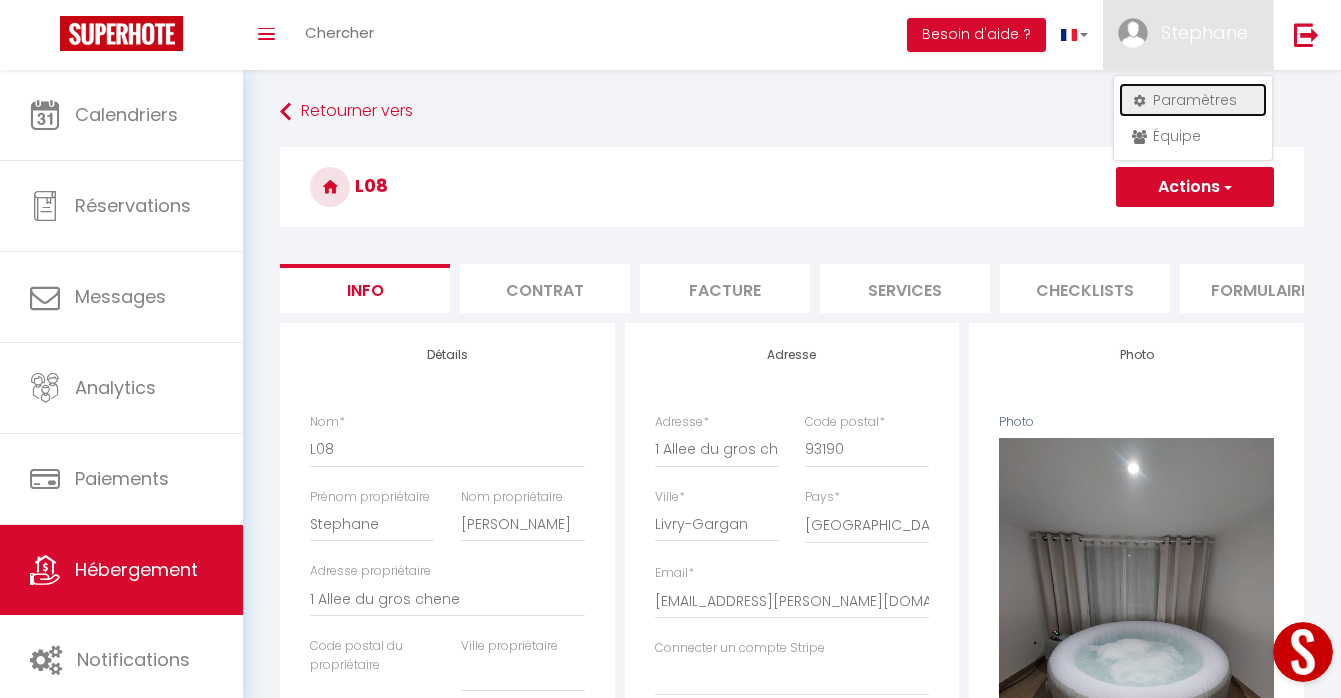 click on "Paramètres" at bounding box center [1193, 100] 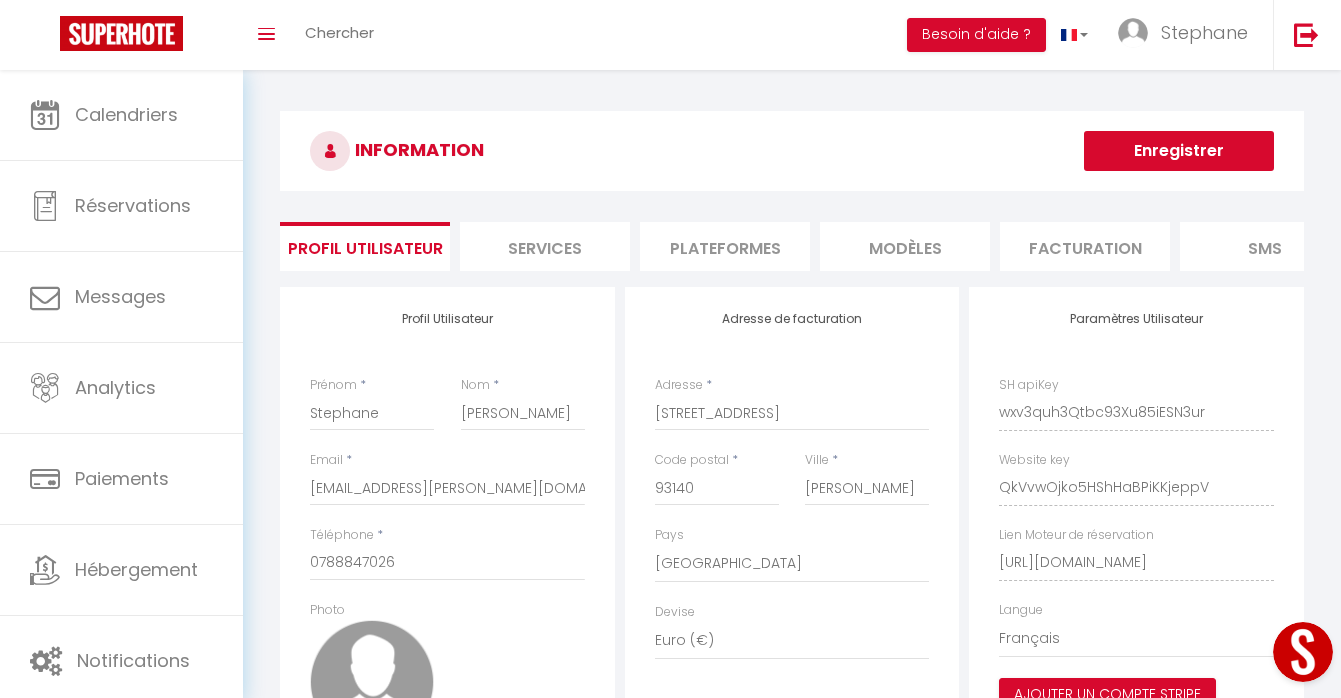 click on "Services" at bounding box center (545, 246) 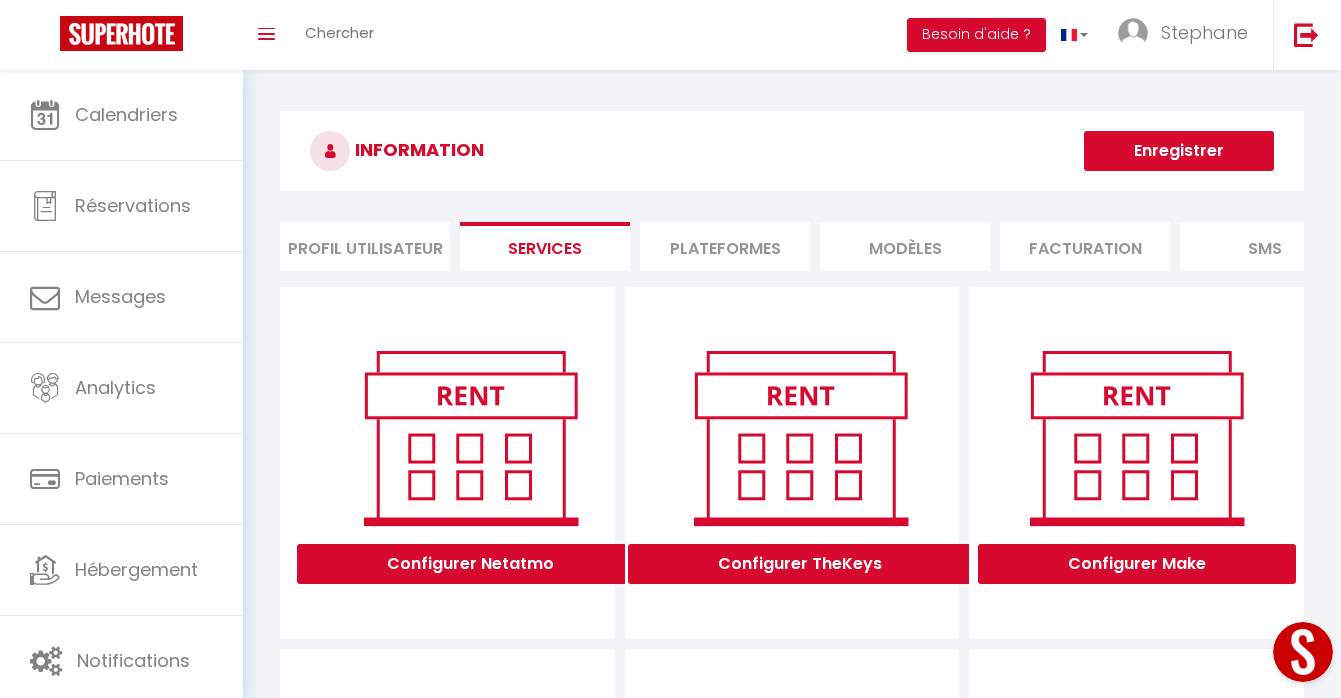 click on "Profil Utilisateur" at bounding box center [365, 246] 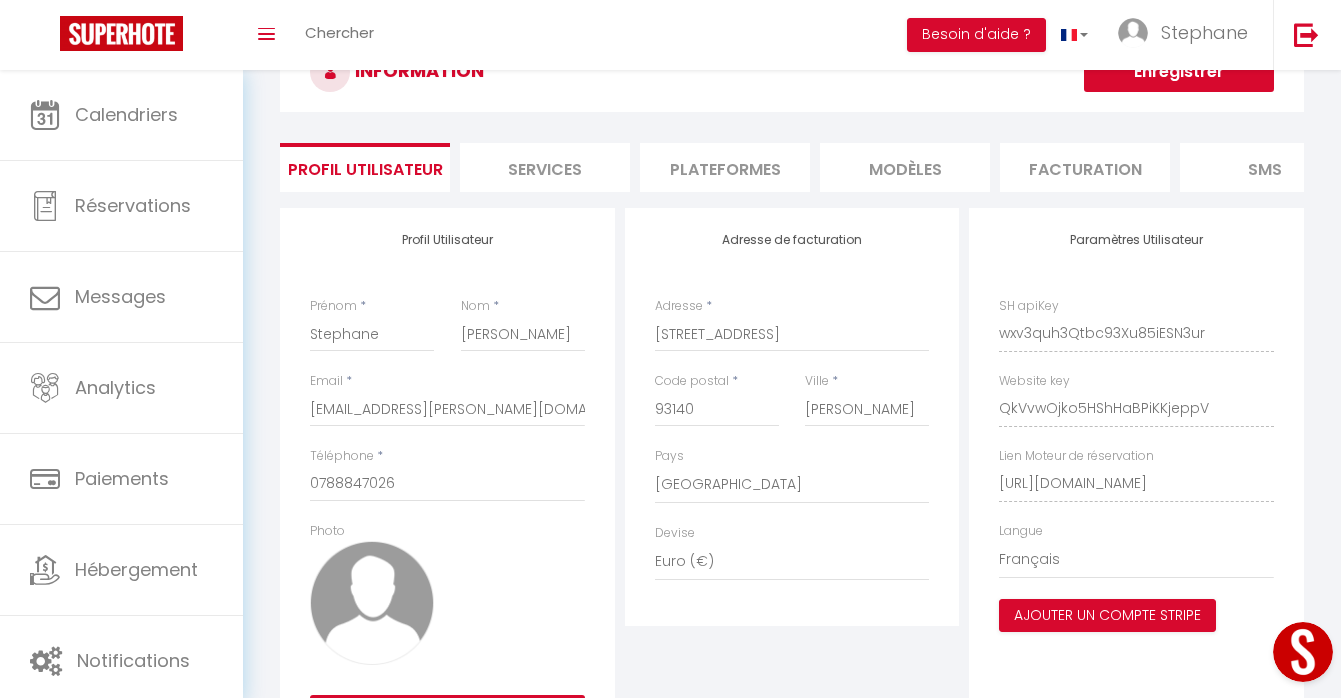 scroll, scrollTop: 197, scrollLeft: 0, axis: vertical 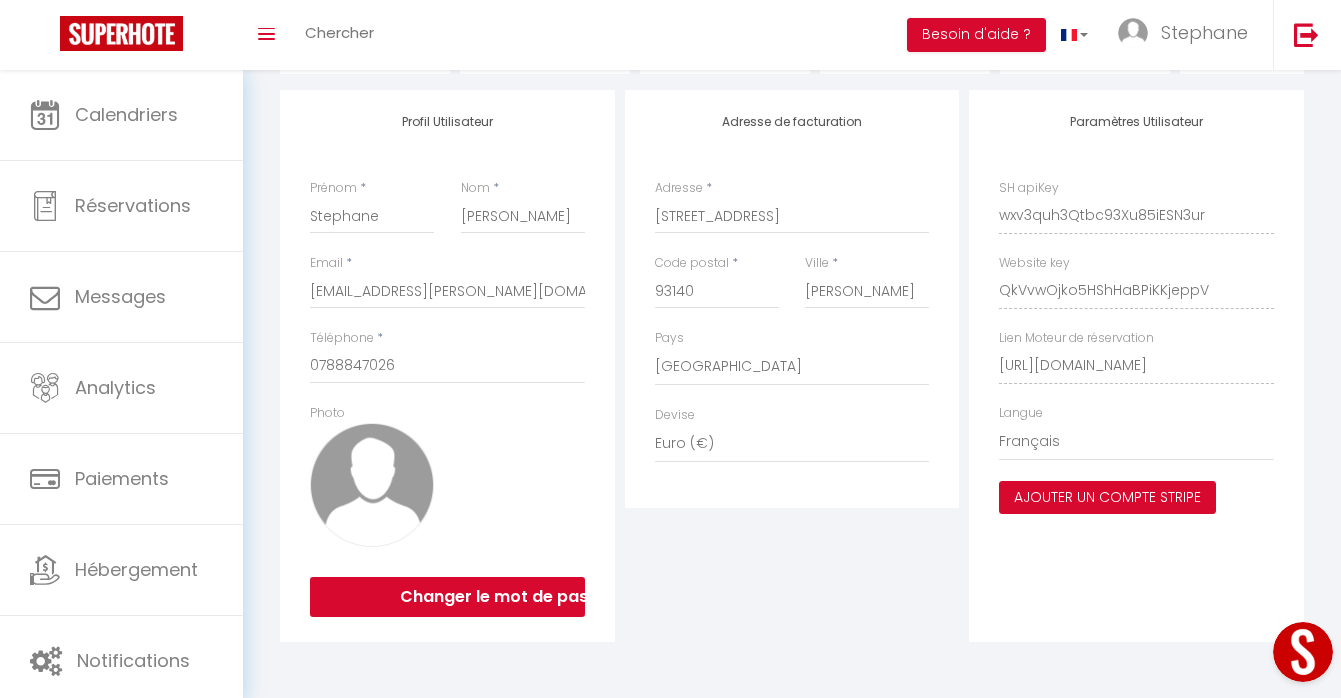 click on "Ajouter un compte Stripe" at bounding box center (1107, 498) 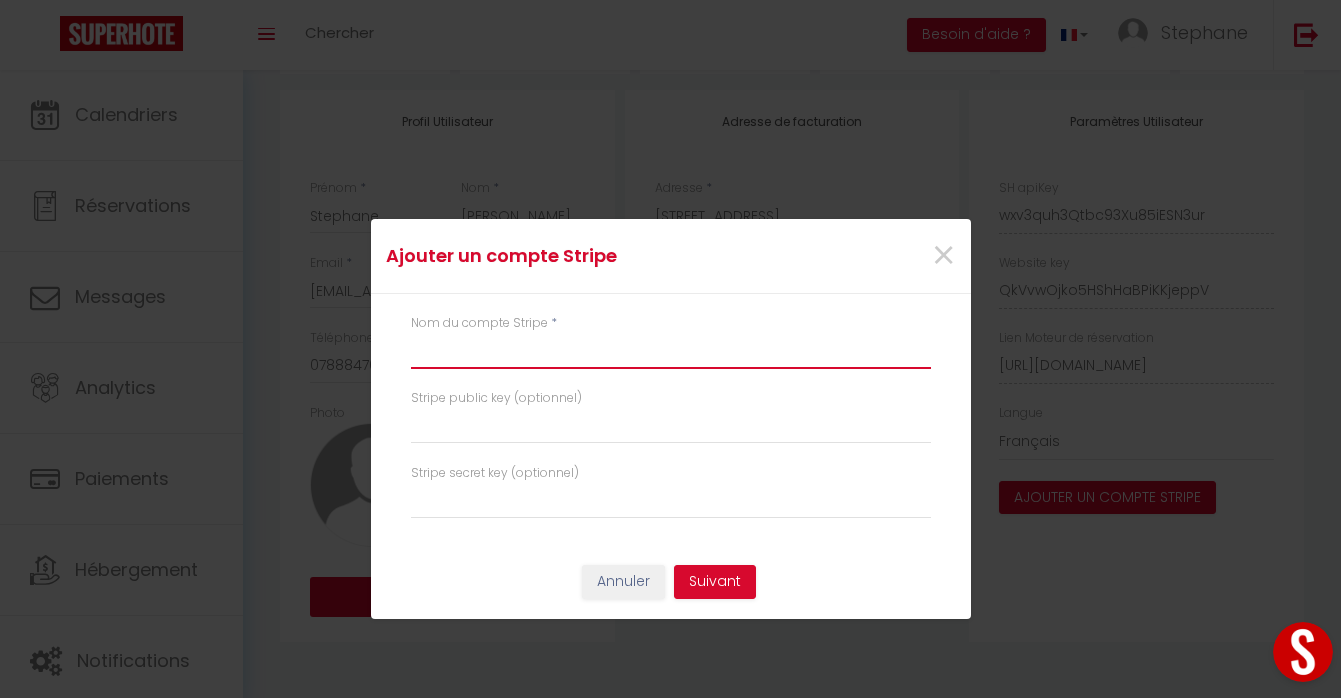 click at bounding box center (671, 351) 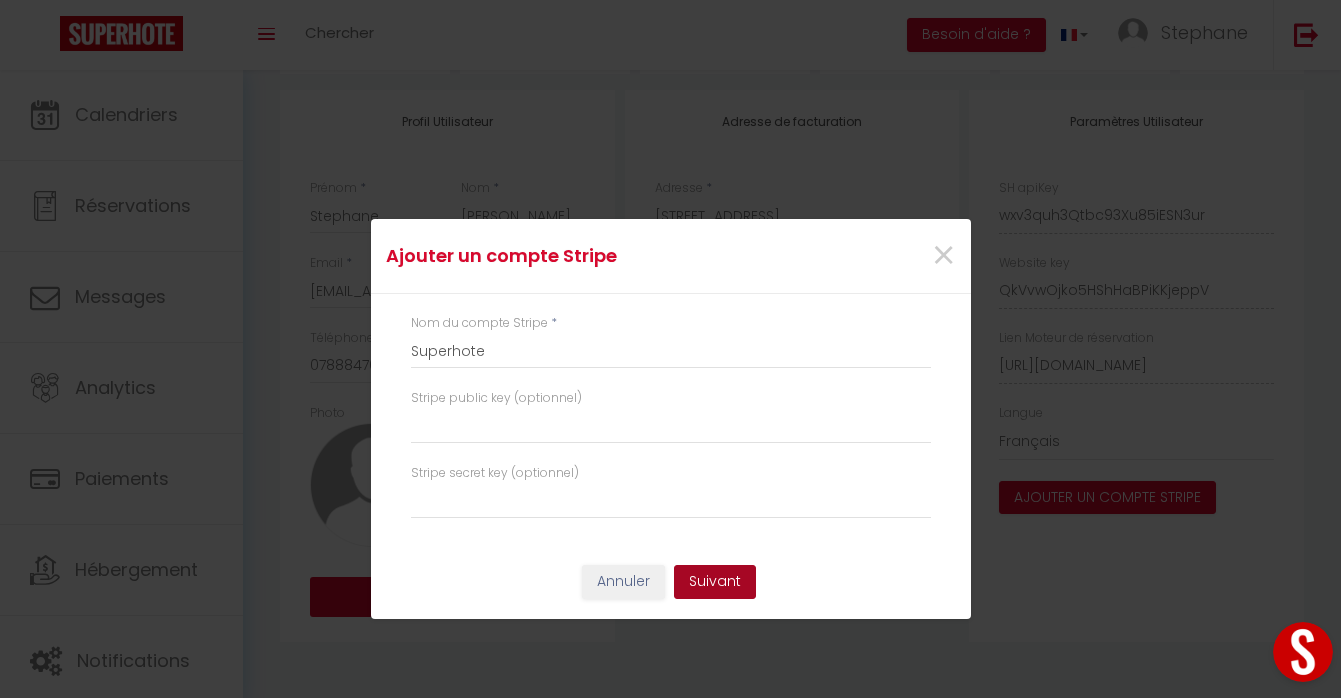 click on "Suivant" at bounding box center [715, 582] 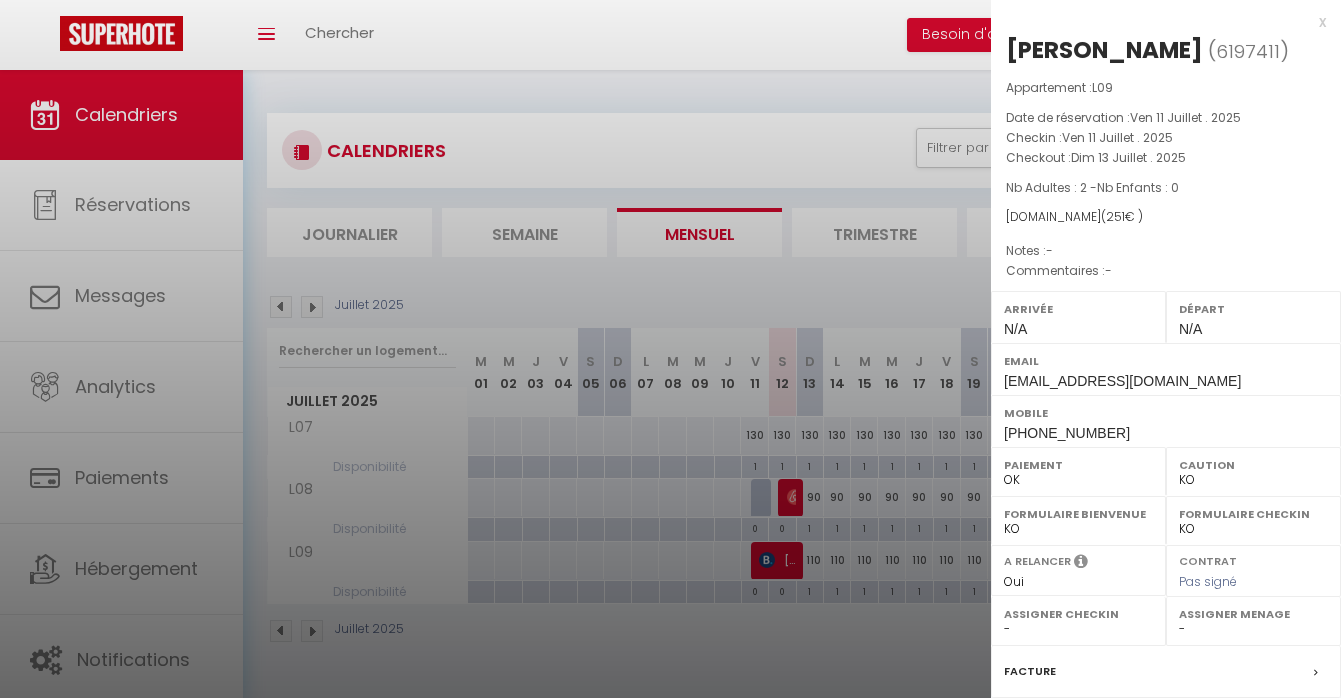 select on "KO" 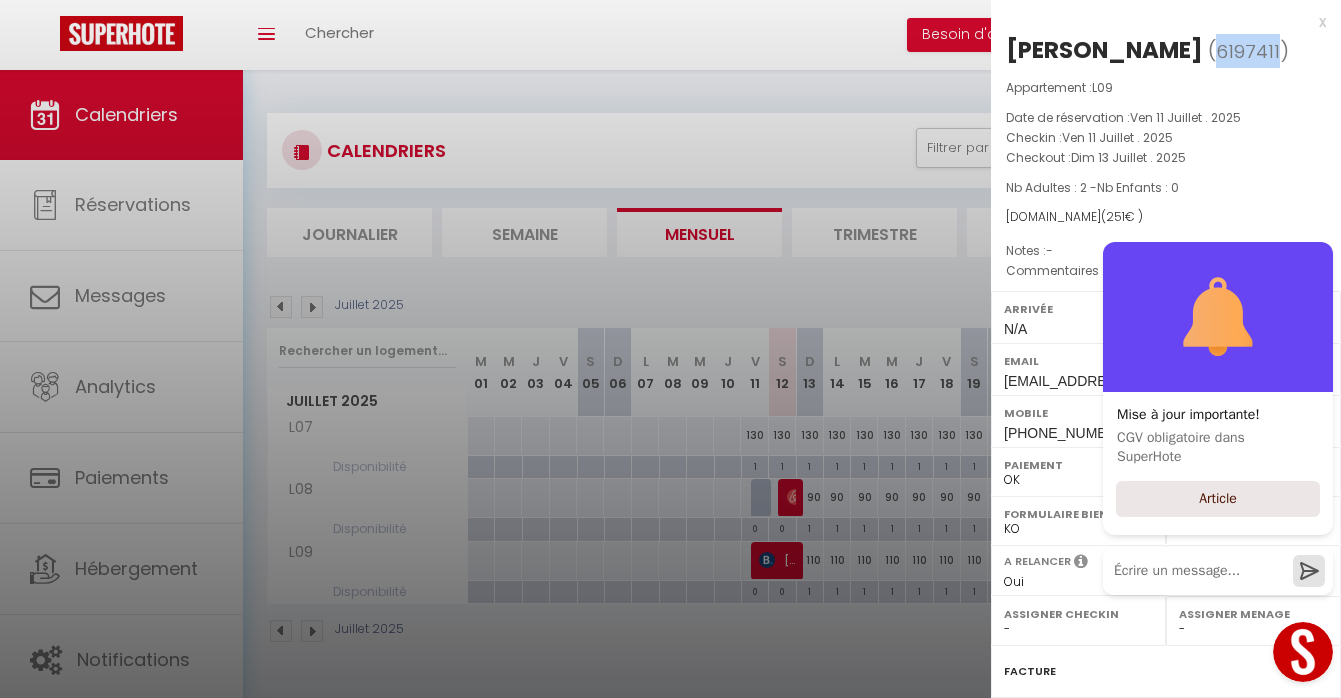 scroll, scrollTop: 0, scrollLeft: 0, axis: both 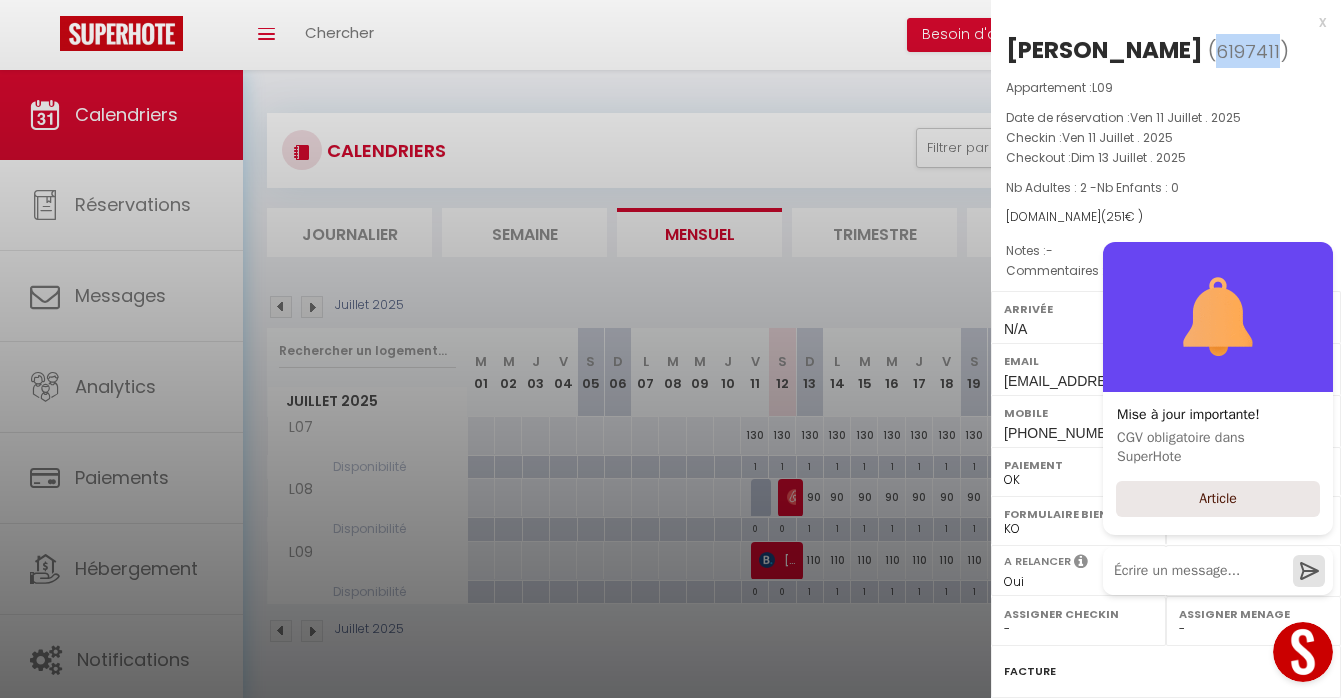 click on "6197411" at bounding box center [1248, 51] 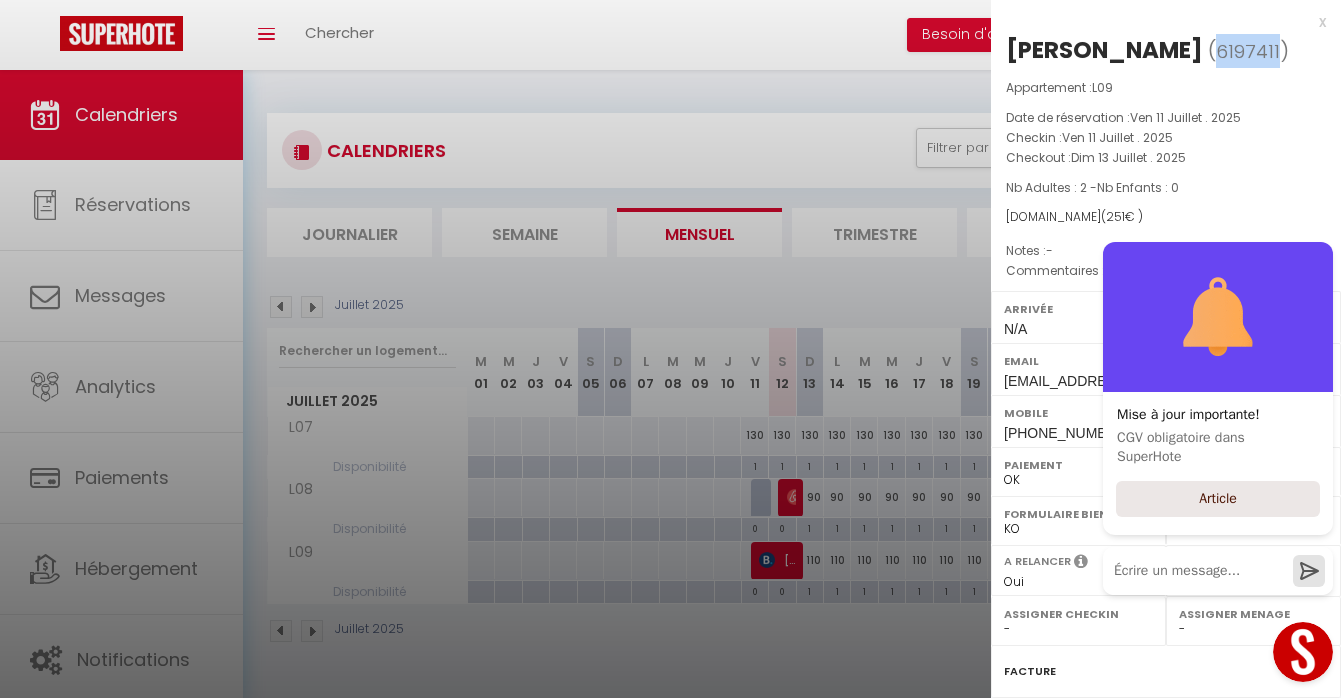 click on "6197411" at bounding box center [1248, 51] 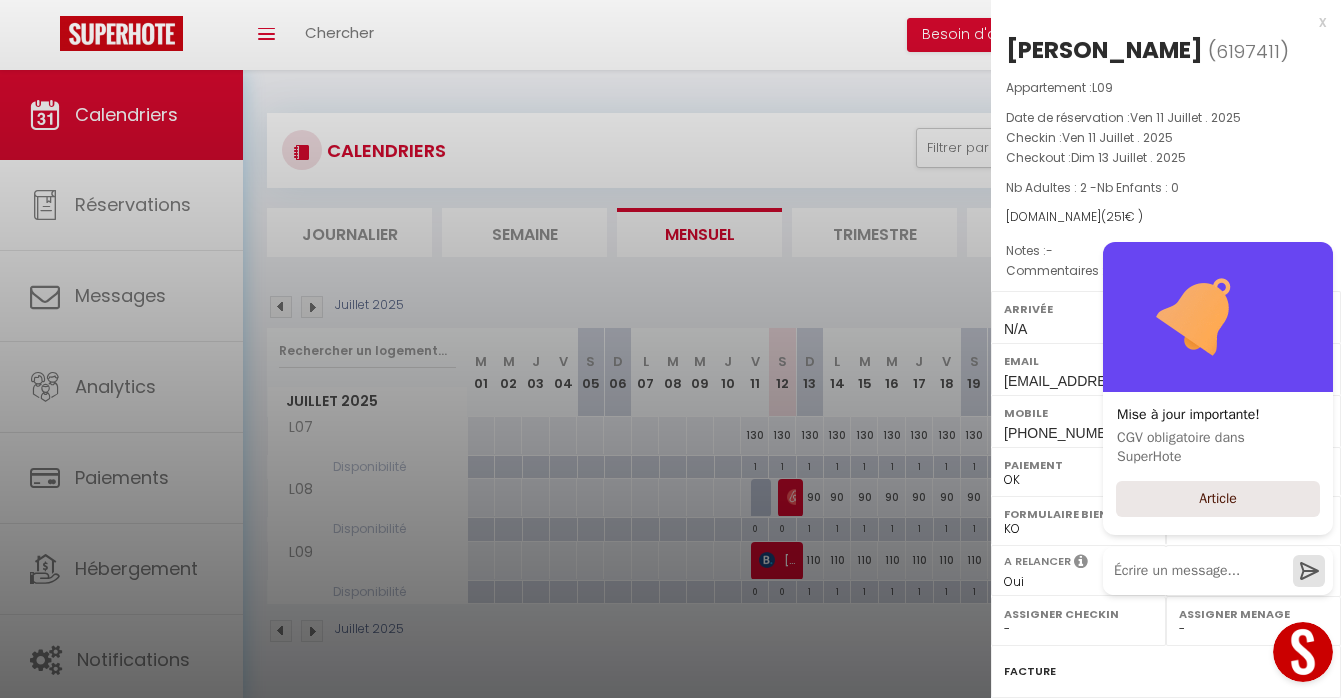 click at bounding box center (670, 349) 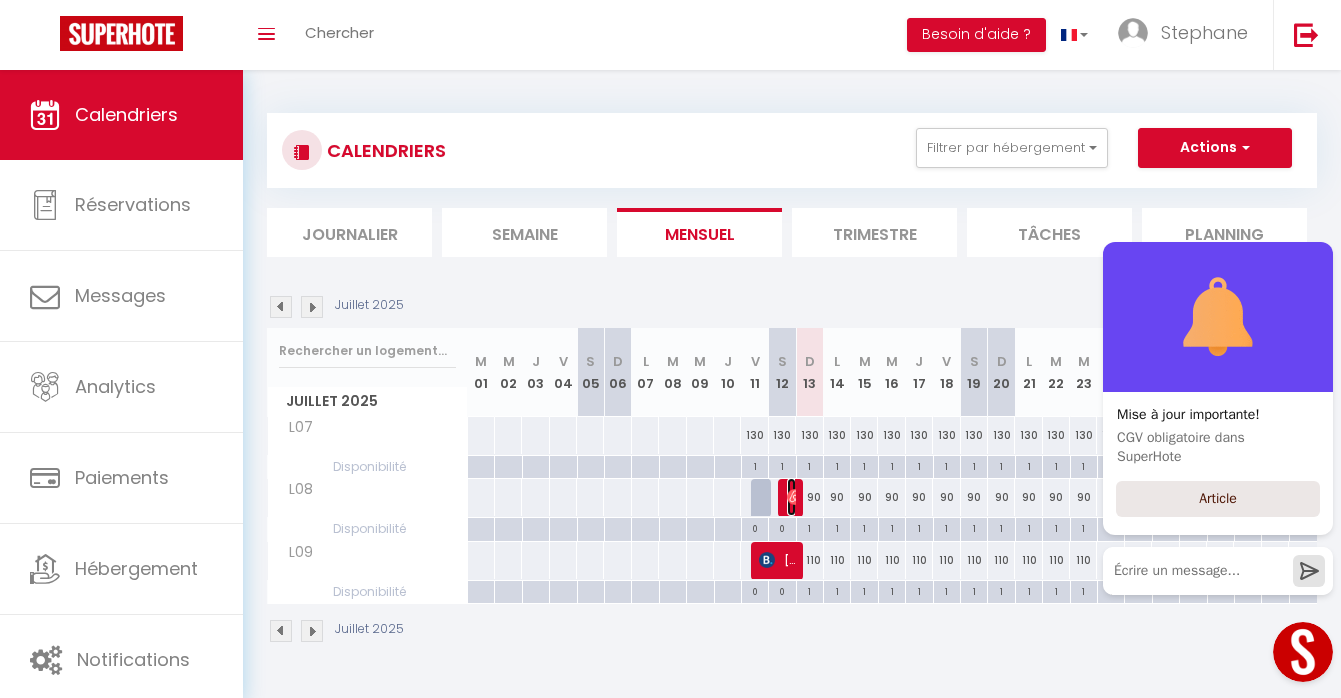 click at bounding box center [795, 497] 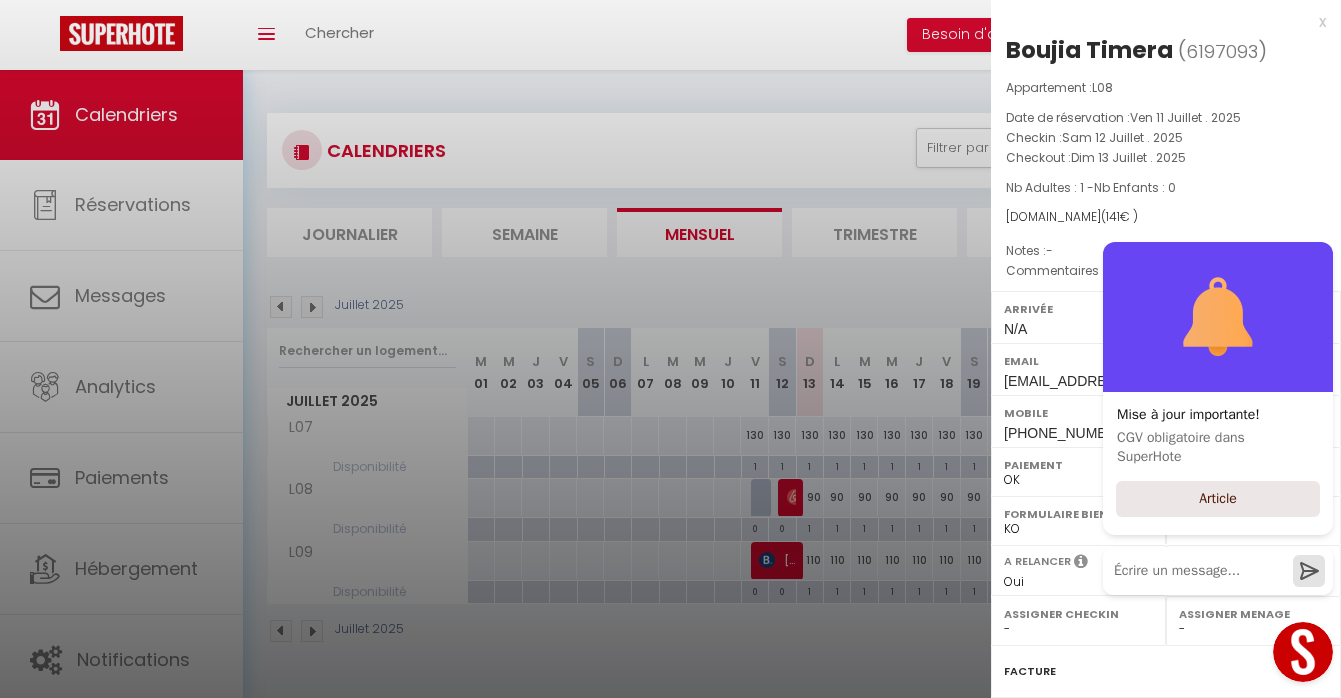 click on "6197093" at bounding box center [1222, 51] 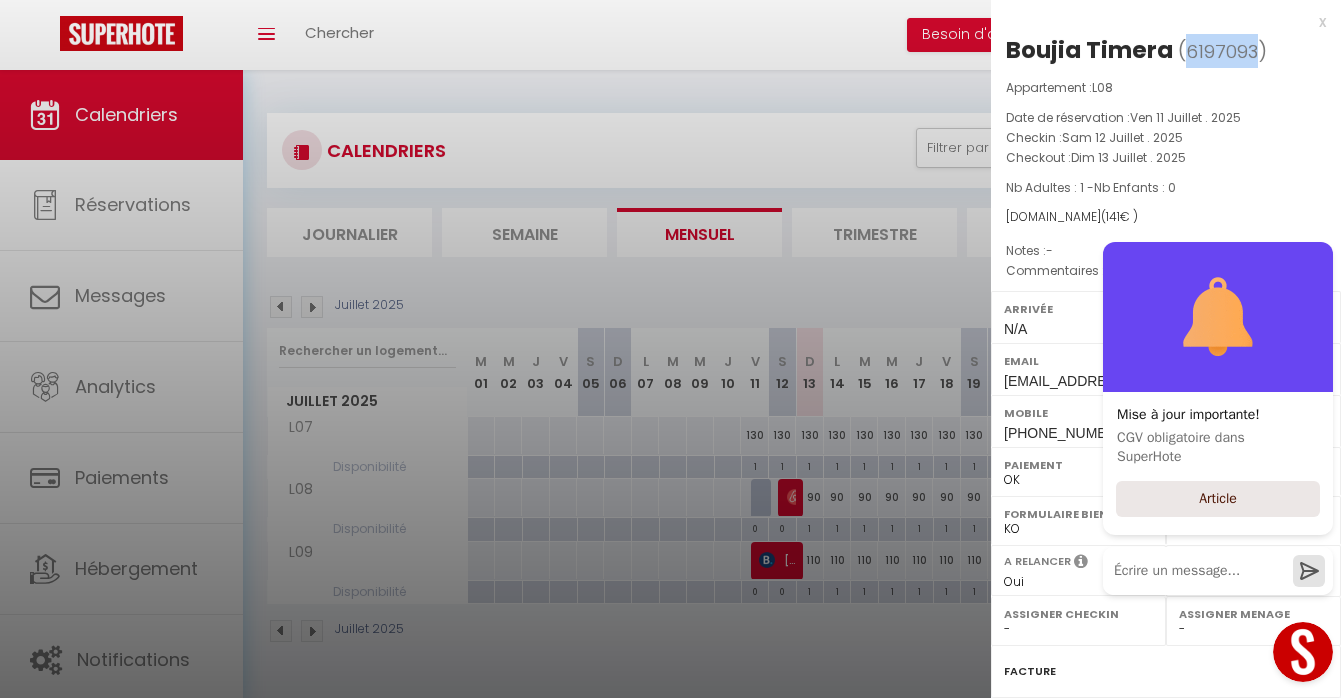 click on "6197093" at bounding box center [1222, 51] 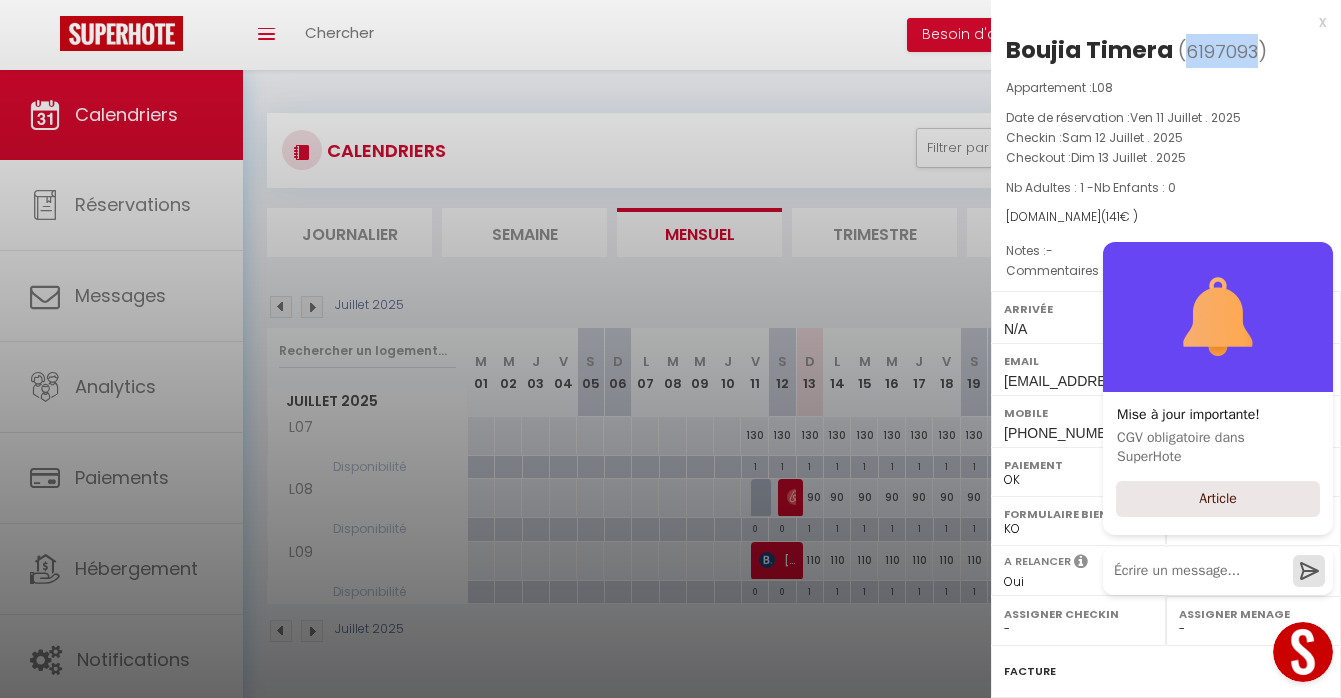 copy on "6197093" 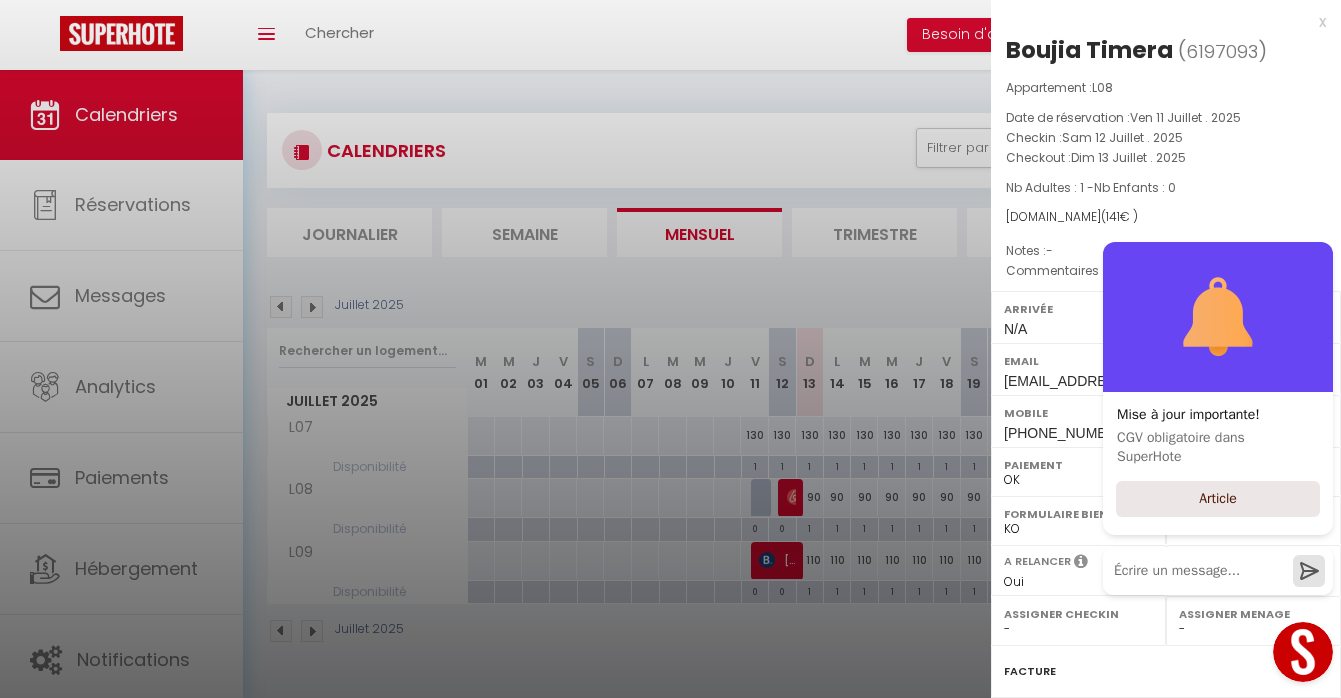 click at bounding box center [670, 349] 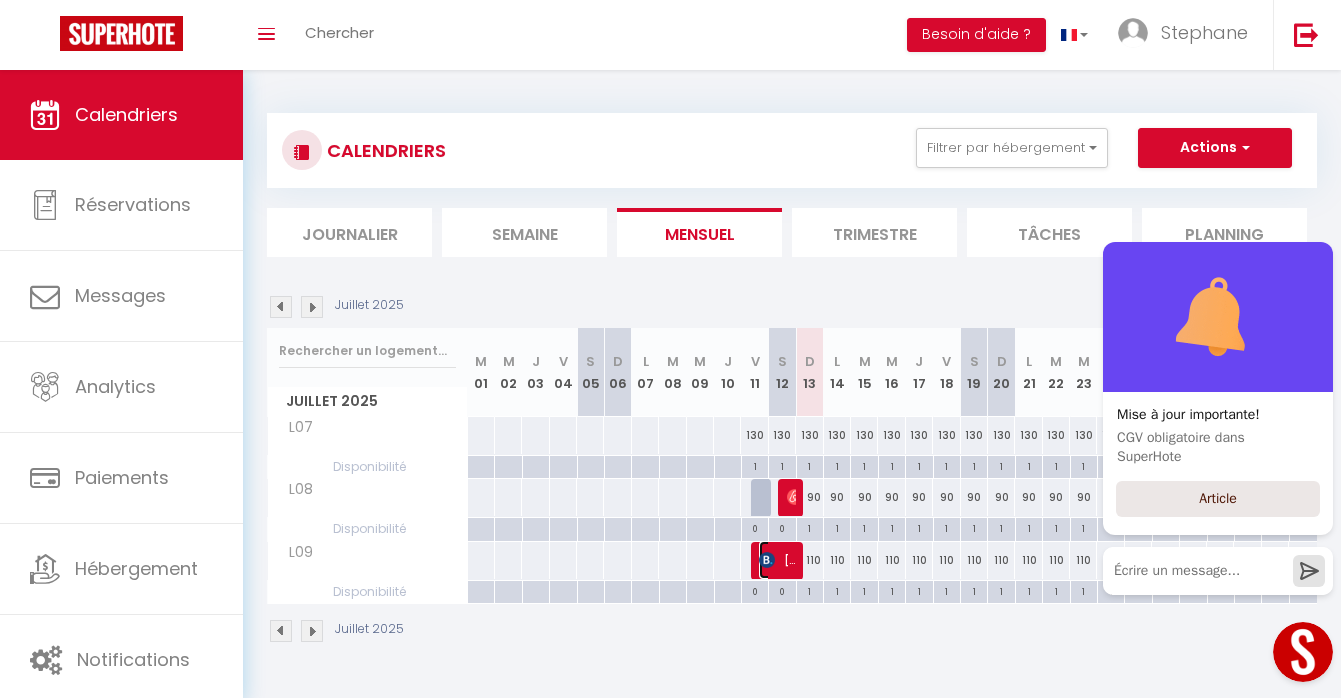 click on "[PERSON_NAME]" at bounding box center (777, 560) 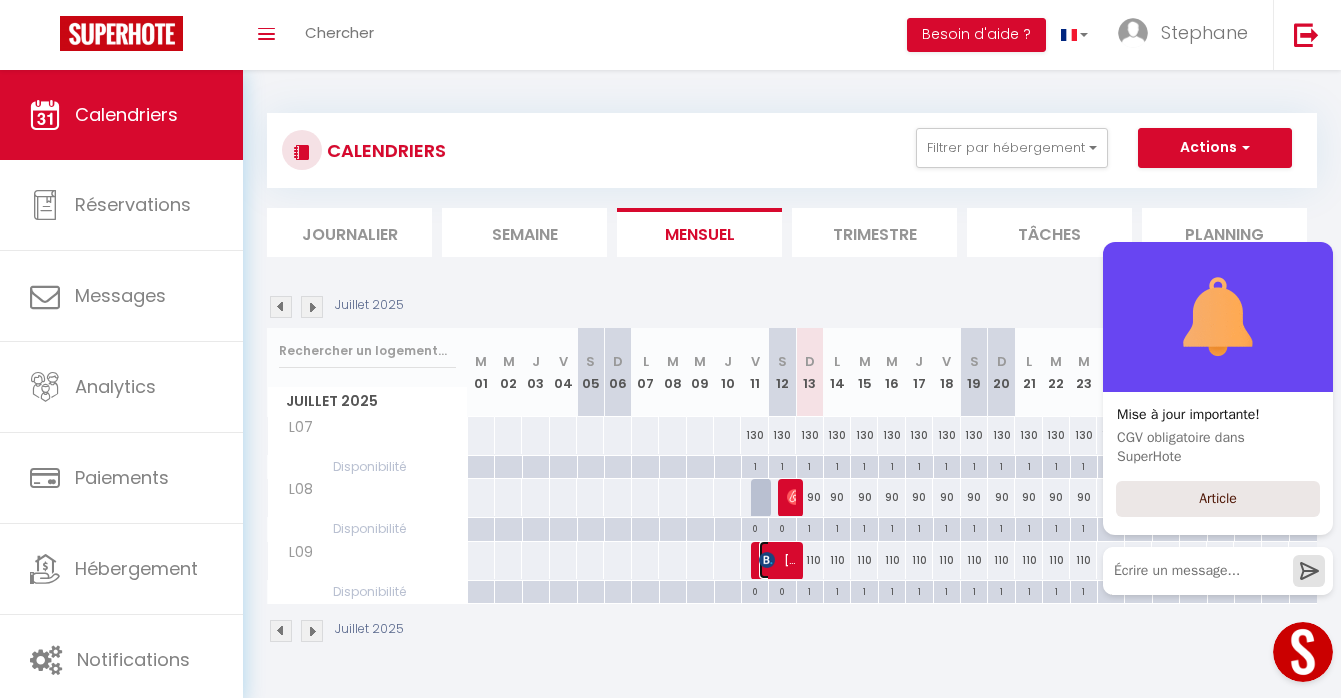 select on "KO" 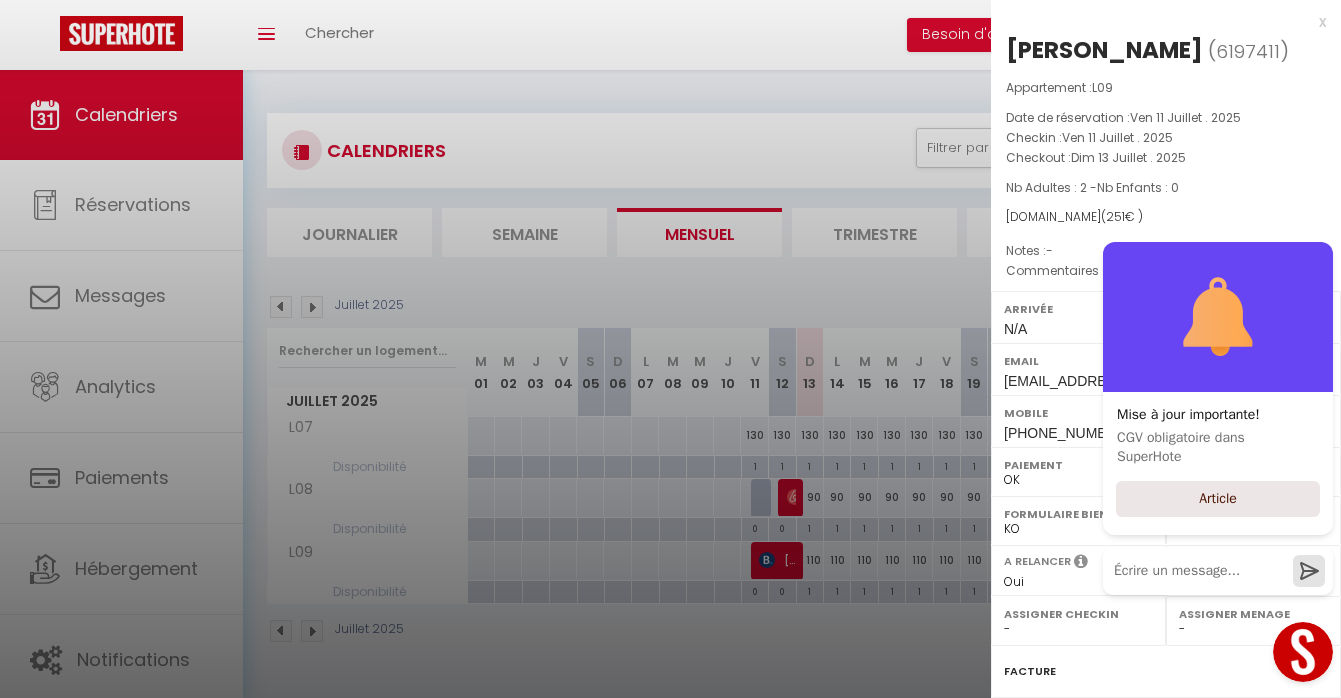 click on "6197411" at bounding box center [1248, 51] 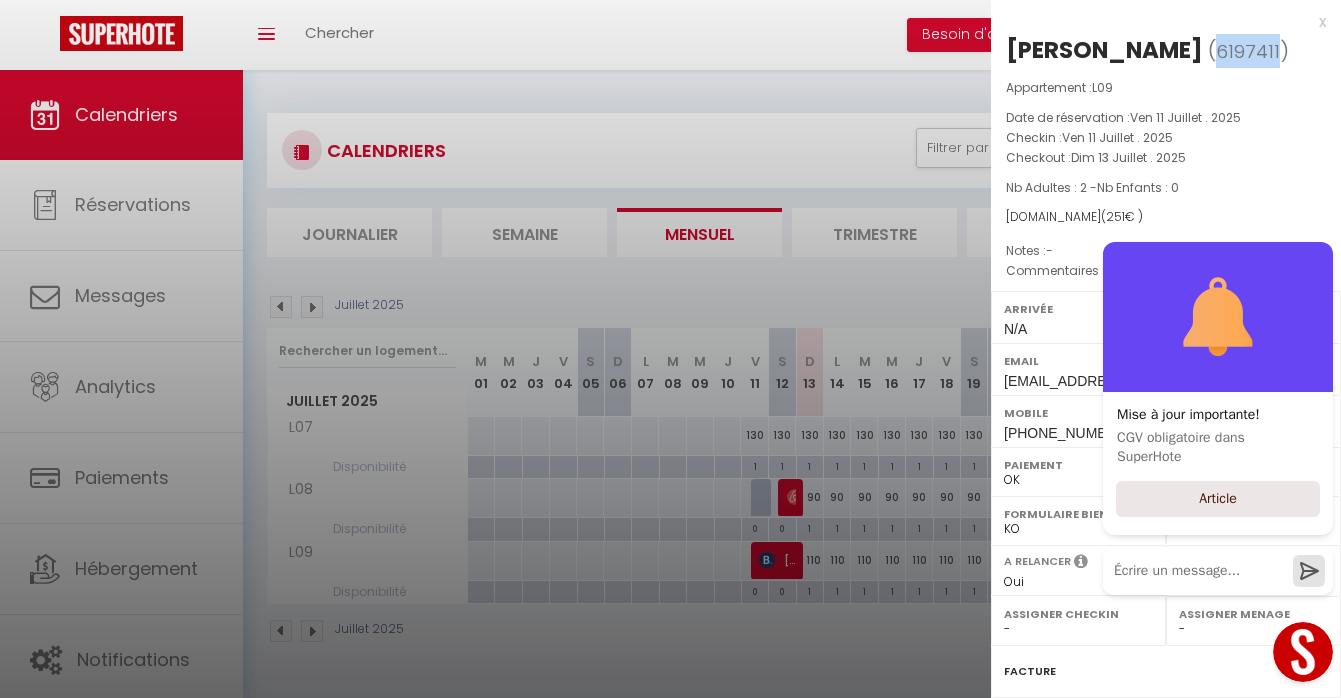 click on "6197411" at bounding box center (1248, 51) 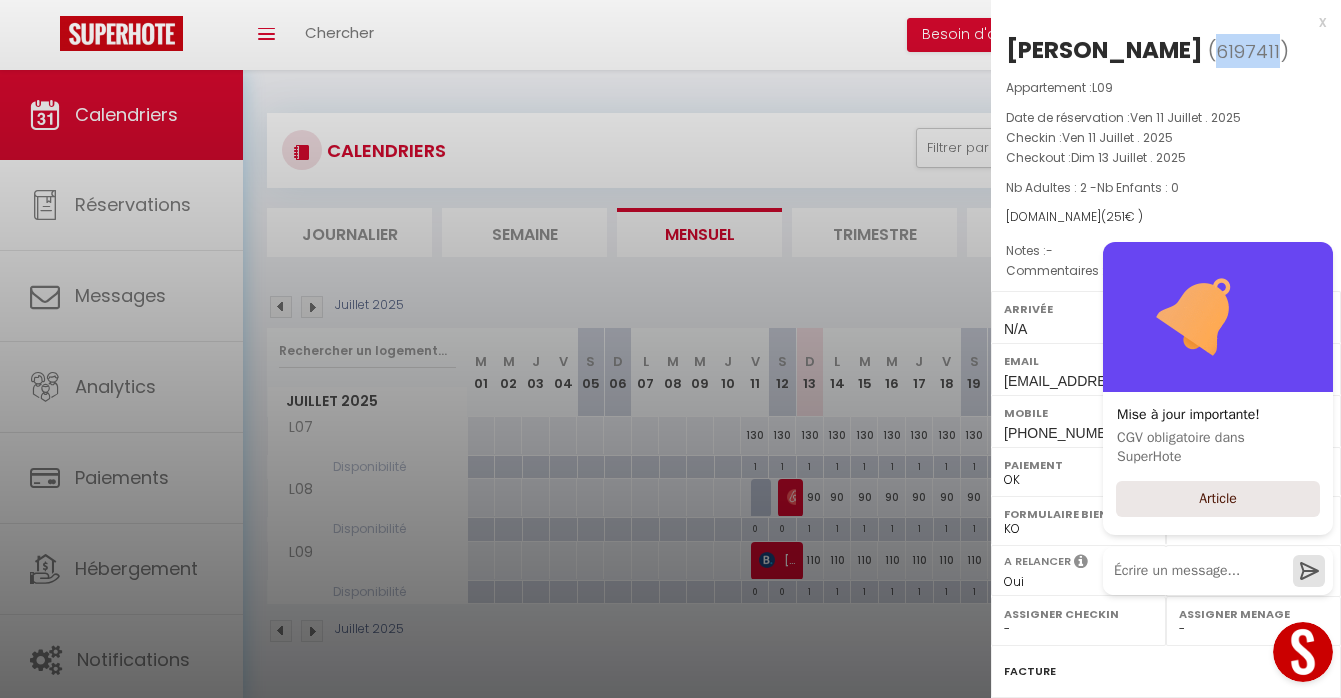 copy on "6197411" 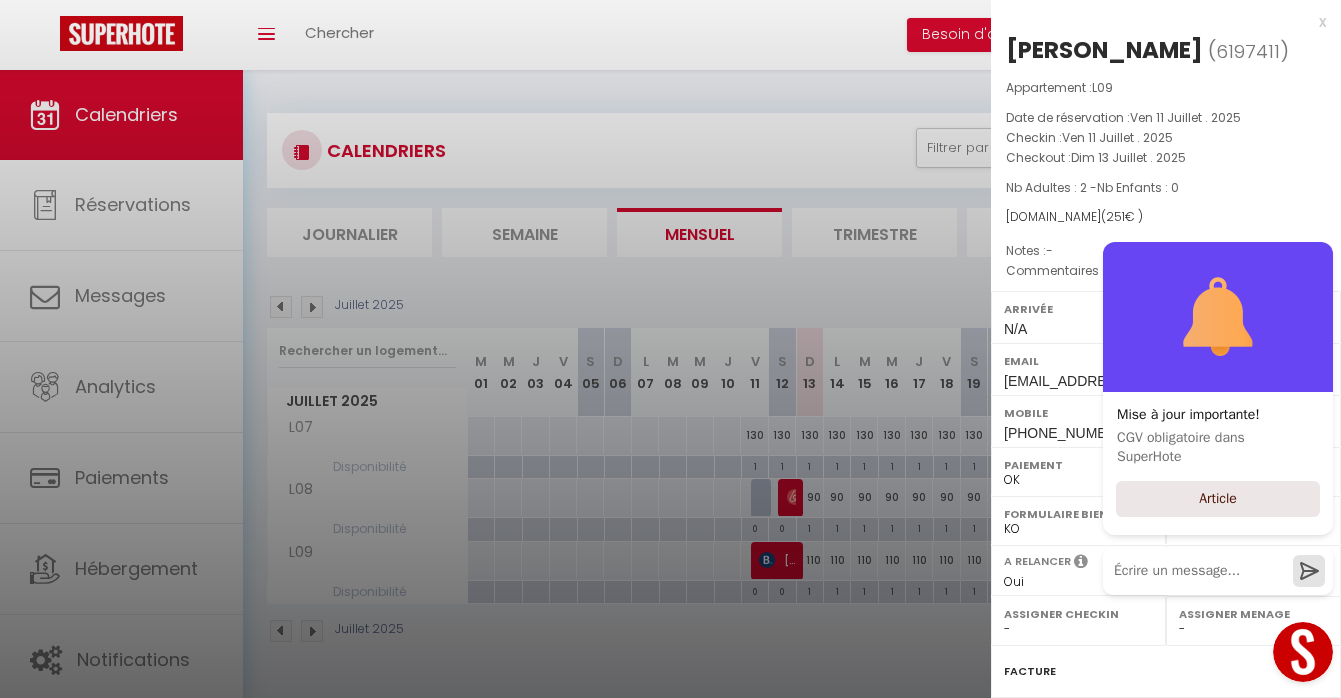 click at bounding box center (670, 349) 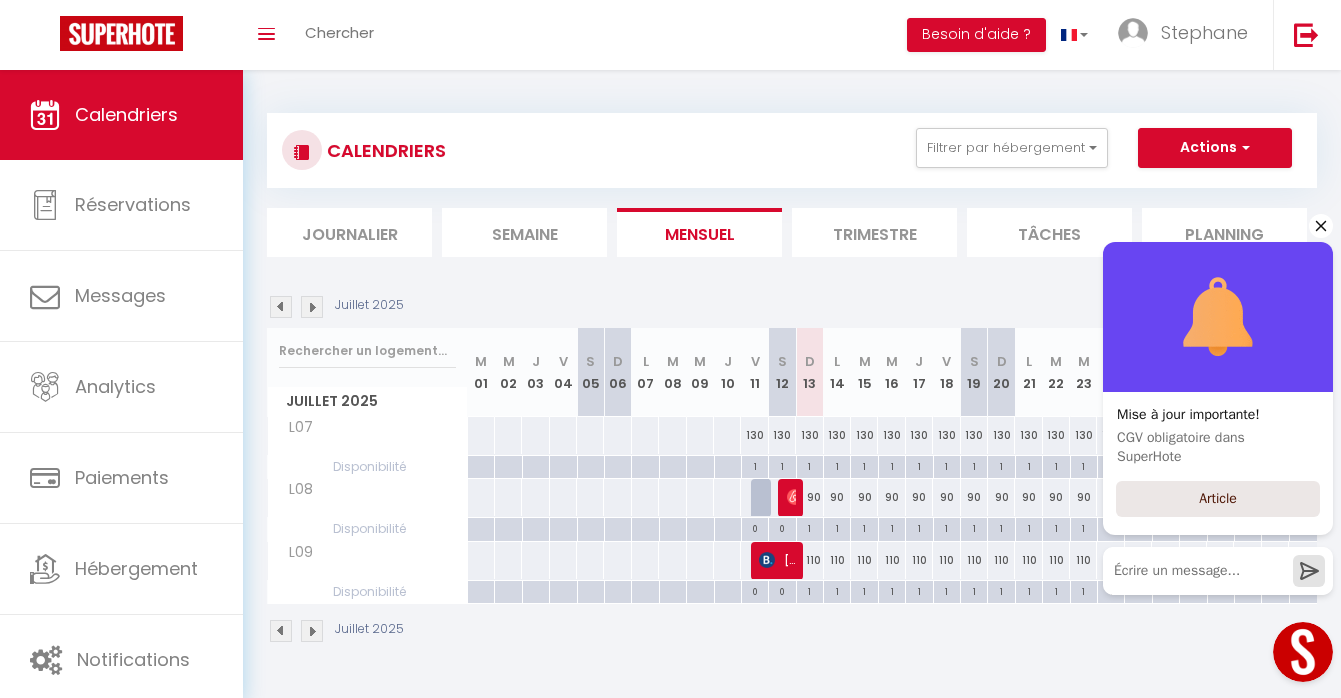 click 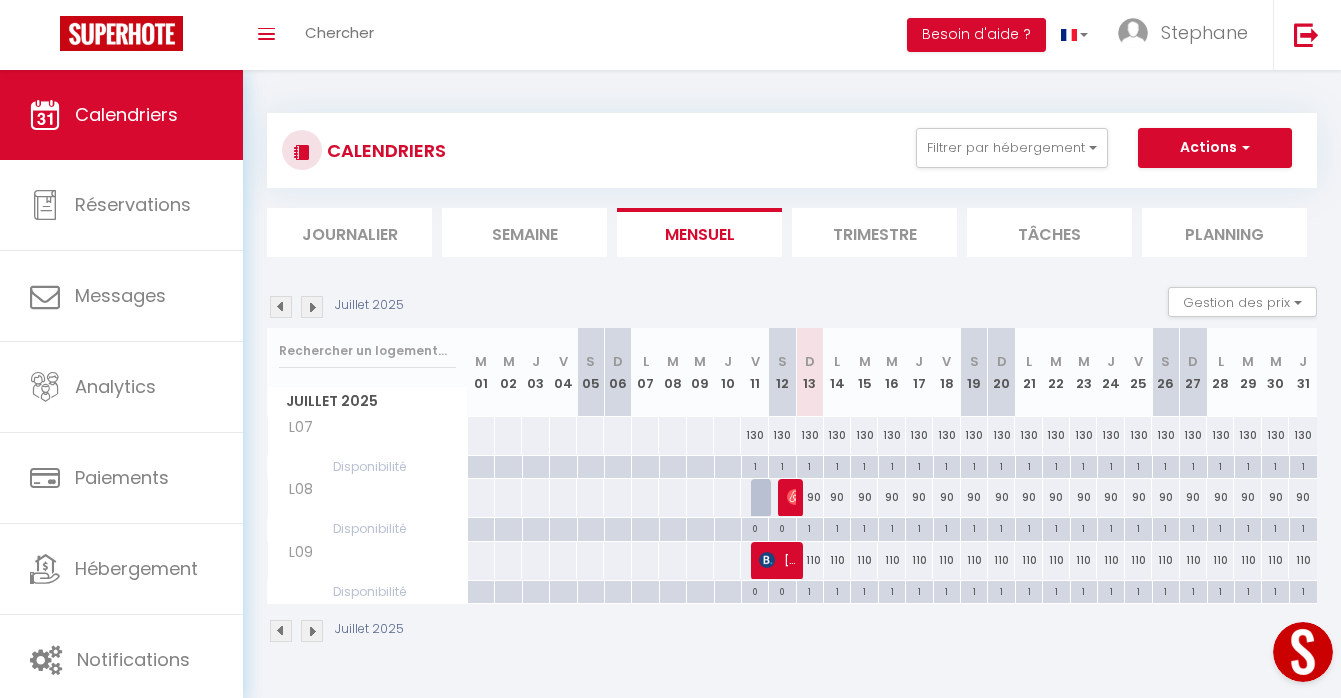 type 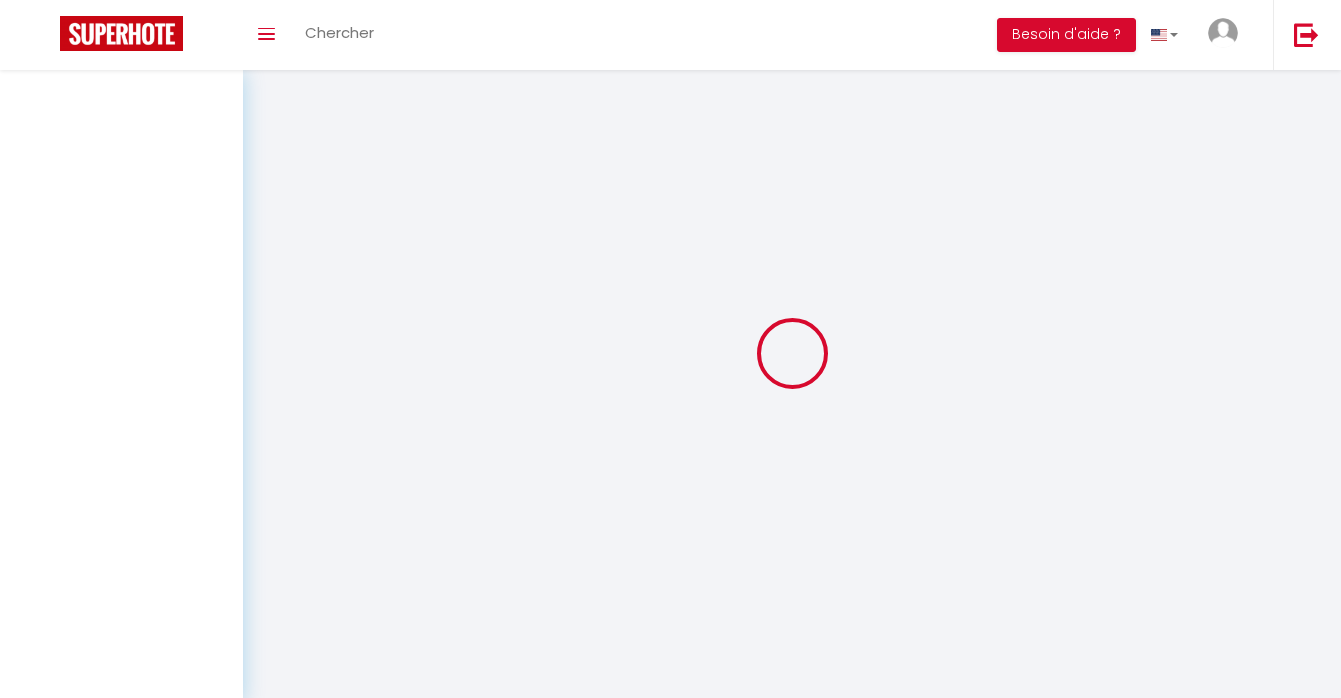 scroll, scrollTop: 0, scrollLeft: 0, axis: both 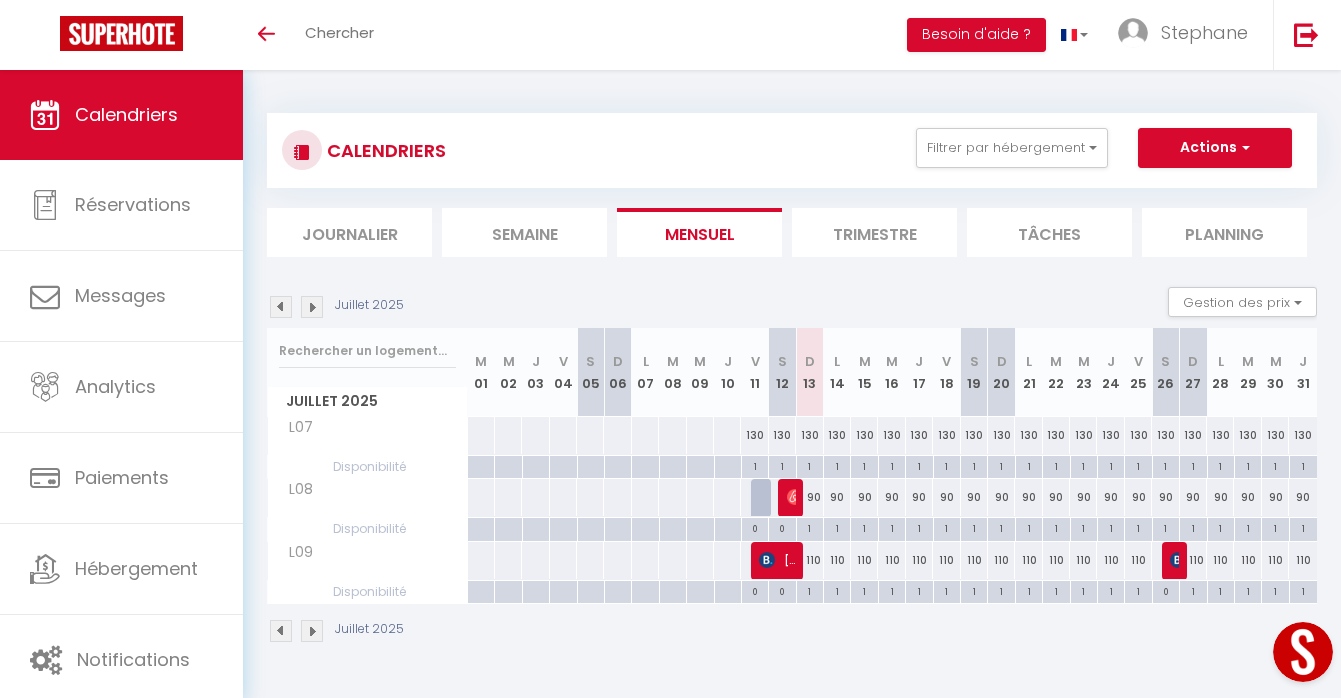 click on "90" at bounding box center [809, 497] 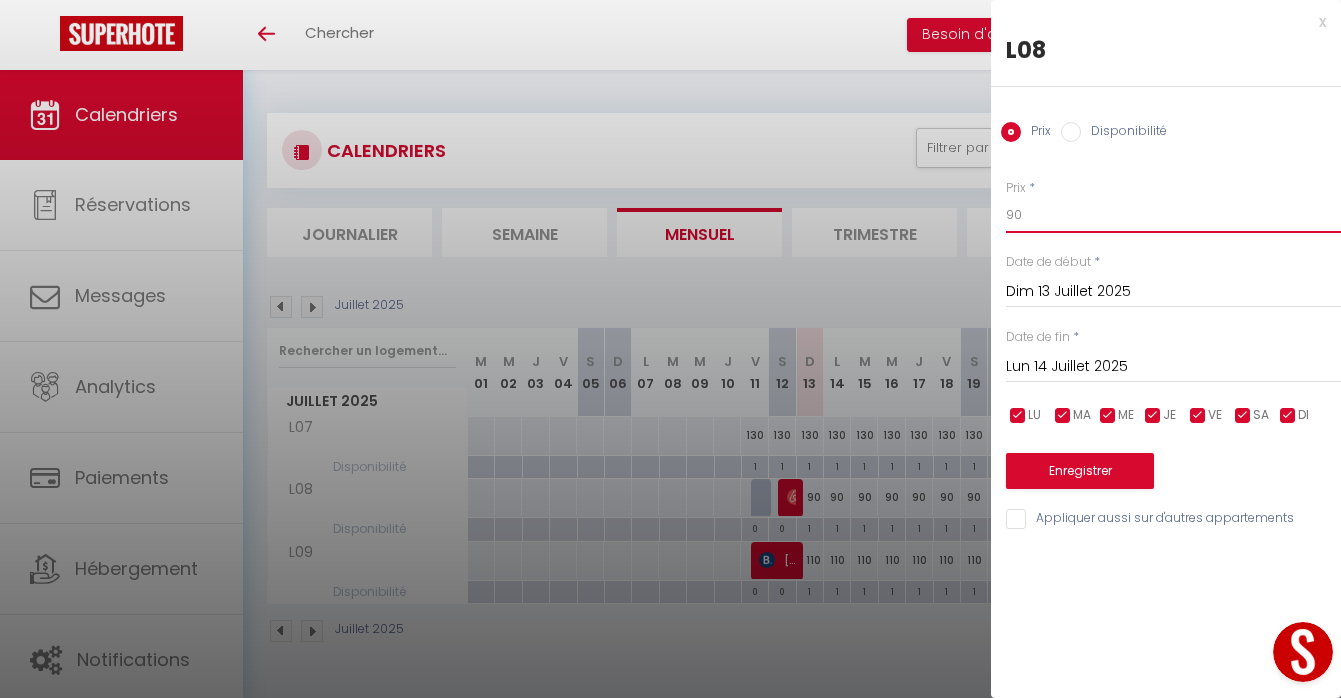 click on "90" at bounding box center [1173, 215] 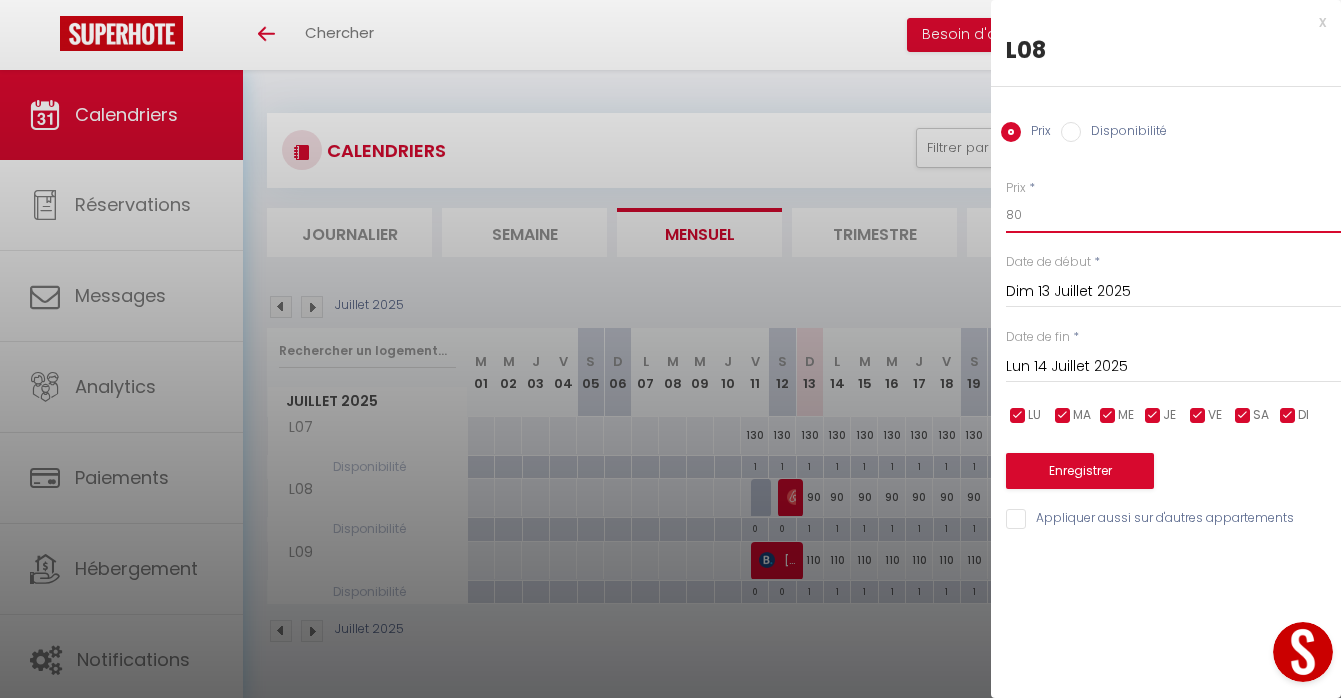 type on "80" 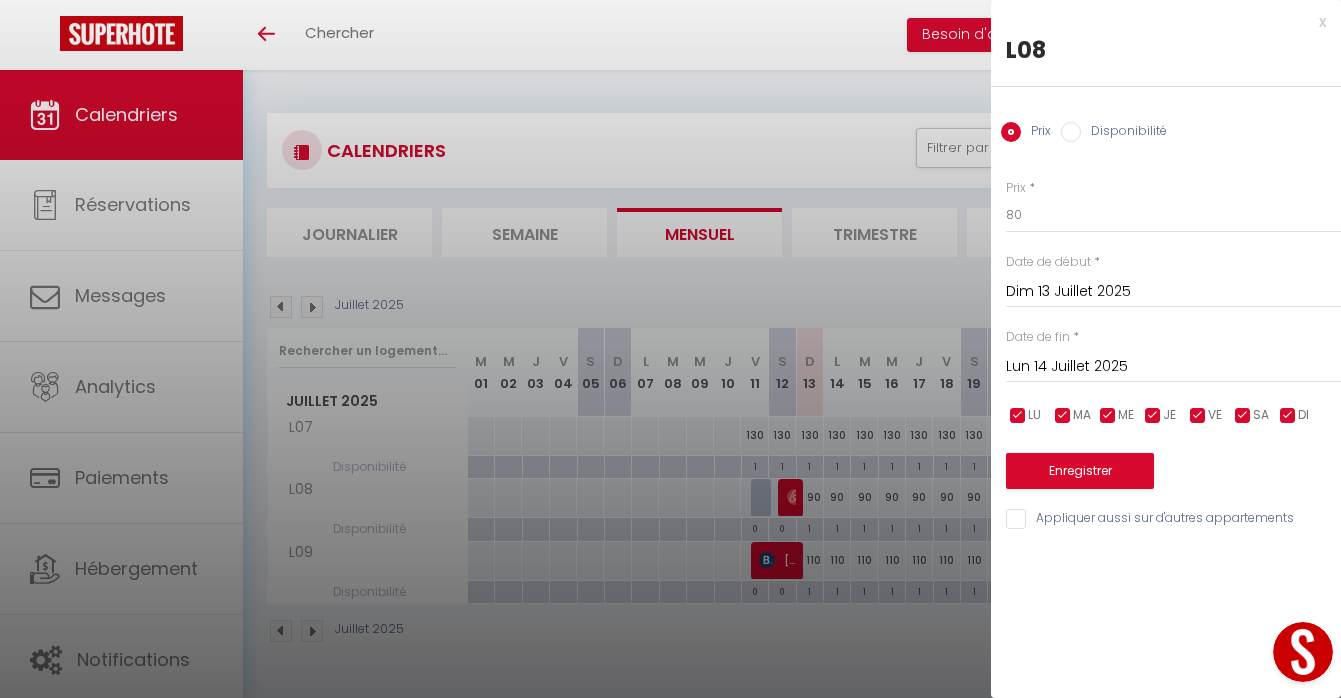 click on "Lun 14 Juillet 2025" at bounding box center [1173, 367] 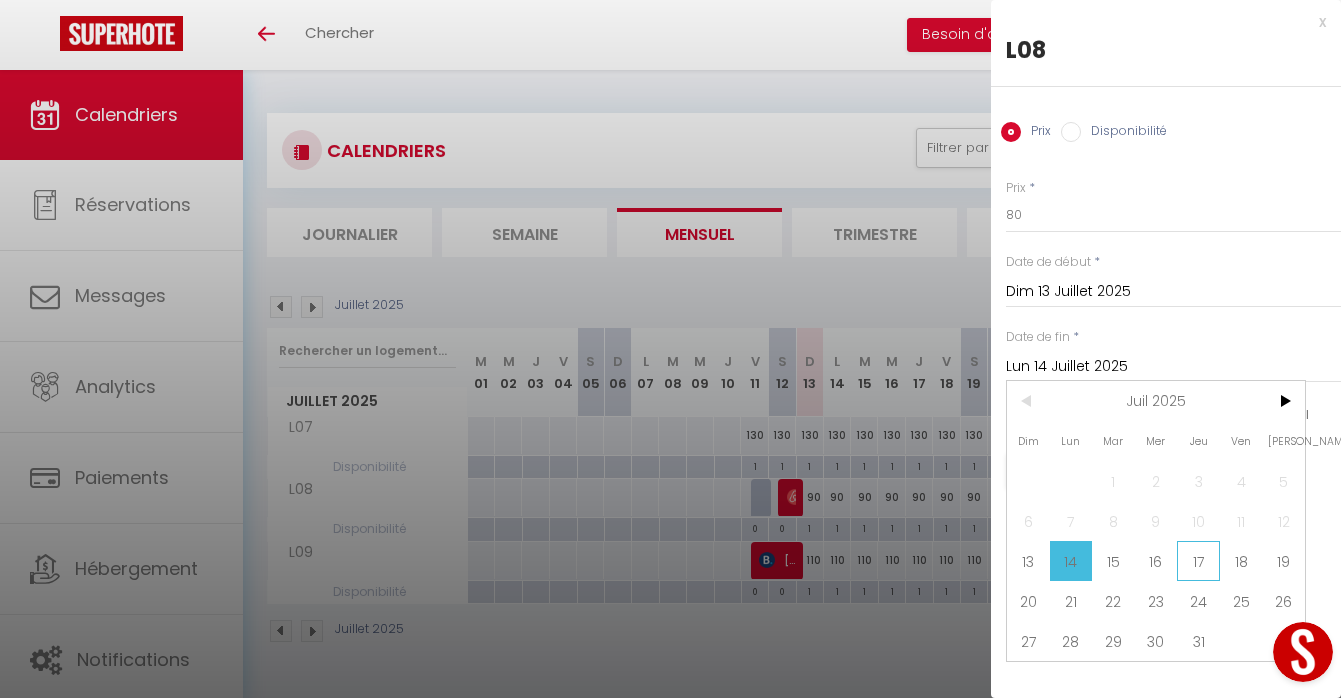 click on "17" at bounding box center [1198, 561] 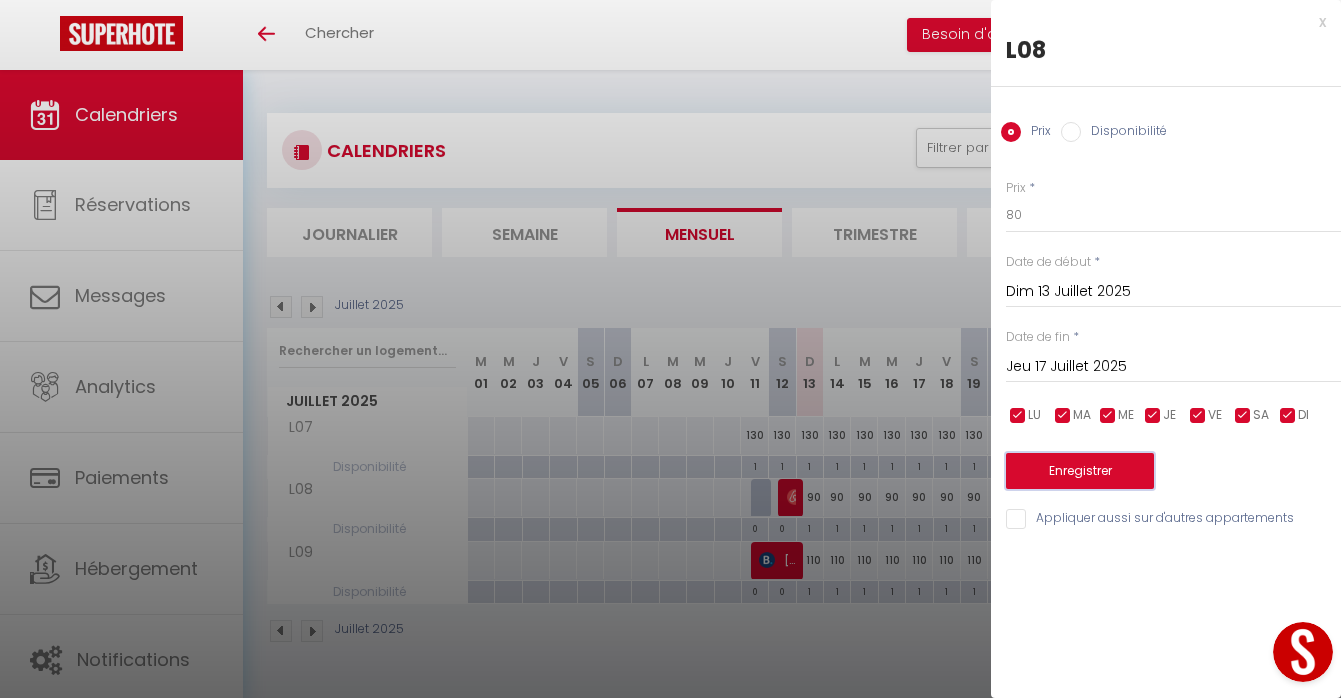 click on "Enregistrer" at bounding box center (1080, 471) 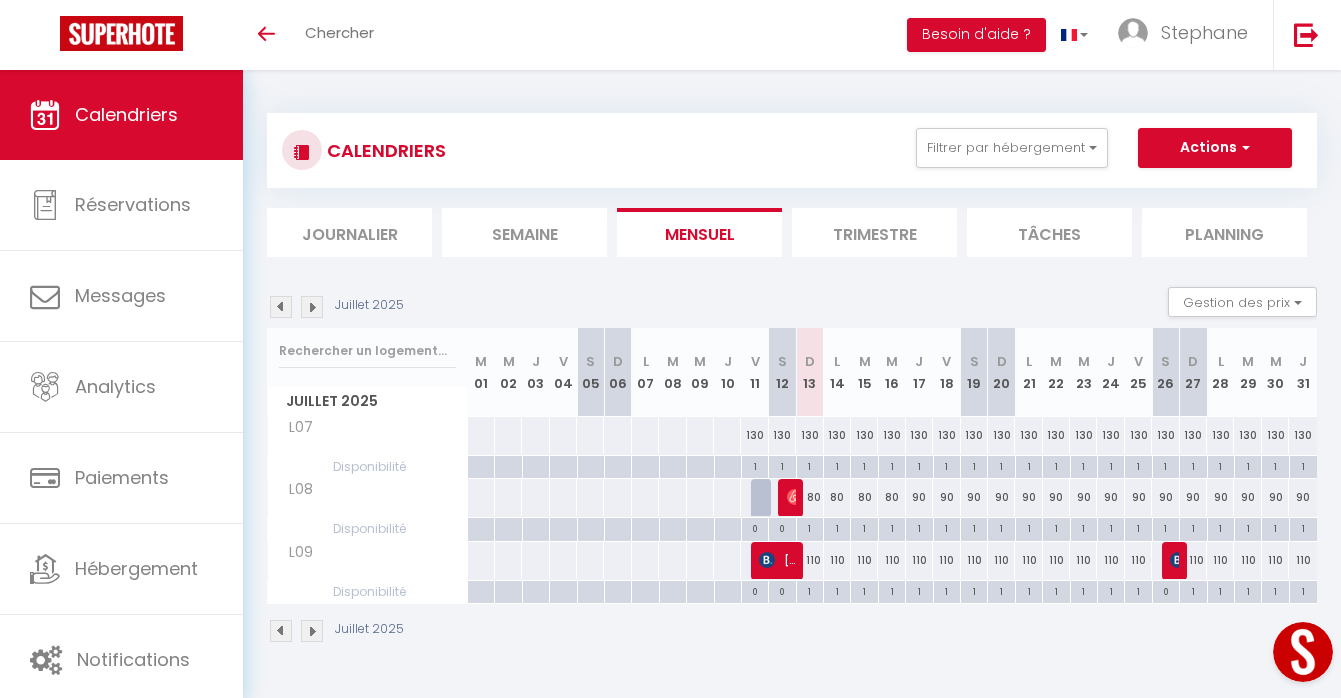 click on "110" at bounding box center (809, 560) 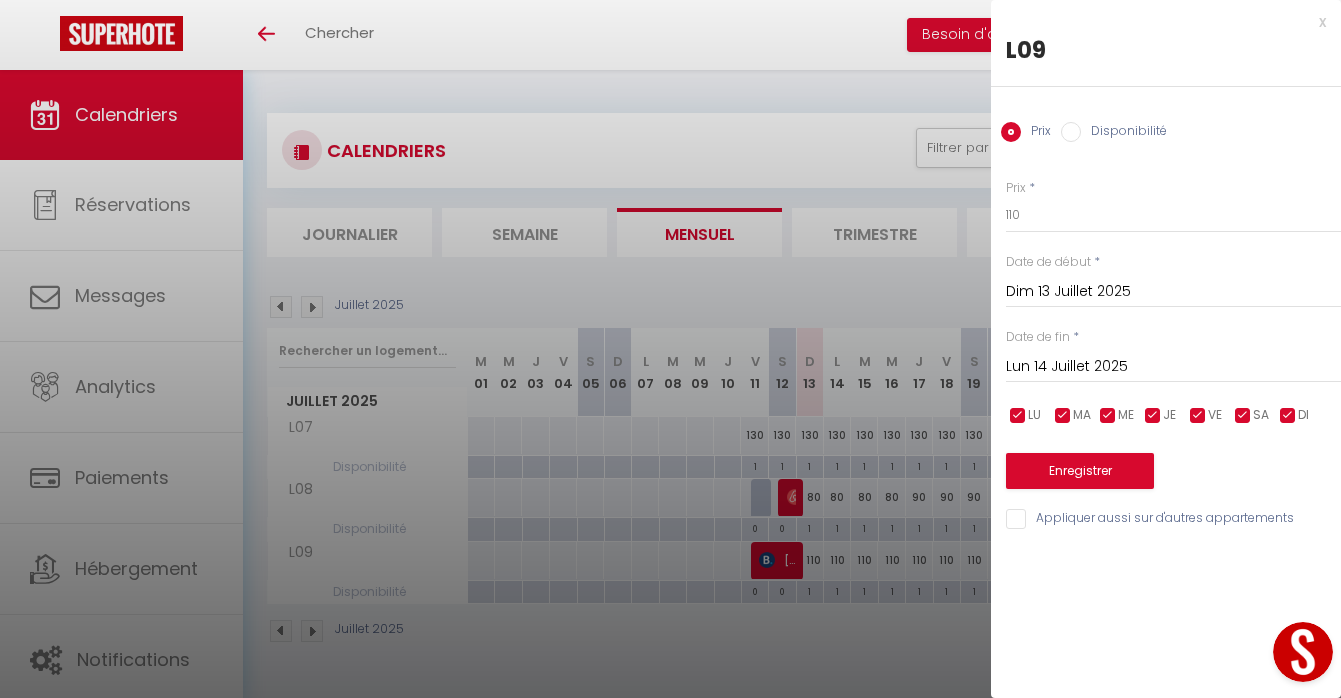 click on "Lun 14 Juillet 2025" at bounding box center [1173, 367] 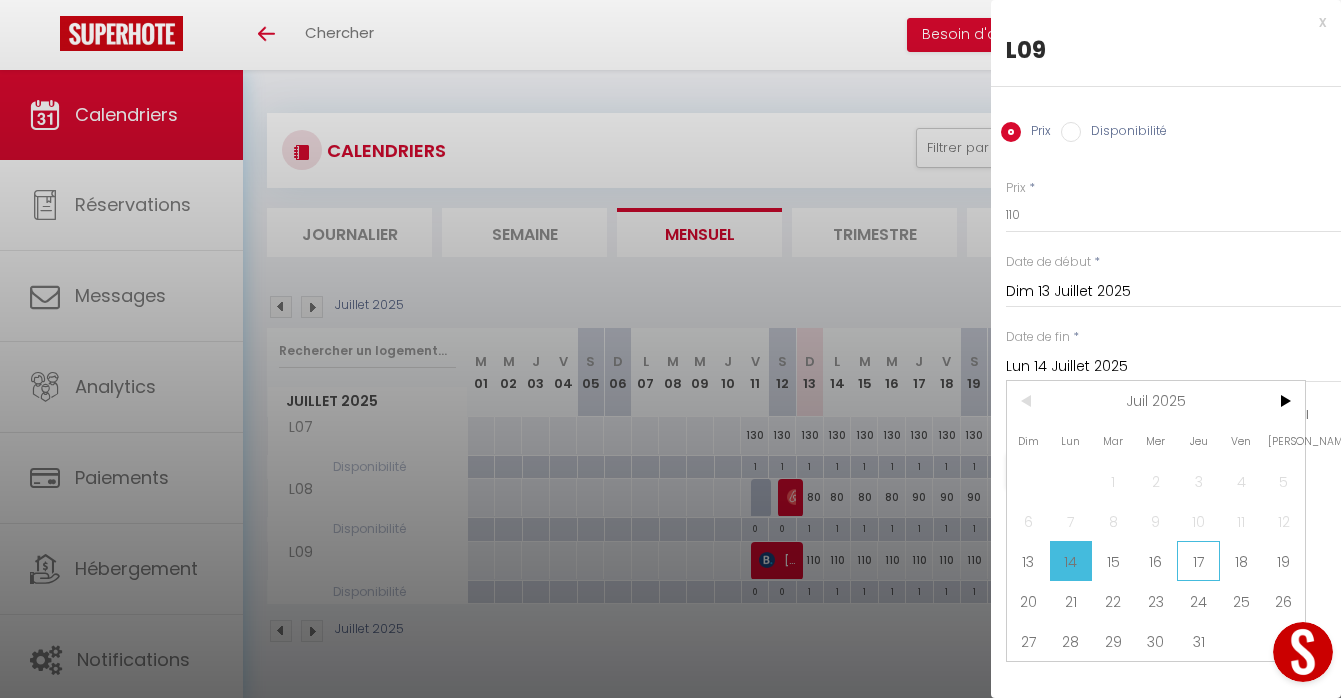 click on "17" at bounding box center (1198, 561) 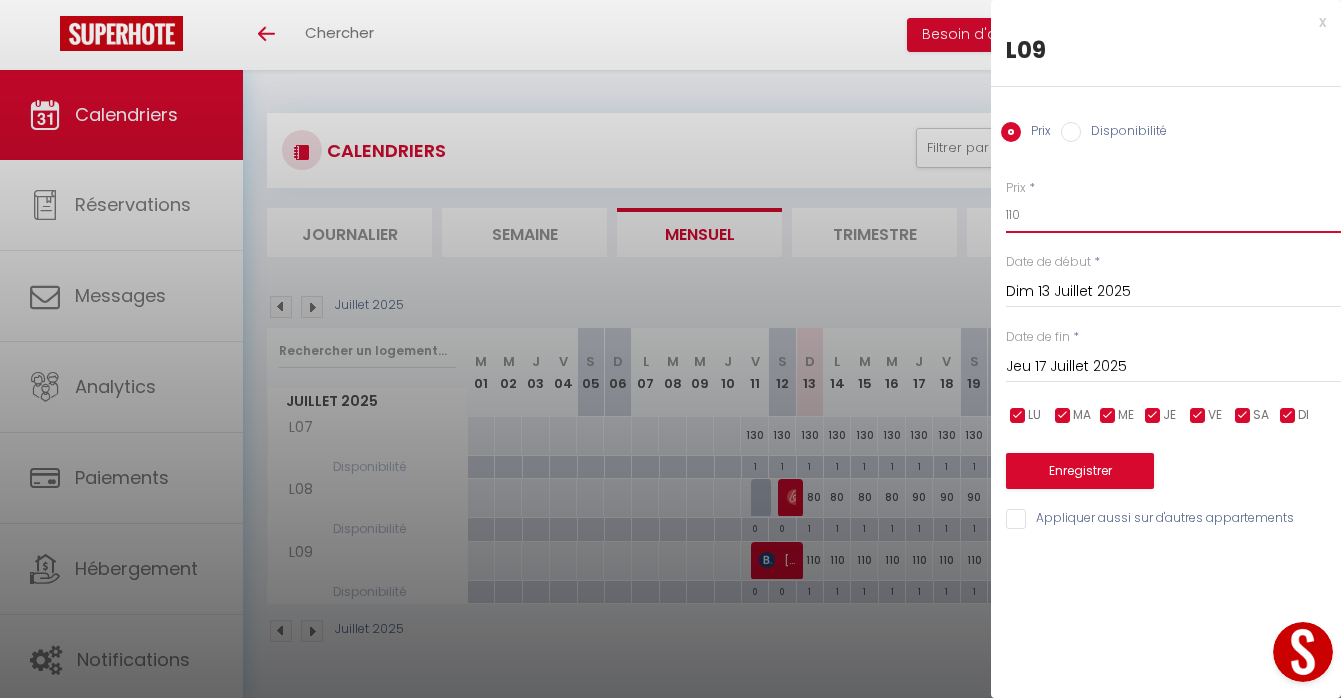 click on "110" at bounding box center (1173, 215) 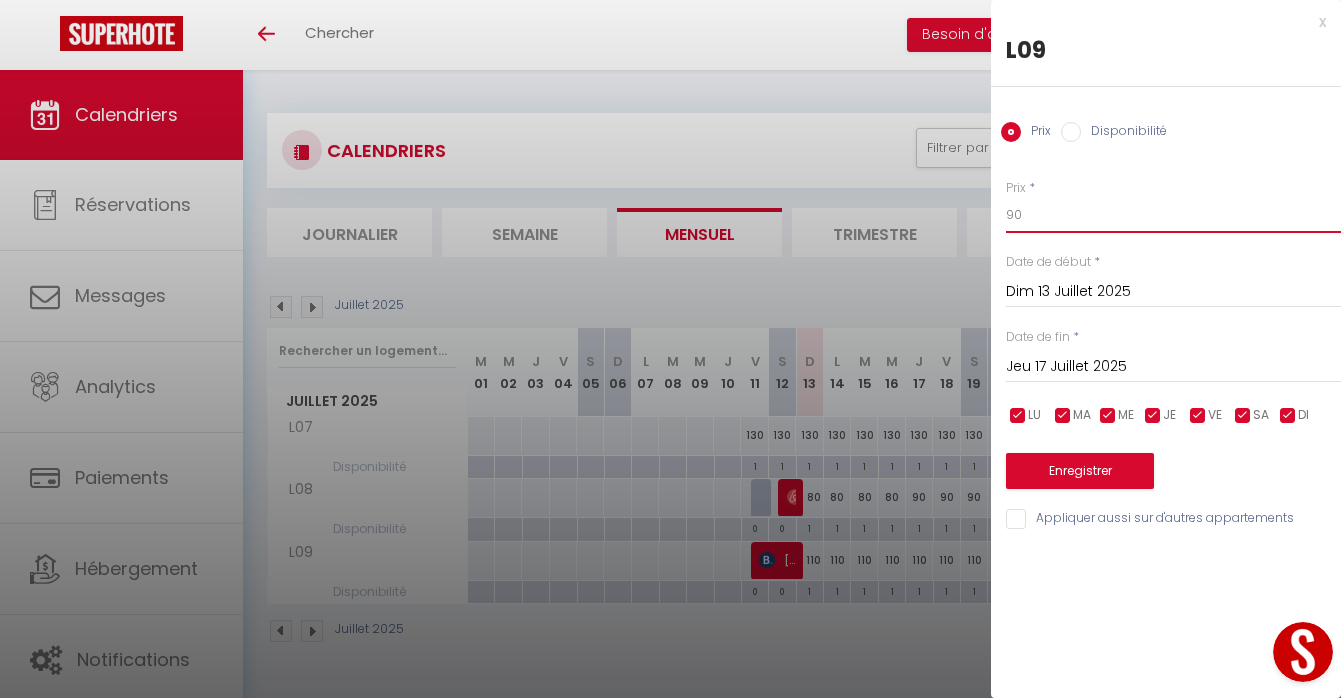 type on "90" 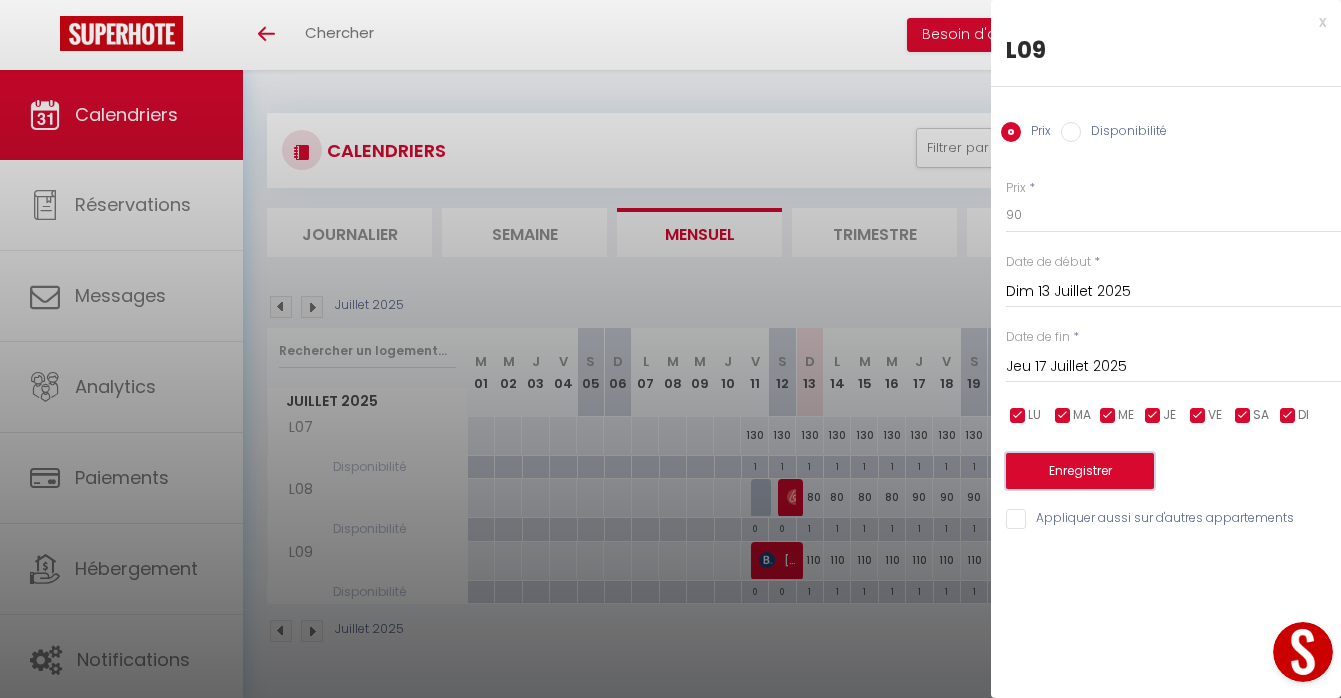 click on "Enregistrer" at bounding box center [1080, 471] 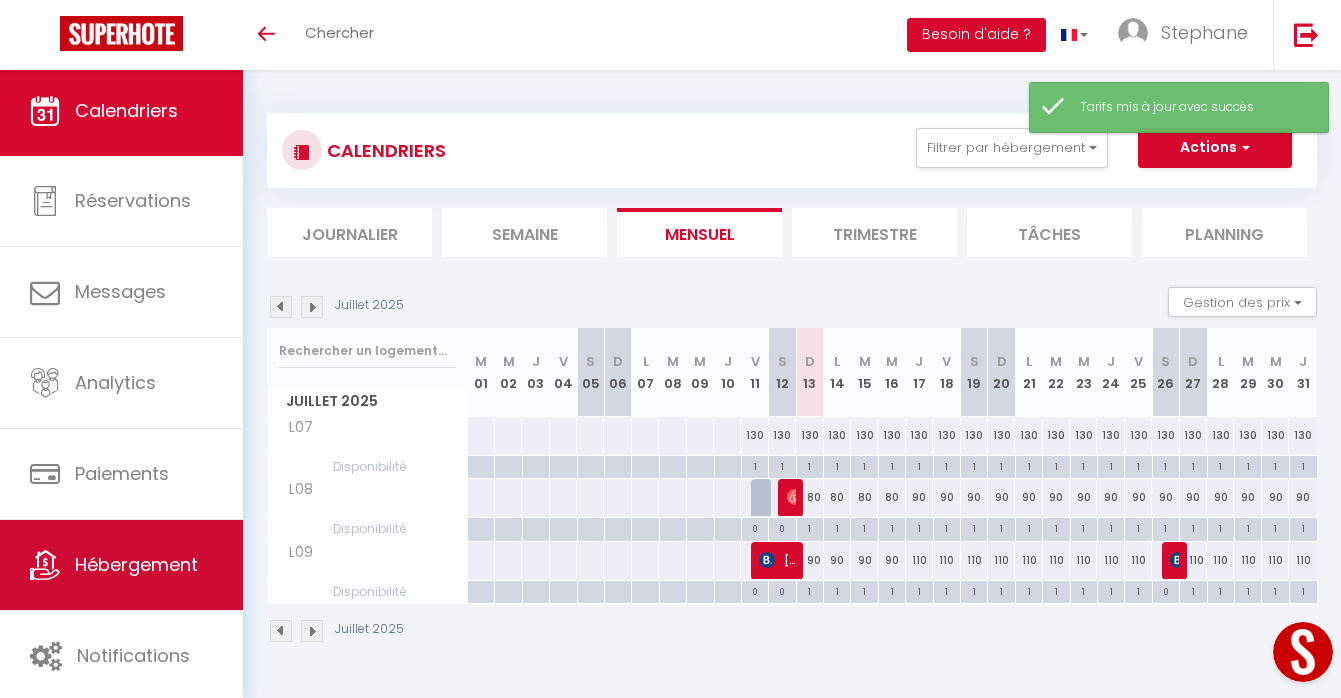 click on "Hébergement" at bounding box center [121, 565] 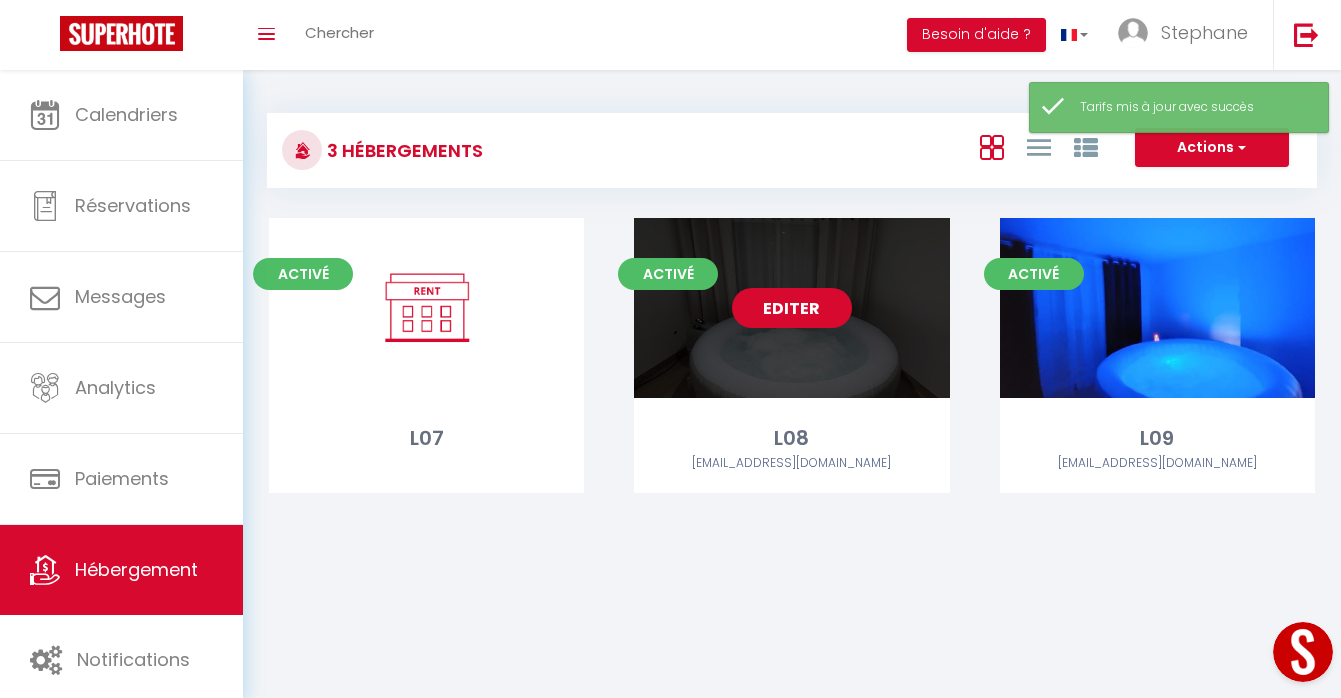click on "Editer" at bounding box center [792, 308] 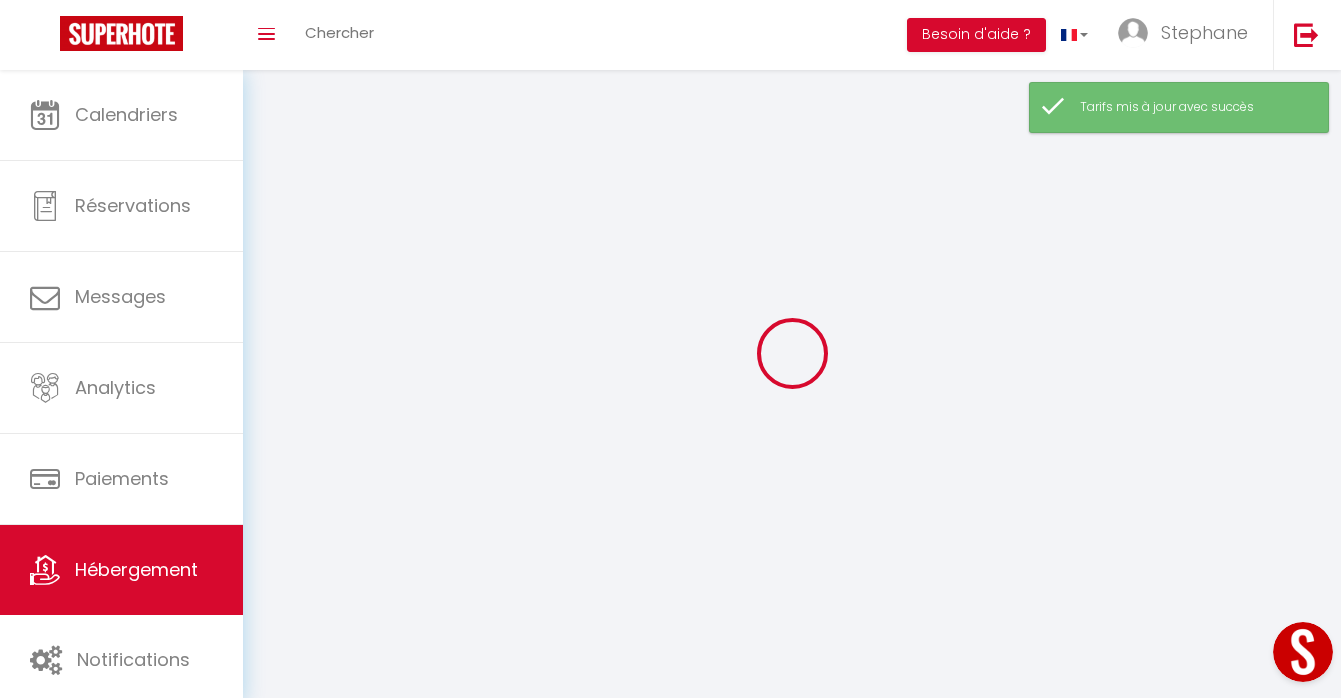 select on "1" 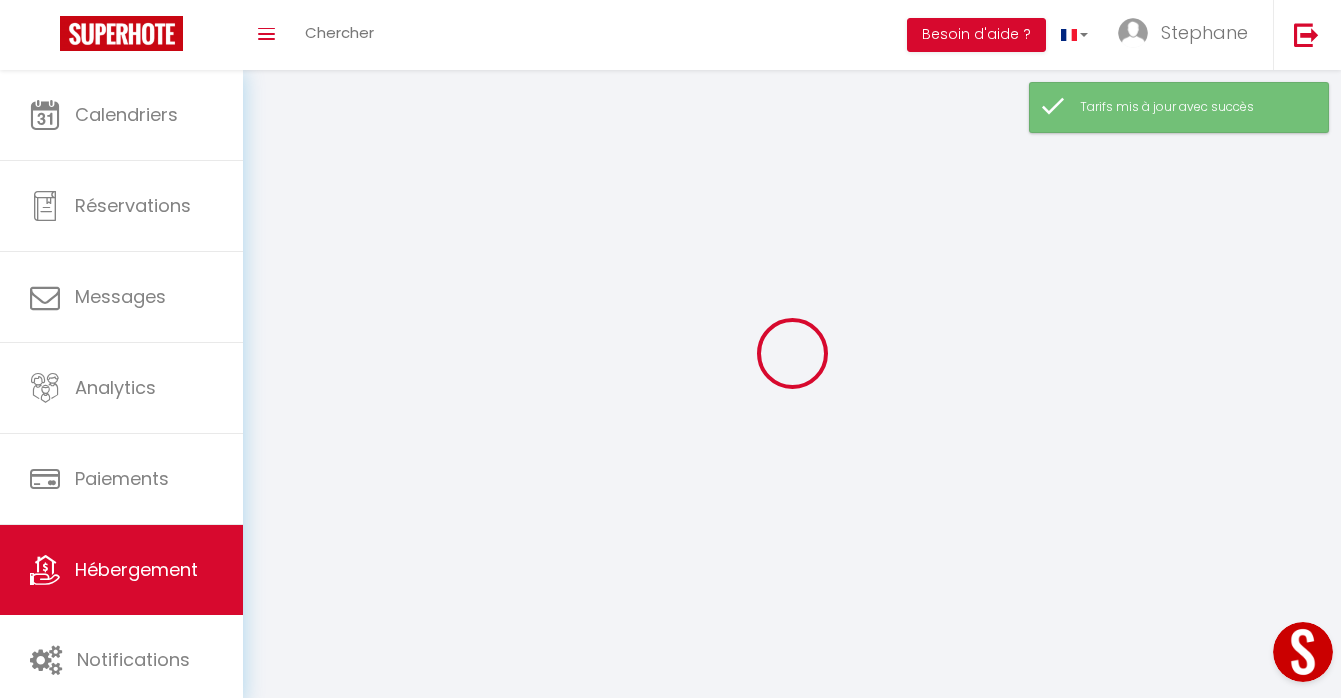 select 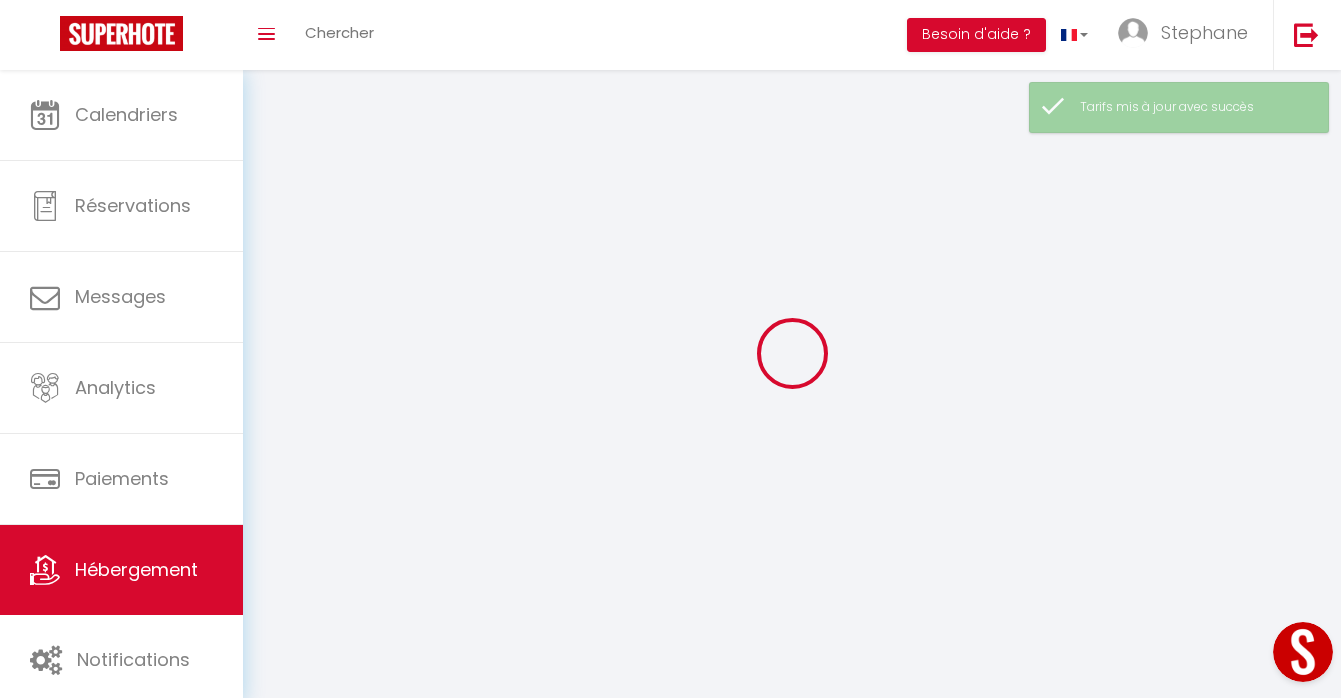 select 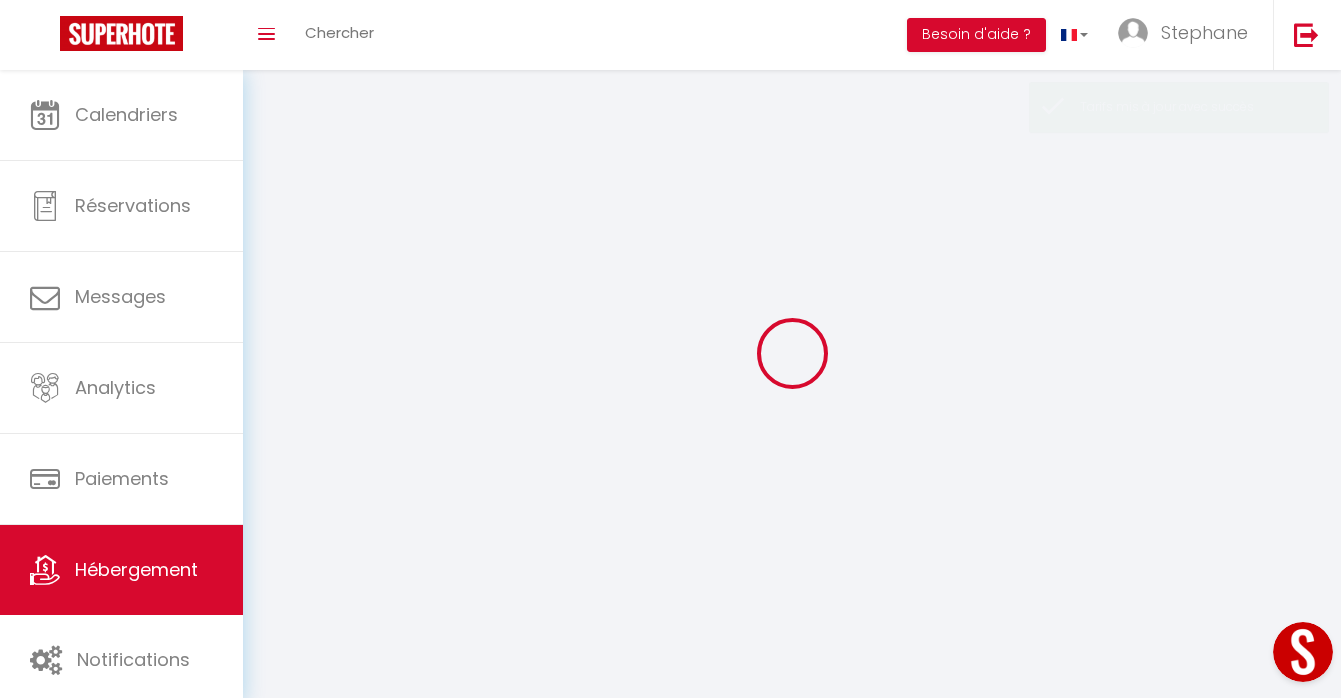 select 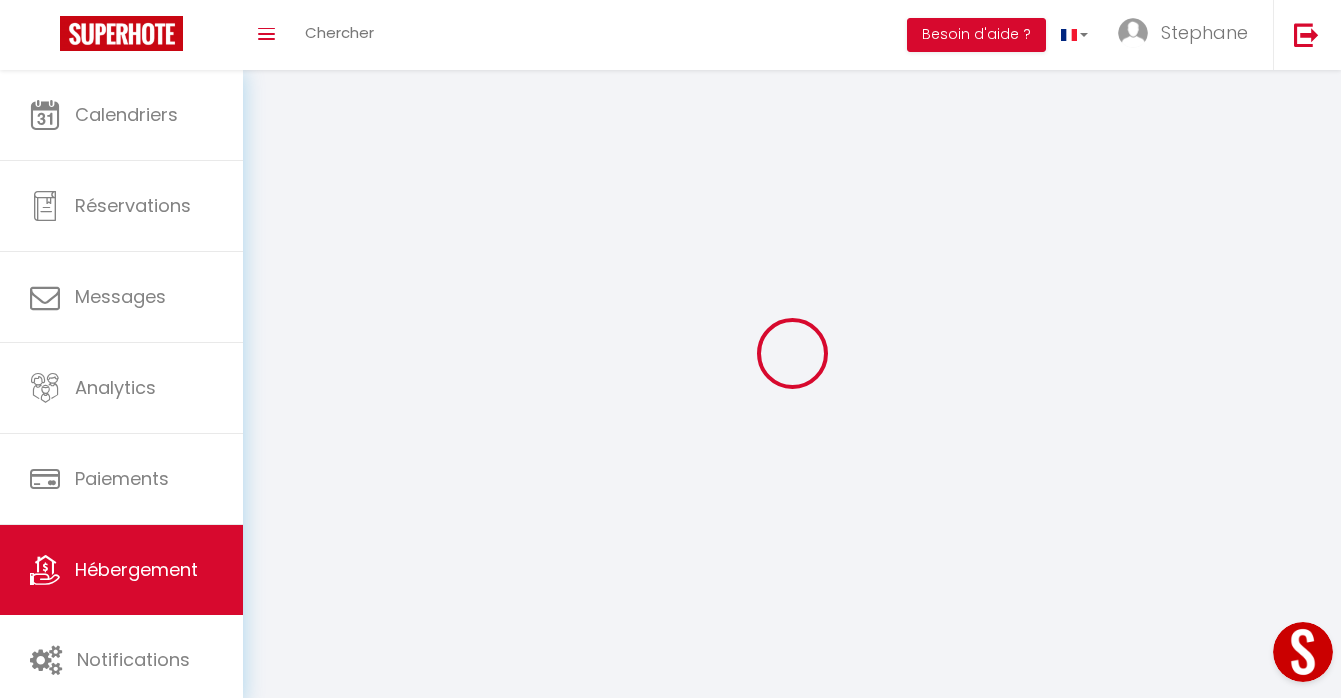 type on "L08" 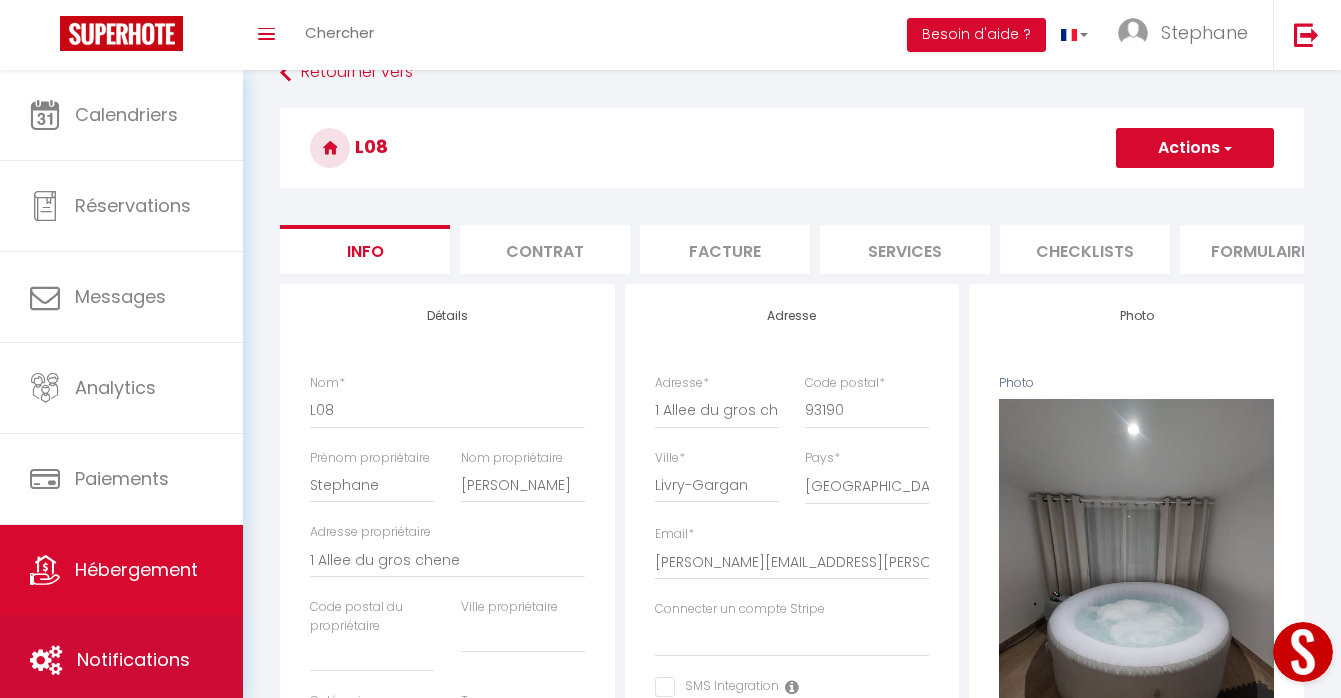 scroll, scrollTop: 0, scrollLeft: 0, axis: both 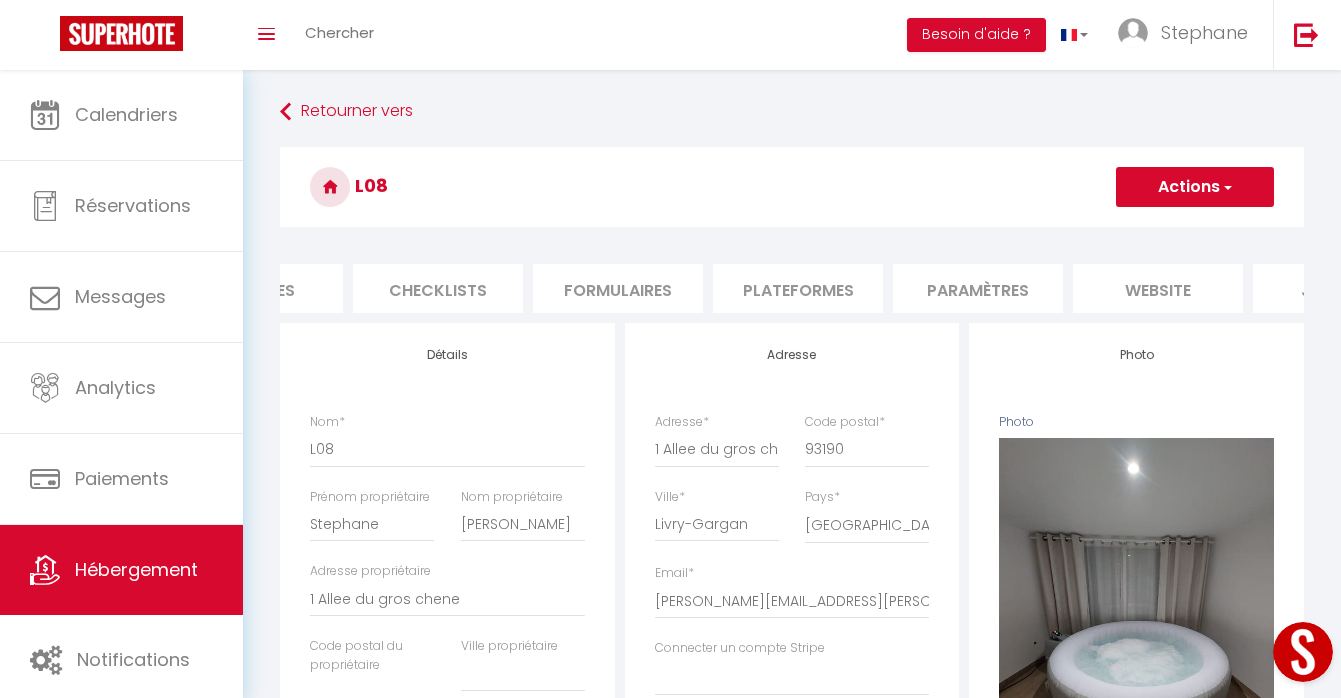 click on "Paramètres" at bounding box center [978, 288] 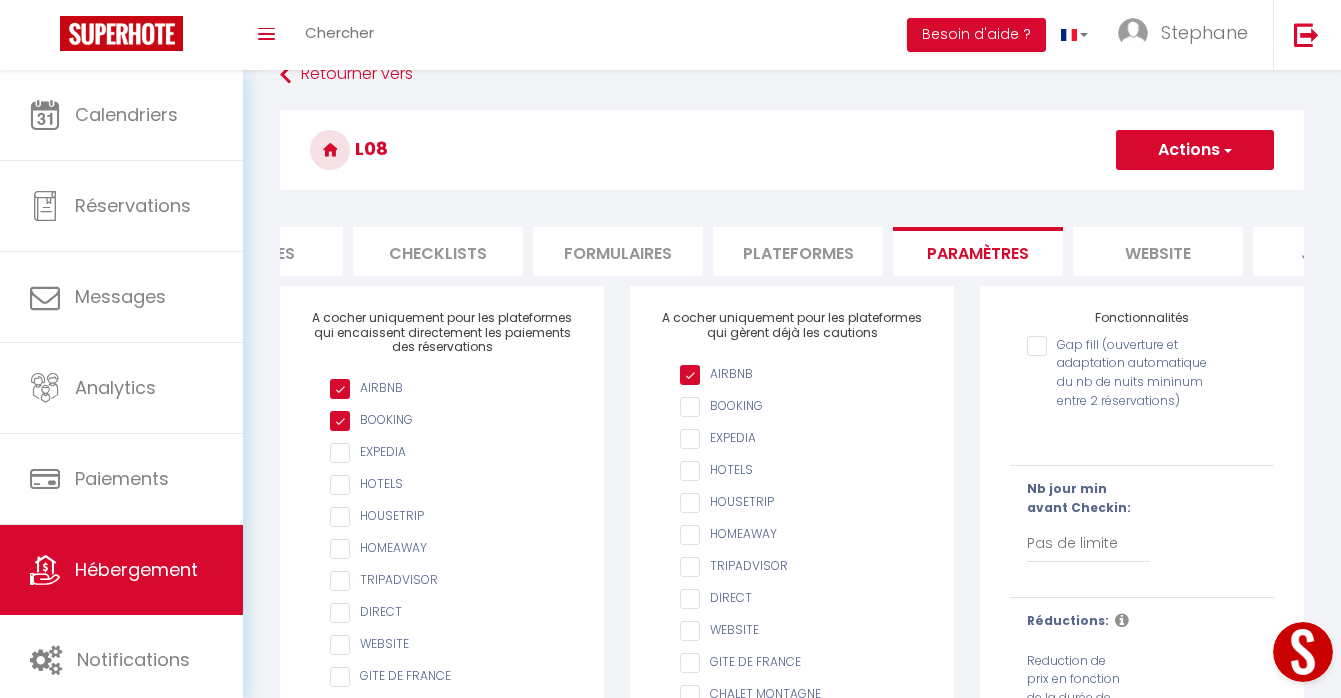 scroll, scrollTop: 43, scrollLeft: 0, axis: vertical 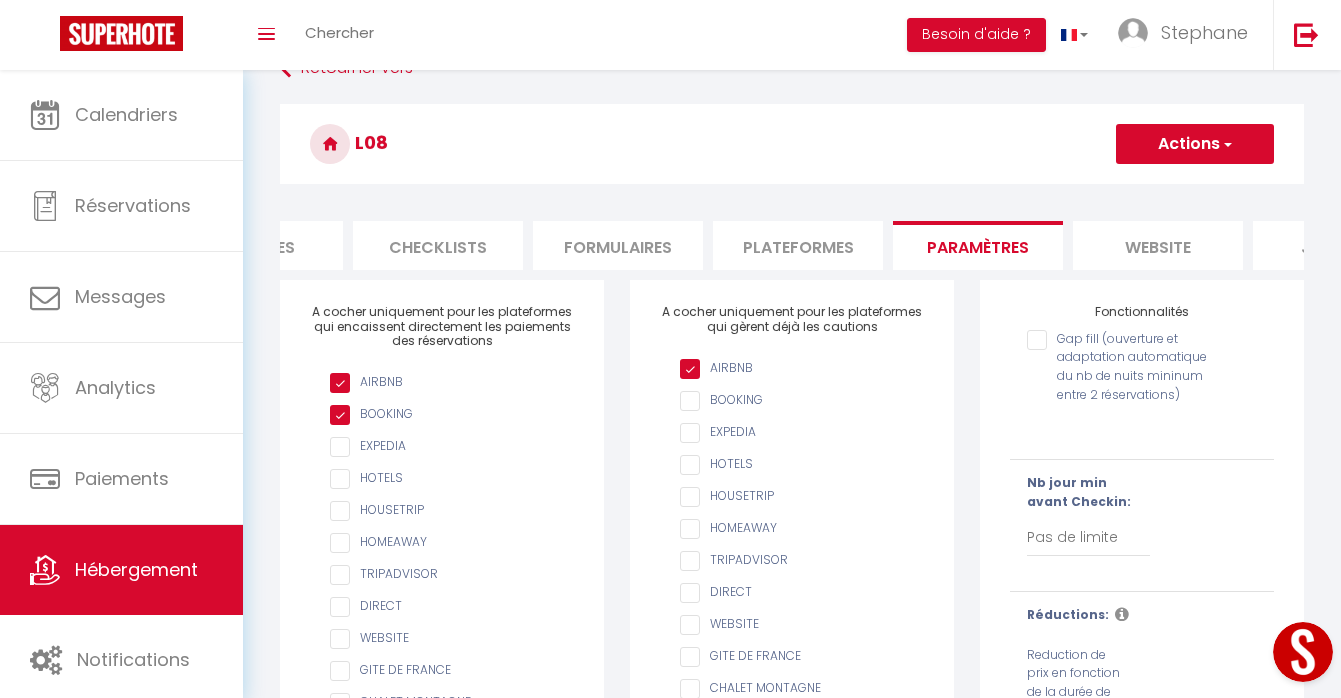 click on "Plateformes" at bounding box center (798, 245) 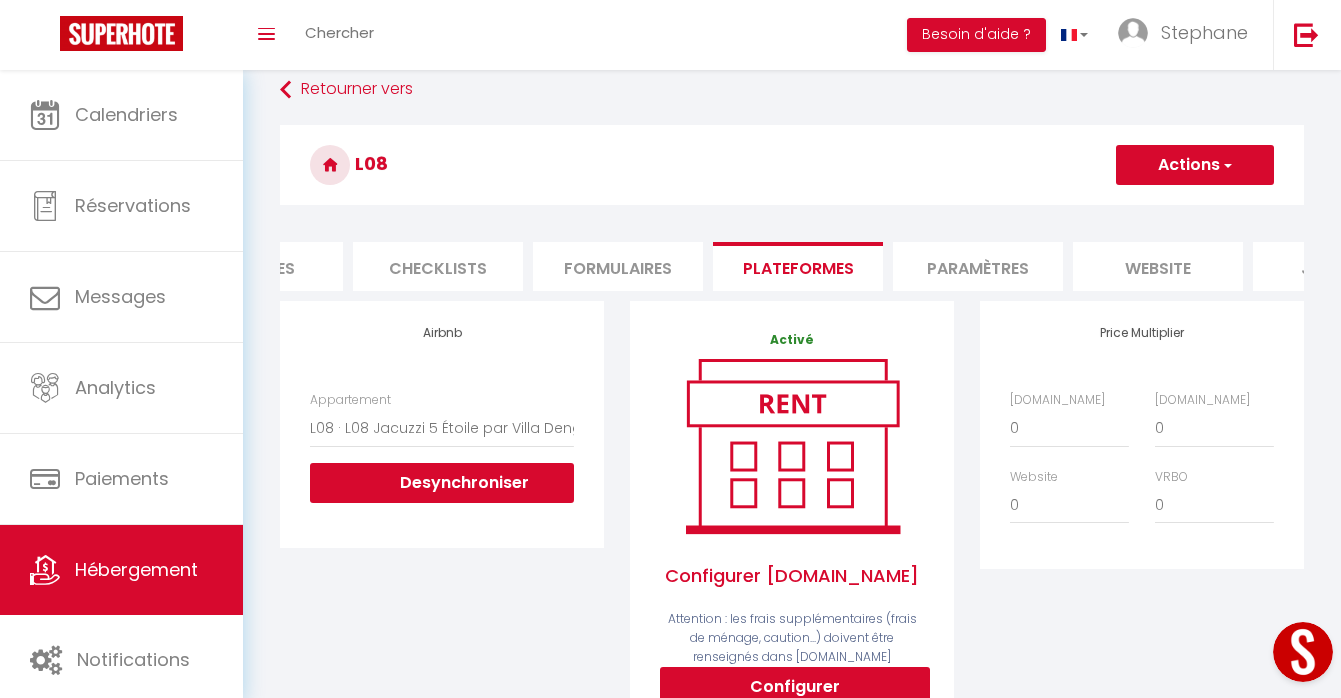 scroll, scrollTop: 19, scrollLeft: 0, axis: vertical 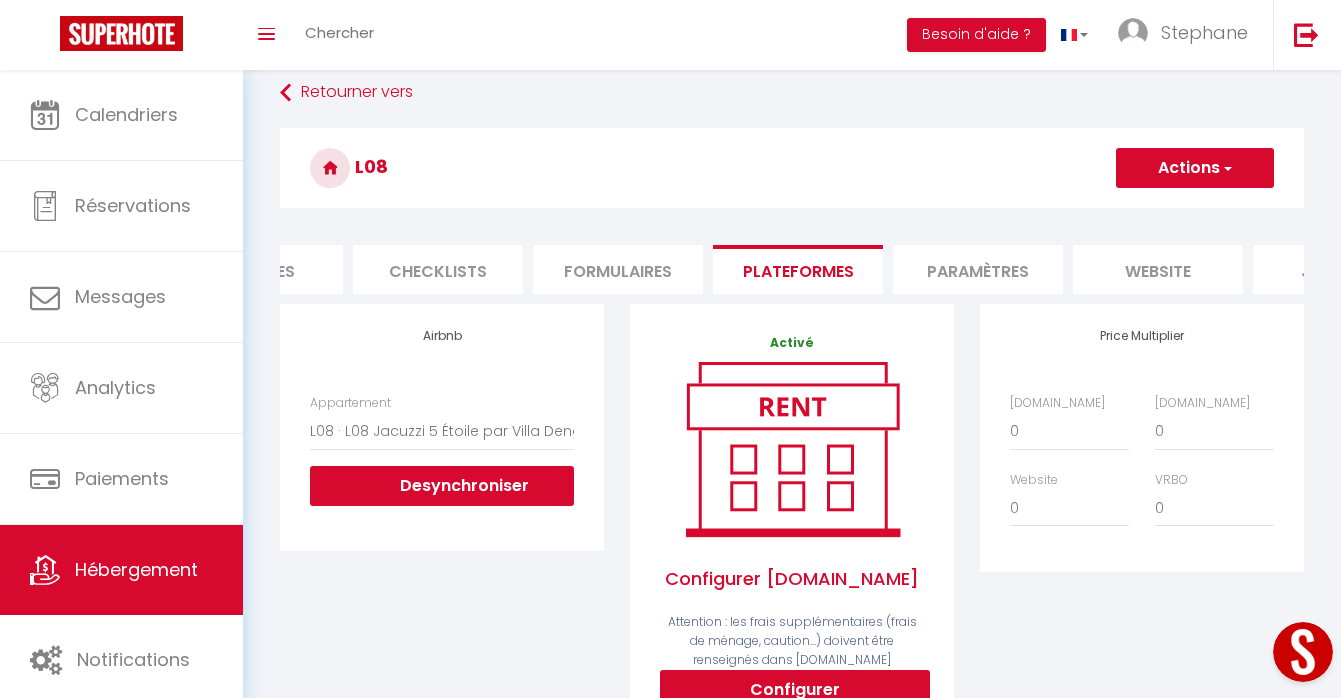 click on "Actions" at bounding box center [1195, 168] 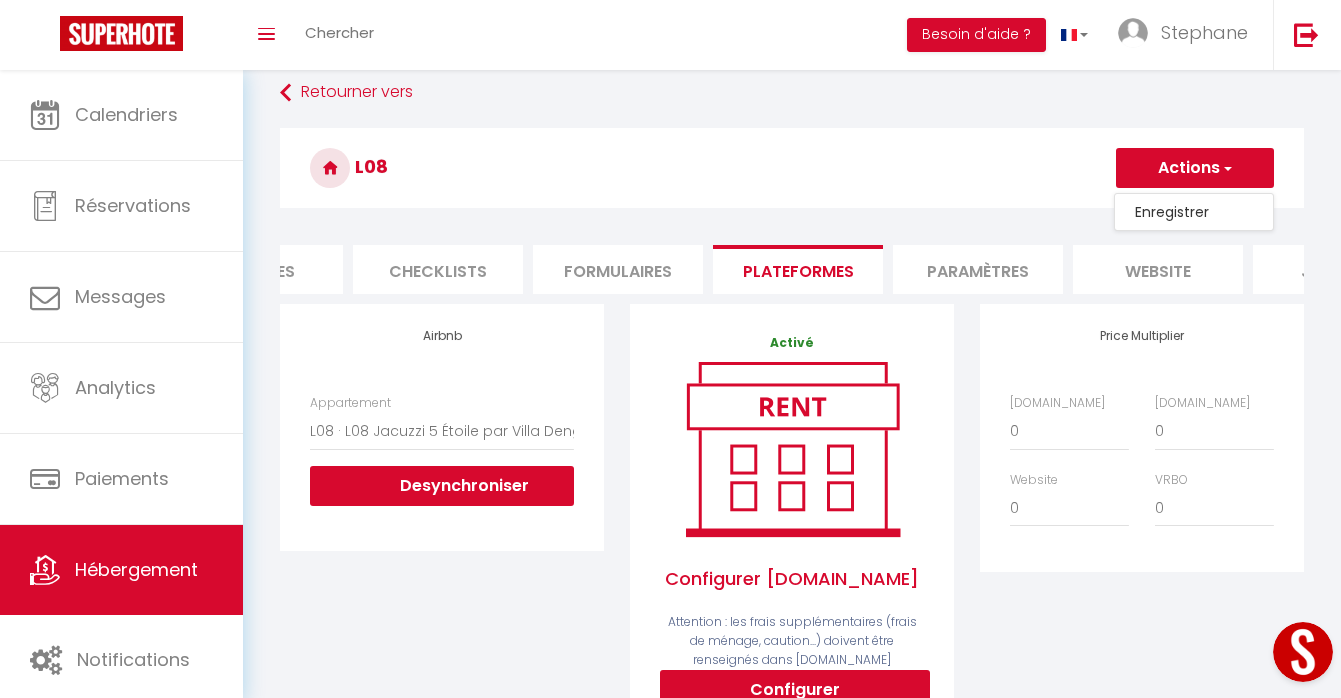 click on "Actions" at bounding box center [1195, 168] 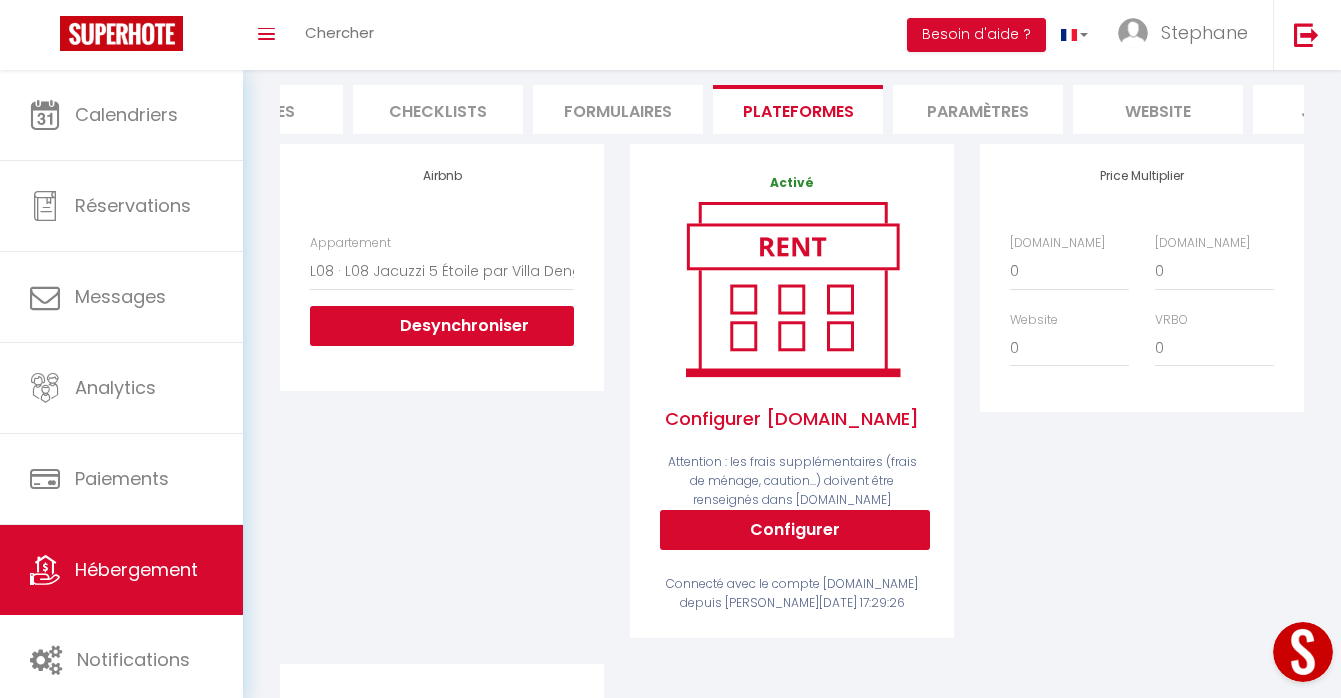scroll, scrollTop: 180, scrollLeft: 0, axis: vertical 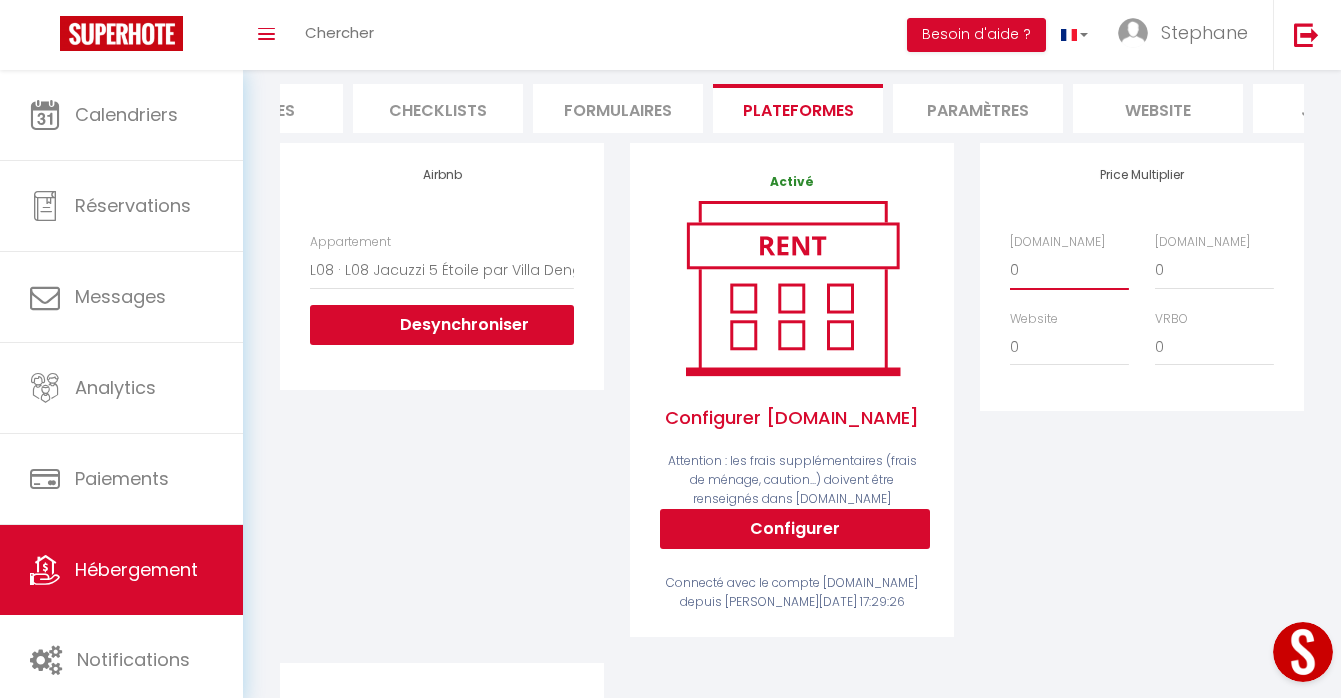 click on "0
+ 1 %
+ 2 %
+ 3 %
+ 4 %
+ 5 %
+ 6 %
+ 7 %
+ 8 %
+ 9 %" at bounding box center (1069, 270) 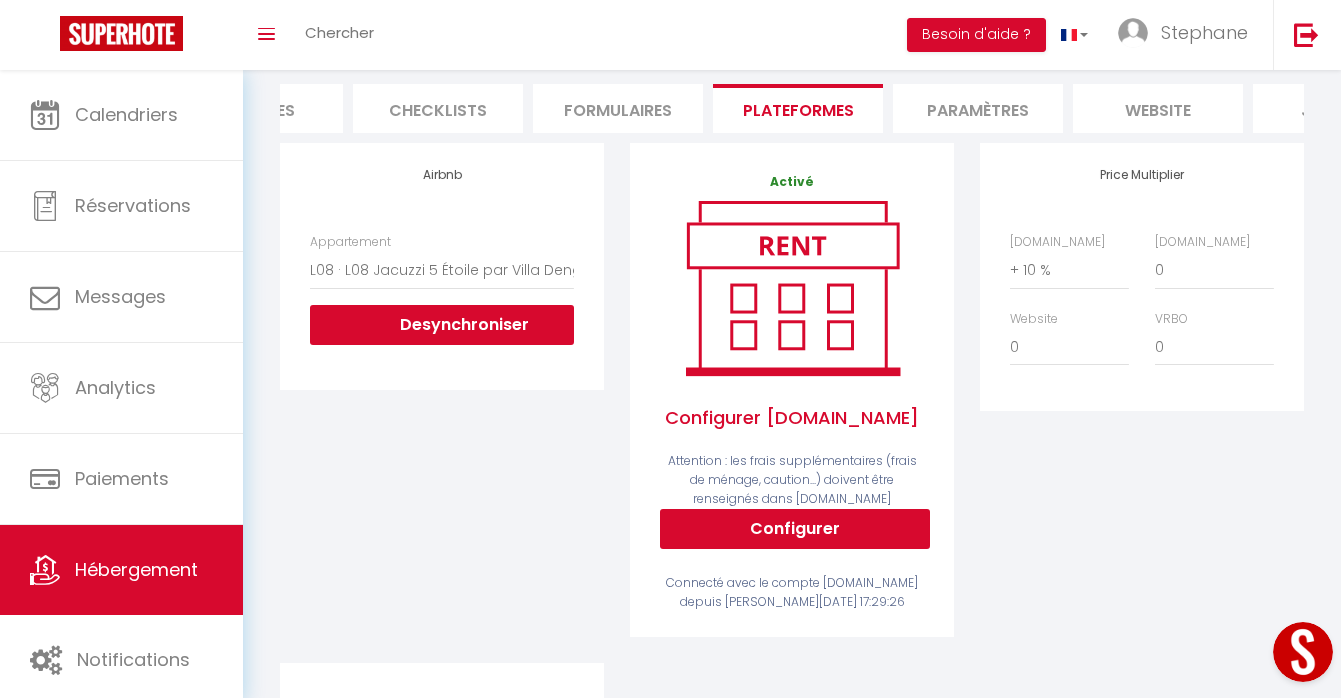 click on "Price Multiplier
Airbnb.com
0
+ 1 %
+ 2 %
+ 3 %
+ 4 %
+ 5 %
+ 6 %
+ 7 %" at bounding box center [1142, 403] 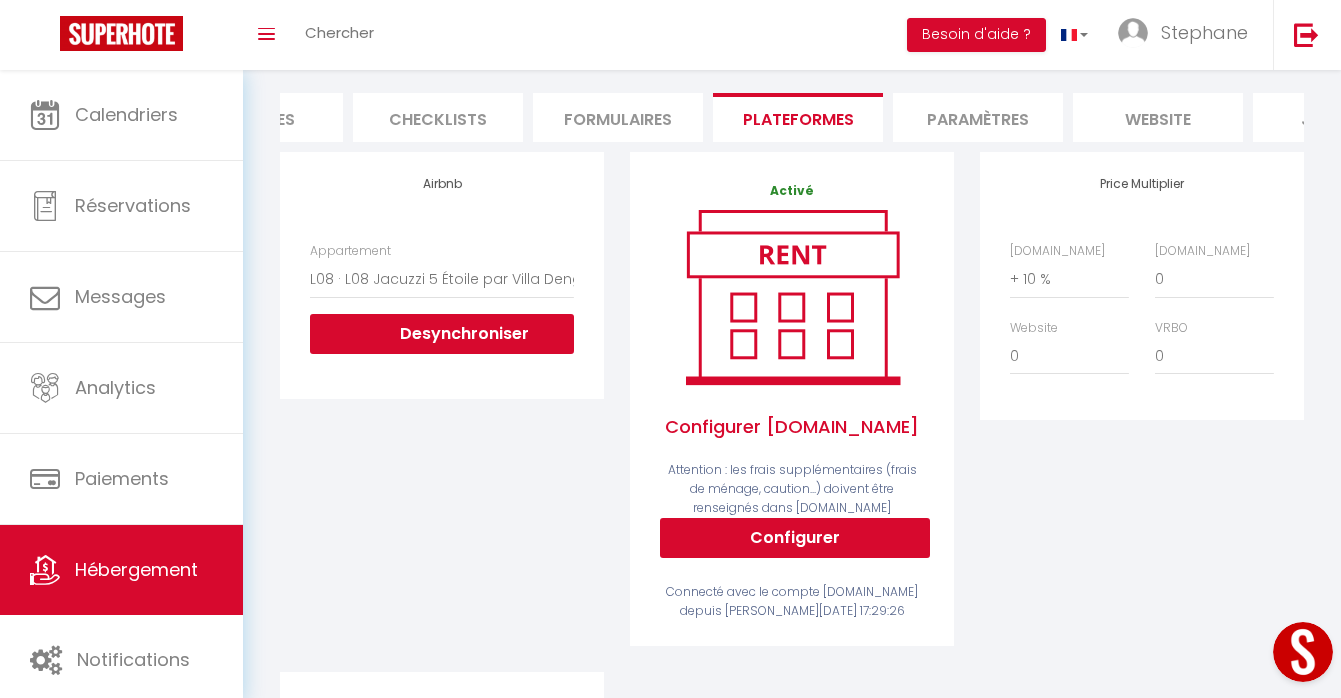 scroll, scrollTop: 29, scrollLeft: 0, axis: vertical 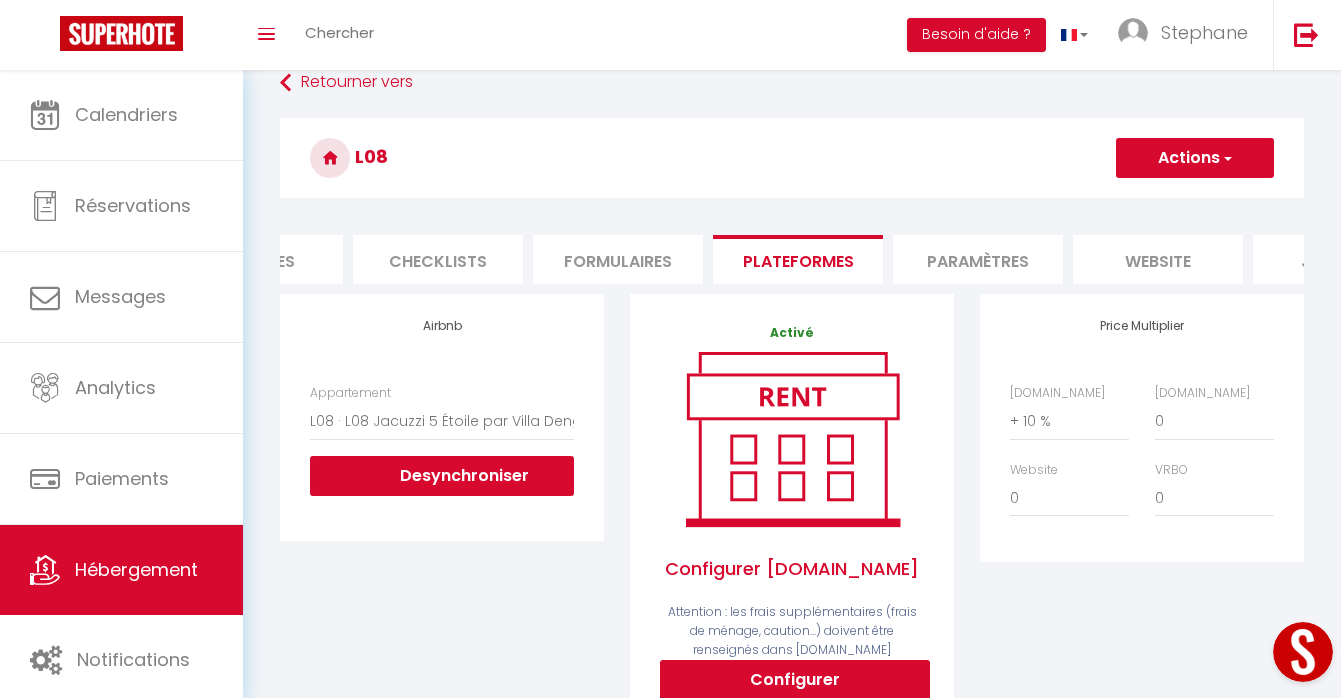click on "Actions" at bounding box center [1195, 158] 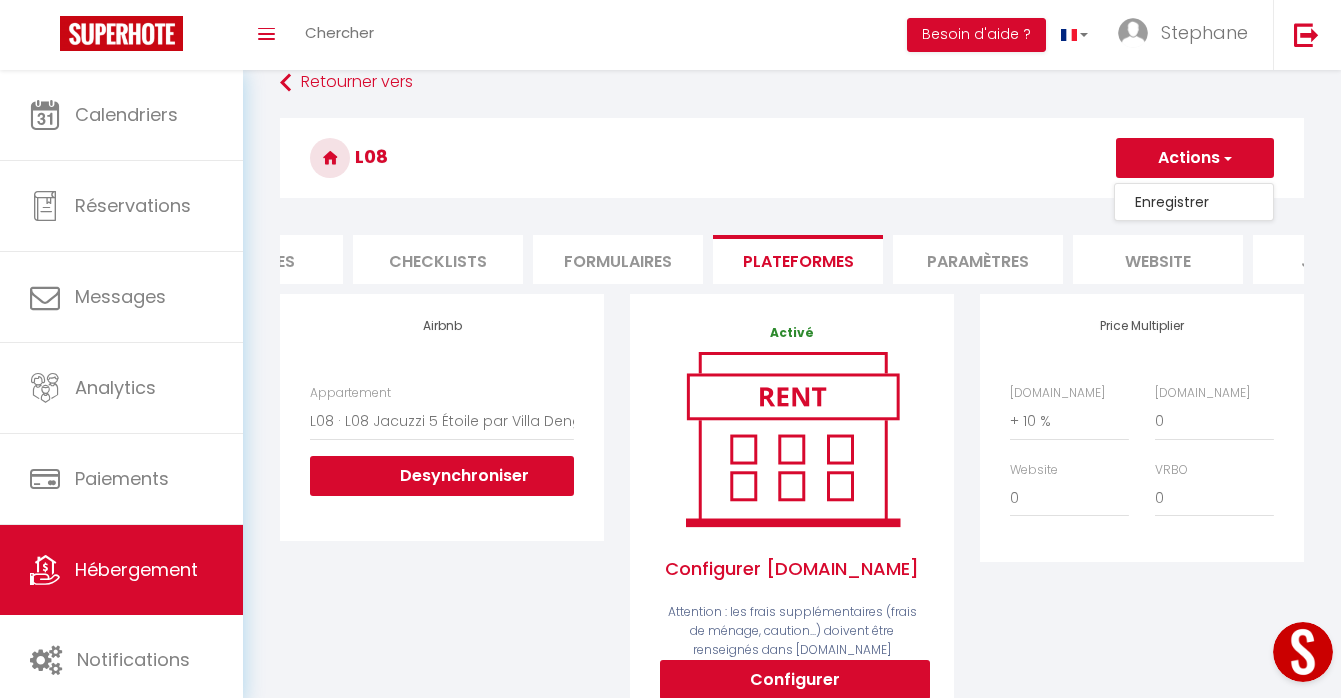 click on "Enregistrer" at bounding box center (1194, 202) 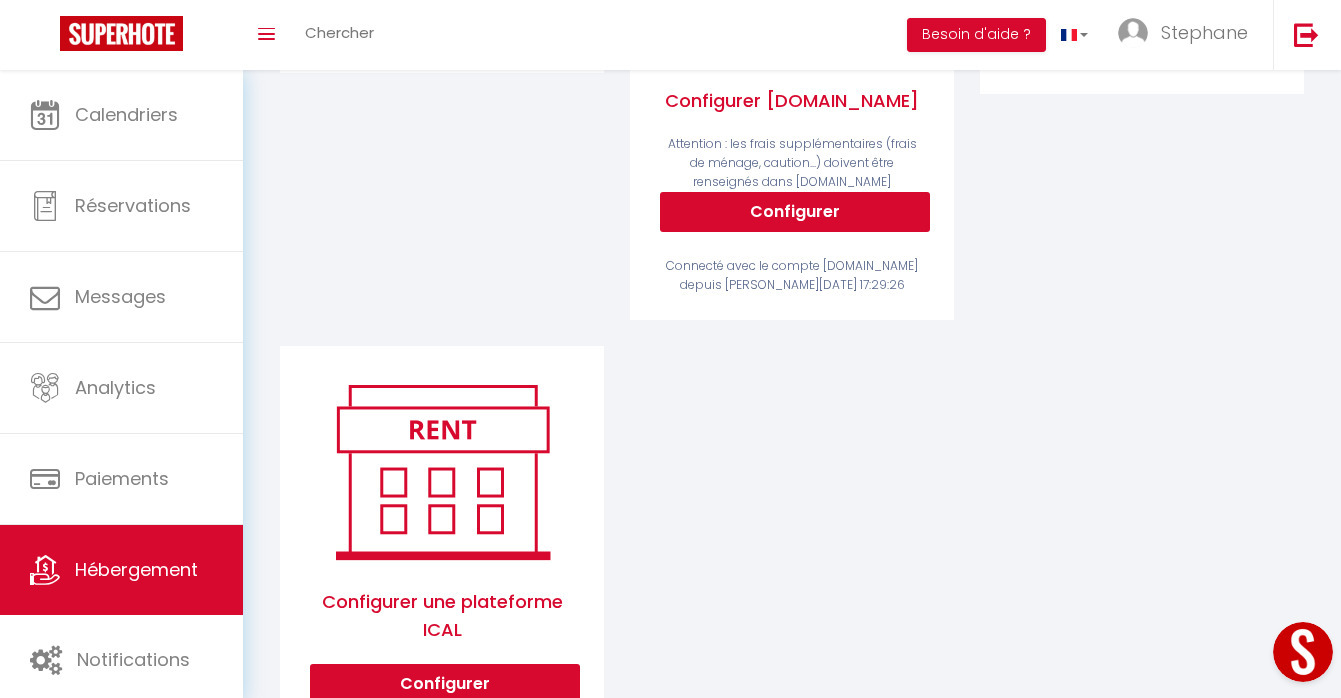 scroll, scrollTop: 578, scrollLeft: 0, axis: vertical 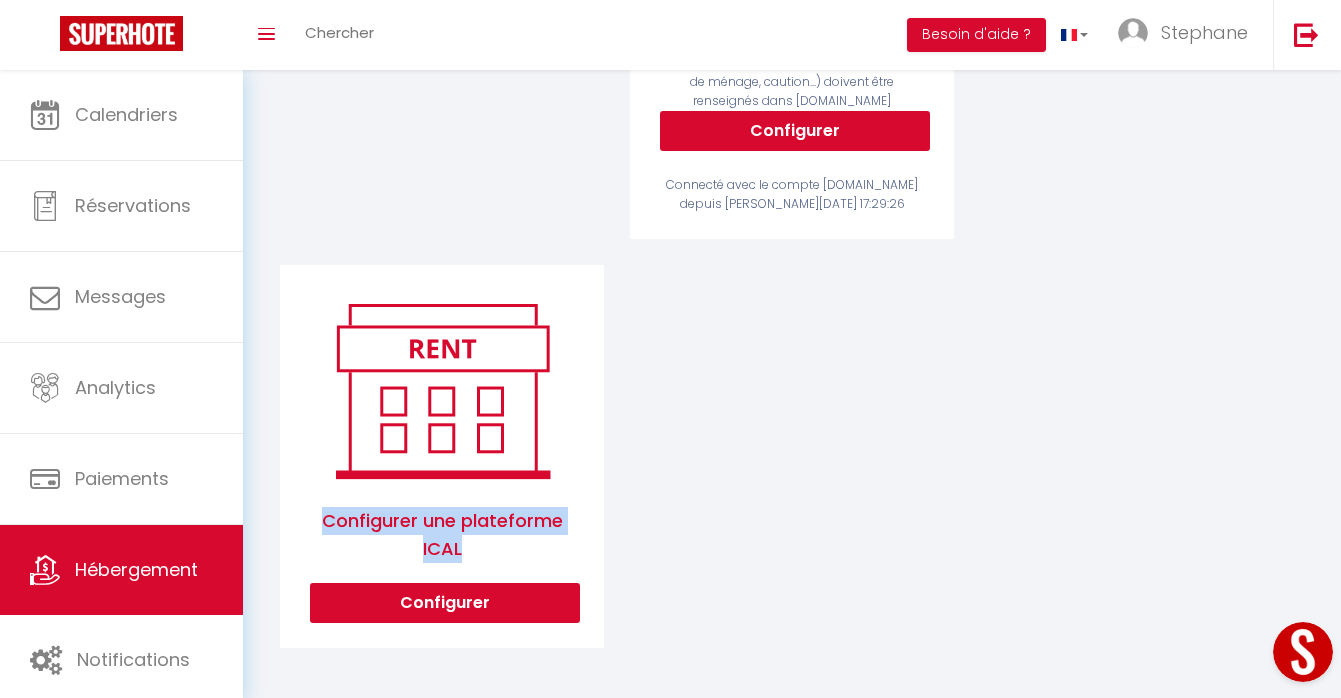 drag, startPoint x: 320, startPoint y: 519, endPoint x: 500, endPoint y: 559, distance: 184.39088 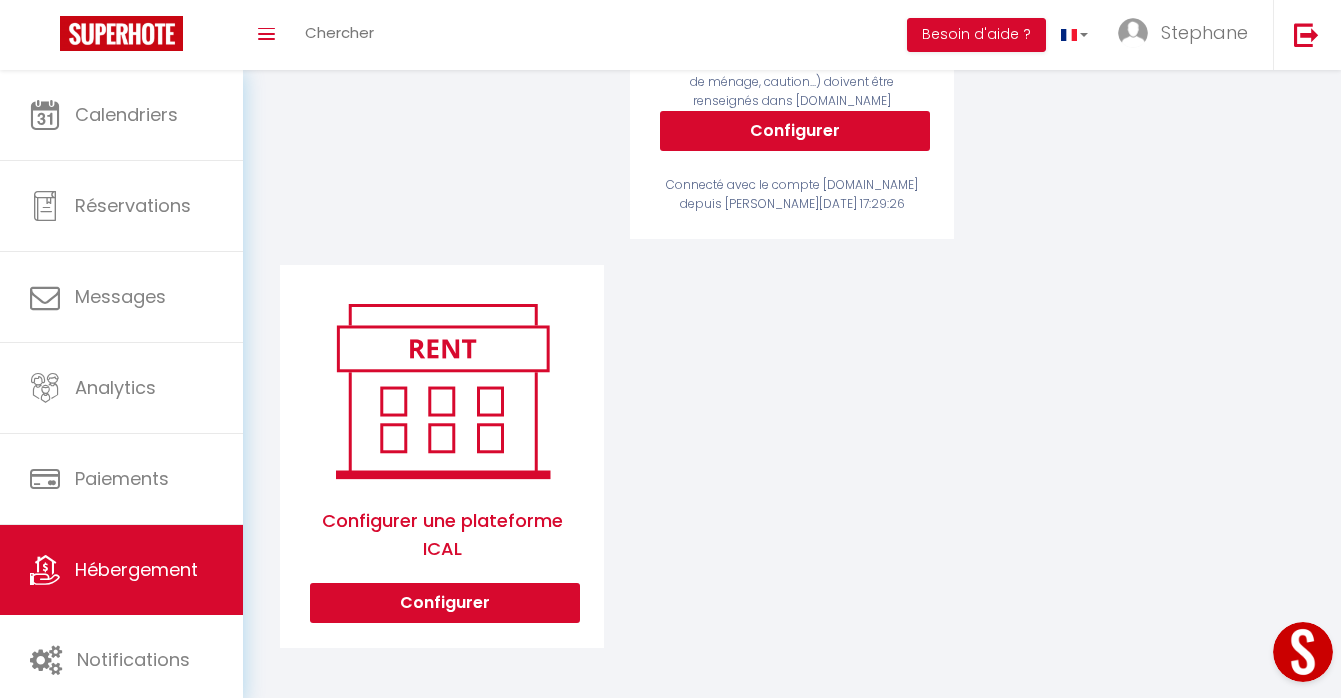 click on "Configurer une plateforme ICAL" at bounding box center [442, 535] 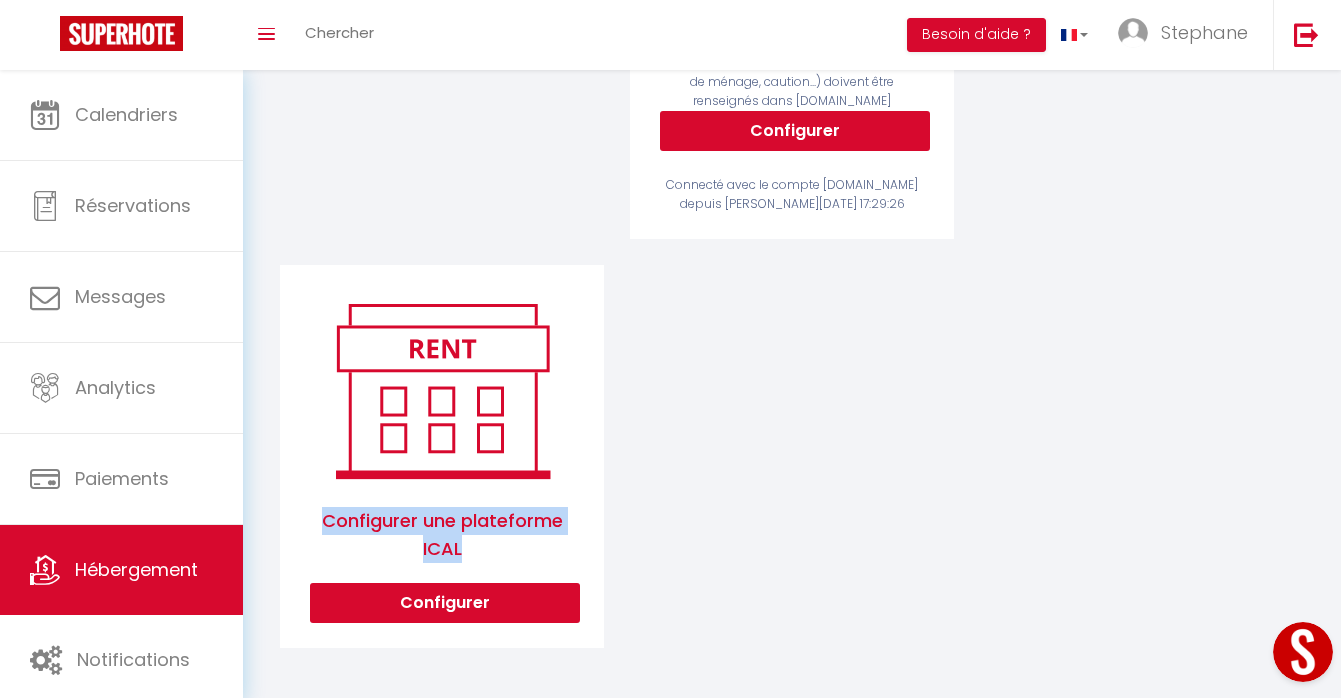 drag, startPoint x: 326, startPoint y: 520, endPoint x: 501, endPoint y: 538, distance: 175.92328 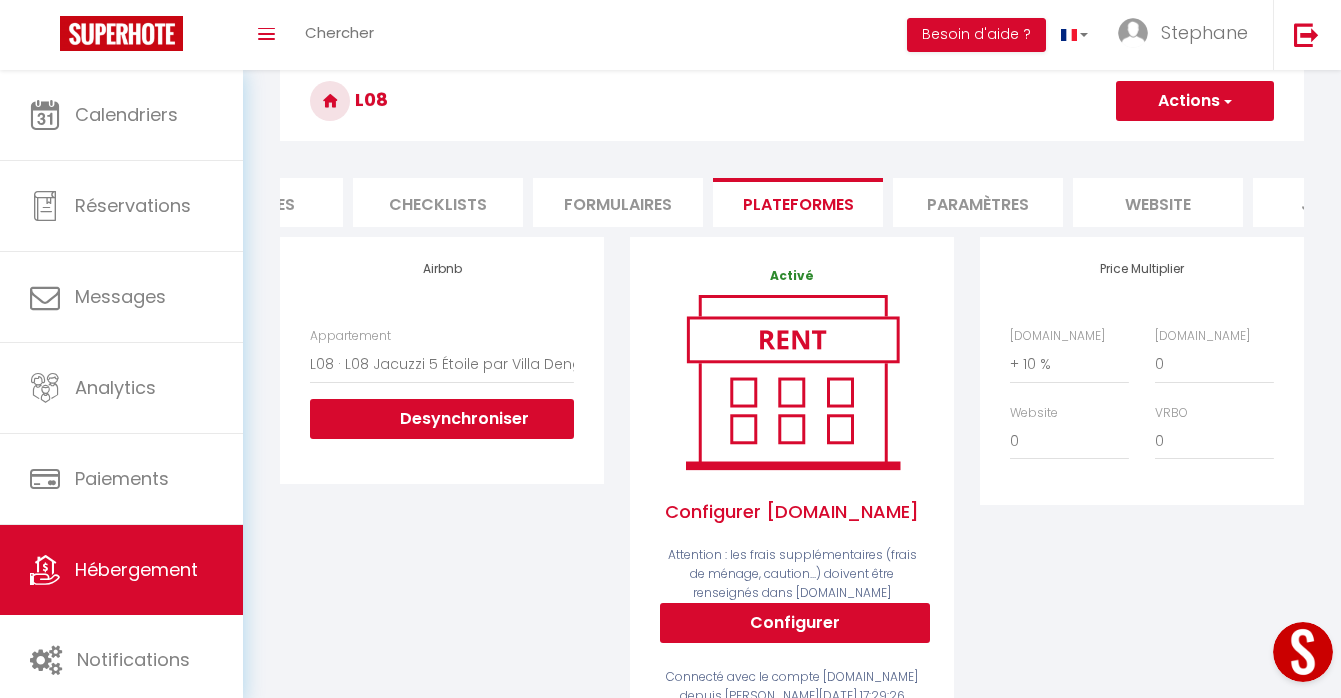 scroll, scrollTop: 85, scrollLeft: 0, axis: vertical 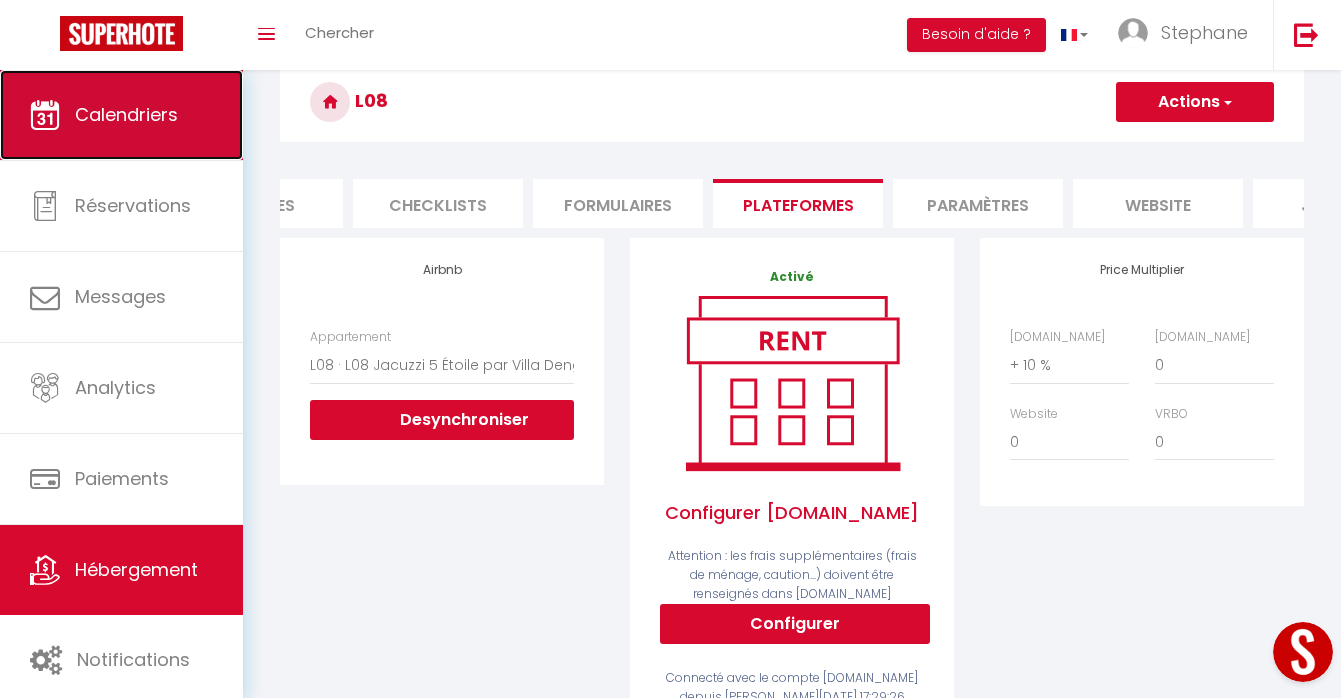 click on "Calendriers" at bounding box center (121, 115) 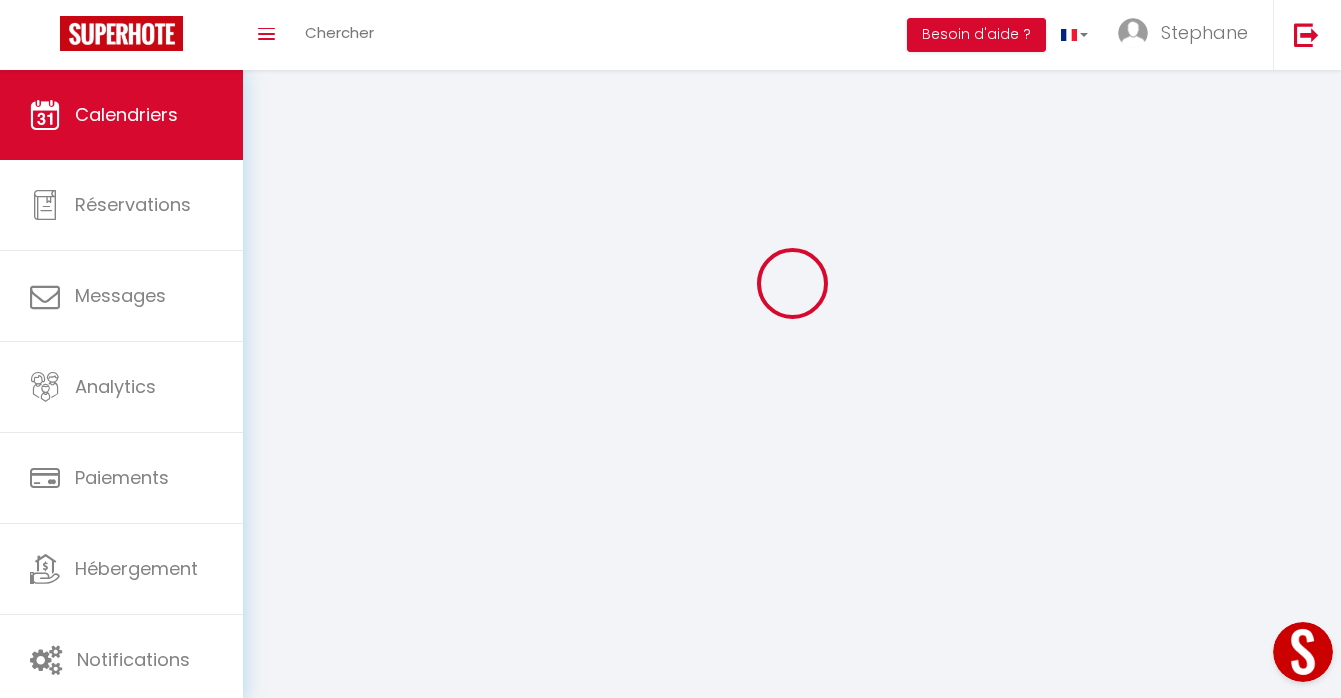 scroll, scrollTop: 0, scrollLeft: 0, axis: both 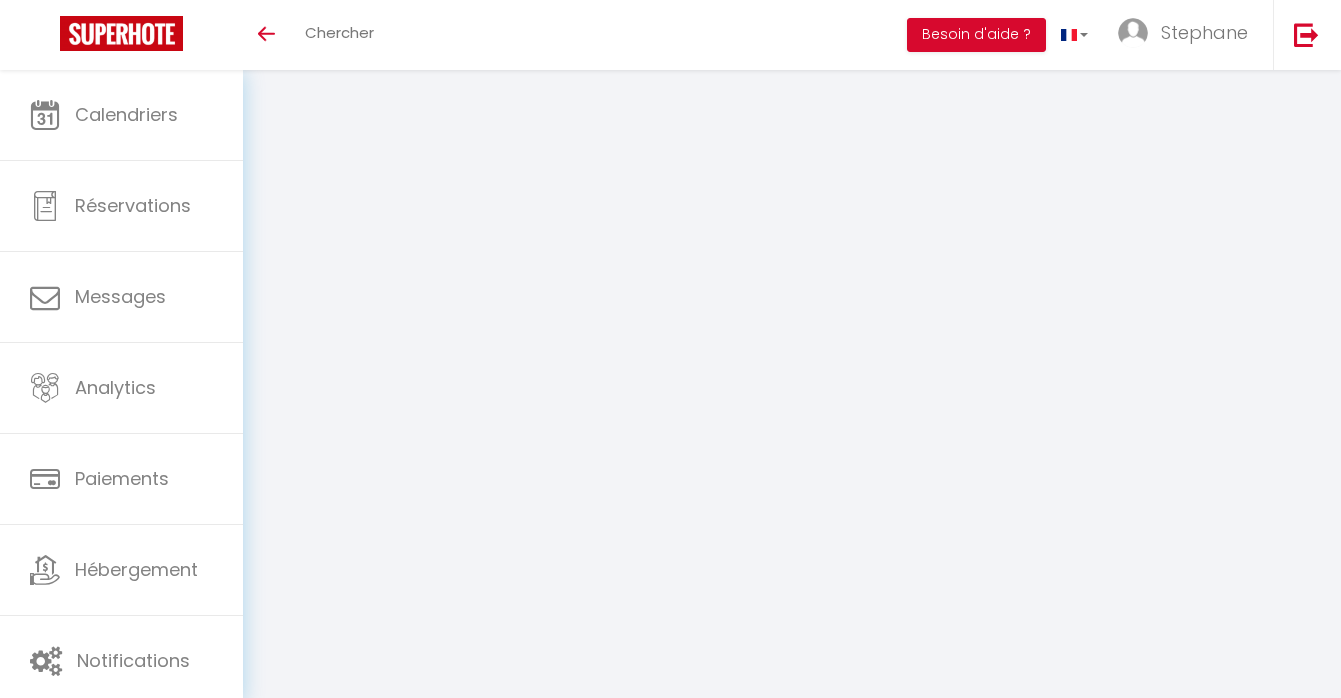 select on "fr" 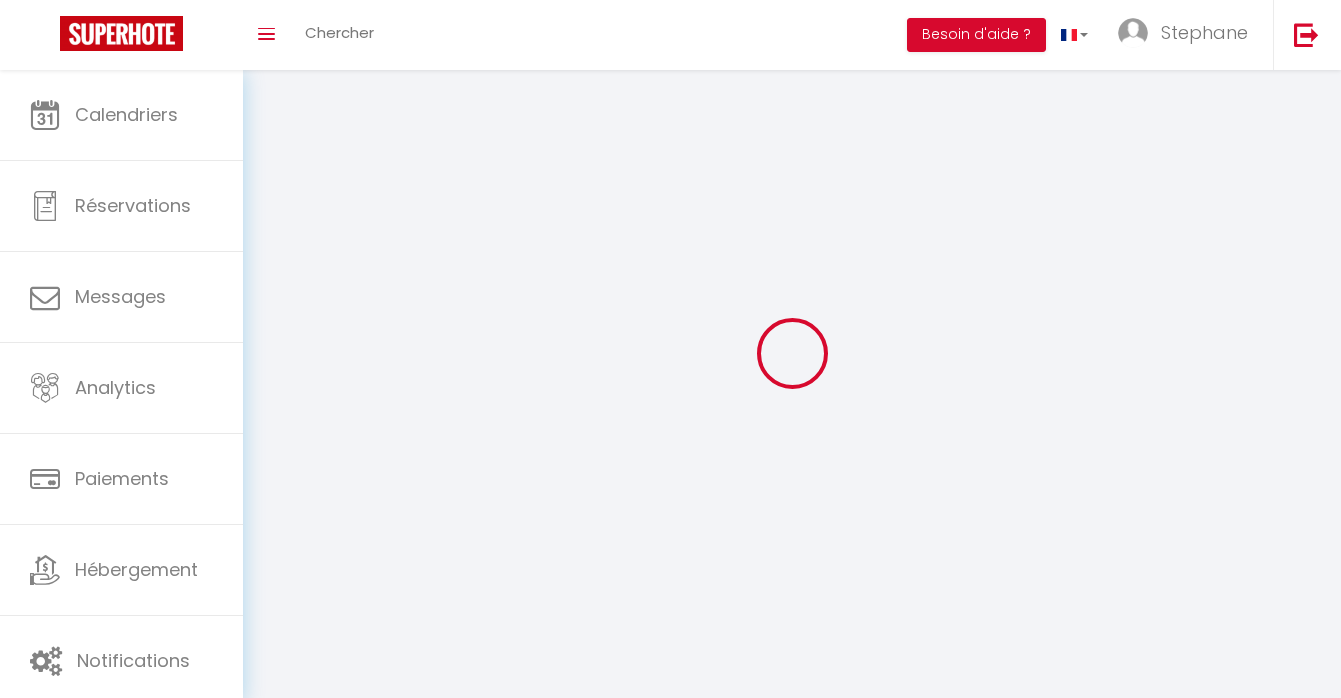 type on "Stephane" 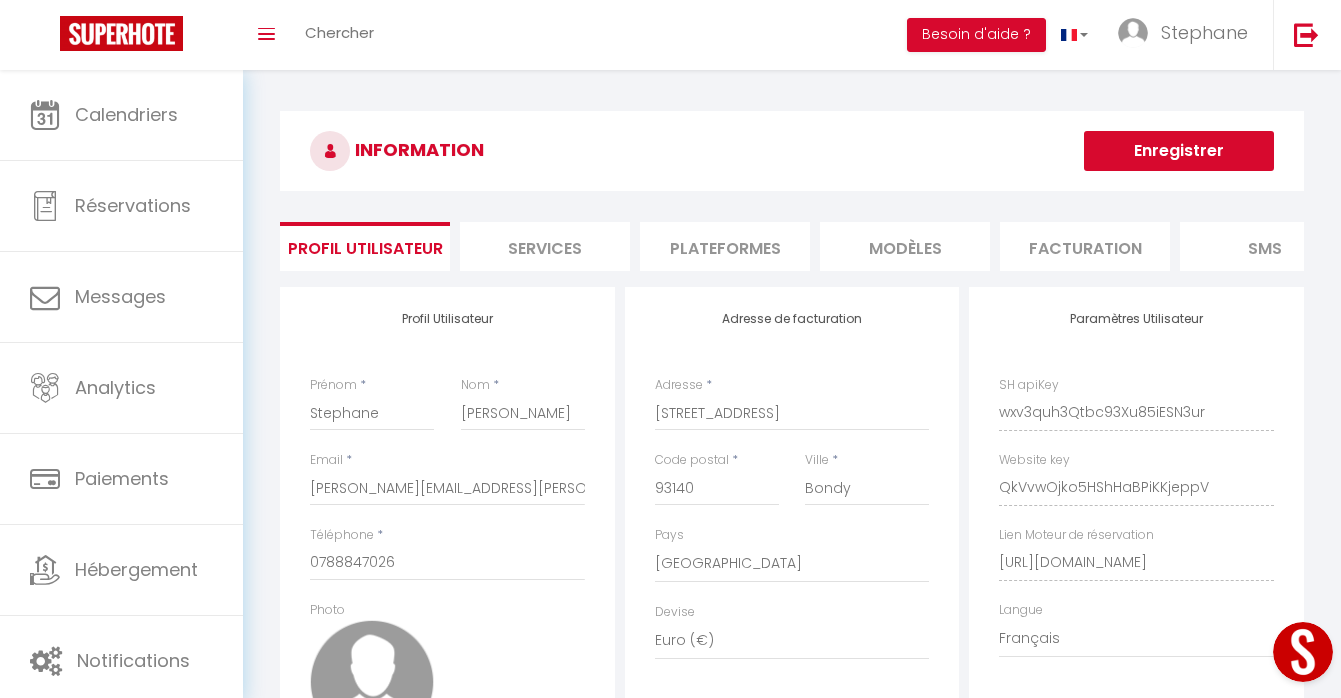 scroll, scrollTop: 0, scrollLeft: 0, axis: both 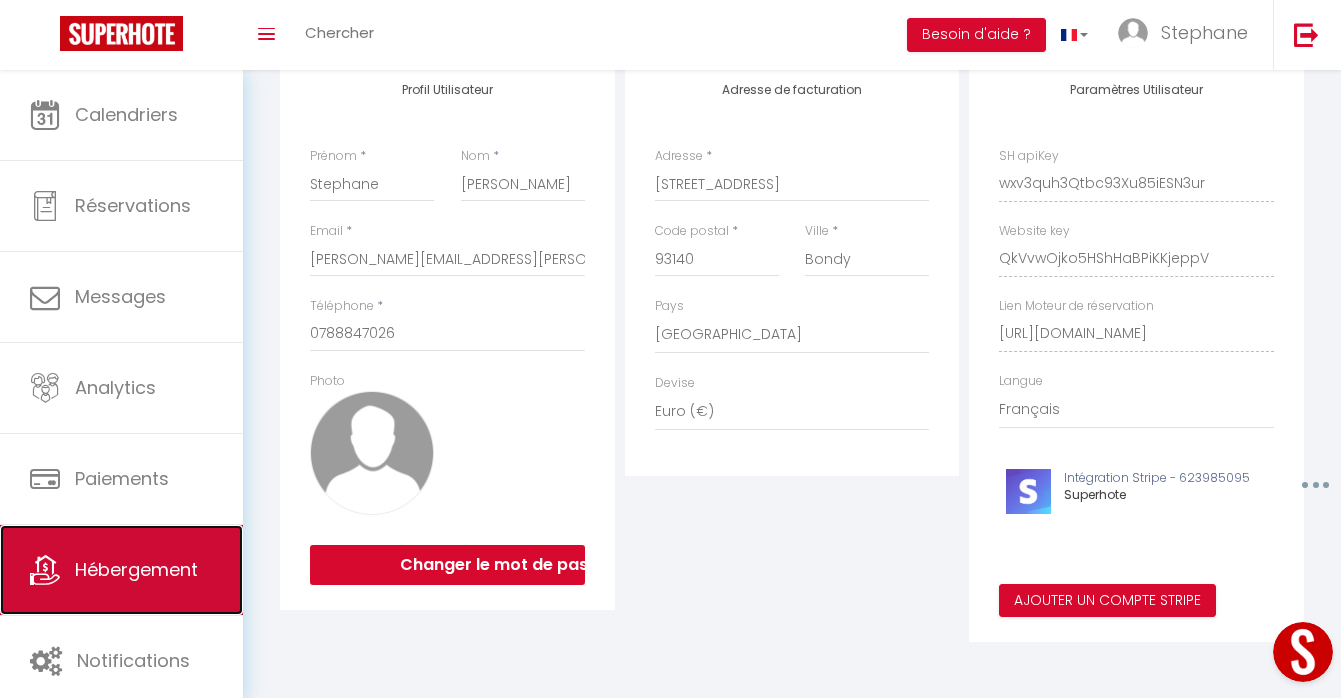 click on "Hébergement" at bounding box center (121, 570) 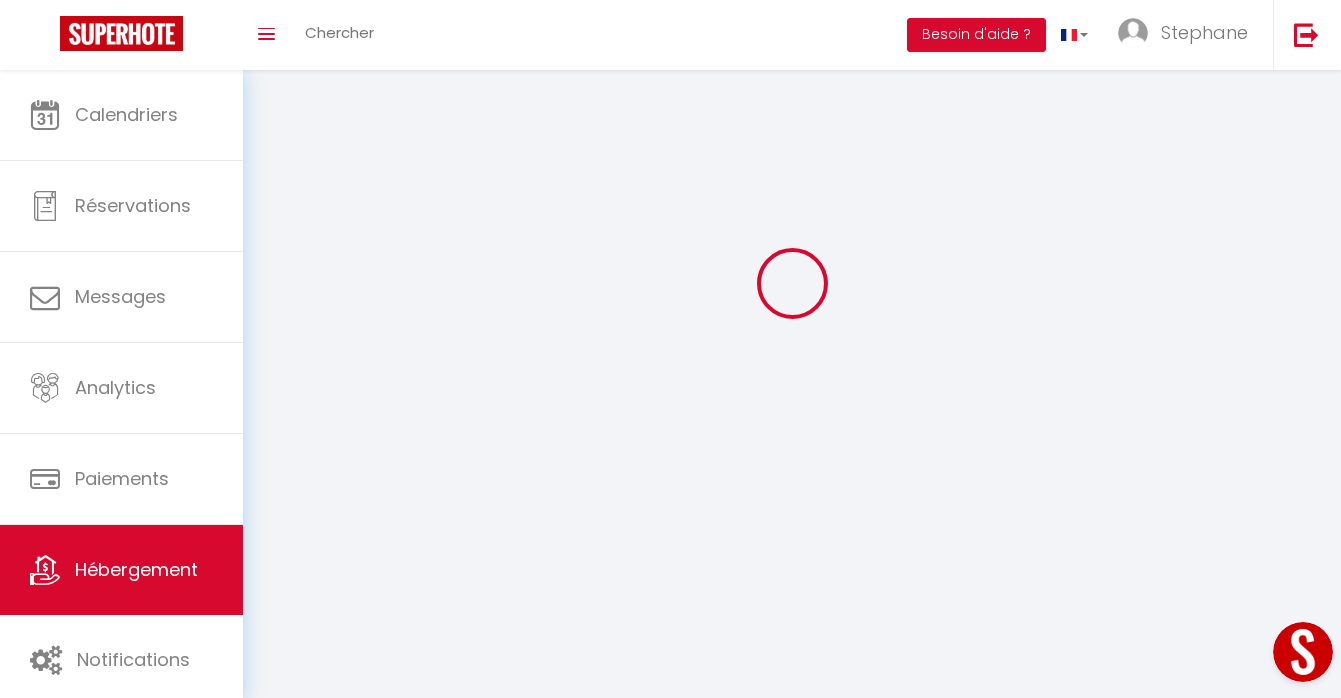 scroll, scrollTop: 0, scrollLeft: 0, axis: both 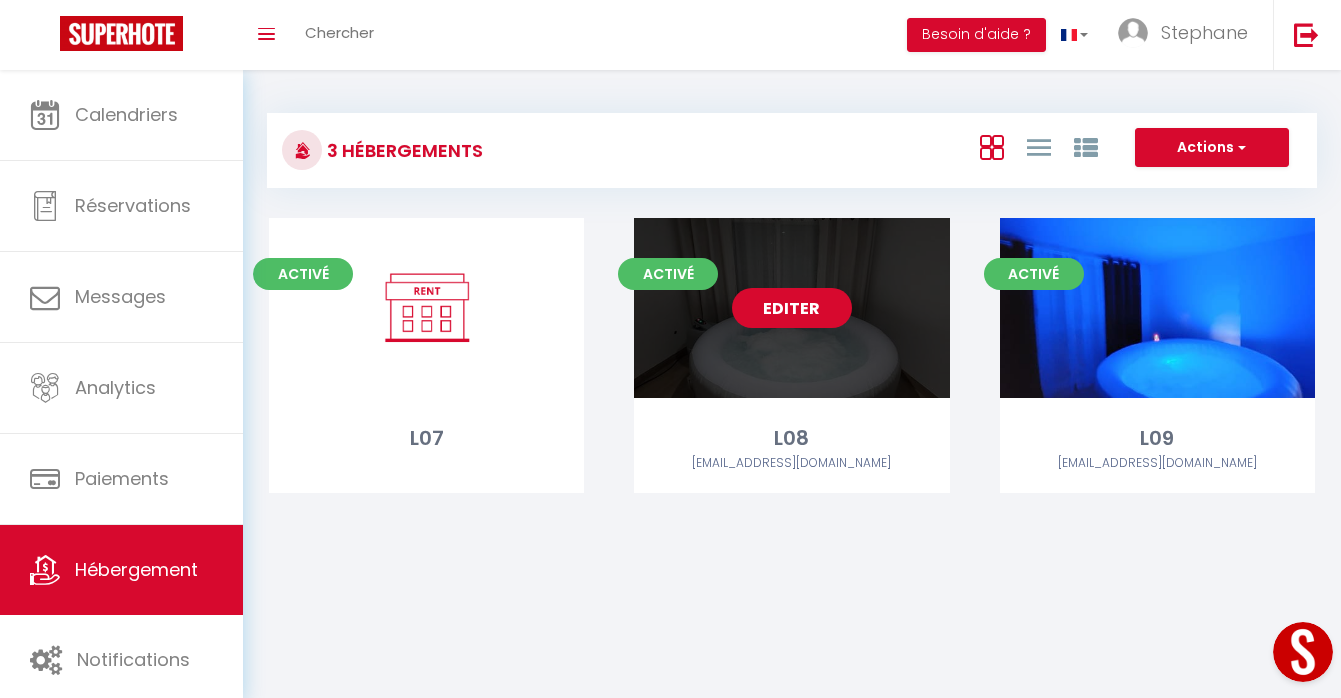 click on "Editer" at bounding box center [792, 308] 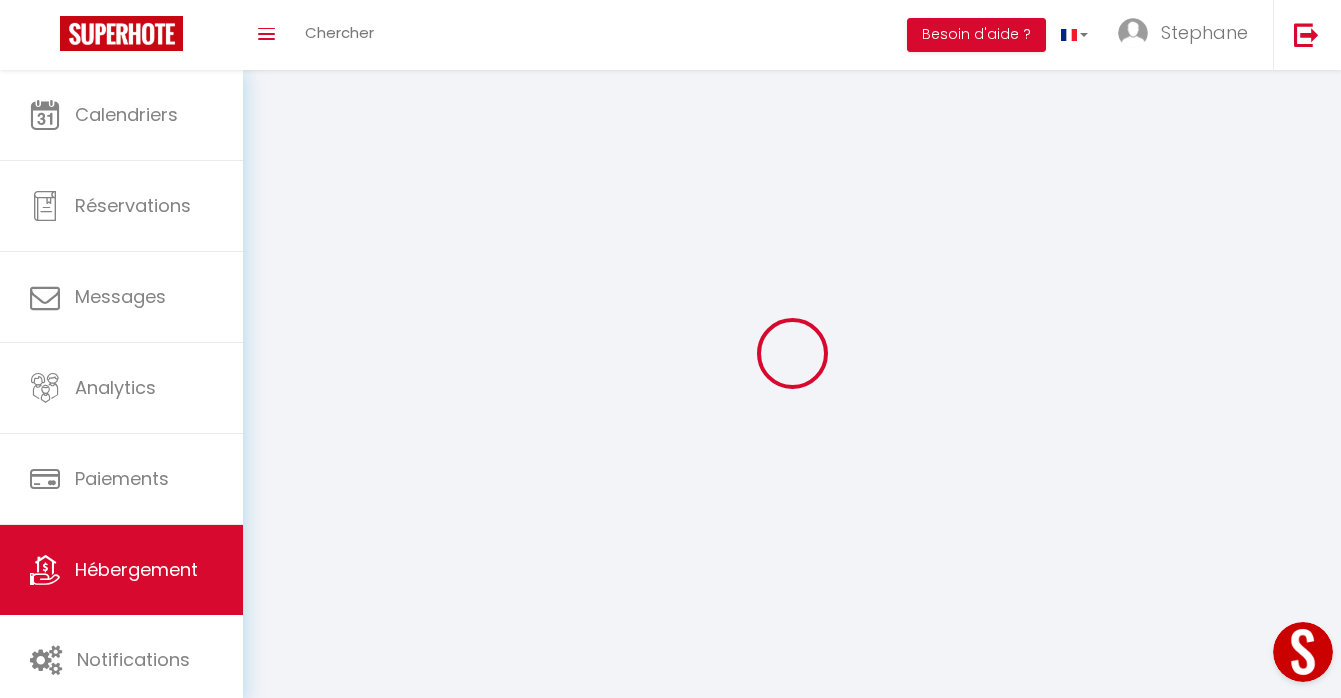 select 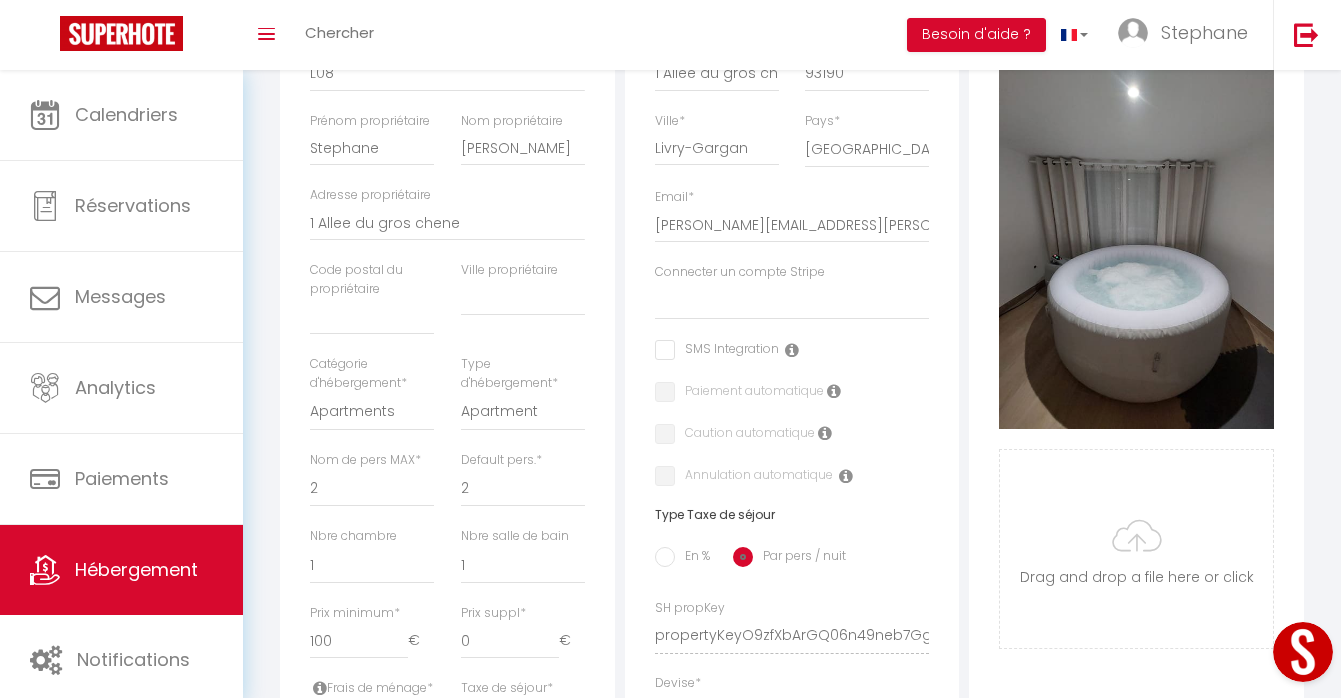 scroll, scrollTop: 380, scrollLeft: 0, axis: vertical 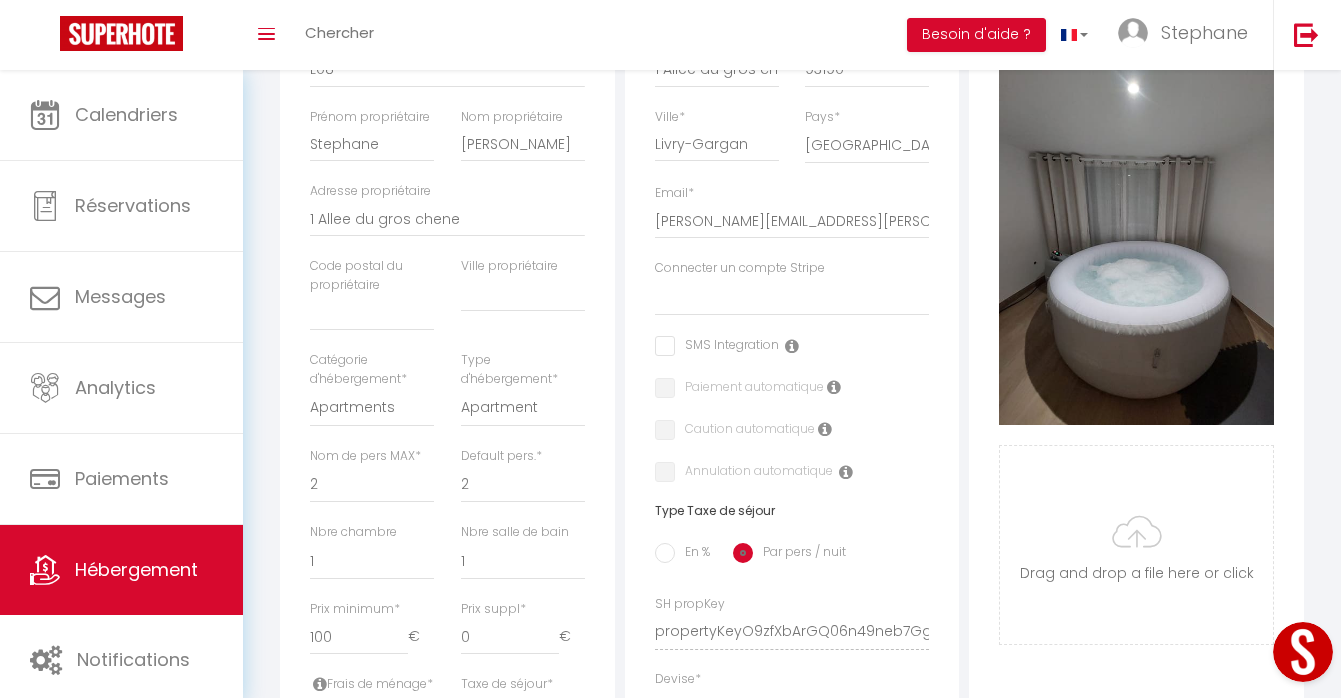 click on "Connecter un compte Stripe" at bounding box center (740, 268) 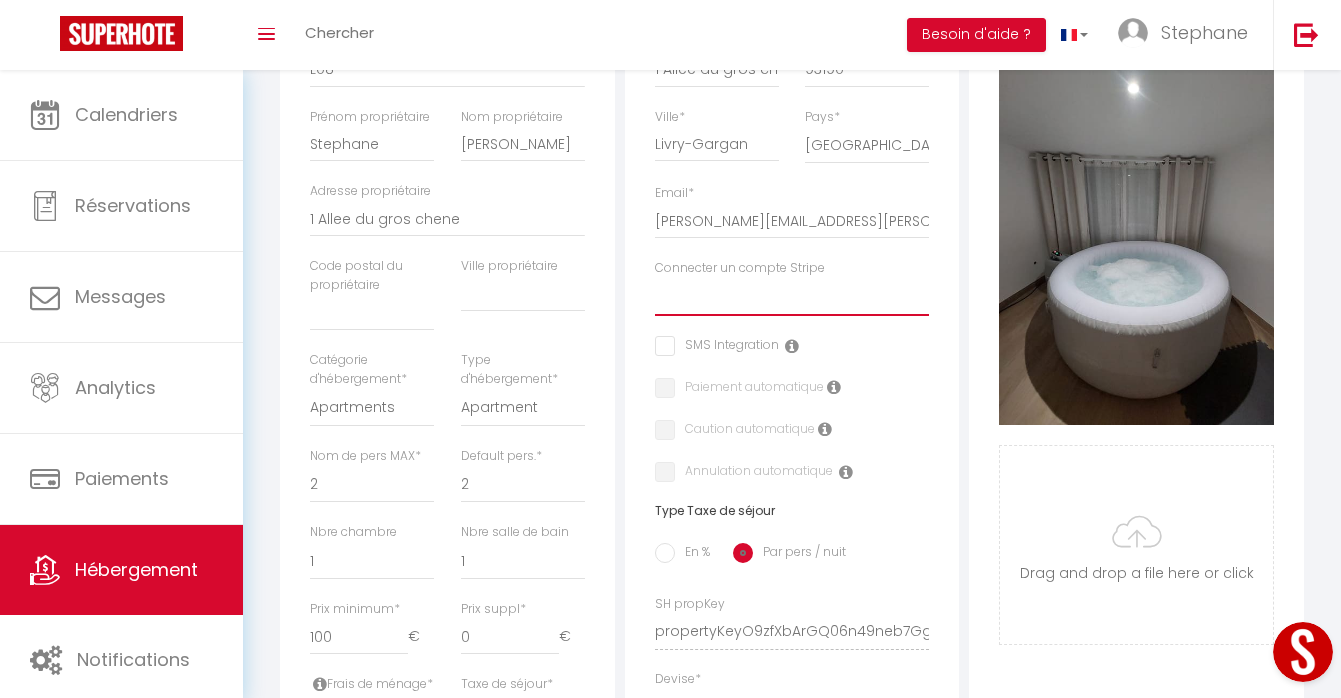 click on "Superhote" at bounding box center (792, 297) 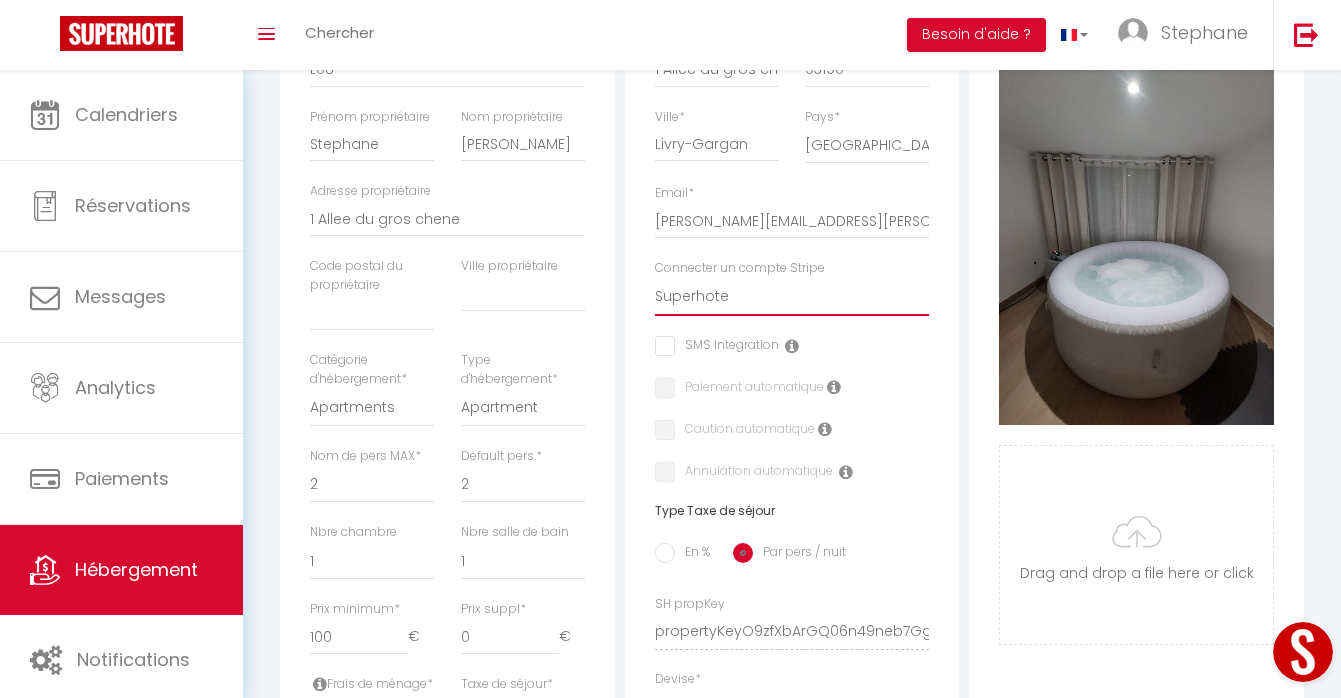 select 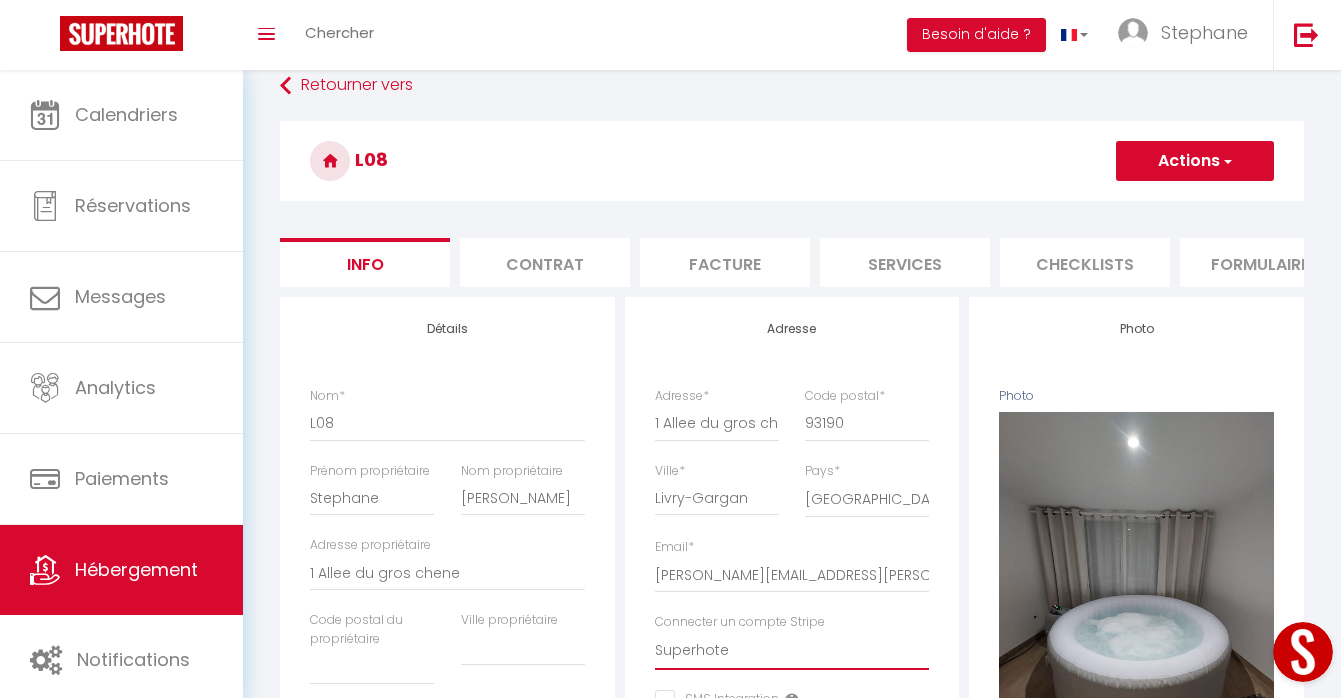 scroll, scrollTop: 17, scrollLeft: 0, axis: vertical 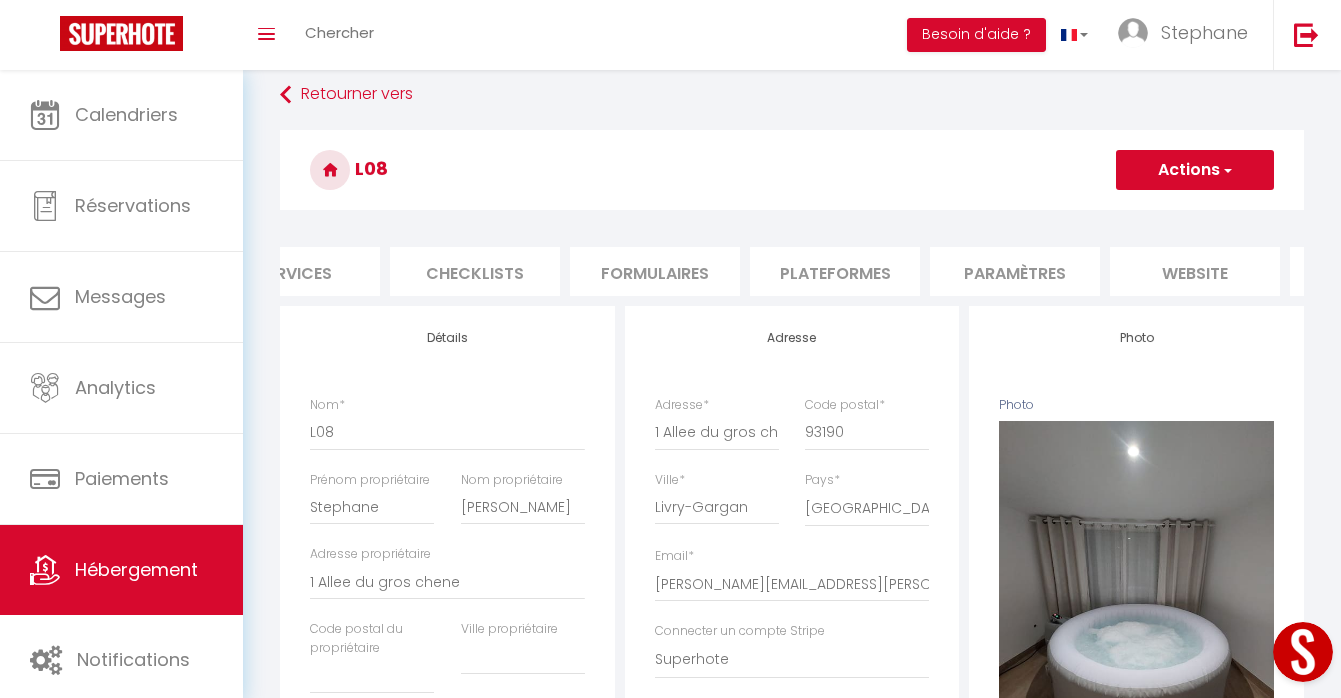 click on "Plateformes" at bounding box center (835, 271) 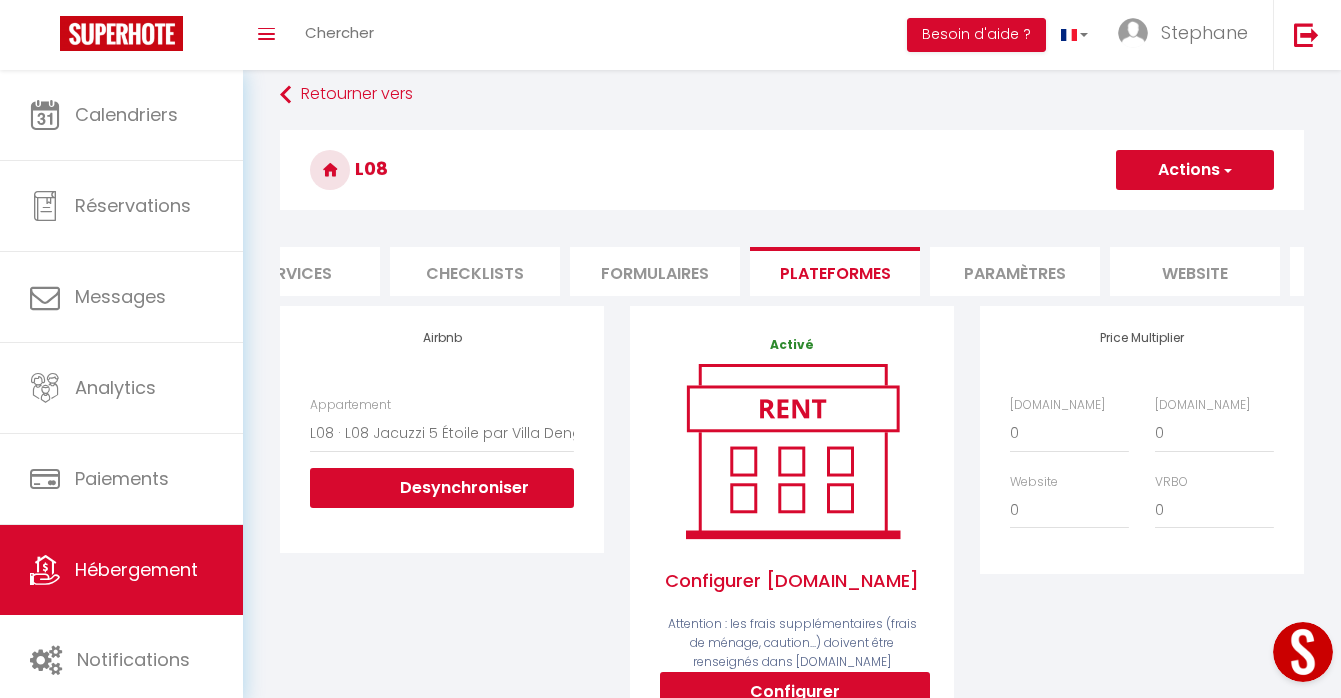 click on "Paramètres" at bounding box center [1015, 271] 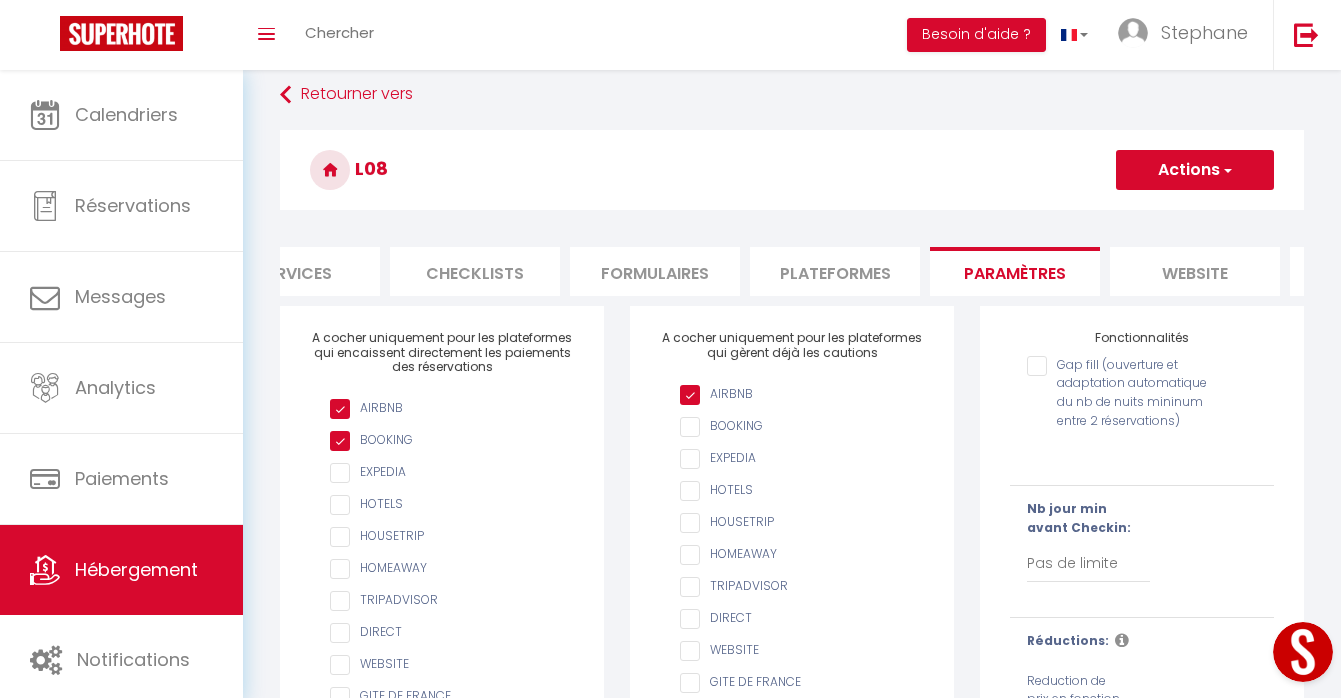 click on "Services" at bounding box center (295, 271) 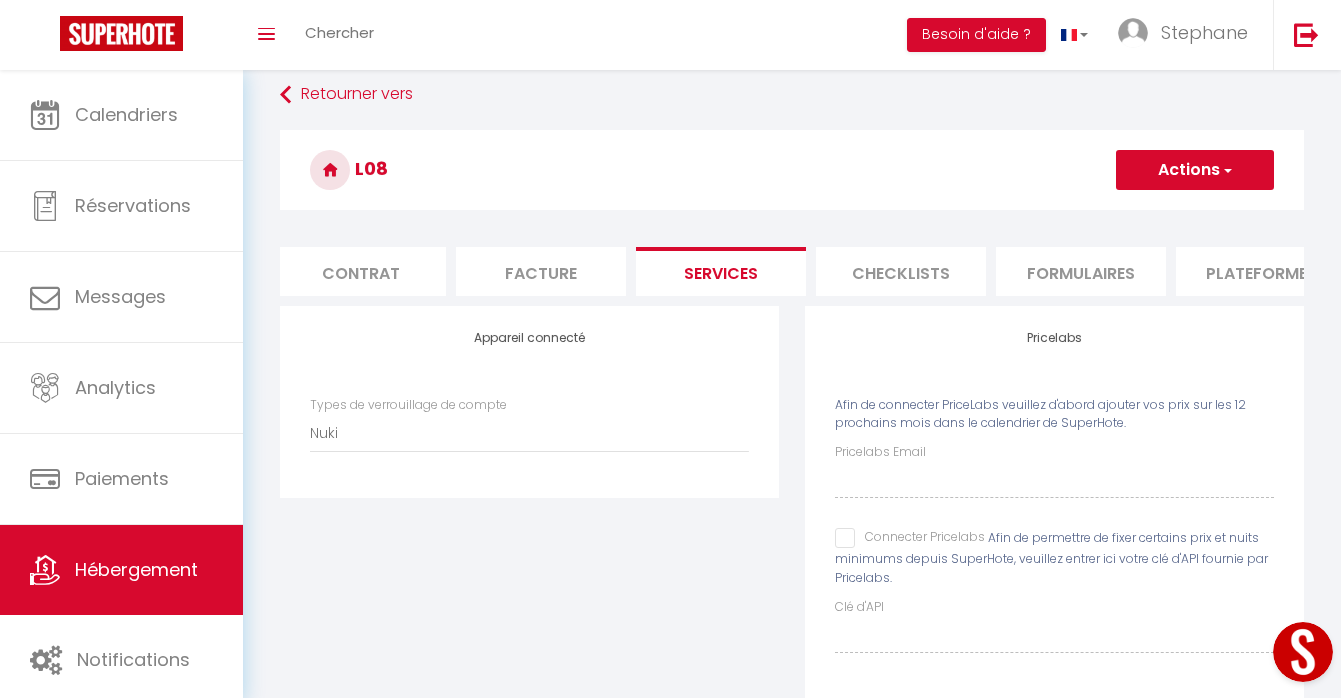 scroll, scrollTop: 0, scrollLeft: 0, axis: both 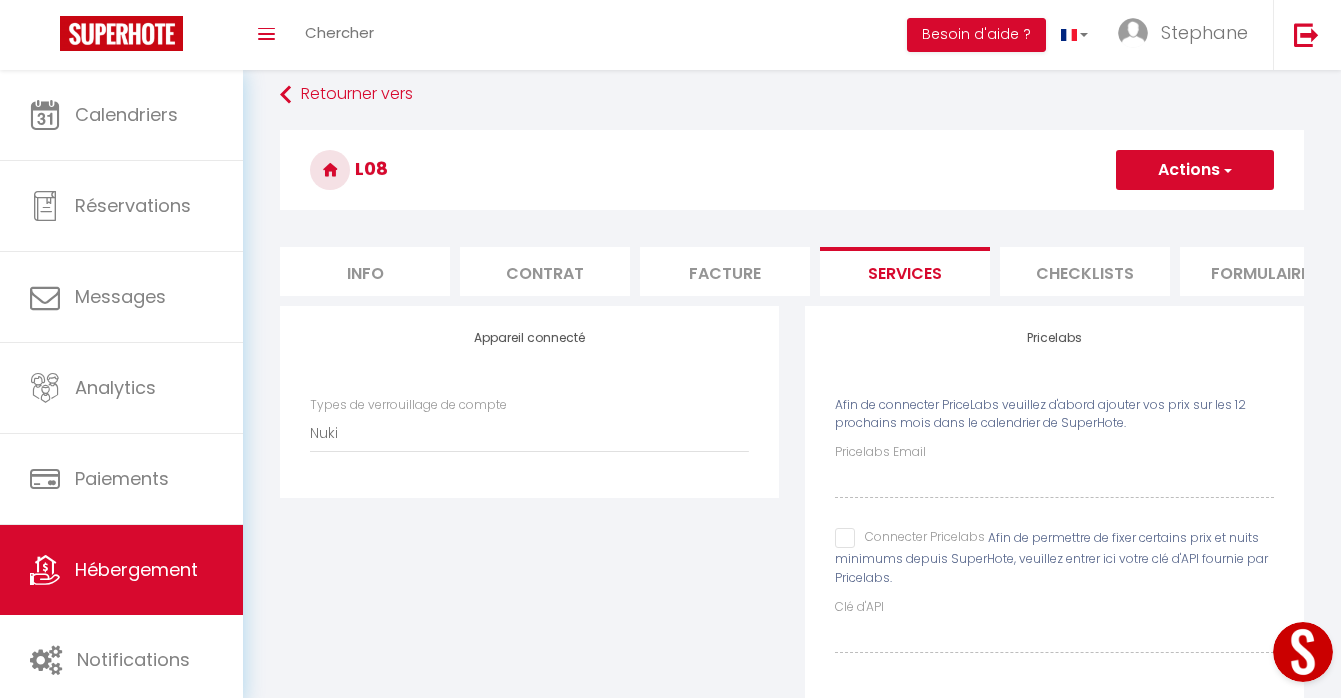 click on "Info" at bounding box center [365, 271] 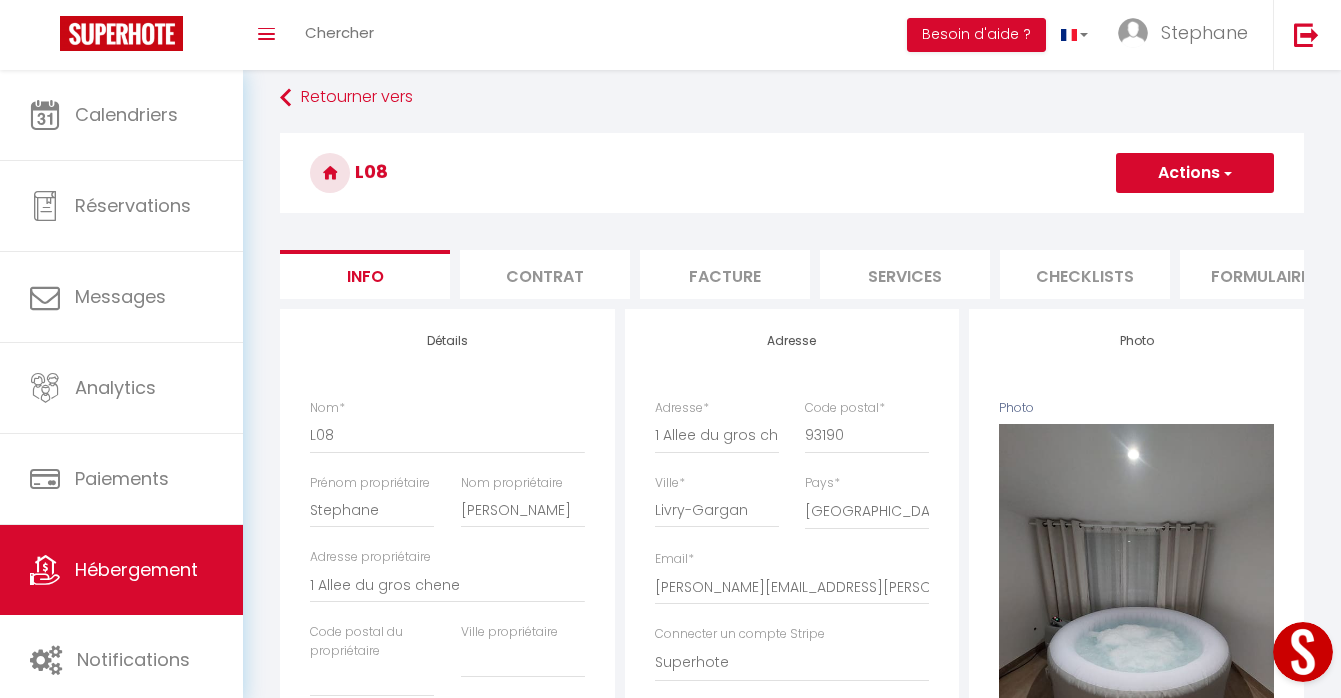 scroll, scrollTop: 0, scrollLeft: 0, axis: both 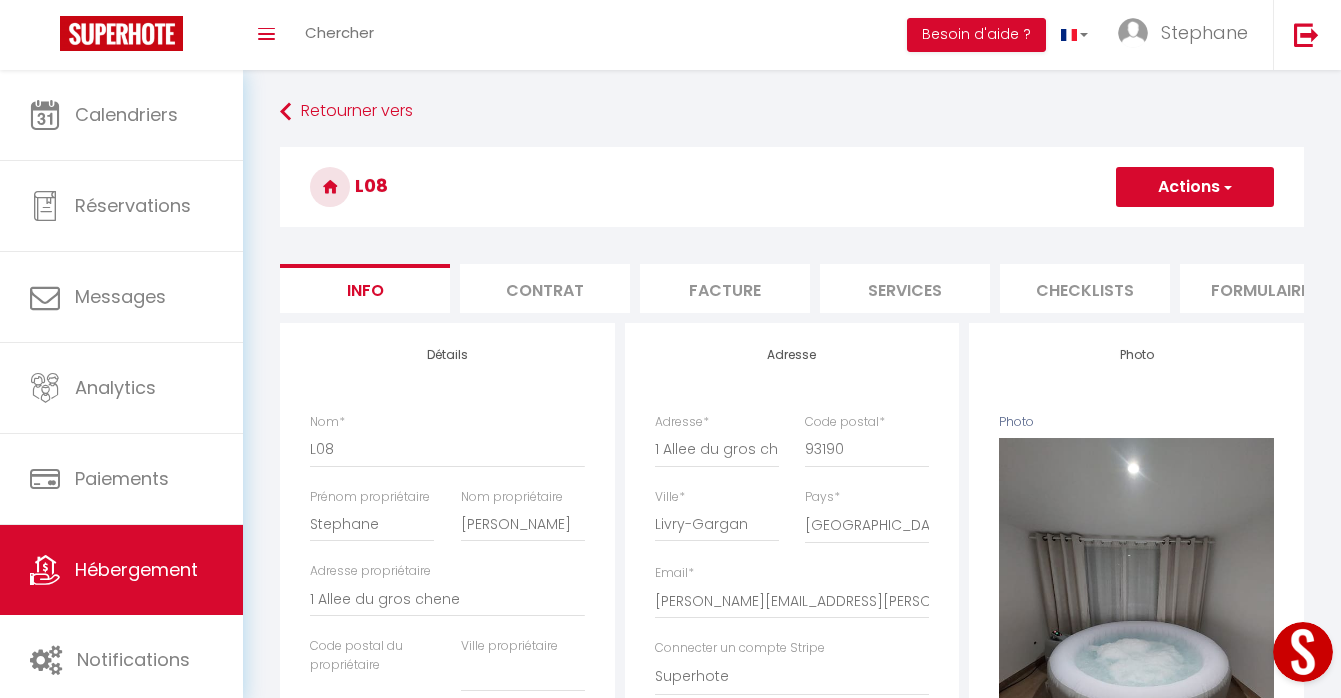 click on "Actions" at bounding box center (1195, 187) 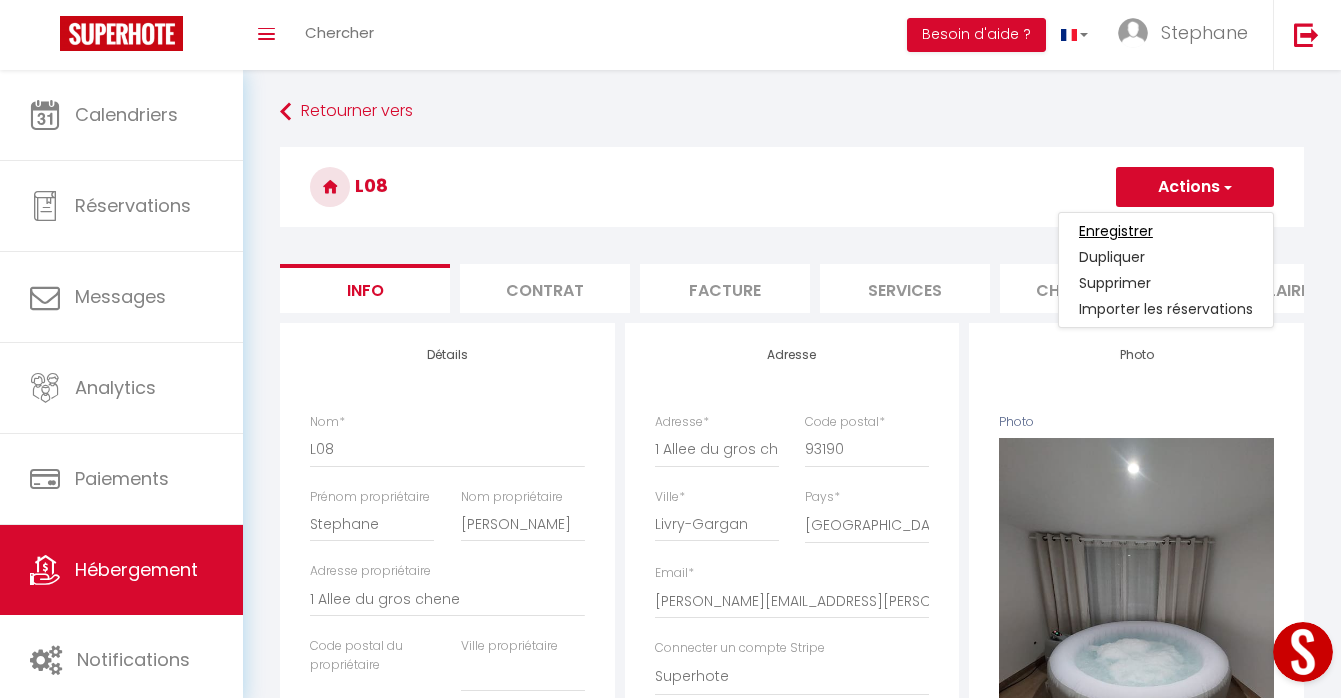 click on "Enregistrer" at bounding box center [1116, 231] 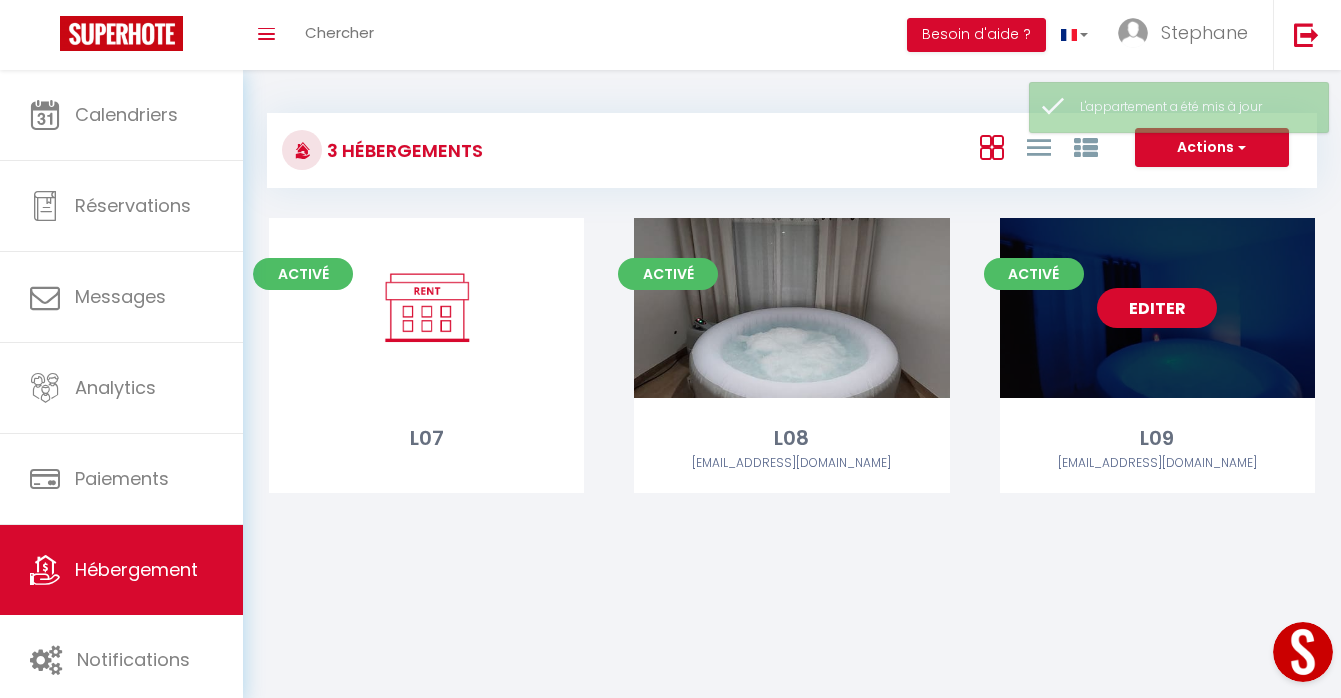 click on "Editer" at bounding box center [1157, 308] 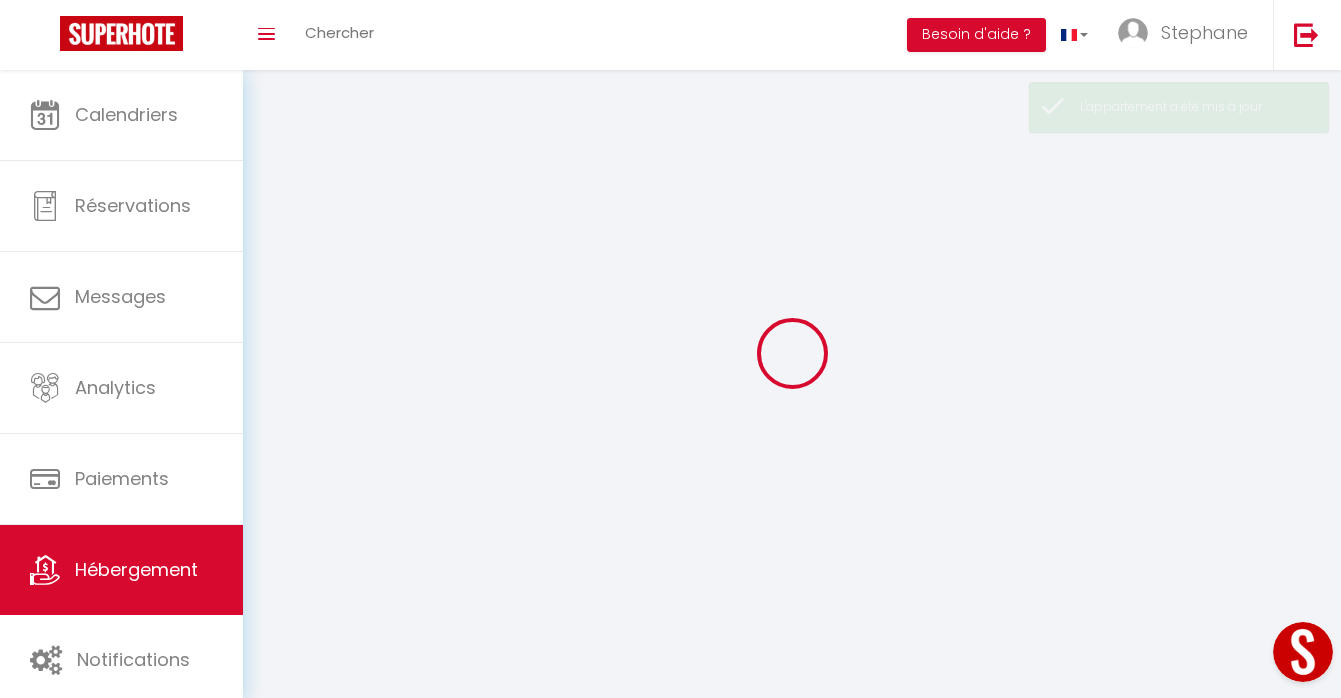 select 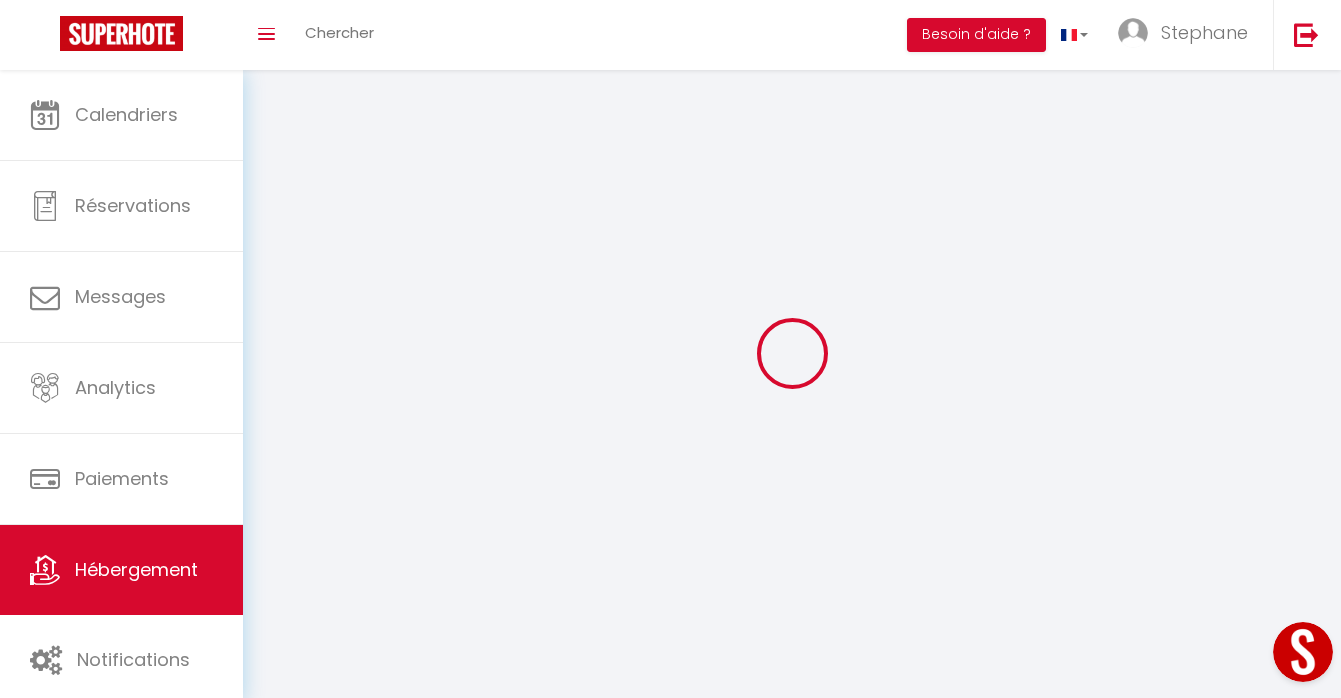 select 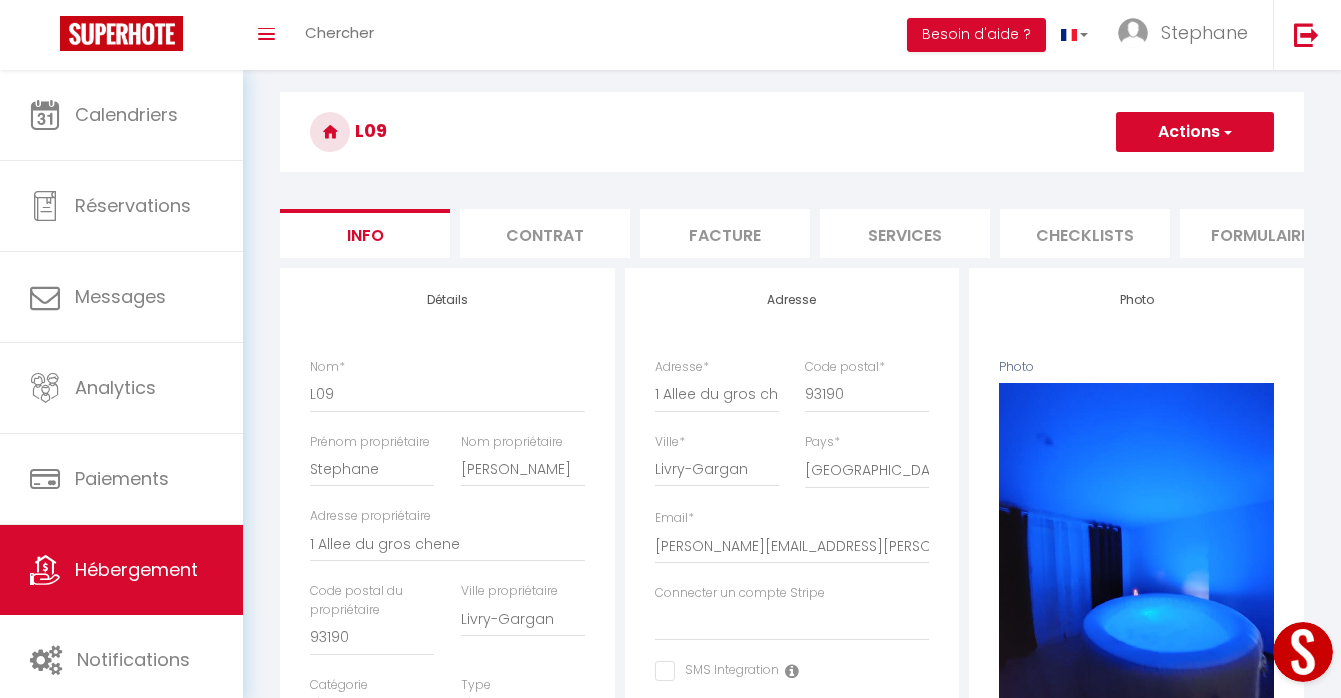 scroll, scrollTop: 137, scrollLeft: 0, axis: vertical 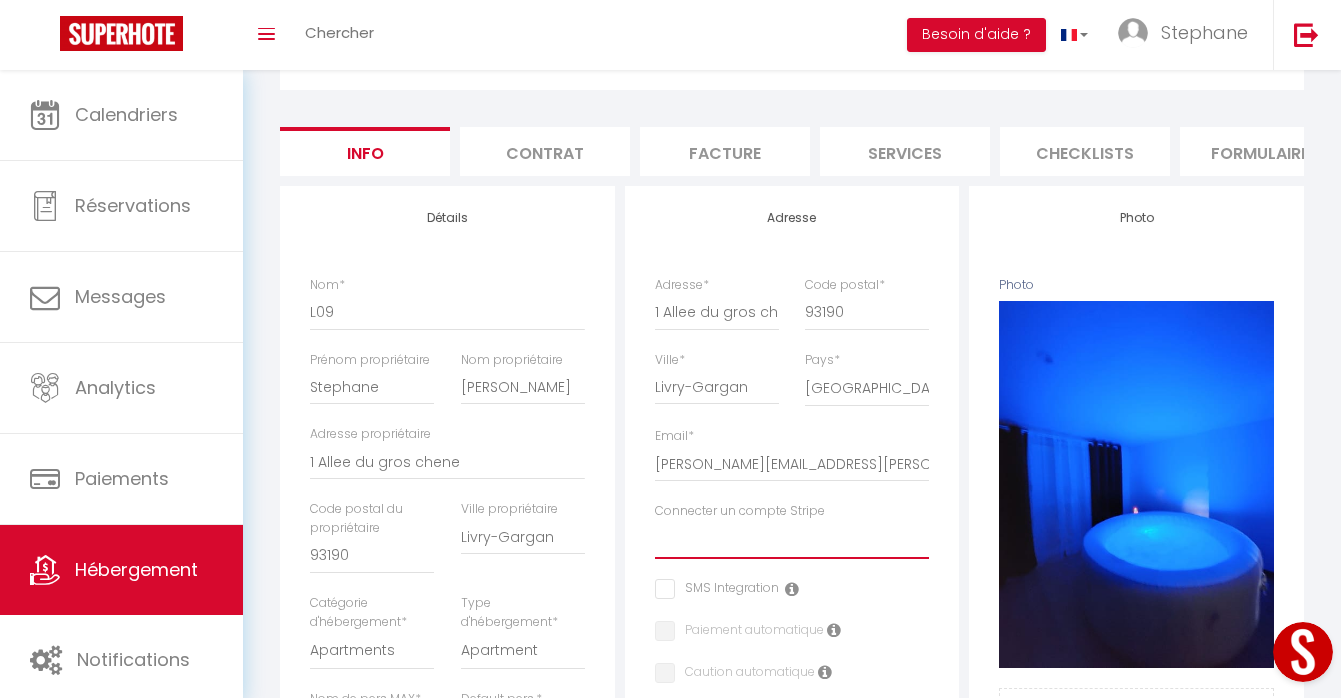 click on "Superhote" at bounding box center (792, 540) 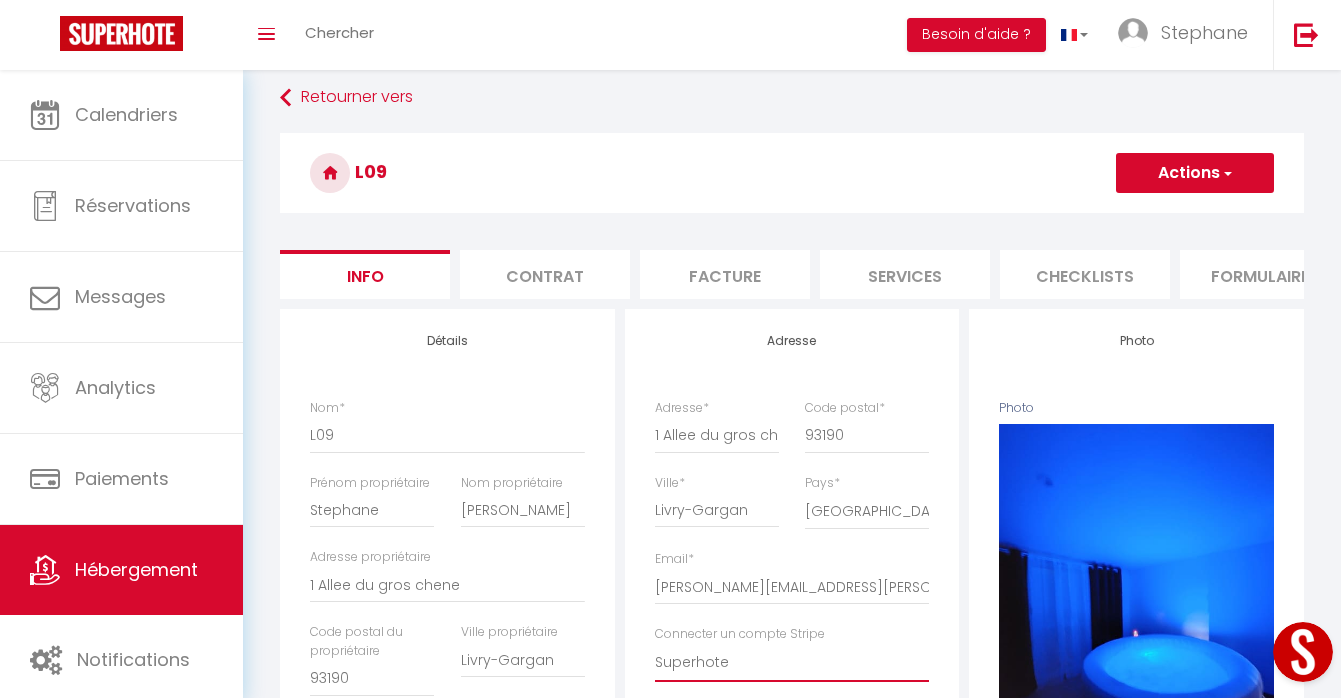 scroll, scrollTop: 0, scrollLeft: 0, axis: both 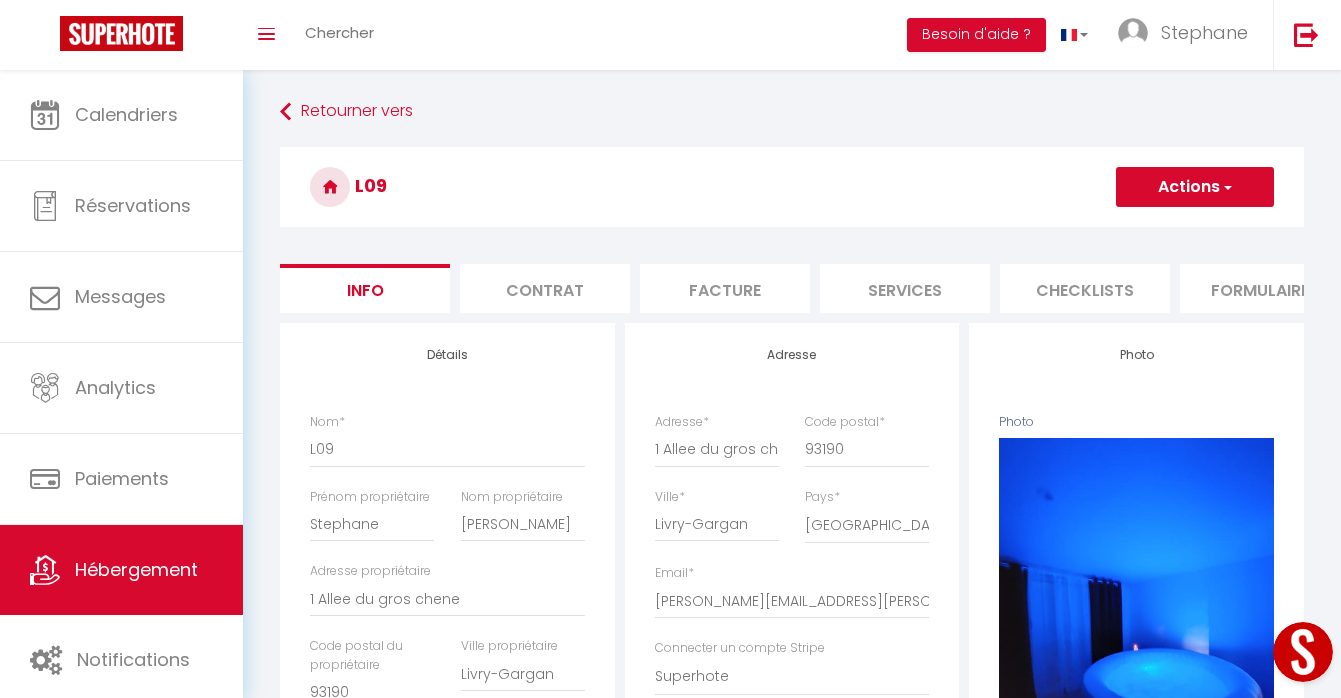click on "Actions" at bounding box center [1195, 187] 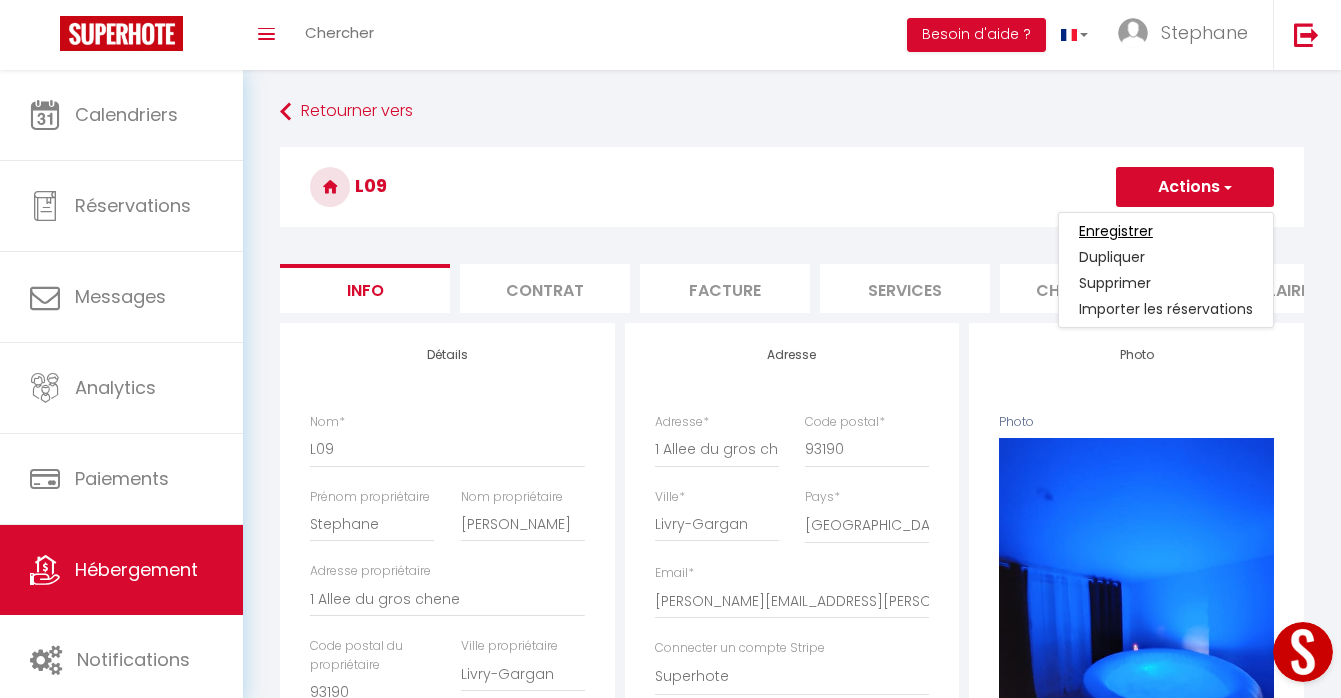 click on "Enregistrer" at bounding box center [1116, 231] 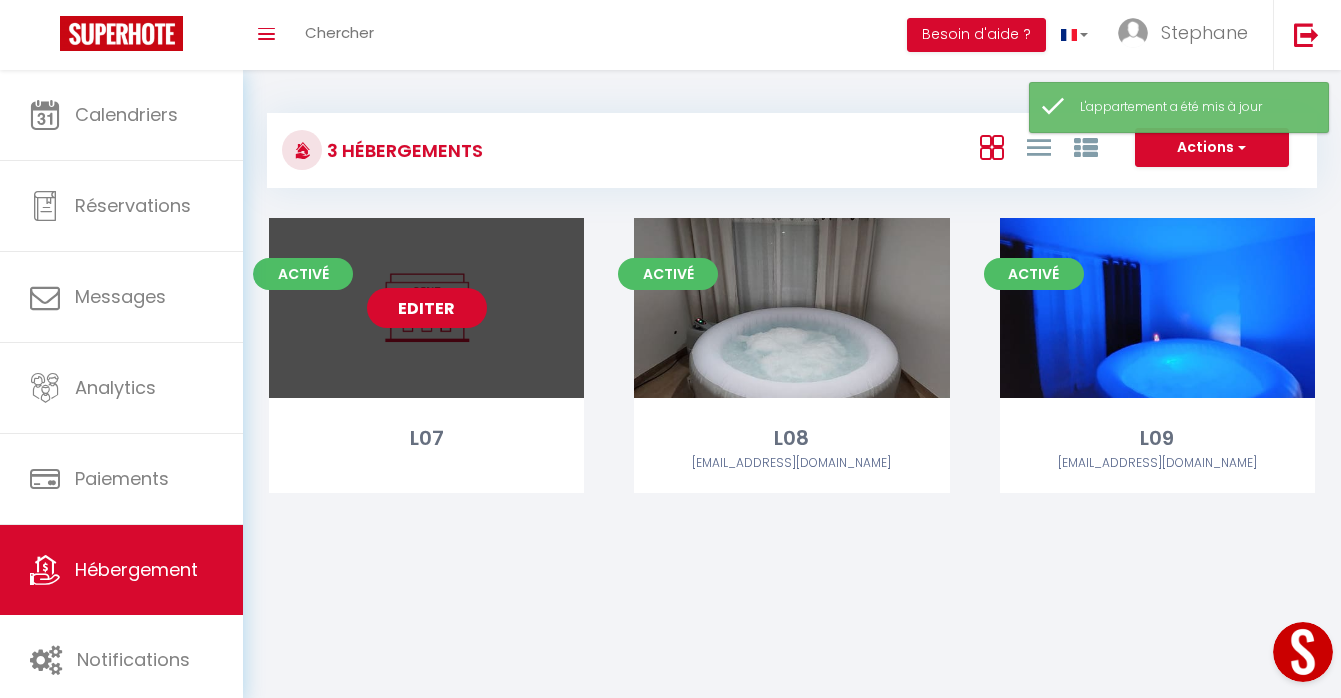 click on "Editer" at bounding box center [427, 308] 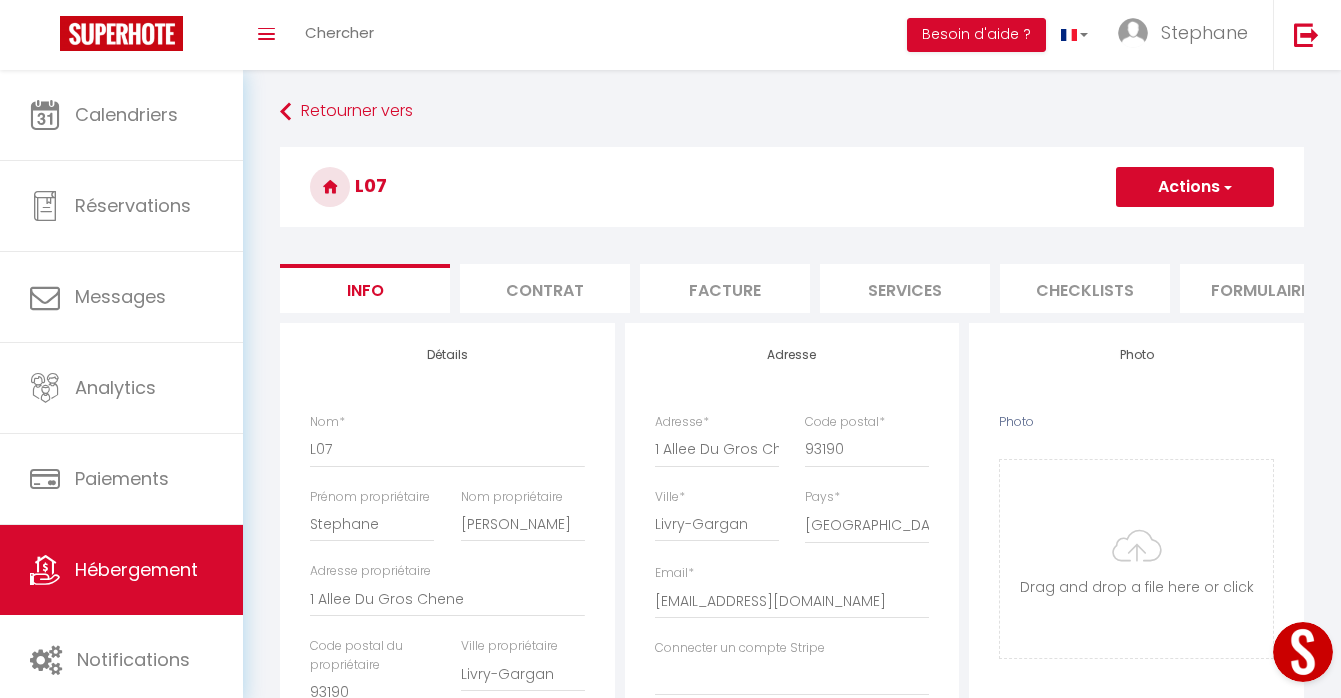click on "Services" at bounding box center [905, 288] 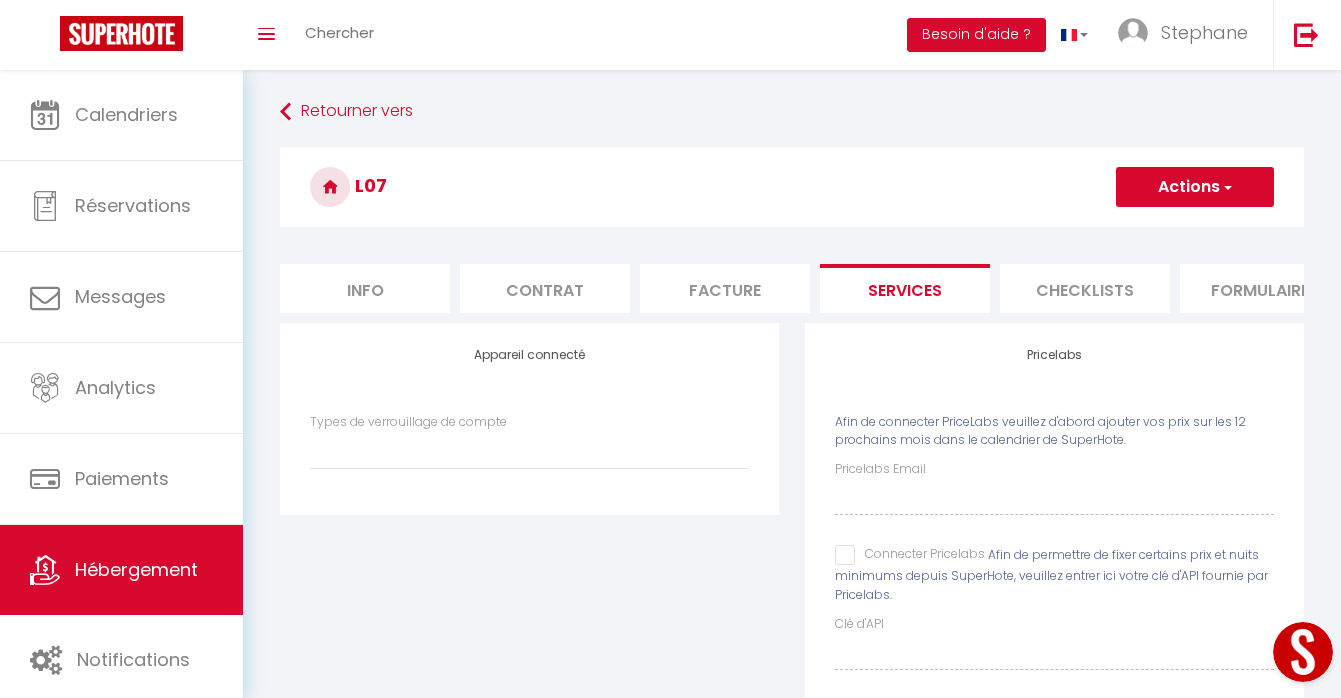 click on "Facture" at bounding box center [725, 288] 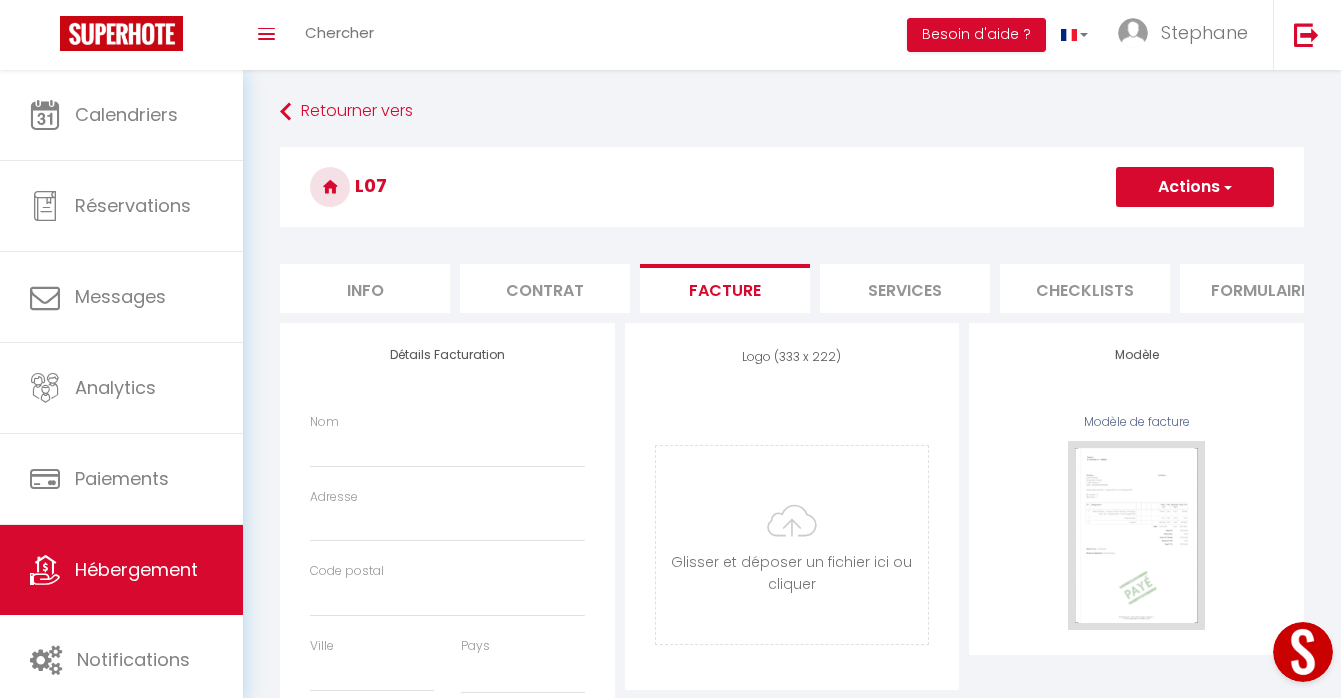 click on "Info" at bounding box center (365, 288) 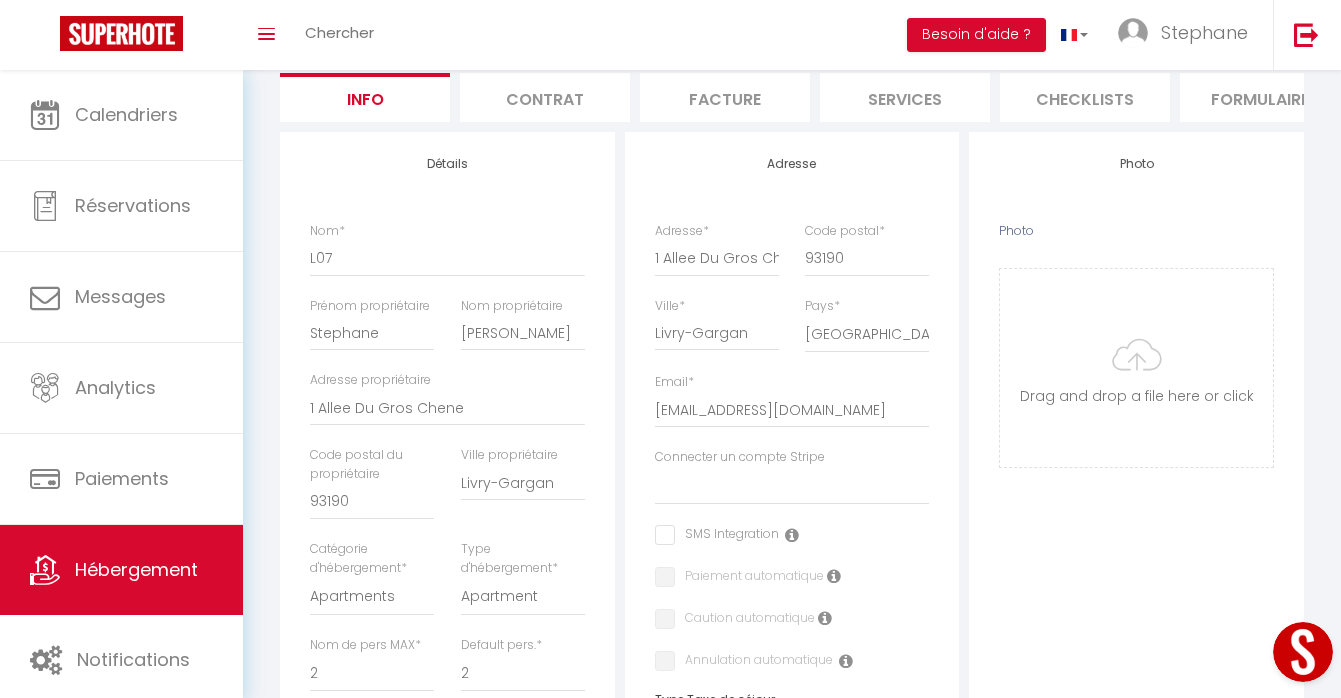 scroll, scrollTop: 230, scrollLeft: 0, axis: vertical 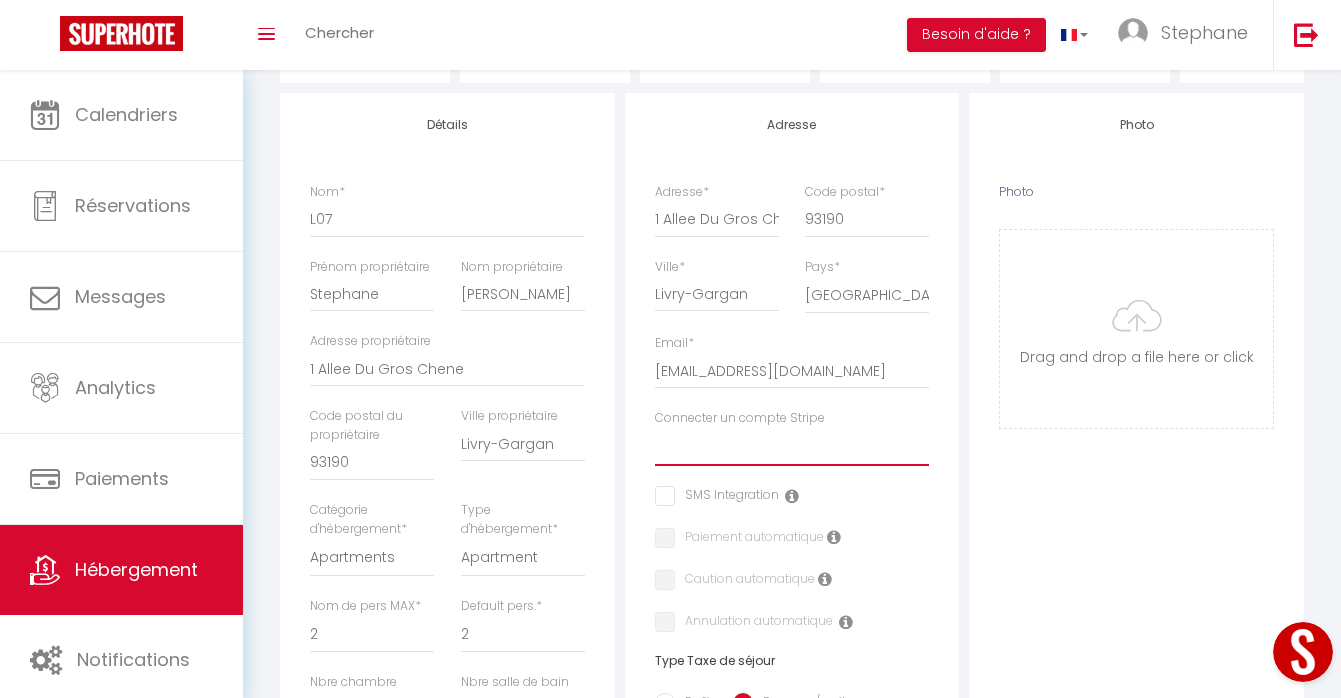 click on "Superhote" at bounding box center (792, 447) 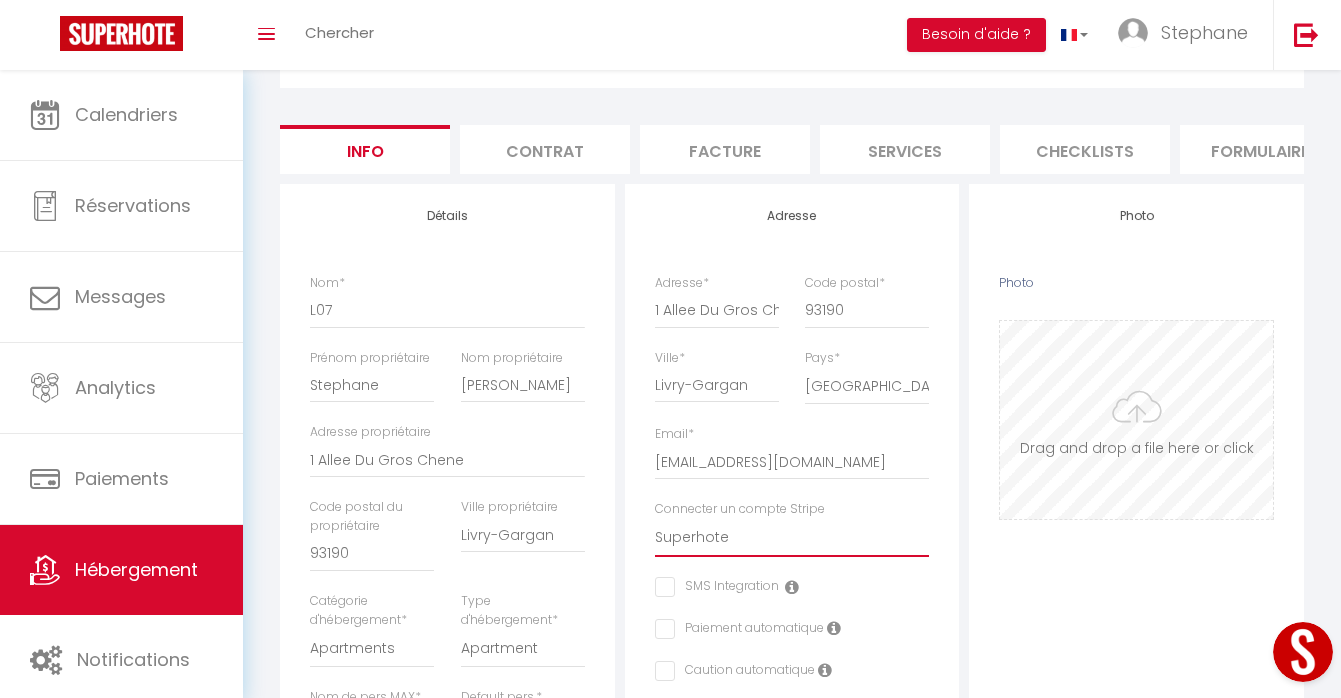 scroll, scrollTop: 0, scrollLeft: 0, axis: both 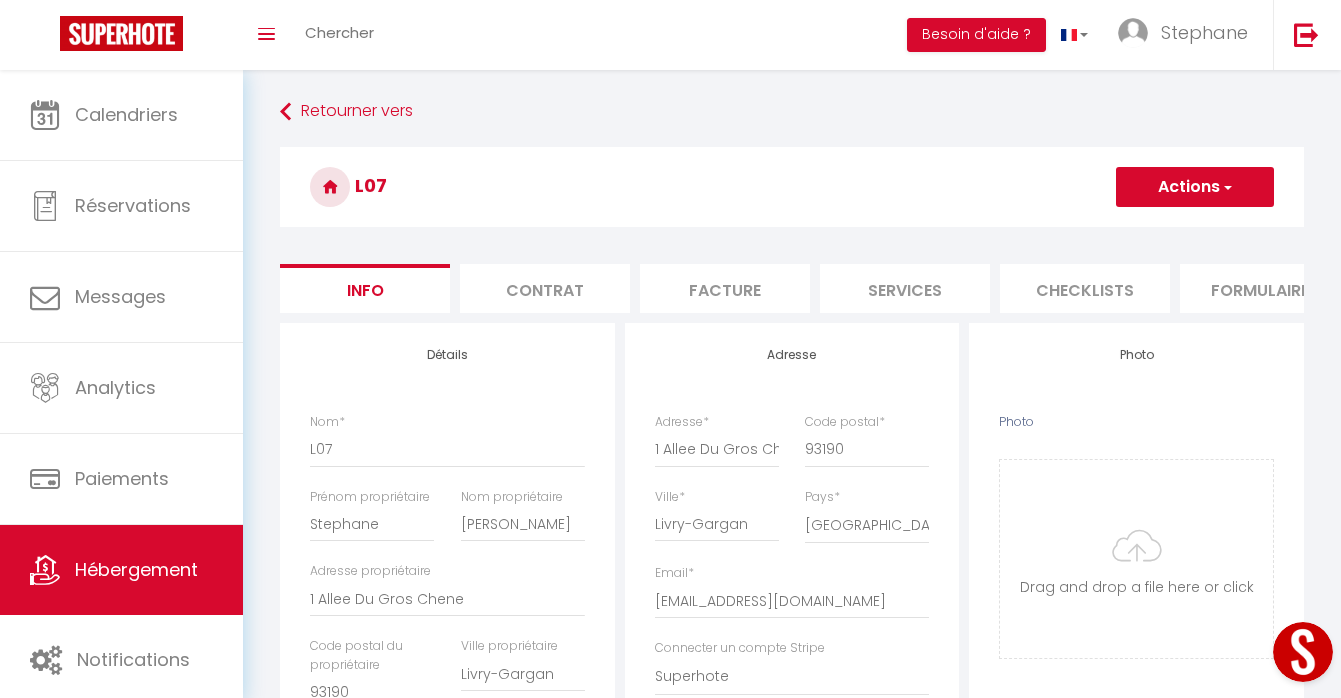 click on "Actions" at bounding box center [1195, 187] 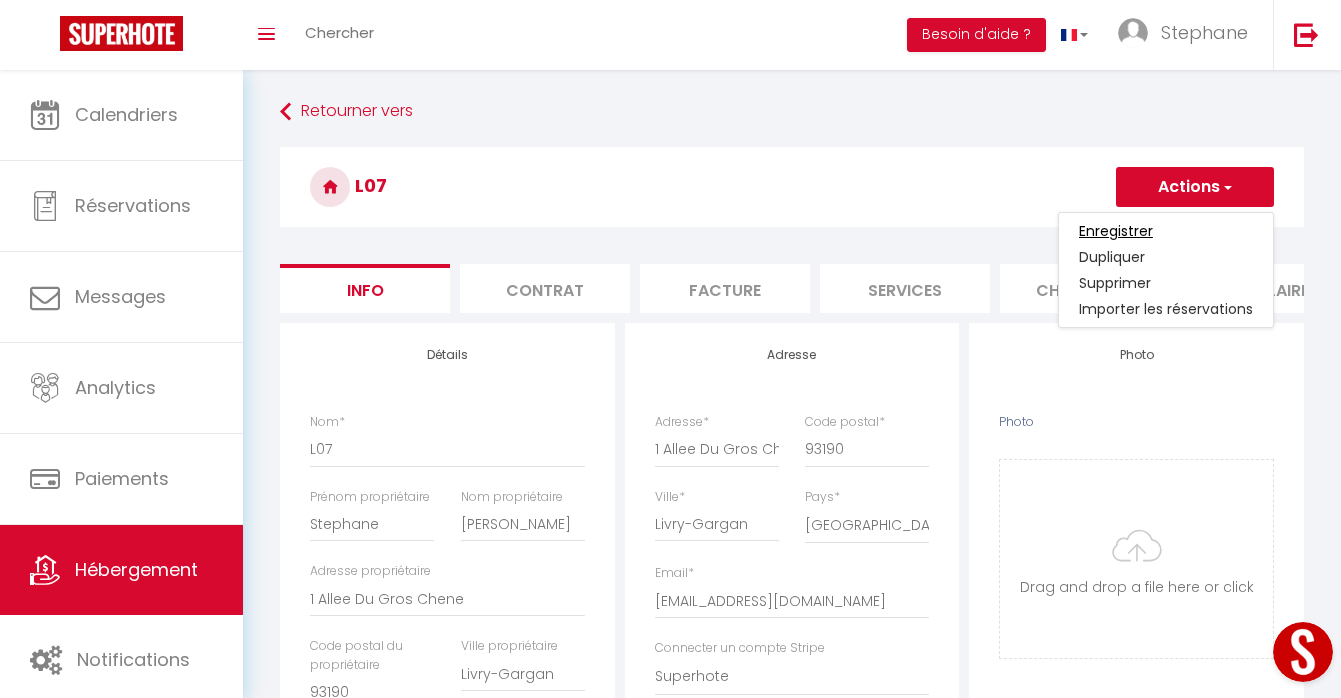 click on "Enregistrer" at bounding box center (1116, 231) 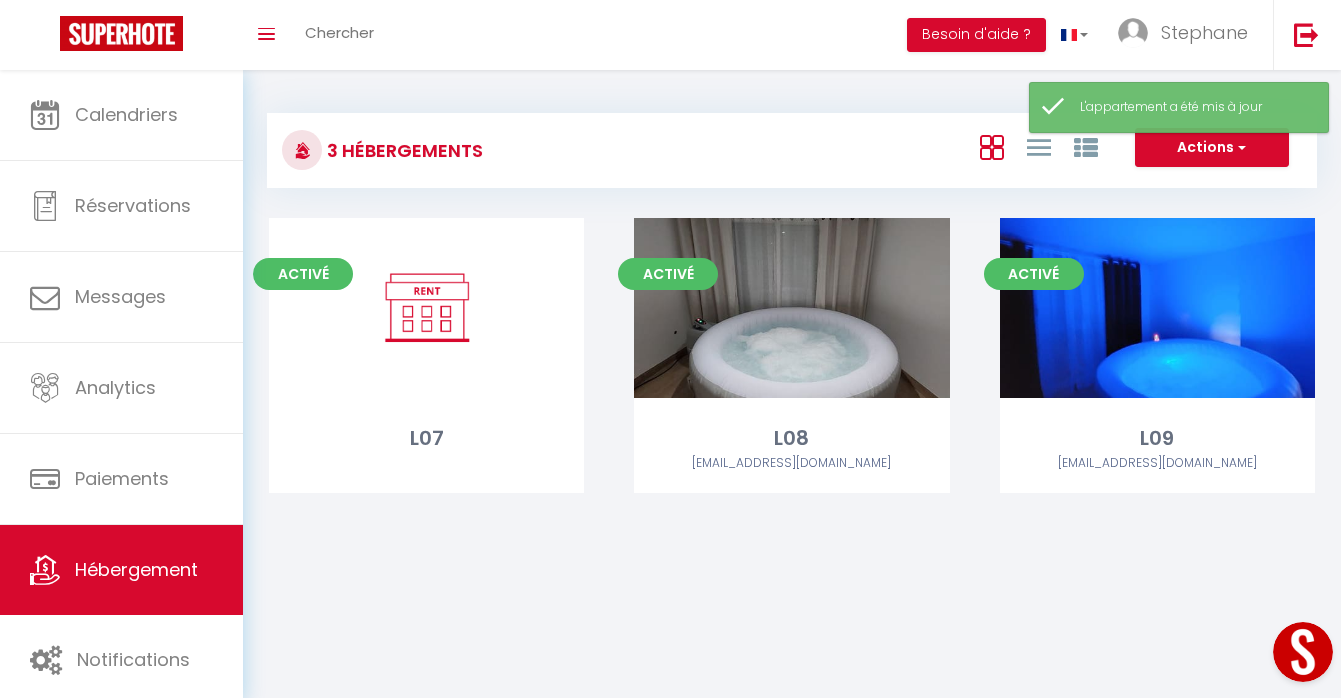 scroll, scrollTop: 70, scrollLeft: 0, axis: vertical 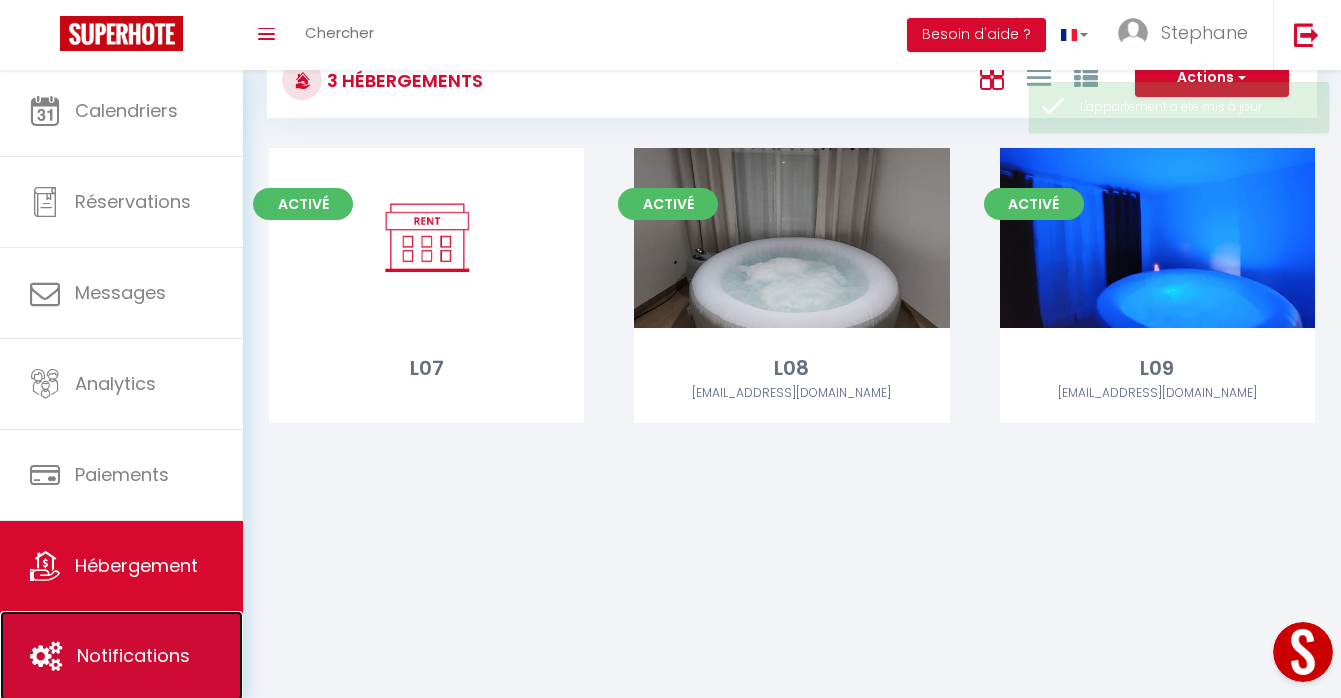 click on "Notifications" at bounding box center [121, 656] 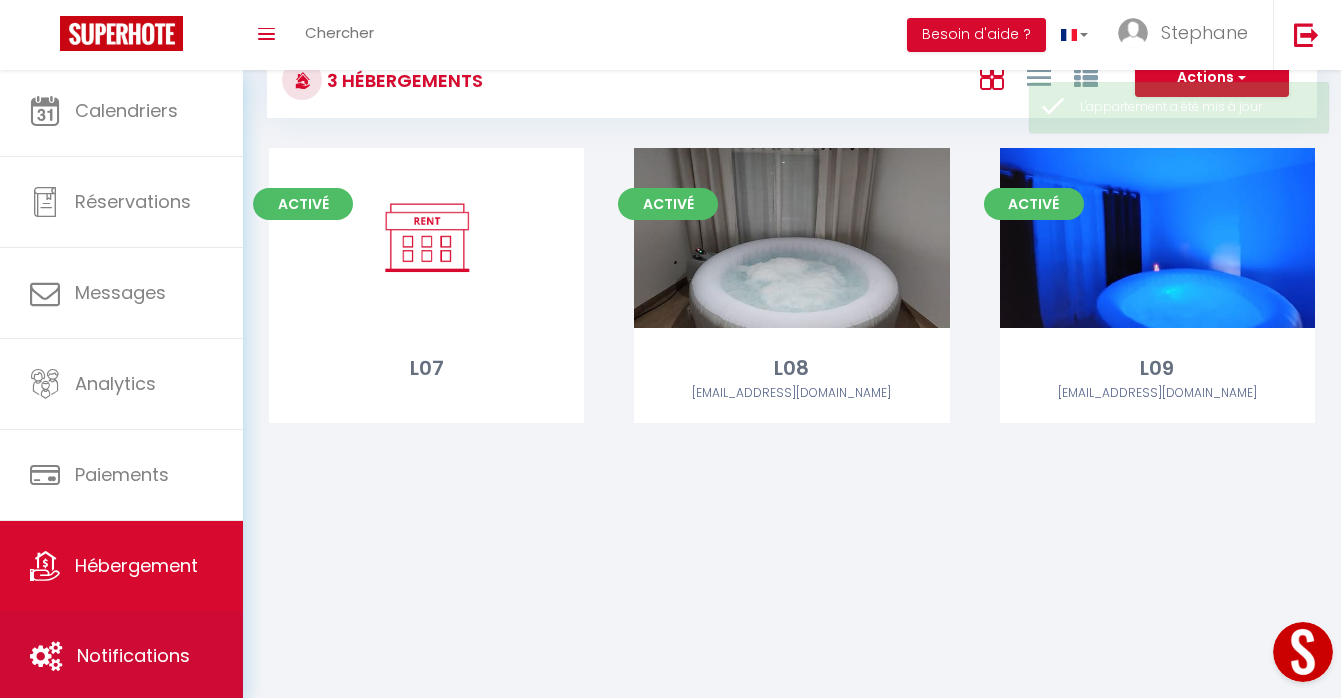 scroll, scrollTop: 0, scrollLeft: 0, axis: both 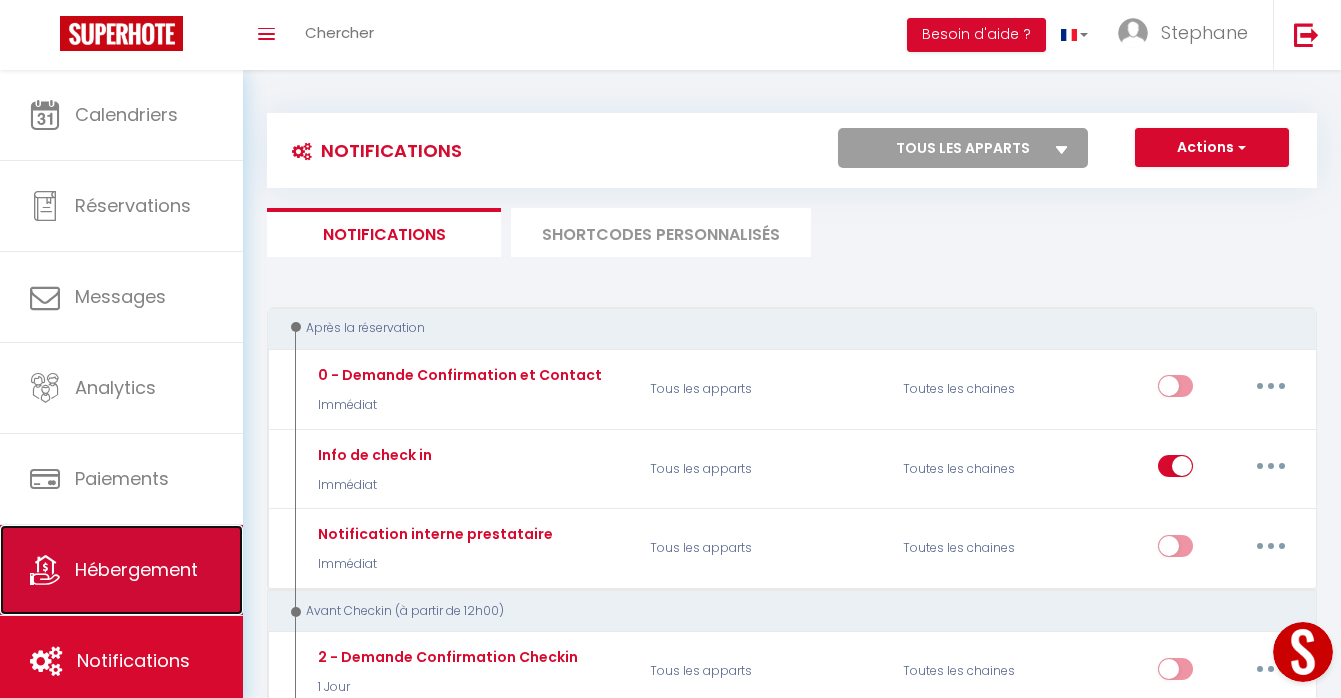 click on "Hébergement" at bounding box center (121, 570) 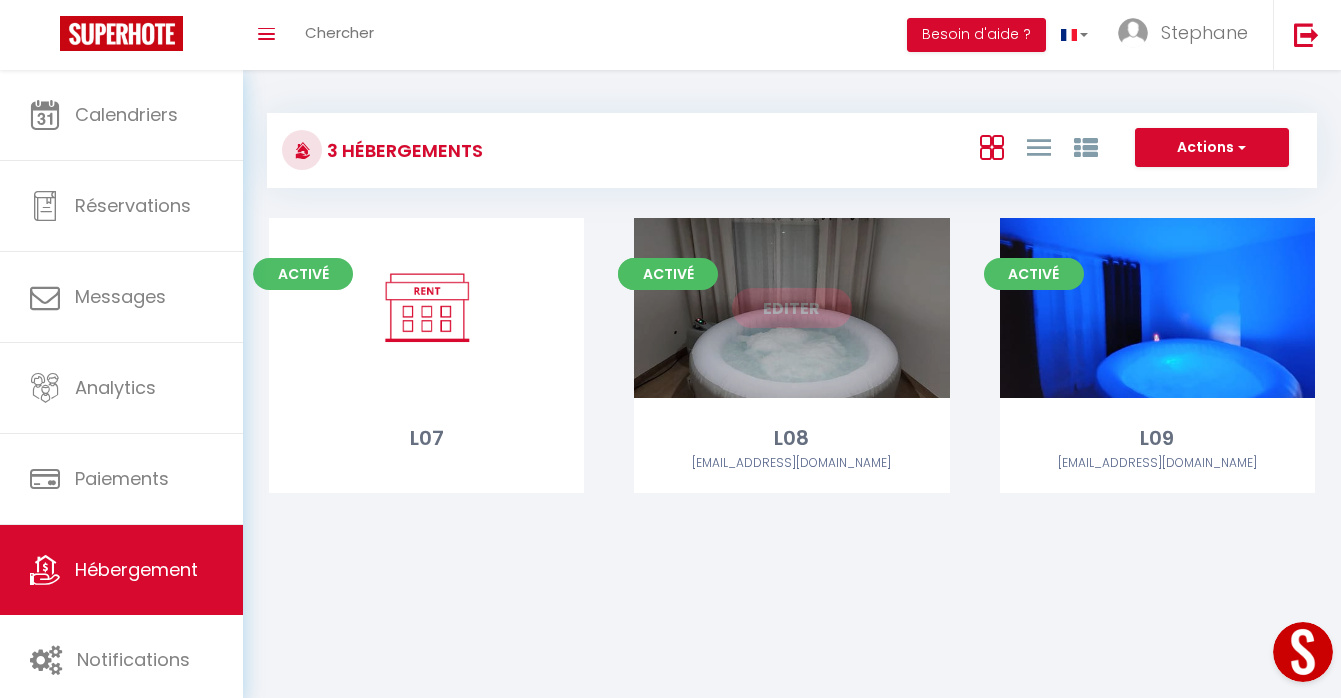 click on "Editer" at bounding box center [792, 308] 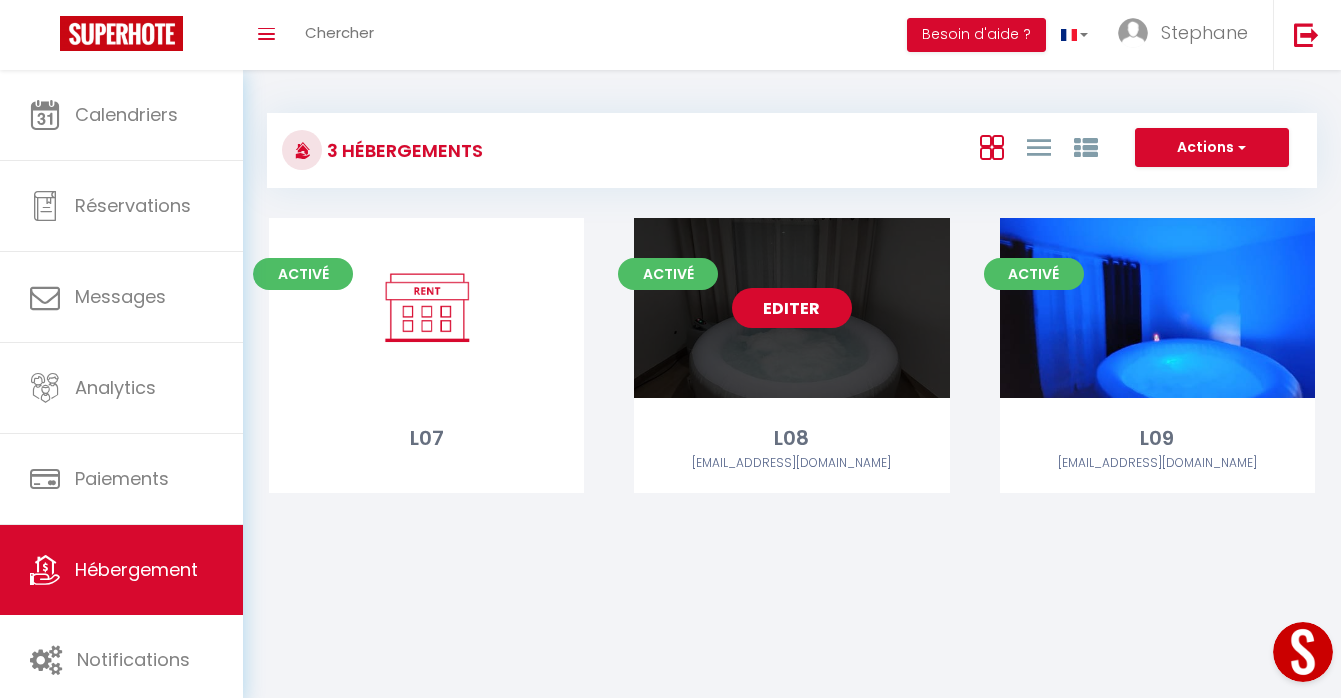 click on "Editer" at bounding box center [792, 308] 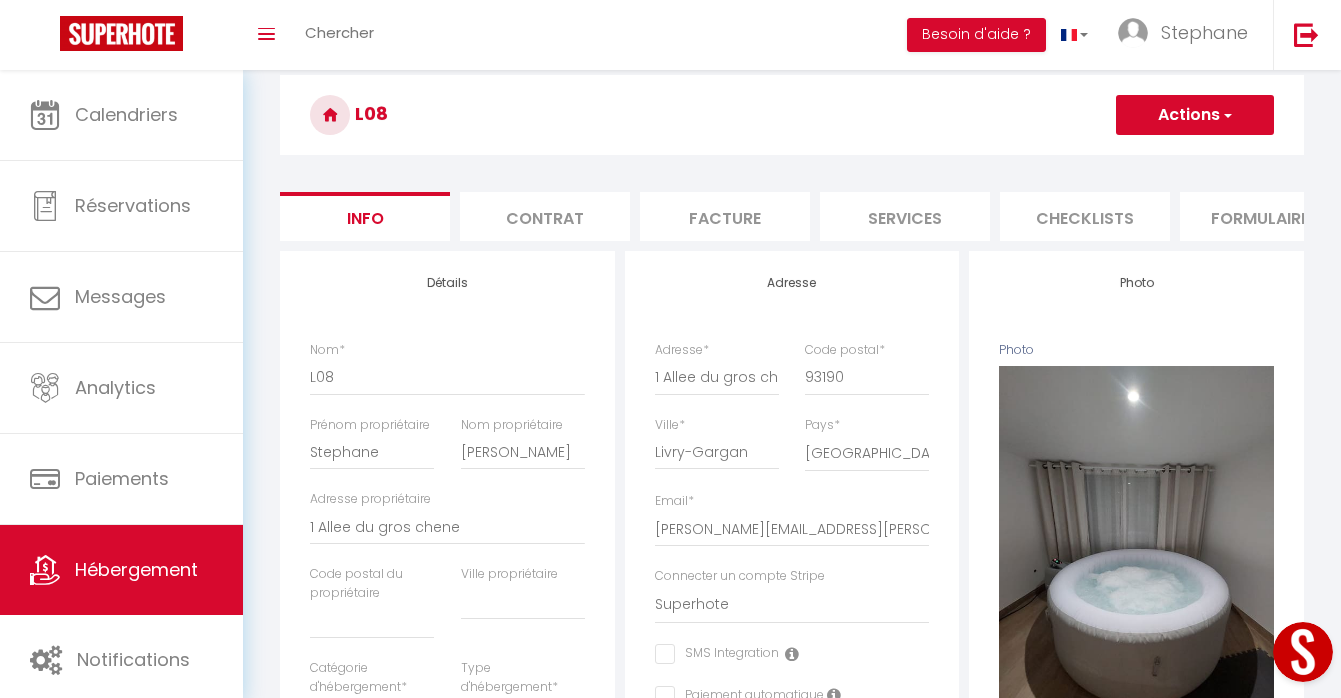 scroll, scrollTop: 70, scrollLeft: 0, axis: vertical 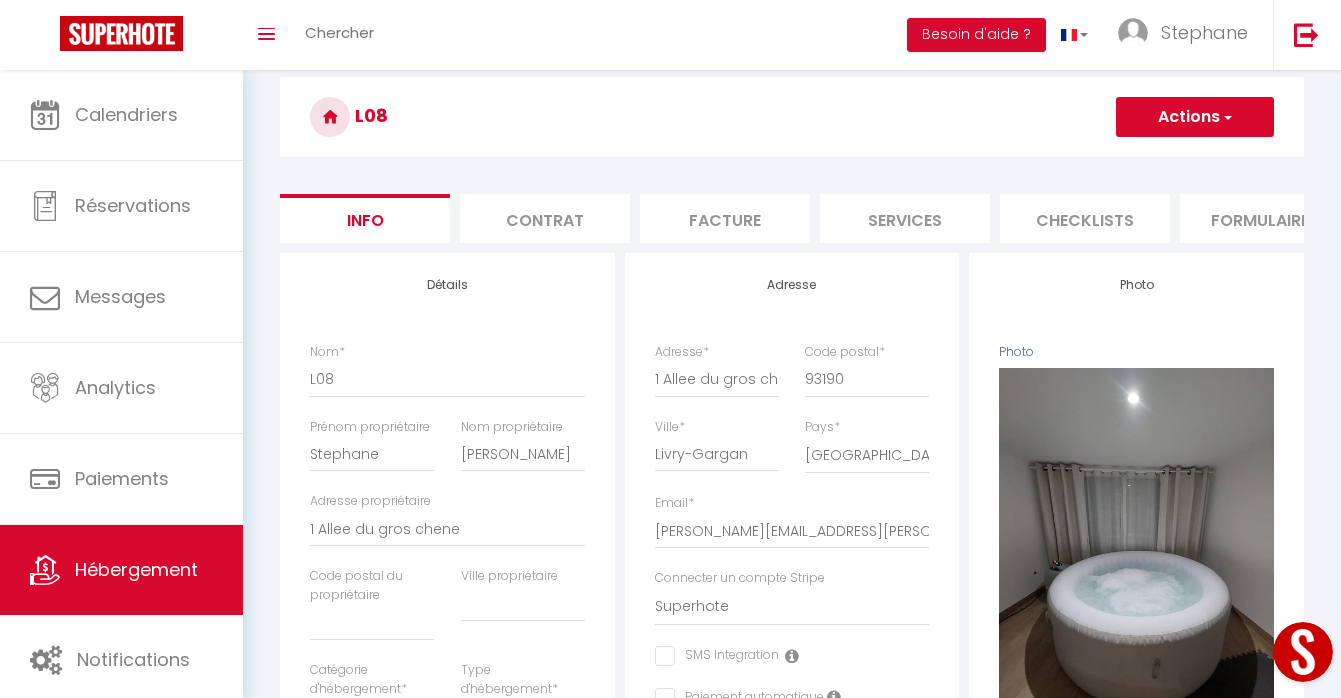 click on "Formulaires" at bounding box center [1265, 218] 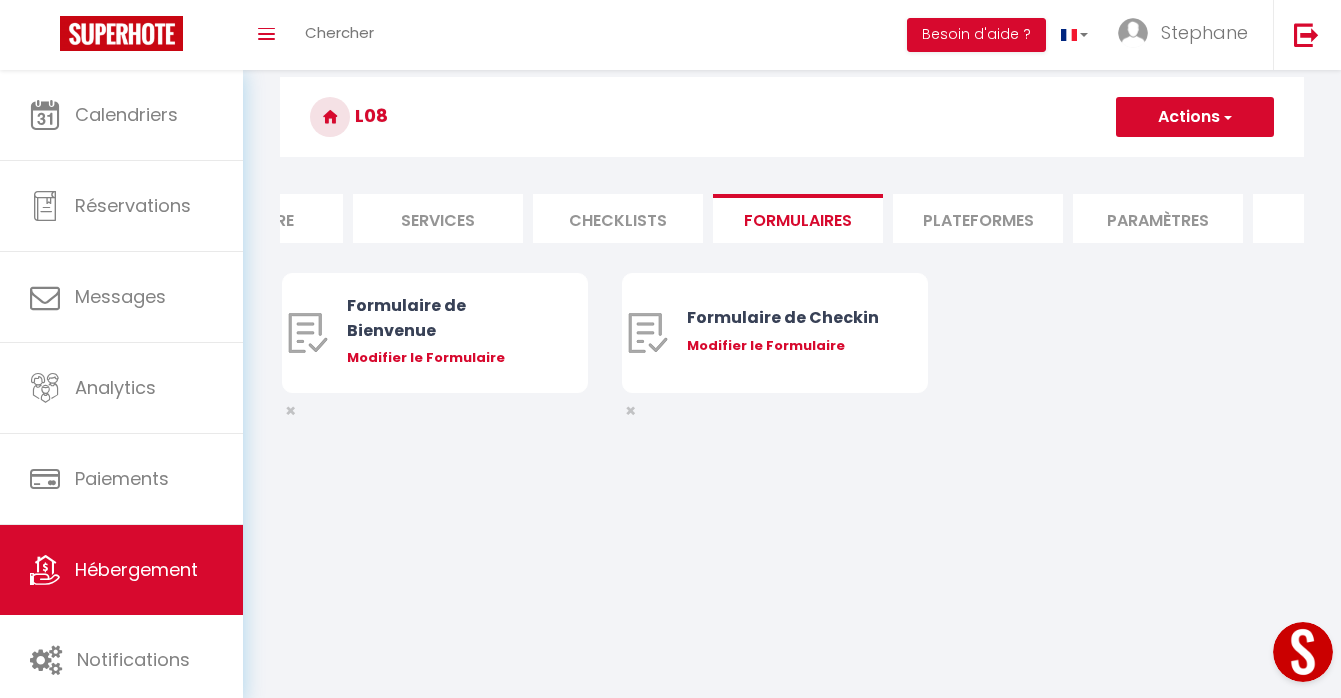 scroll, scrollTop: 0, scrollLeft: 471, axis: horizontal 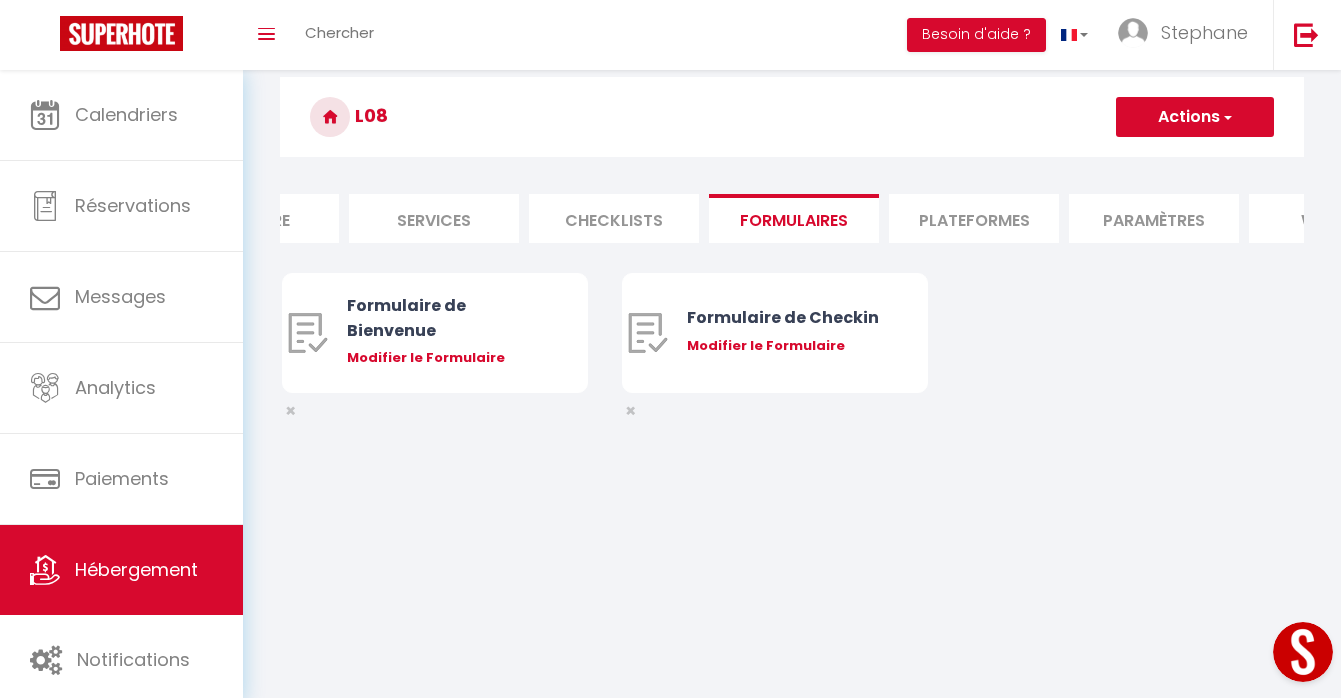 click on "Plateformes" at bounding box center (974, 218) 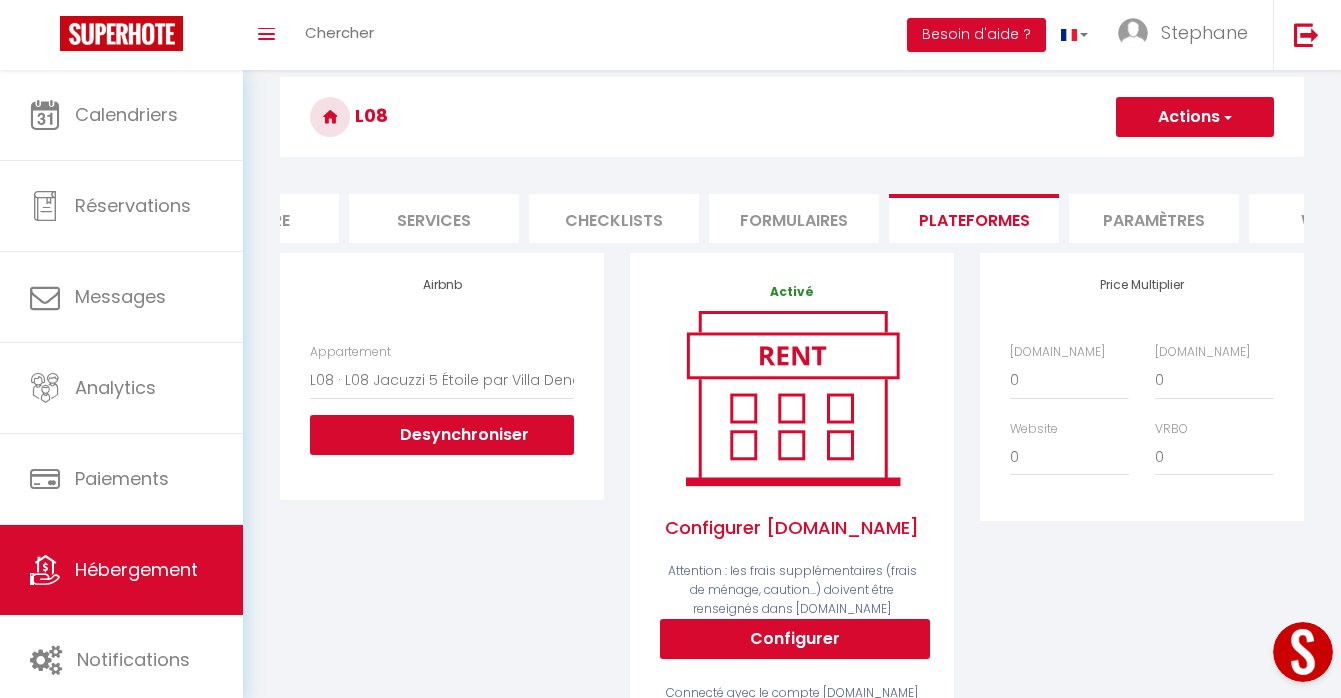 click on "Paramètres" at bounding box center (1154, 218) 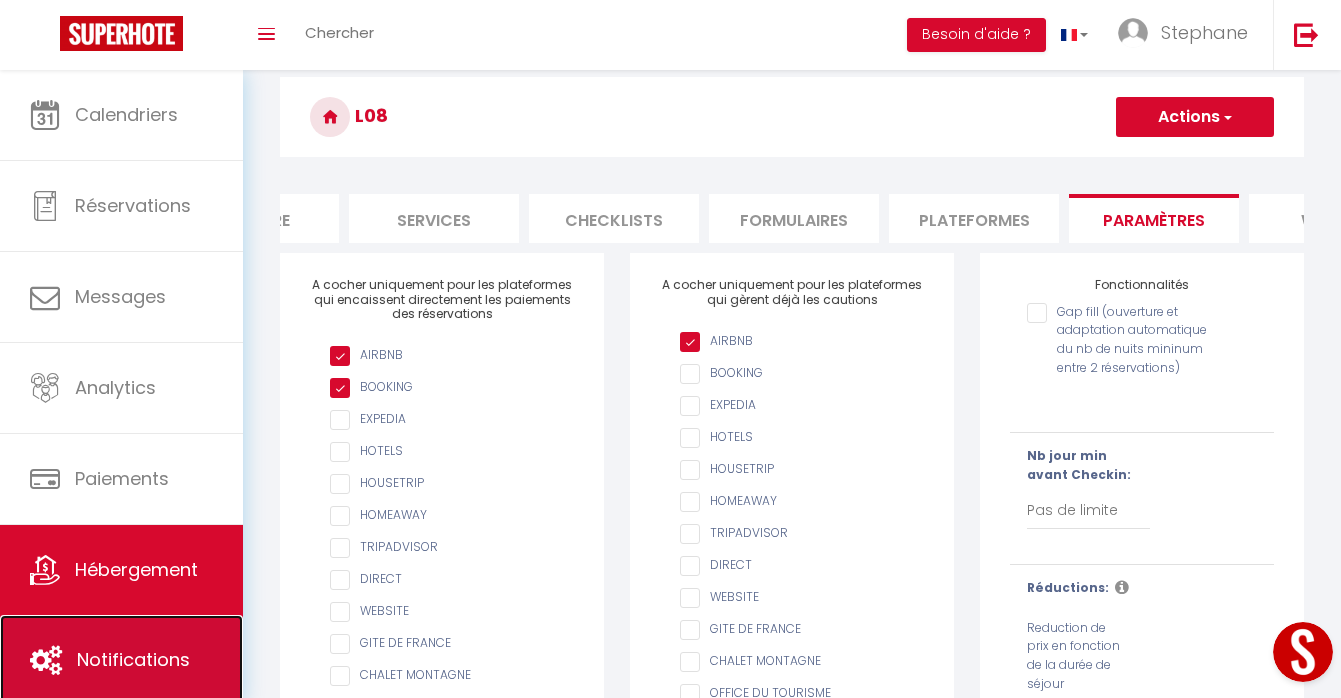 click on "Notifications" at bounding box center (121, 660) 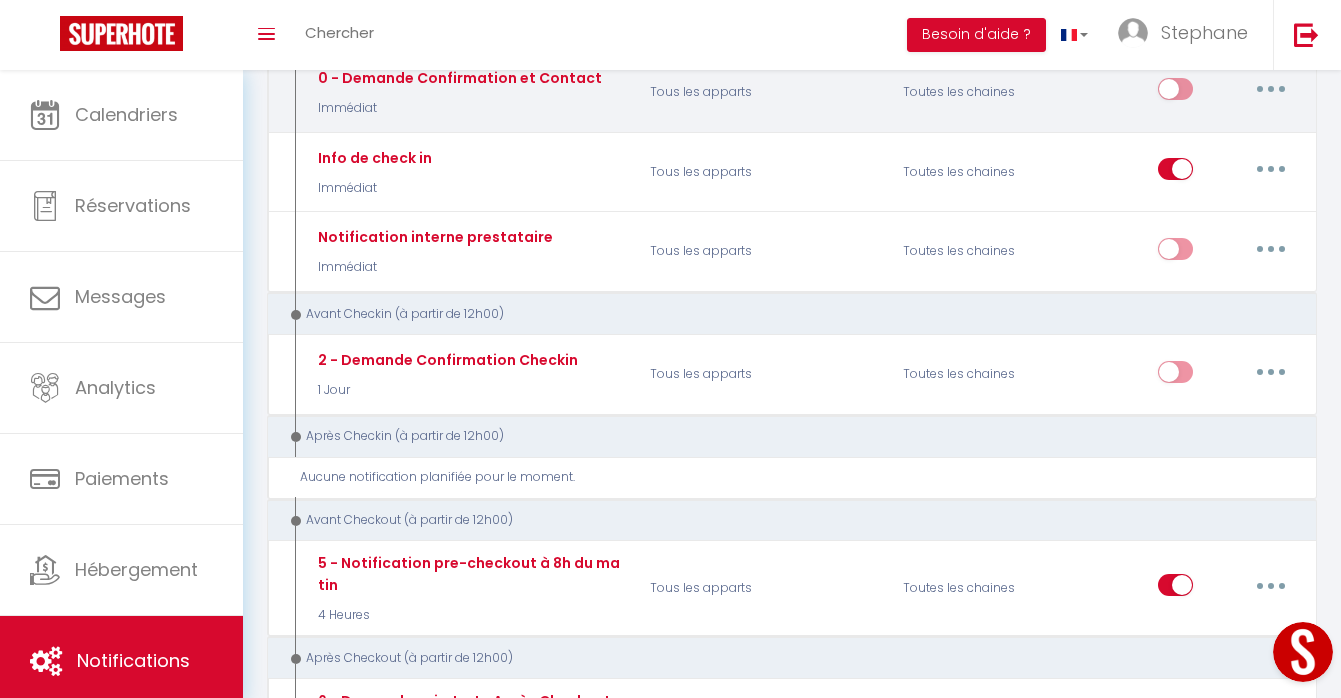 scroll, scrollTop: 0, scrollLeft: 0, axis: both 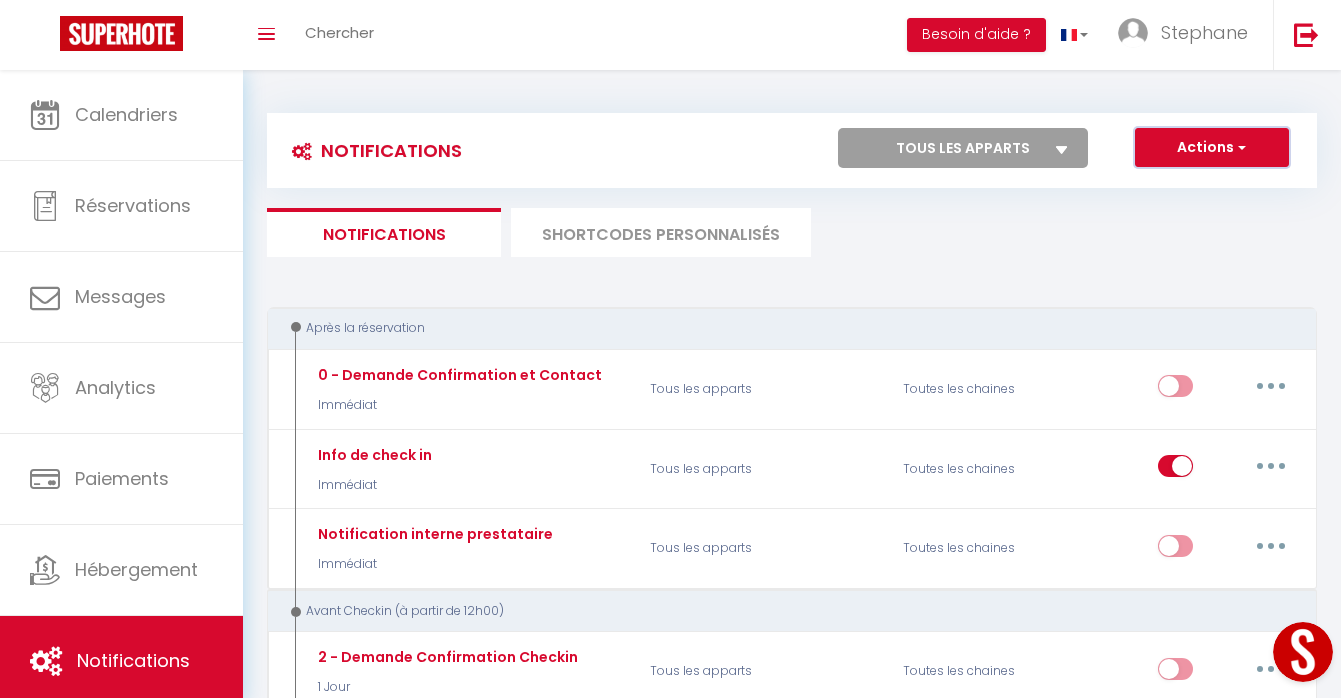 click on "Actions" at bounding box center [1212, 148] 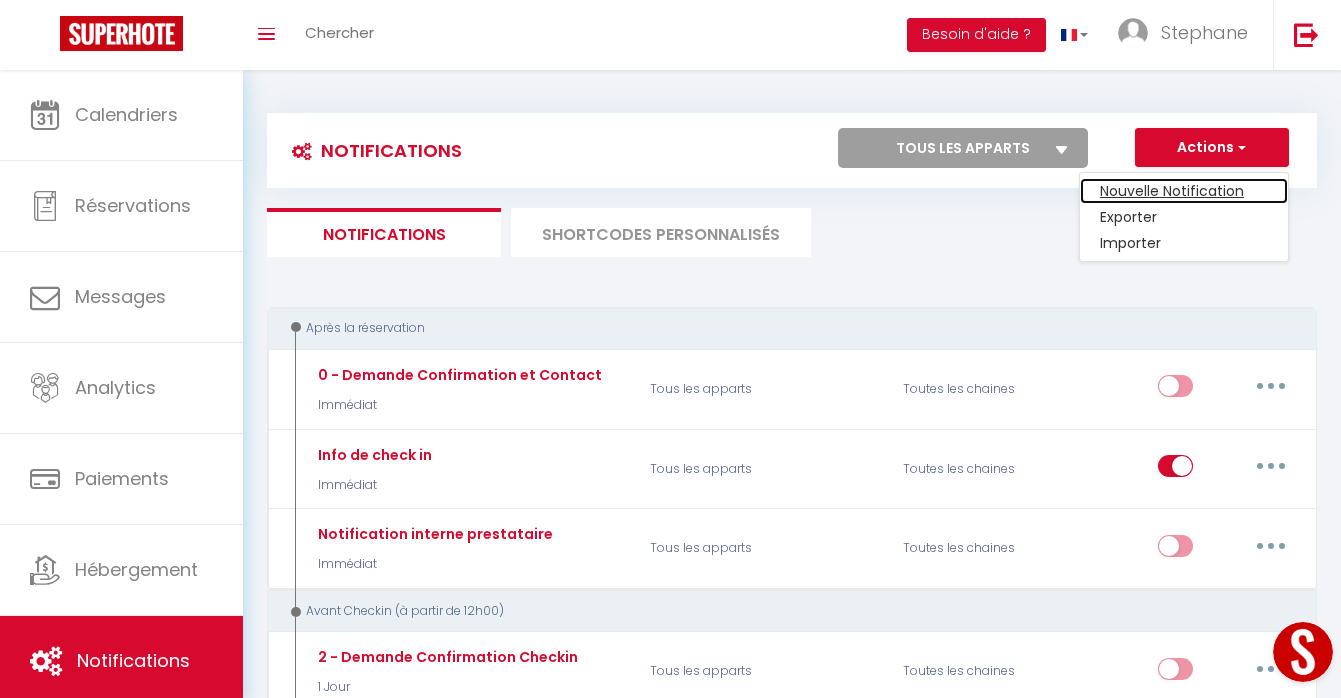 click on "Nouvelle Notification" at bounding box center [1184, 191] 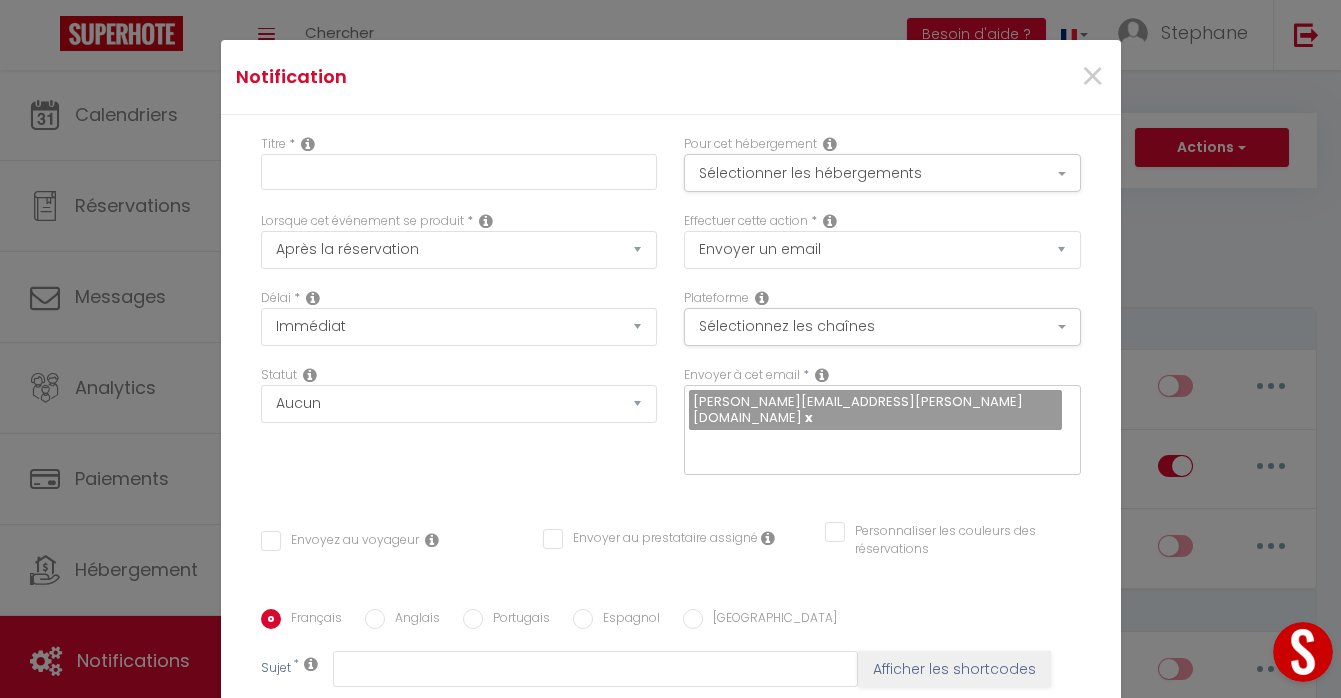 click on "Titre   *" at bounding box center [458, 173] 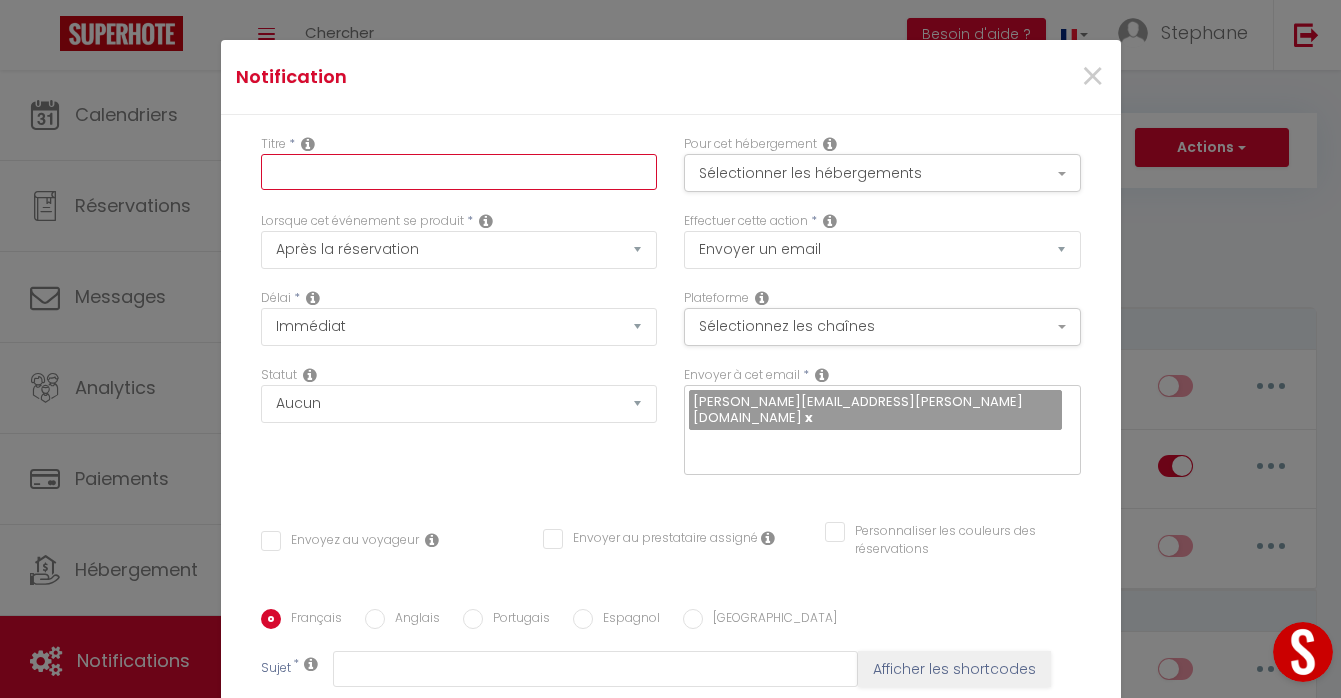 click at bounding box center [459, 172] 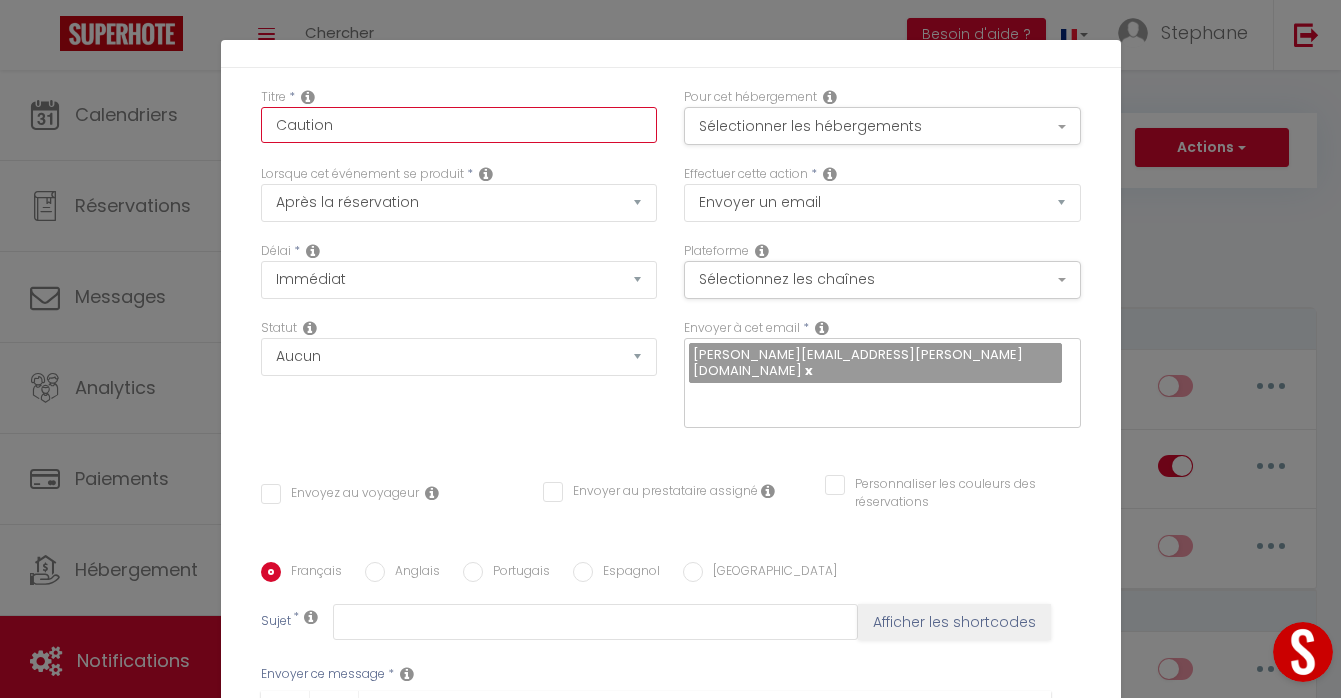 scroll, scrollTop: 0, scrollLeft: 0, axis: both 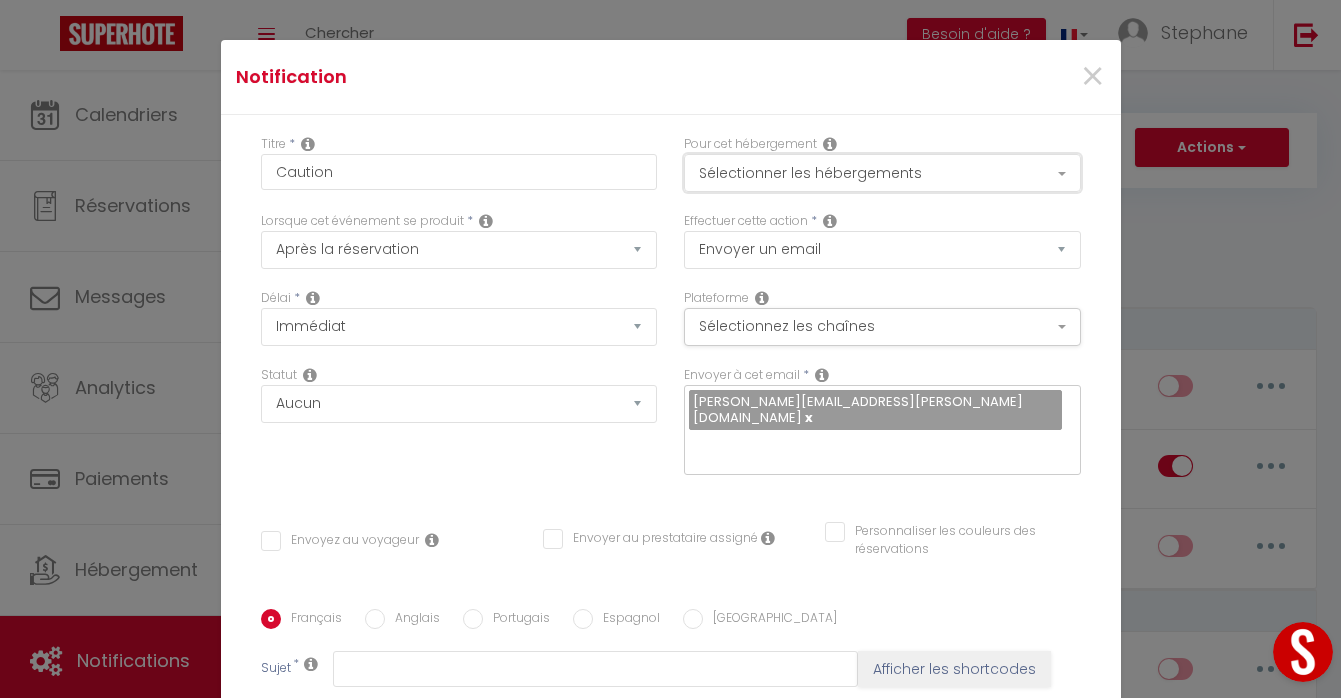 click on "Sélectionner les hébergements" at bounding box center (882, 173) 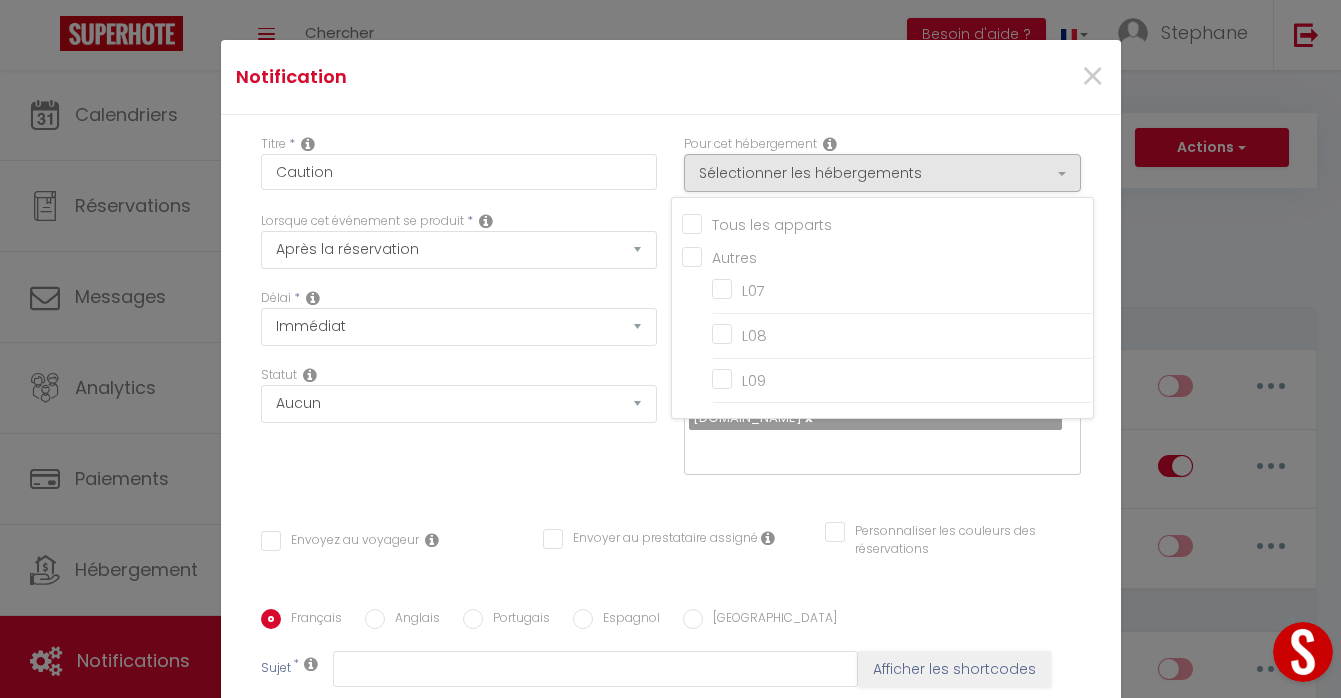 click on "Tous les apparts" at bounding box center (887, 223) 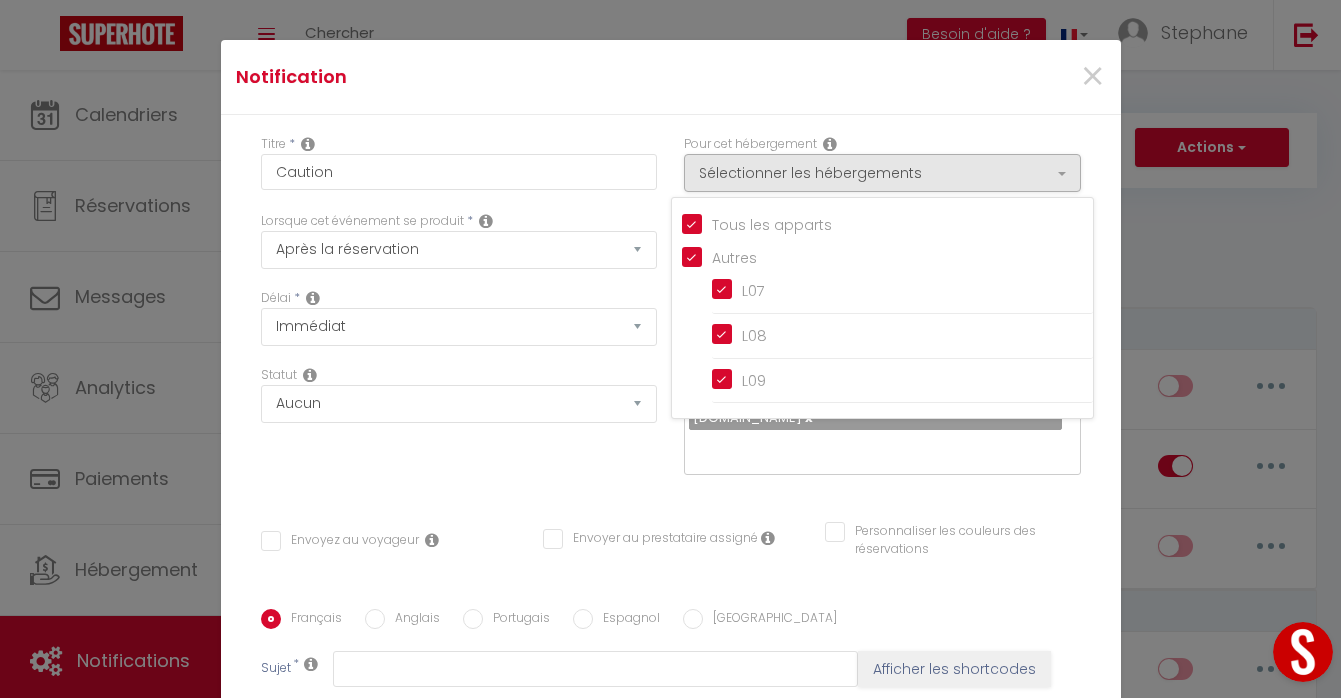 click on "Statut     Aucun   Si la réservation est payée   Si réservation non payée   Si la caution a été prise   Si caution non payée" at bounding box center (458, 430) 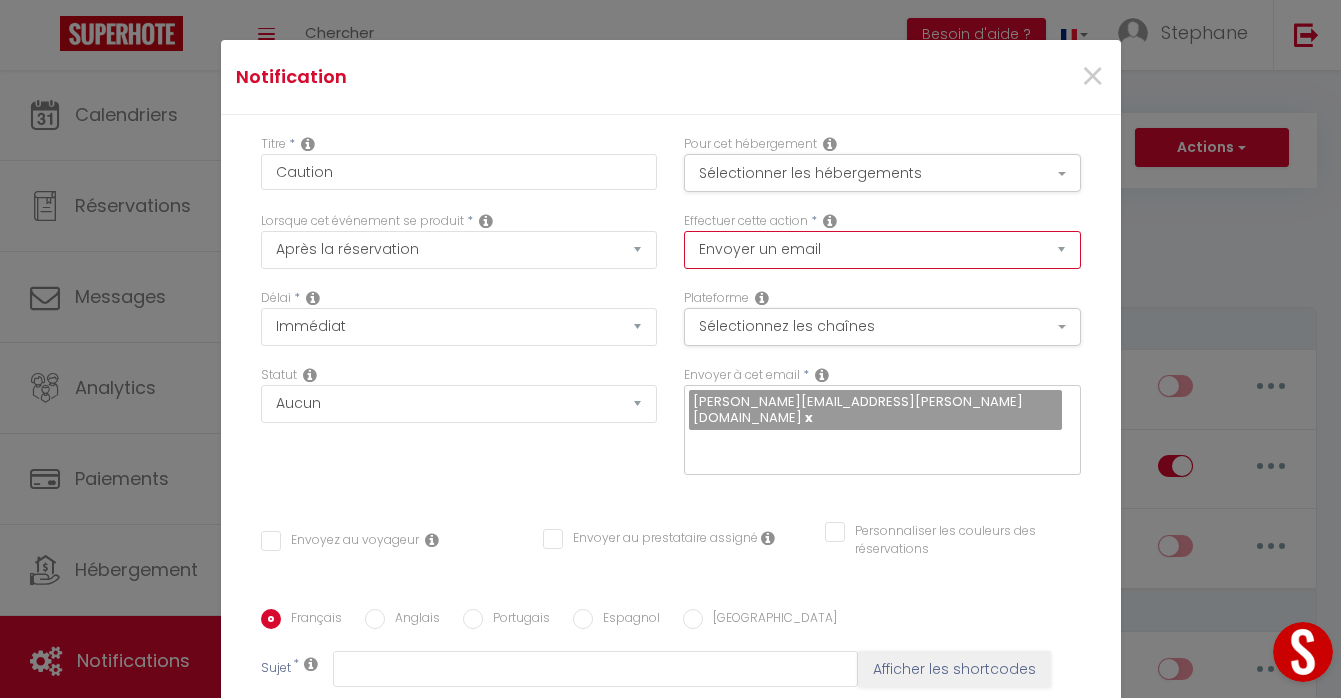 click on "Envoyer un email   Envoyer un SMS   Envoyer une notification push" at bounding box center [882, 250] 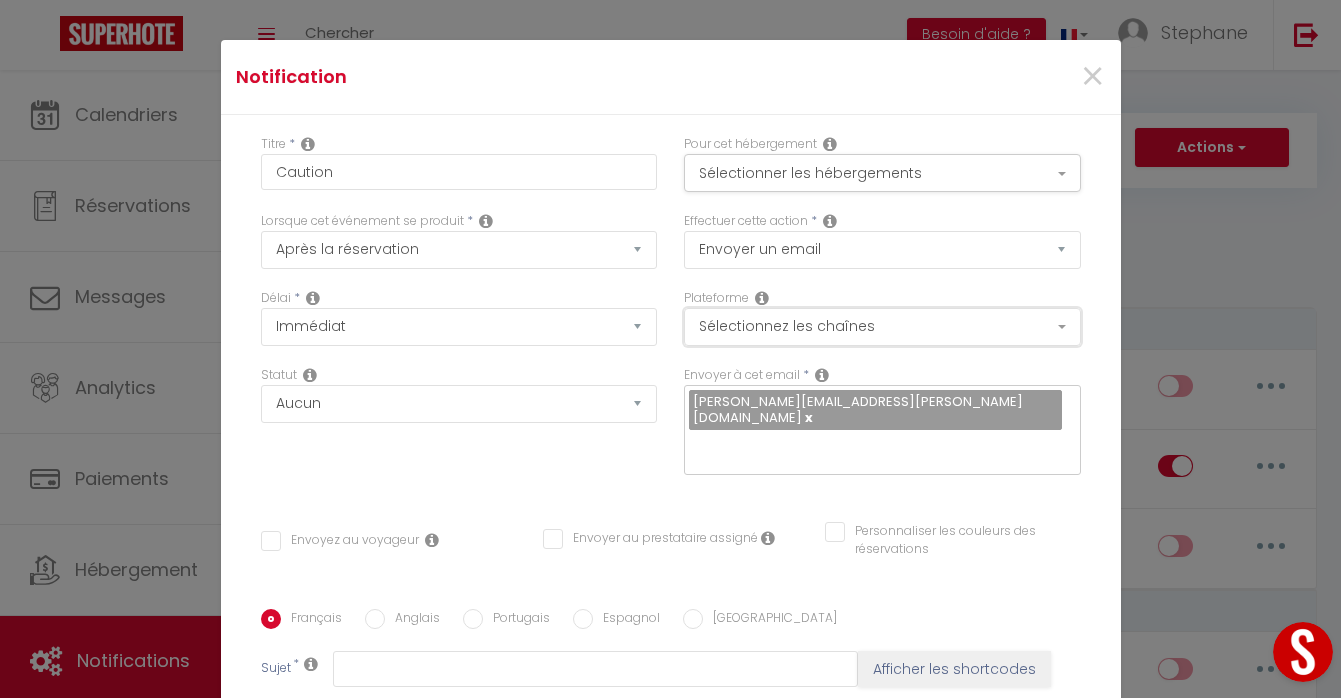 click on "Sélectionnez les chaînes" at bounding box center [882, 327] 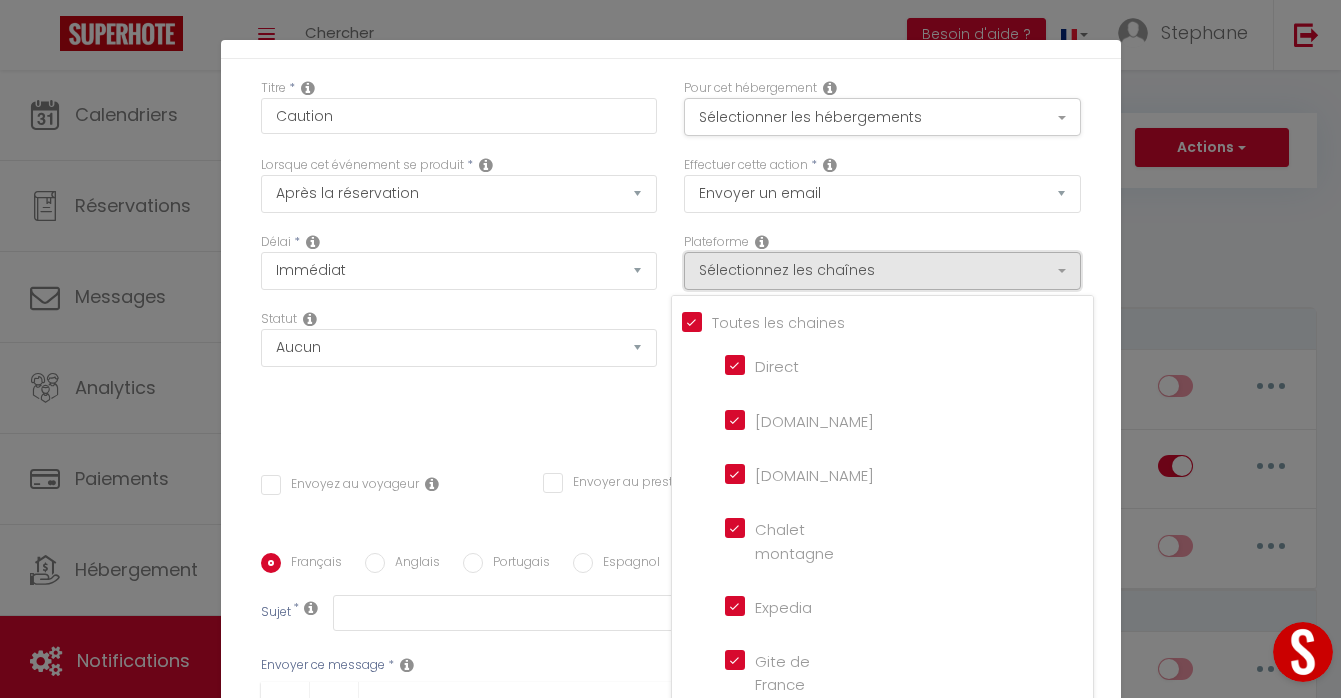 scroll, scrollTop: 67, scrollLeft: 0, axis: vertical 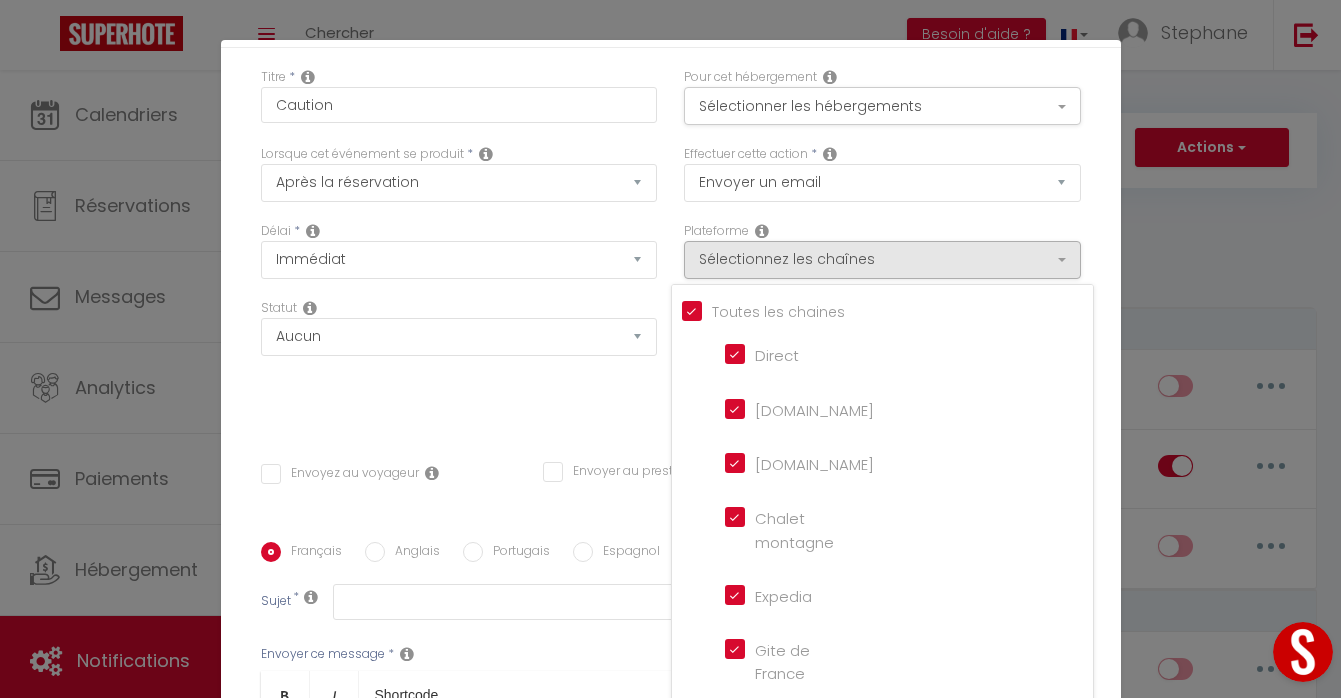 click on "Airbnb.com" at bounding box center [782, 408] 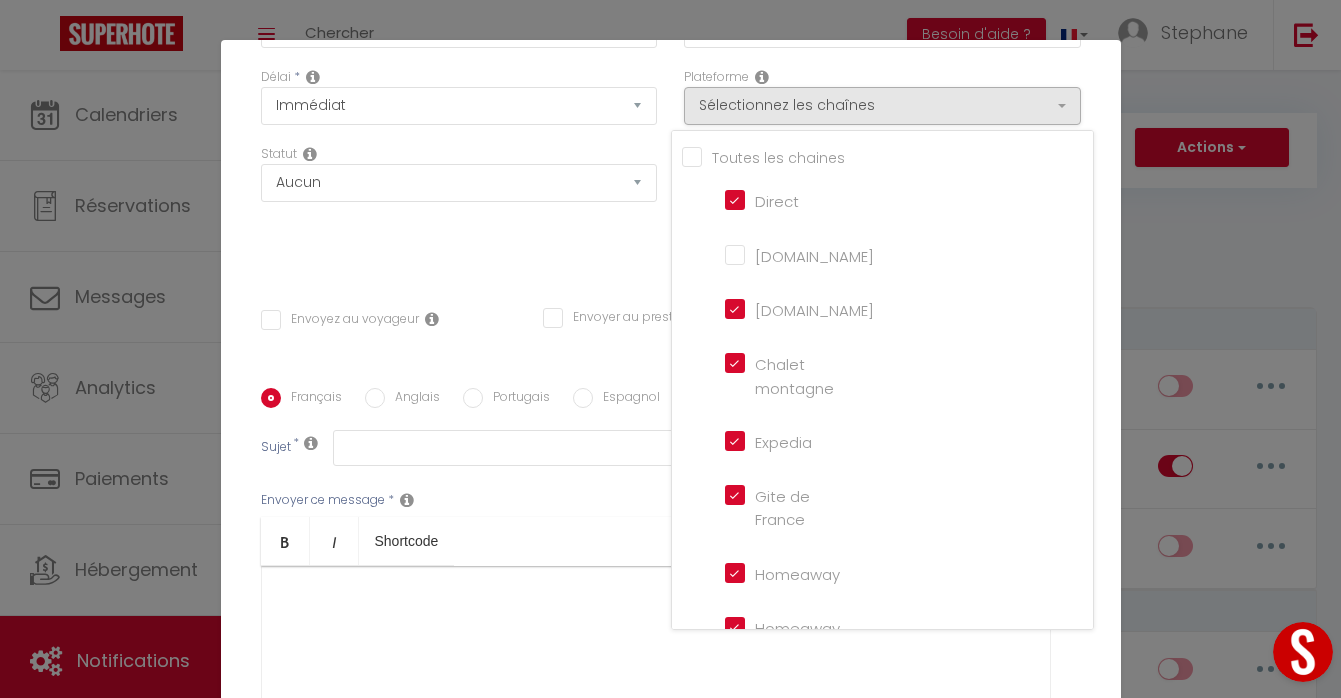 scroll, scrollTop: 254, scrollLeft: 0, axis: vertical 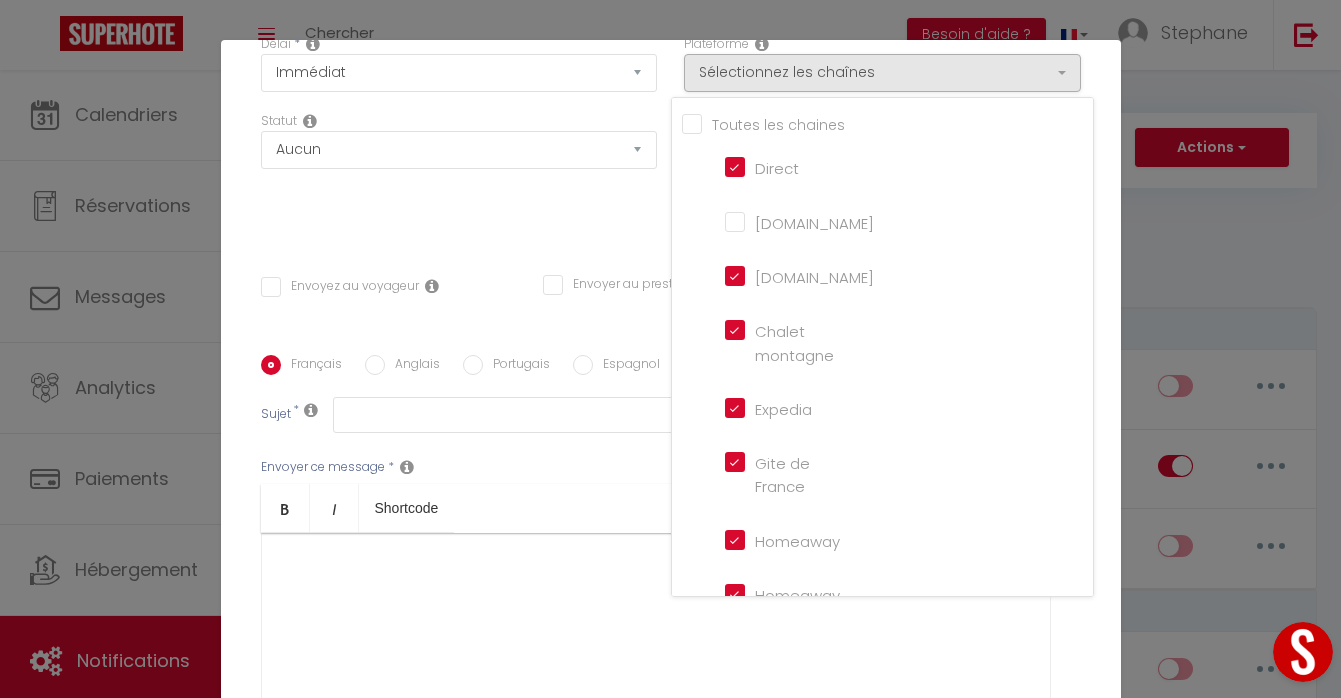 click on "Titre   *     Caution   Pour cet hébergement
Sélectionner les hébergements
Tous les apparts
Autres
L07
L08
L09
Lorsque cet événement se produit   *      Après la réservation   Avant Checkin (à partir de 12h00)   Après Checkin (à partir de 12h00)   Avant Checkout (à partir de 12h00)   Après Checkout (à partir de 12h00)   Température   Co2   Bruit sonore   Après visualisation lien paiement   Après Paiement Lien KO   Après Caution Lien KO   Après Paiement Automatique KO   Après Caution Automatique KO   Après Visualisation du Contrat   Après Signature du Contrat   Paiement OK   Date spécifique" at bounding box center (671, 347) 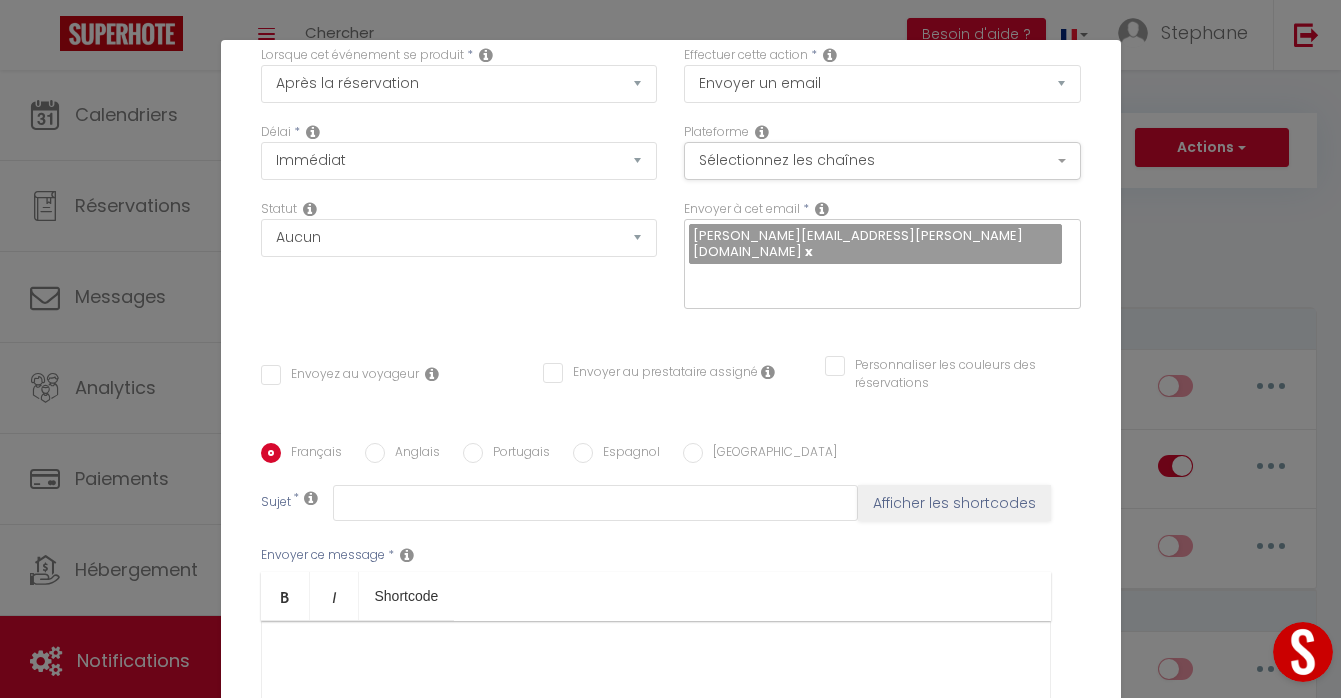scroll, scrollTop: 87, scrollLeft: 0, axis: vertical 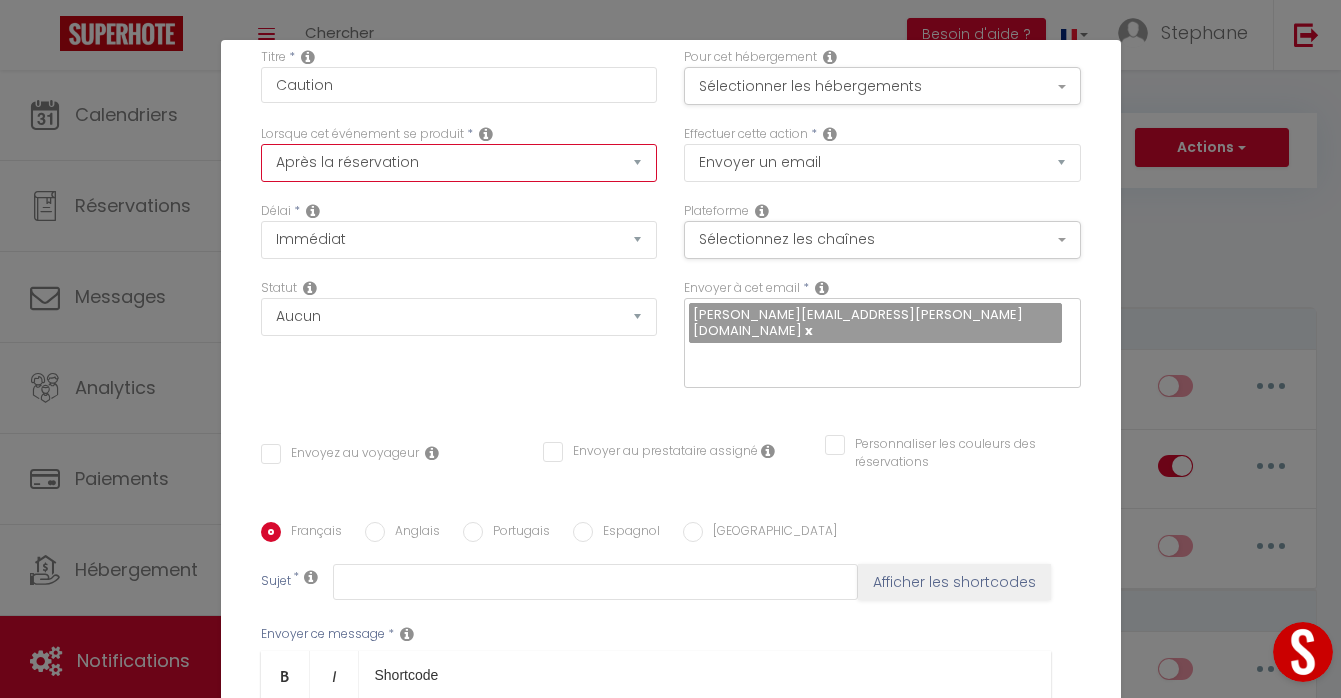 click on "Après la réservation   Avant Checkin (à partir de 12h00)   Après Checkin (à partir de 12h00)   Avant Checkout (à partir de 12h00)   Après Checkout (à partir de 12h00)   Température   Co2   Bruit sonore   Après visualisation lien paiement   Après Paiement Lien KO   Après Caution Lien KO   Après Paiement Automatique KO   Après Caution Automatique KO   Après Visualisation du Contrat   Après Signature du Contrat   Paiement OK   Après soumission formulaire bienvenue   Aprés annulation réservation   Après remboursement automatique   Date spécifique   Après Assignation   Après Désassignation   Après soumission online checkin   Caution OK" at bounding box center (459, 163) 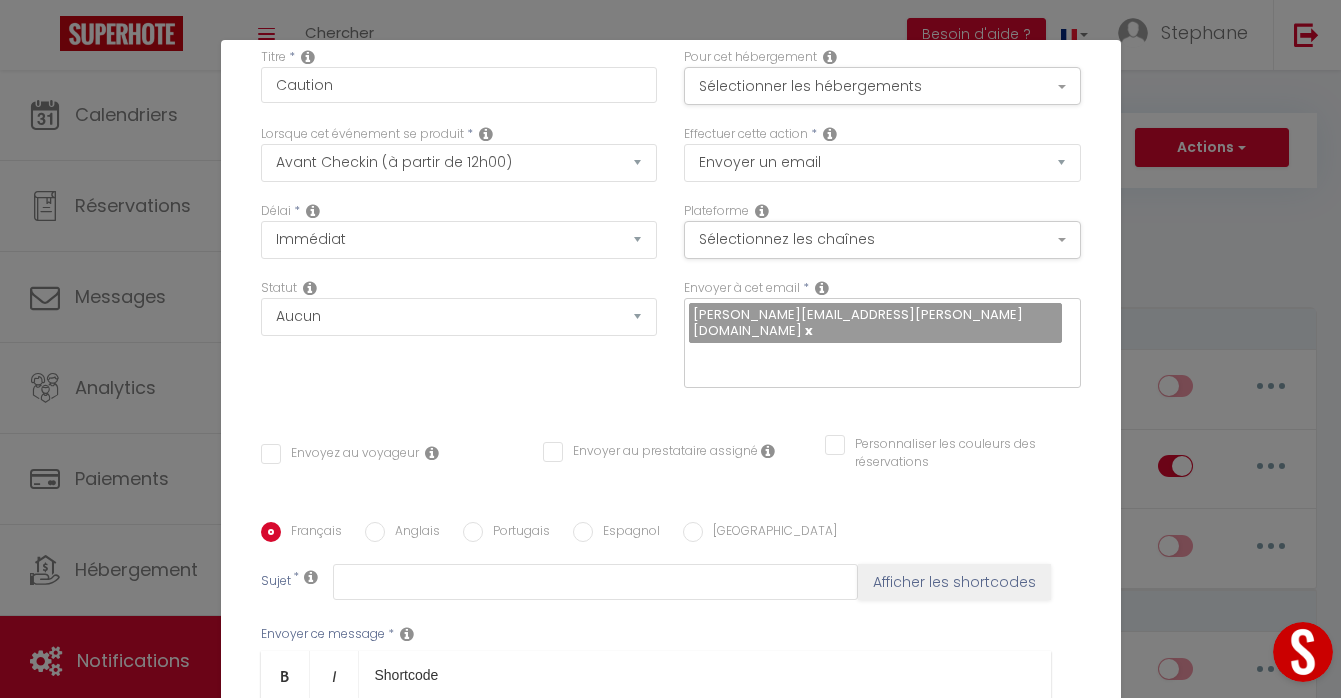 click on "Statut     Aucun   Si la réservation est payée   Si réservation non payée   Si la caution a été prise   Si caution non payée" at bounding box center [458, 343] 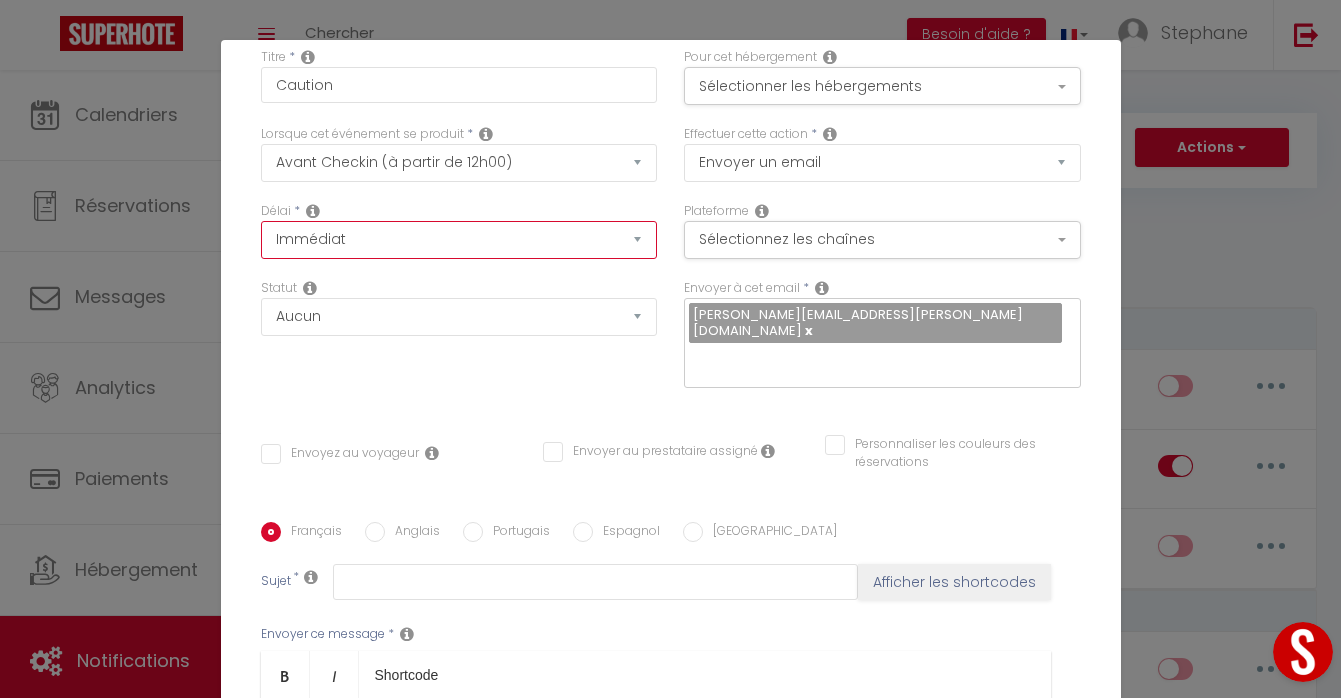 click on "Immédiat - 10 Minutes - 1 Heure - 2 Heures - 3 Heures - 4 Heures - 5 Heures - 6 Heures - 7 Heures - 8 Heures - 9 Heures - 10 Heures - 11 Heures - 12 Heures - 13 Heures - 14 Heures - 15 Heures - 16 Heures - 17 Heures - 18 Heures - 19 Heures - 20 Heures - 21 Heures - 22 Heures - 23 Heures   - 1 Jour - 2 Jours - 3 Jours - 4 Jours - 5 Jours - 6 Jours - 7 Jours - 8 Jours - 9 Jours - 10 Jours - 11 Jours - 12 Jours - 13 Jours - 14 Jours - 15 Jours - 16 Jours - 17 Jours - 18 Jours - 19 Jours - 20 Jours - 21 Jours - 22 Jours - 23 Jours - 24 Jours - 25 Jours - 26 Jours - 27 Jours - 28 Jours - 29 Jours - 30 Jours - 31 Jours - 32 Jours - 33 Jours - 34 Jours - 35 Jours - 36 Jours - 37 Jours - 38 Jours - 39 Jours - 40 Jours - 41 Jours - 42 Jours - 43 Jours - 44 Jours - 45 Jours - 46 Jours - 47 Jours - 48 Jours - 49 Jours - 50 Jours - 51 Jours - 52 Jours - 53 Jours - 54 Jours - 55 Jours - 56 Jours - 57 Jours - 58 Jours - 59 Jours - 60 Jours - 61 Jours - 62 Jours - 63 Jours - 64 Jours - 65 Jours - 66 Jours - 67 Jours" at bounding box center [459, 240] 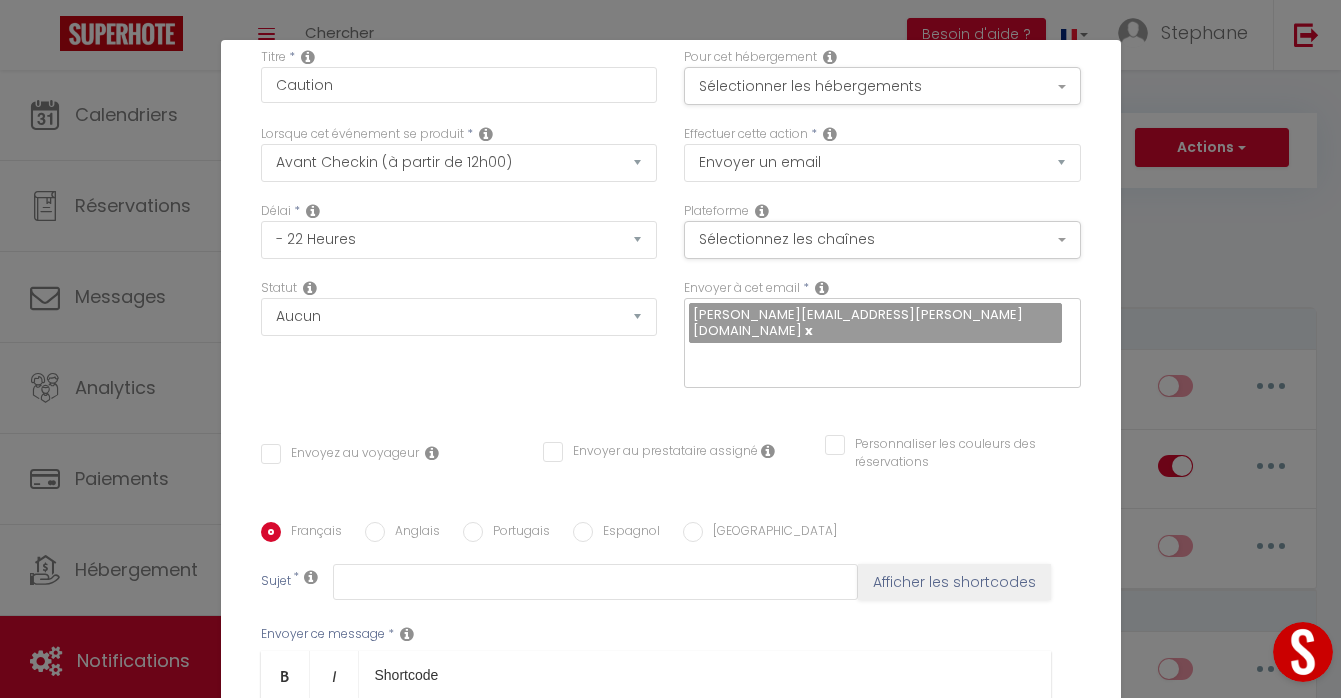 click on "Statut     Aucun   Si la réservation est payée   Si réservation non payée   Si la caution a été prise   Si caution non payée" at bounding box center (458, 343) 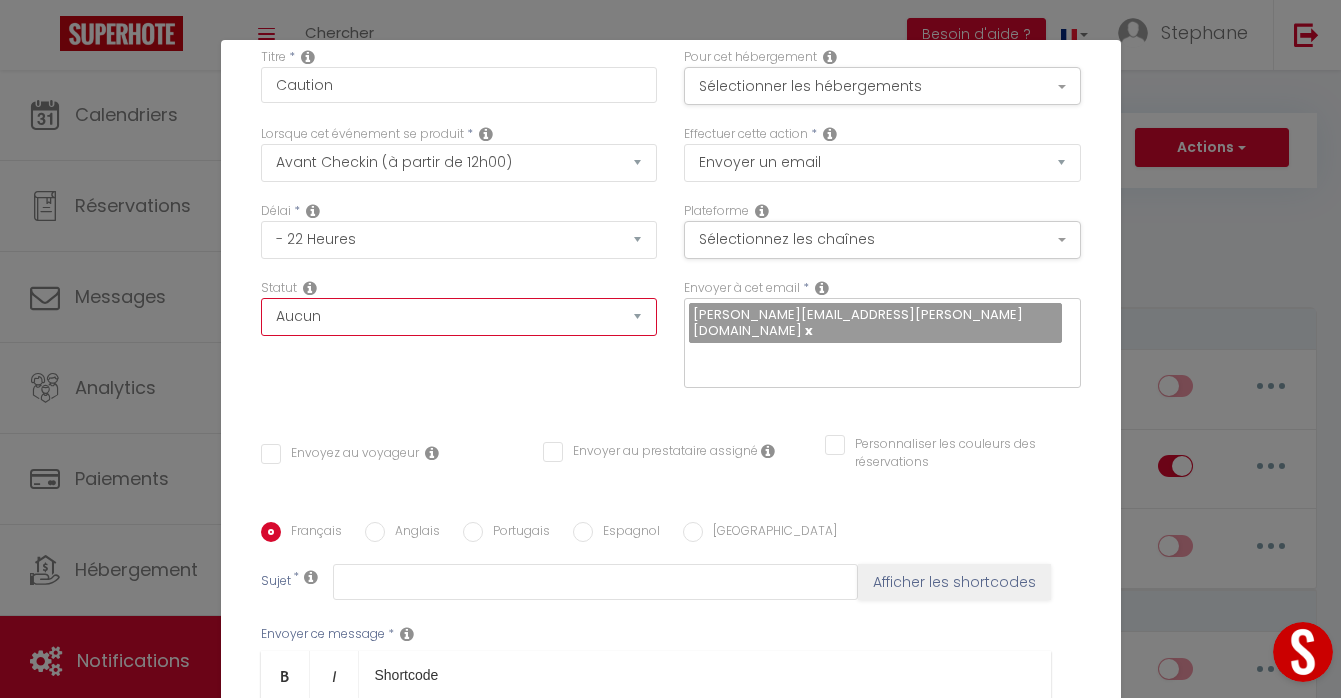 click on "Aucun   Si la réservation est payée   Si réservation non payée   Si la caution a été prise   Si caution non payée" at bounding box center [459, 317] 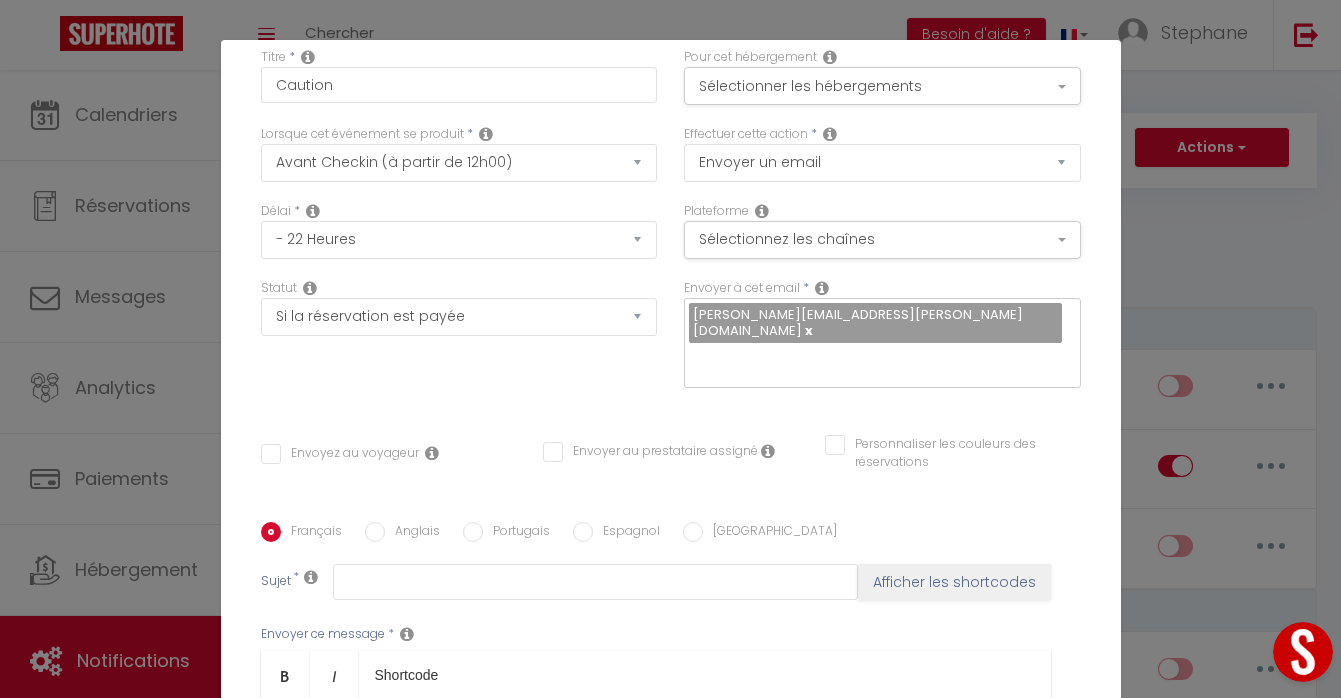 click on "Statut     Aucun   Si la réservation est payée   Si réservation non payée   Si la caution a été prise   Si caution non payée" at bounding box center [458, 343] 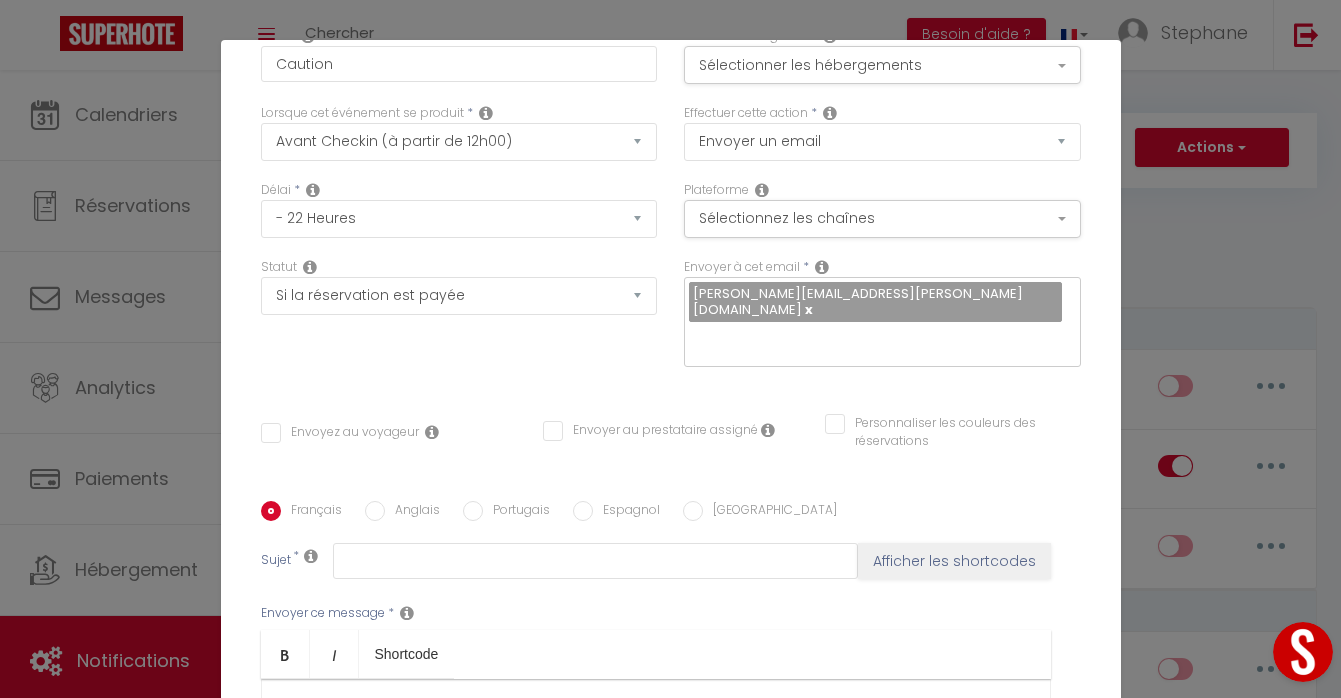 click on "Envoyez au voyageur" at bounding box center [340, 433] 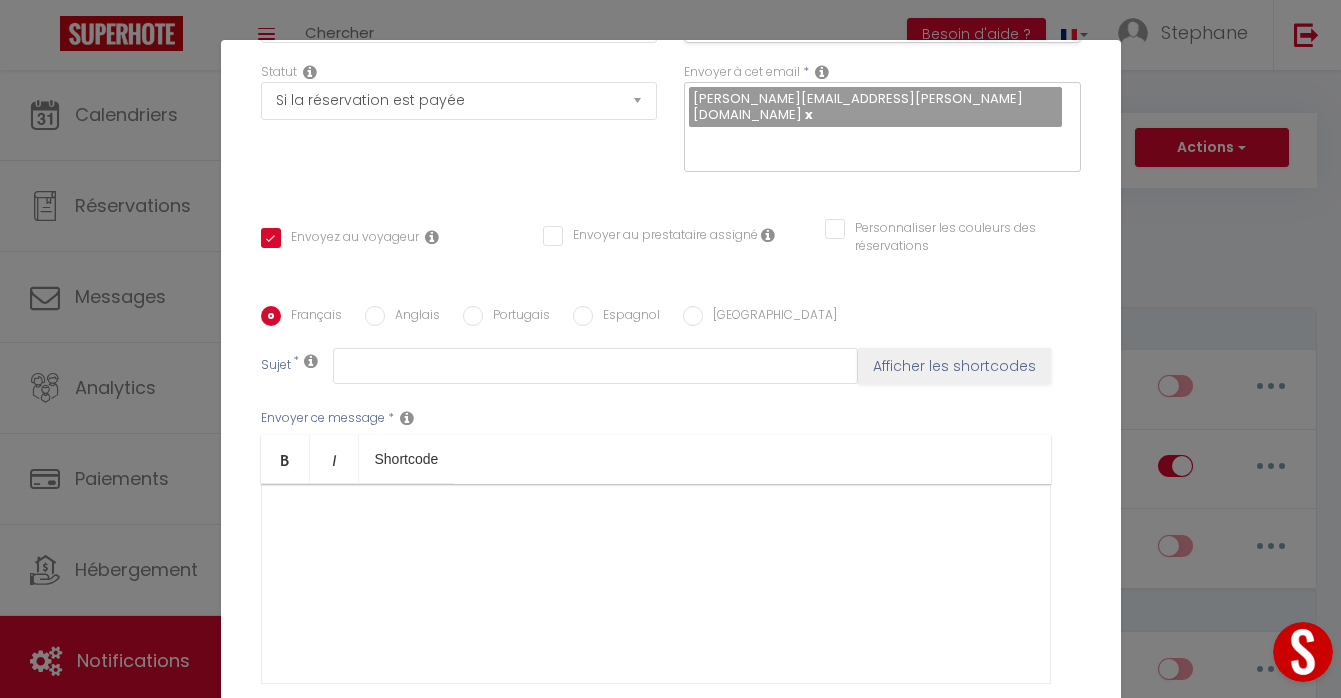 scroll, scrollTop: 326, scrollLeft: 0, axis: vertical 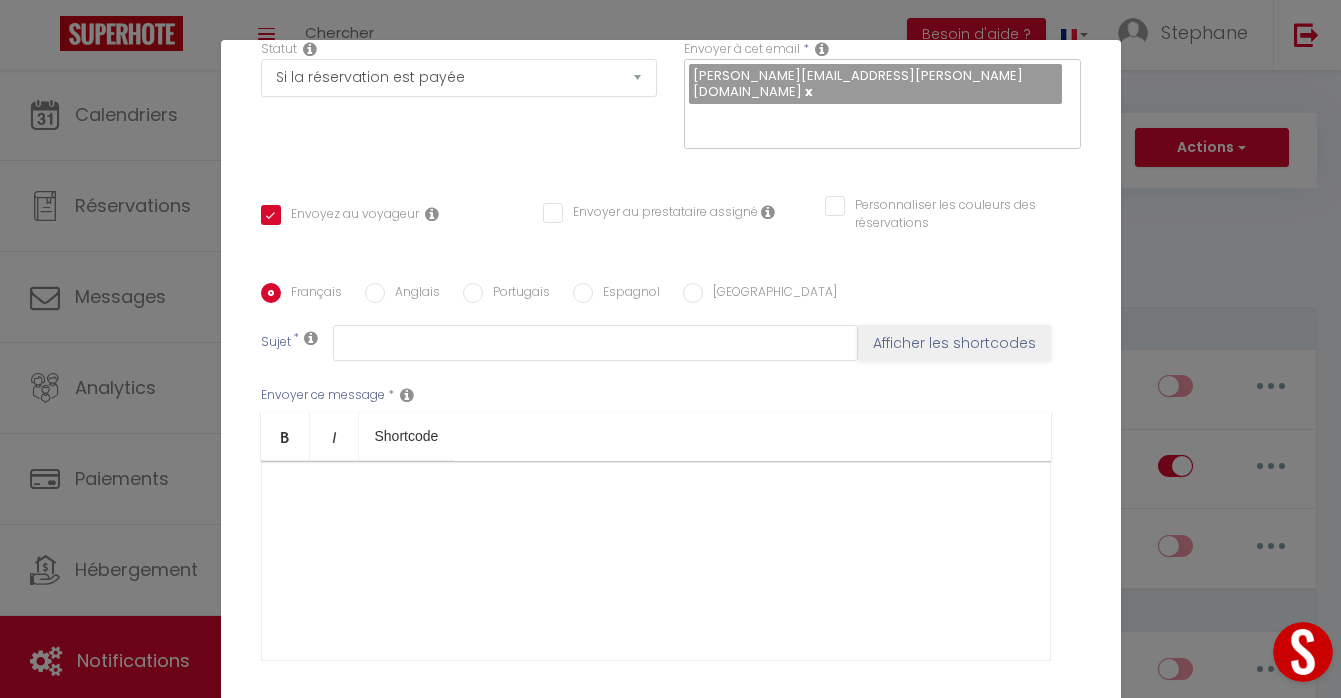 click on "Français     Anglais     Portugais     Espagnol     Italien   Sujet   *       Afficher les shortcodes   Envoyer ce message   *     Bold Italic Shortcode Rich text editor   Envoyer ce message   *     Afficher les shortcodes" at bounding box center (671, 484) 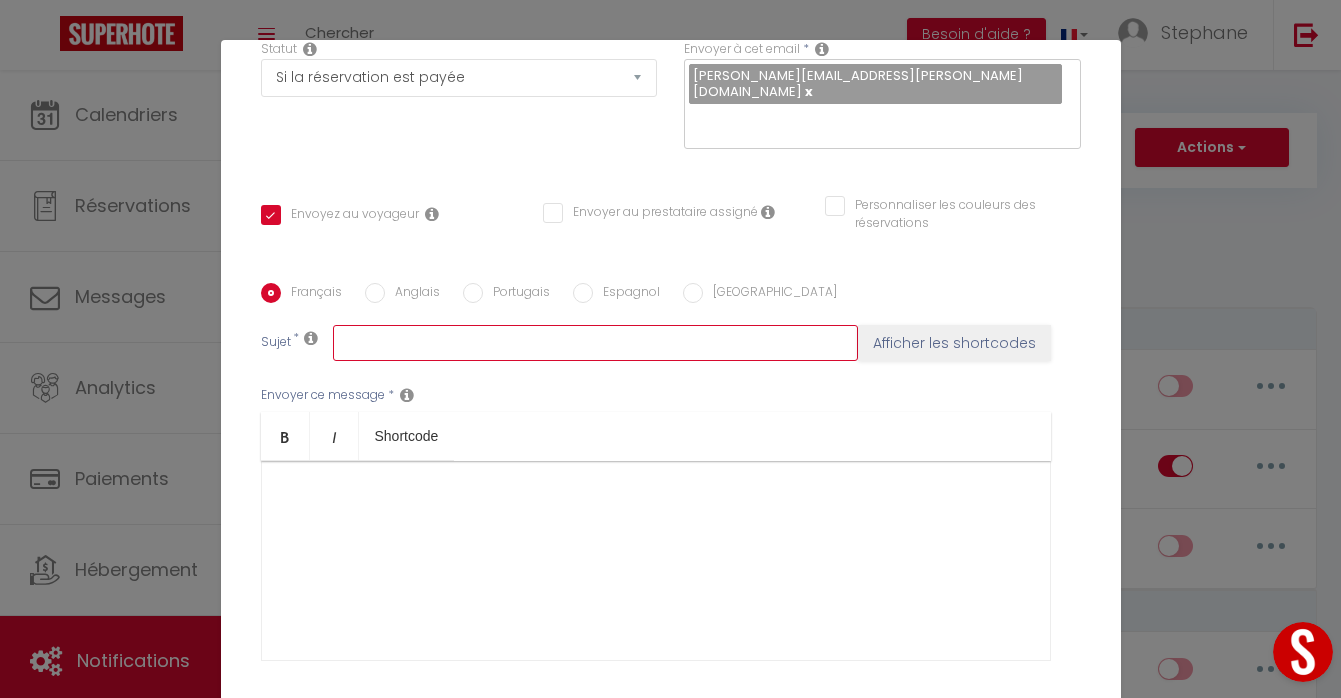 click at bounding box center [595, 343] 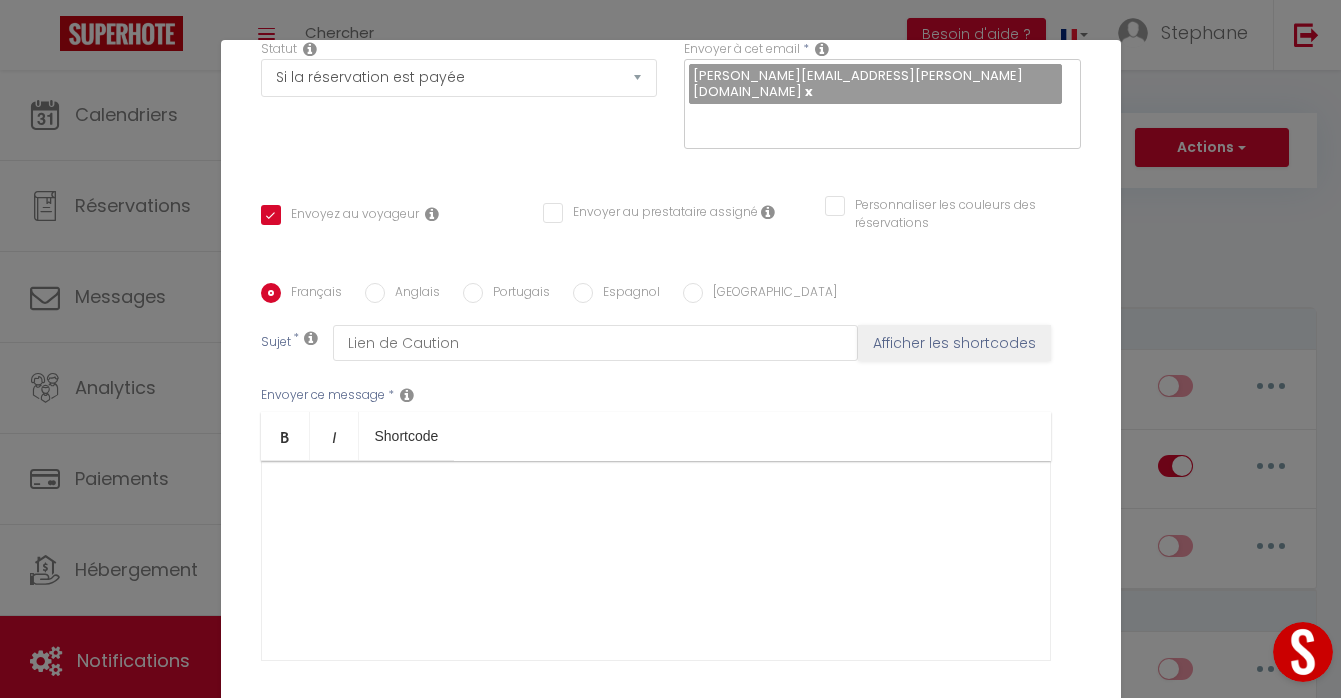 click at bounding box center [656, 561] 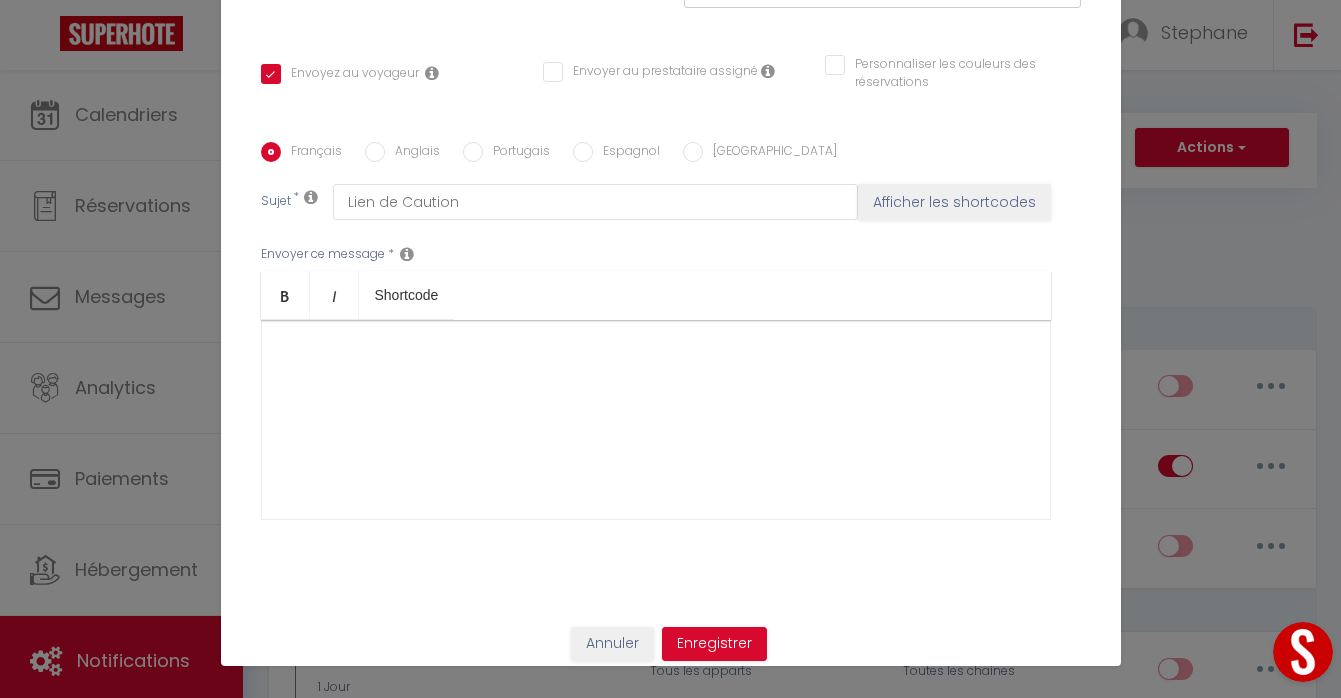 scroll, scrollTop: 77, scrollLeft: 0, axis: vertical 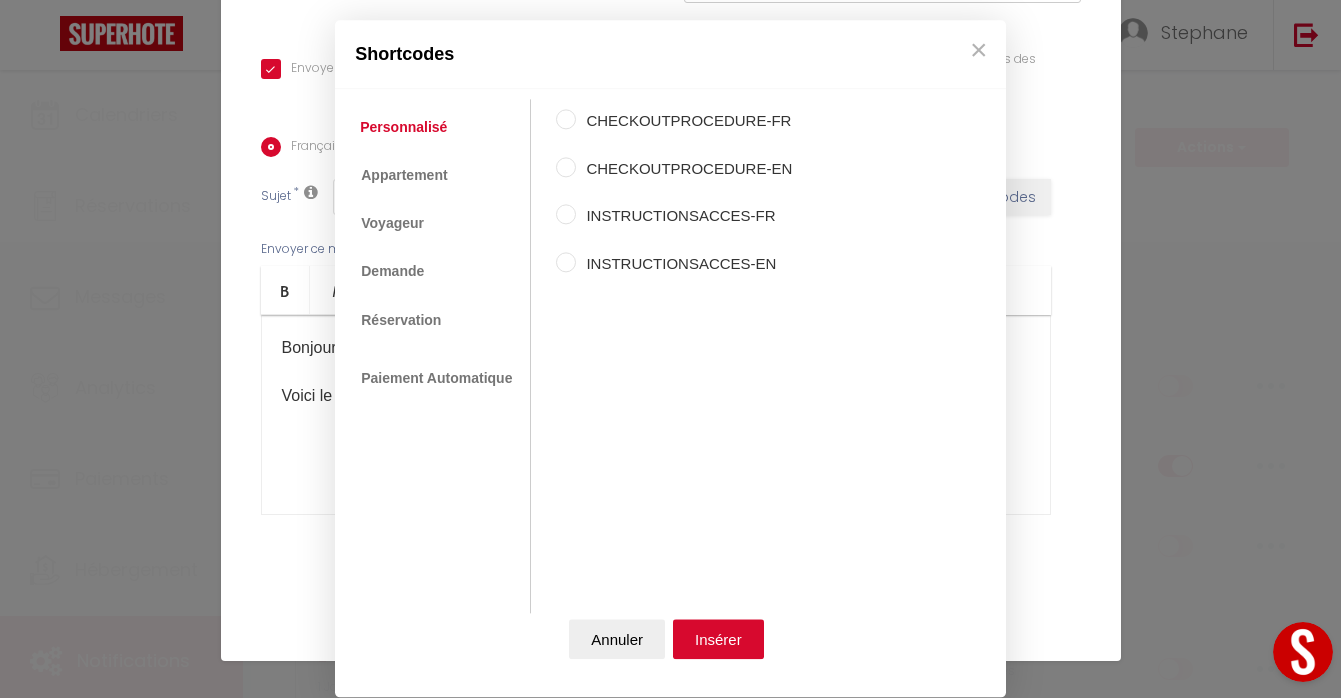 click on "Coaching SuperHote ce soir à 18h00, pour participer:  https://us02web.zoom.us/j/4667554618?pwd=QUhUTnBqenhNTG1HazhBOFJXWjRYUT09   ×     Toggle navigation       Toggle Search     Toggle menubar     Chercher   BUTTON
Besoin d'aide ?
Stephane   Paramètres        Équipe     Résultat de la recherche   Aucun résultat     Calendriers     Réservations     Messages     Analytics      Paiements     Hébergement     Notifications                 Résultat de la recherche   Id   Appart   Voyageur    Checkin   Checkout   Nuits   Pers.   Plateforme   Statut     Résultat de la recherche   Aucun résultat          Notifications
Actions
Nouvelle Notification    Exporter    Importer    Tous les apparts    L07 L08 L09
Actions
Nouveau shortcode personnalisé    Notifications   SHORTCODES PERSONNALISÉS             0 - Demande Confirmation et Contact" at bounding box center [670, 1818] 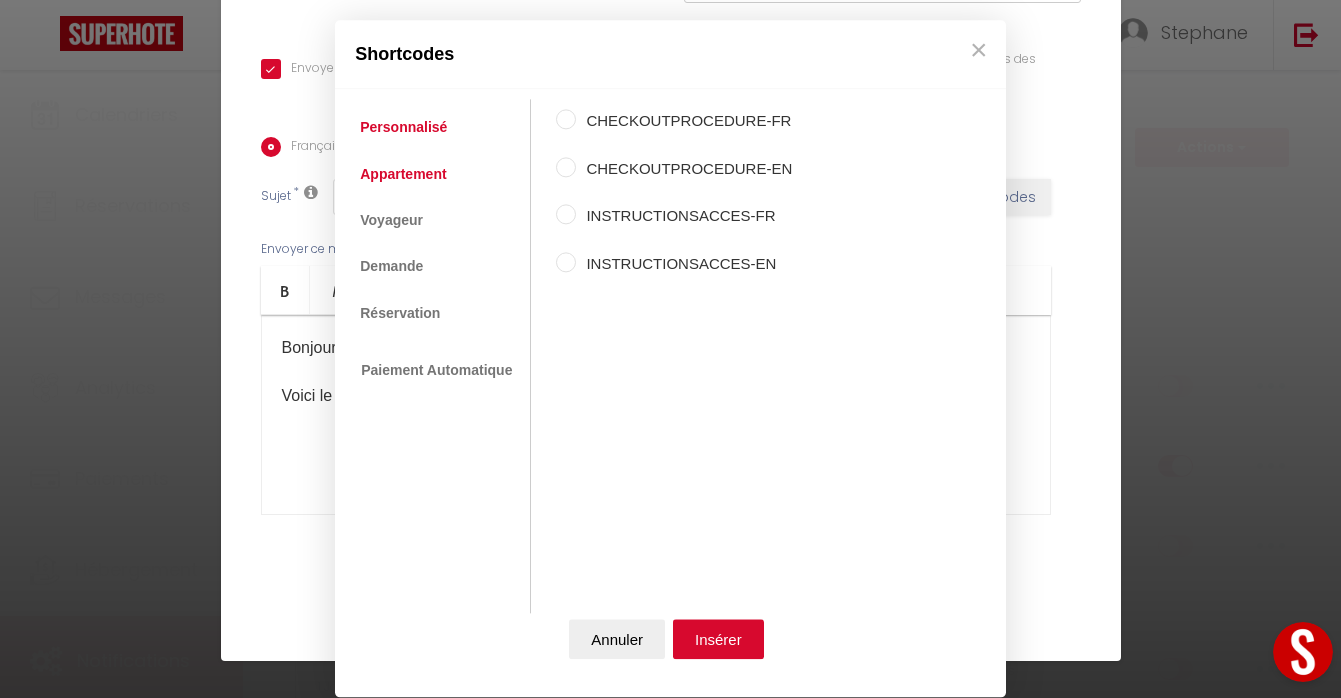 click on "Appartement" at bounding box center (403, 174) 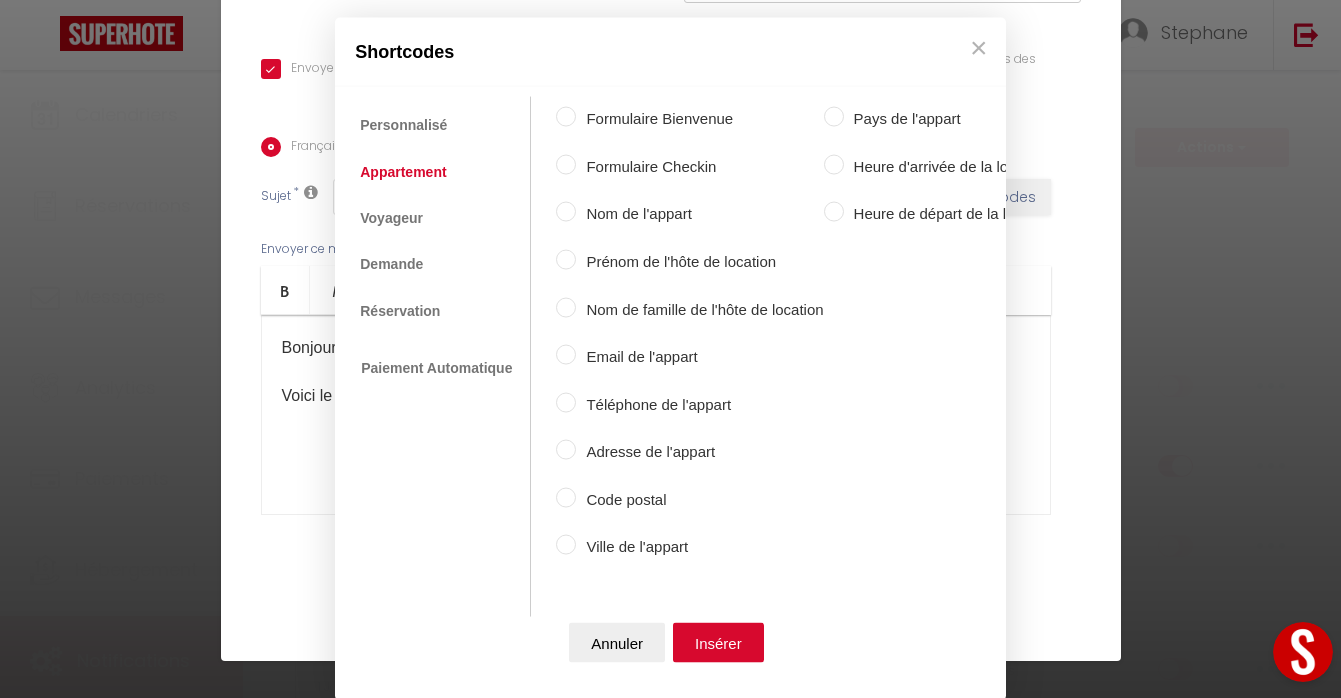 click on "Nom de l'appart" at bounding box center (566, 212) 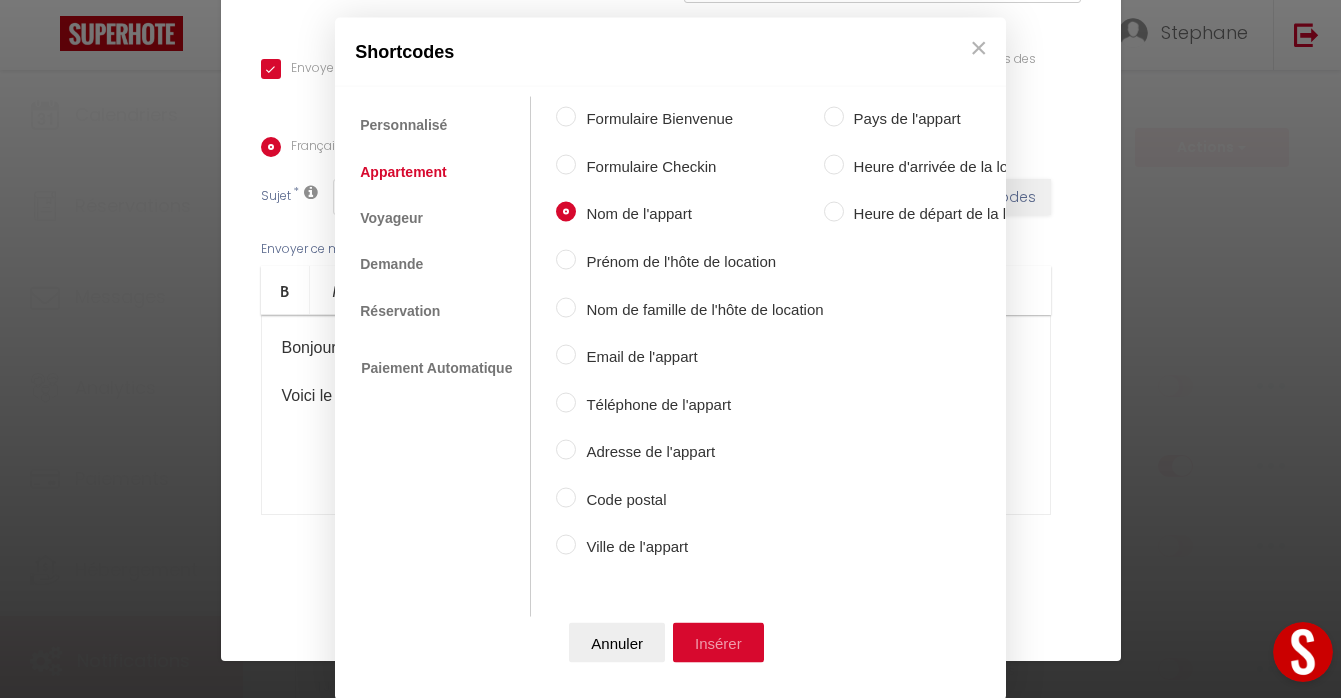 click on "Insérer" at bounding box center (718, 642) 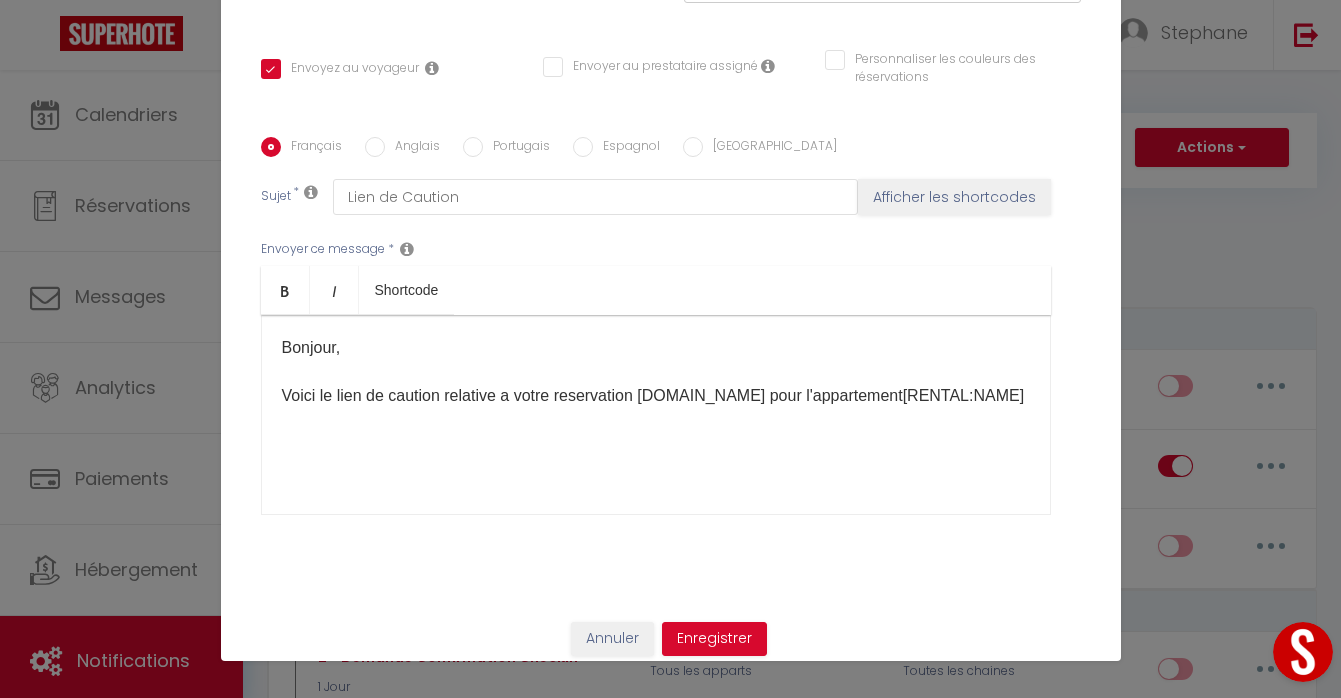 click on "Bonjour, Voici le lien de caution relative a votre reservation Booking.com pour l'appartement  [RENTAL:NAME] ​" at bounding box center (656, 372) 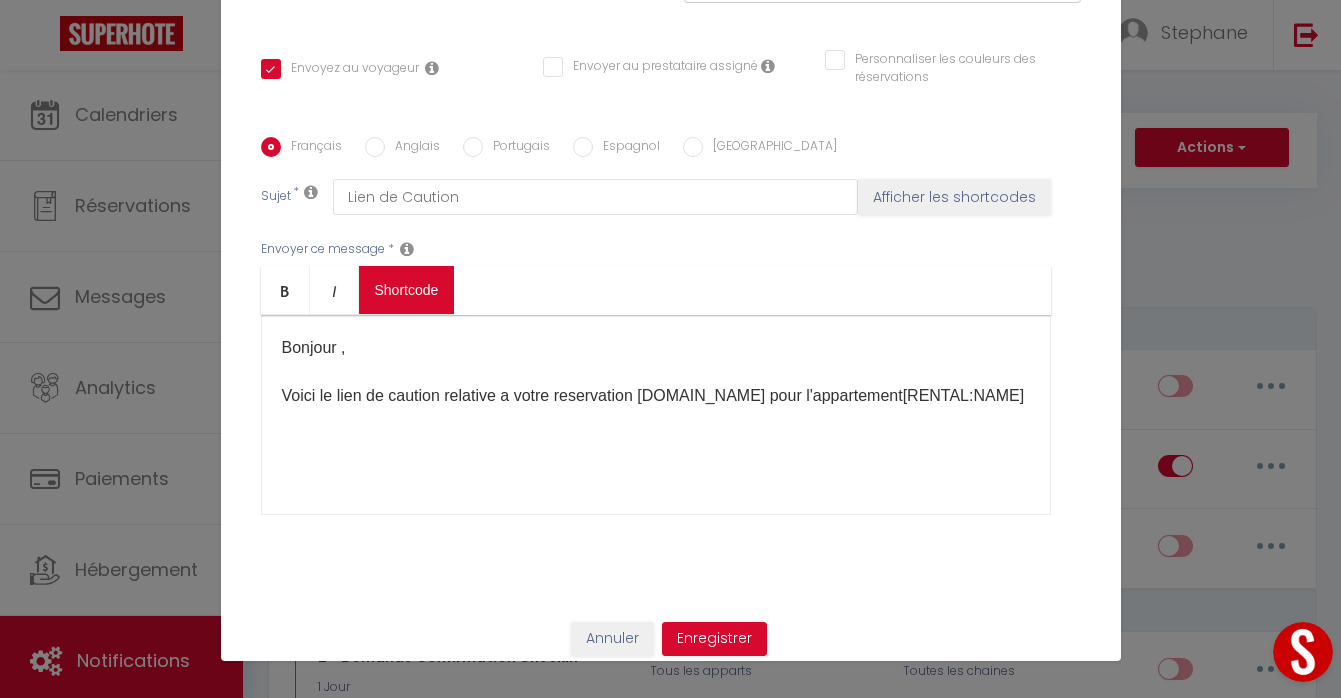 click on "Coaching SuperHote ce soir à 18h00, pour participer:  https://us02web.zoom.us/j/4667554618?pwd=QUhUTnBqenhNTG1HazhBOFJXWjRYUT09   ×     Toggle navigation       Toggle Search     Toggle menubar     Chercher   BUTTON
Besoin d'aide ?
Stephane   Paramètres        Équipe     Résultat de la recherche   Aucun résultat     Calendriers     Réservations     Messages     Analytics      Paiements     Hébergement     Notifications                 Résultat de la recherche   Id   Appart   Voyageur    Checkin   Checkout   Nuits   Pers.   Plateforme   Statut     Résultat de la recherche   Aucun résultat          Notifications
Actions
Nouvelle Notification    Exporter    Importer    Tous les apparts    L07 L08 L09
Actions
Nouveau shortcode personnalisé    Notifications   SHORTCODES PERSONNALISÉS             0 - Demande Confirmation et Contact" at bounding box center [670, 1818] 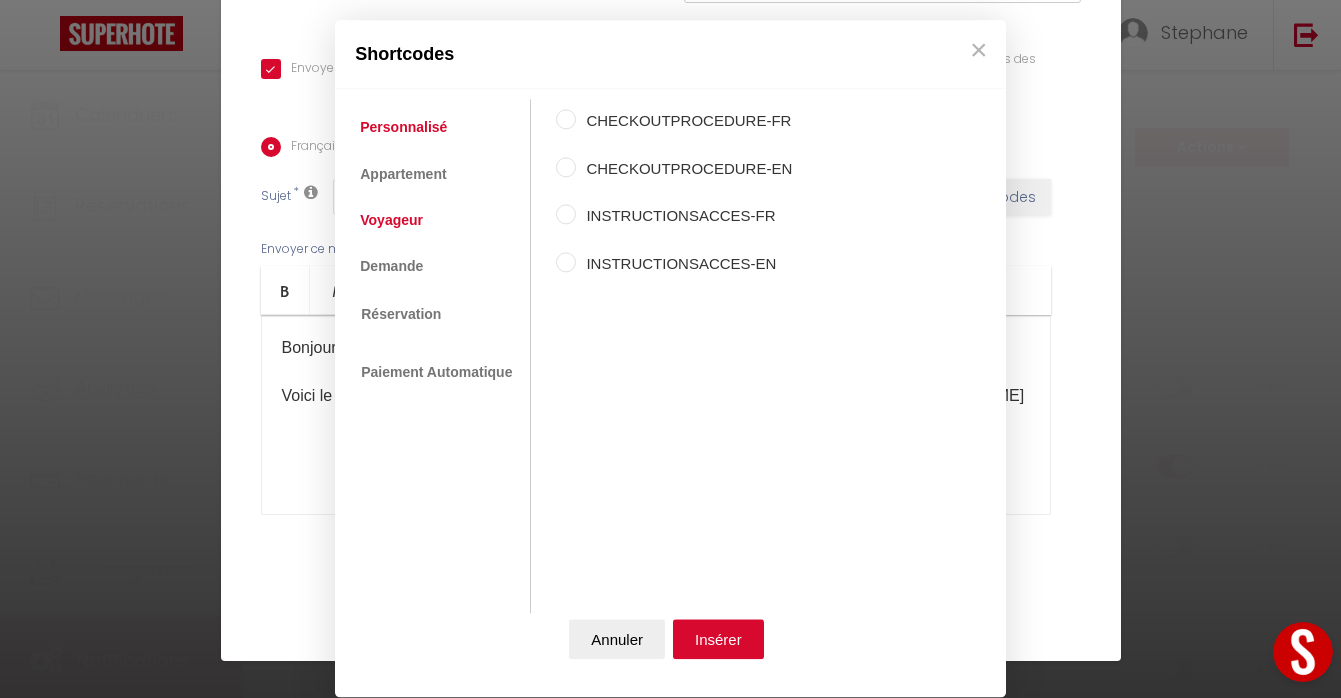 click on "Voyageur" at bounding box center (391, 220) 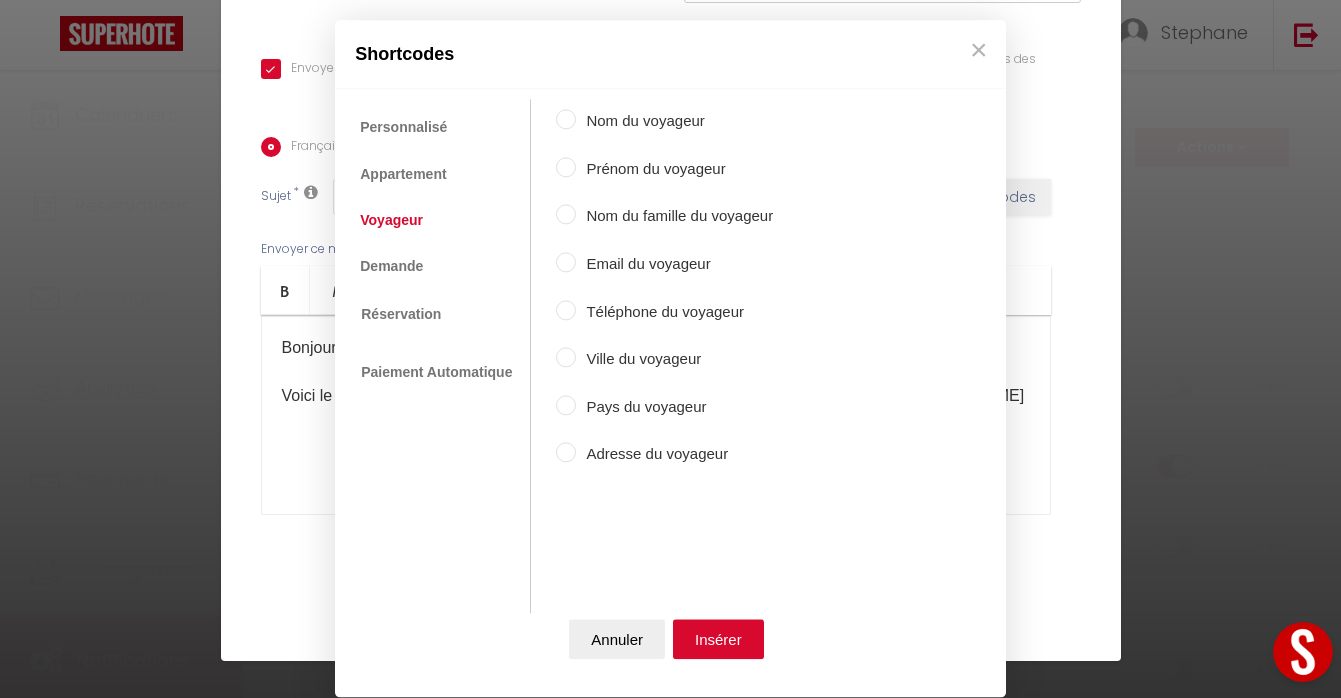 click on "Prénom du voyageur" at bounding box center (566, 167) 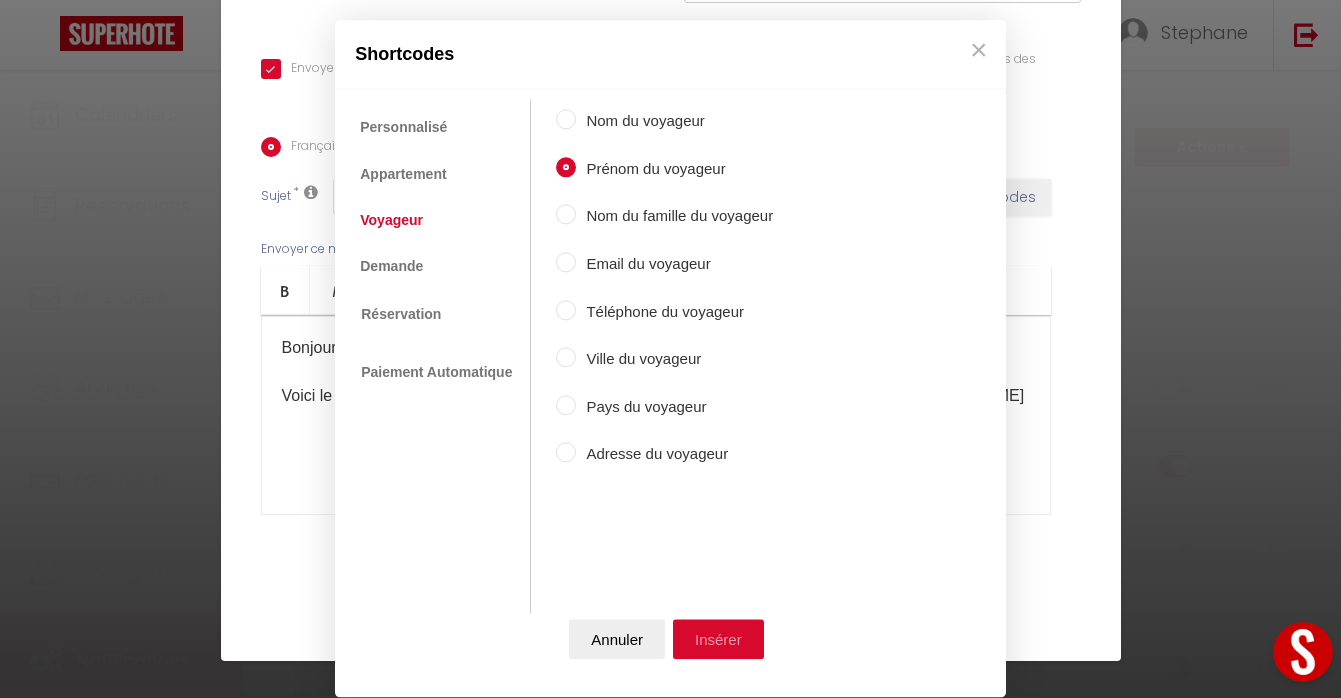 click on "Insérer" at bounding box center [718, 640] 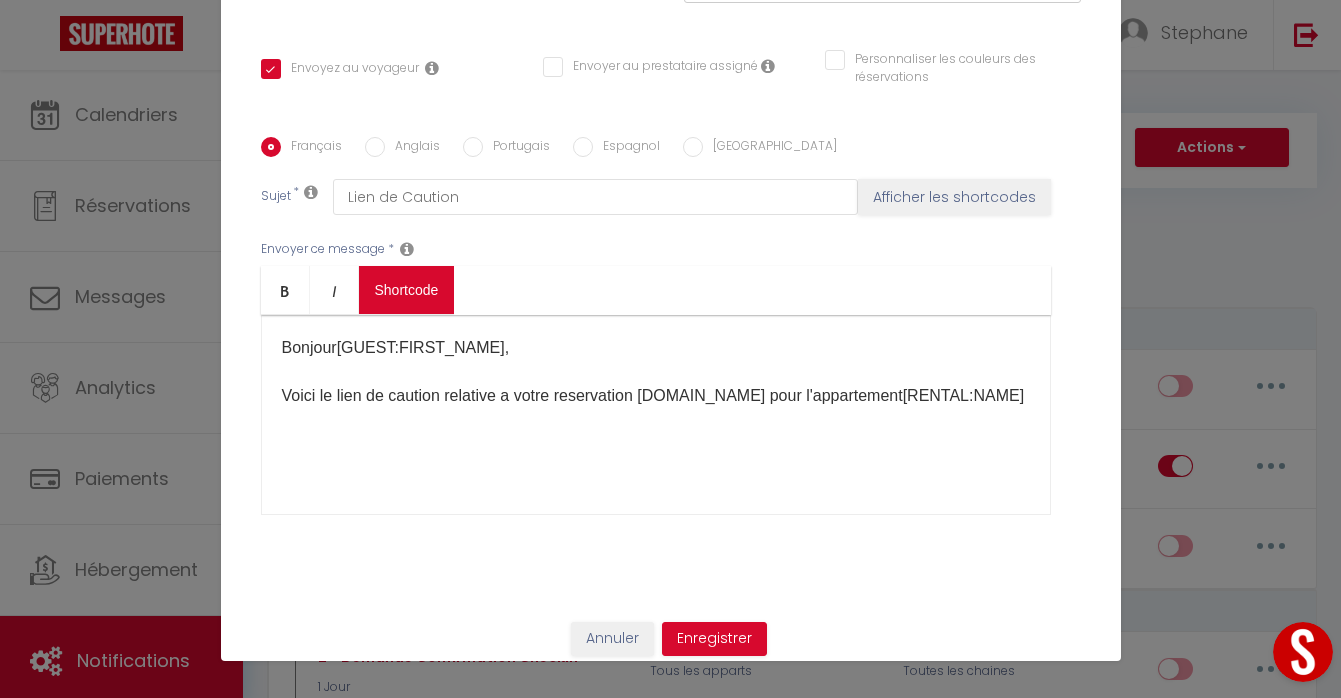 click on "Coaching SuperHote ce soir à 18h00, pour participer:  https://us02web.zoom.us/j/4667554618?pwd=QUhUTnBqenhNTG1HazhBOFJXWjRYUT09   ×     Toggle navigation       Toggle Search     Toggle menubar     Chercher   BUTTON
Besoin d'aide ?
Stephane   Paramètres        Équipe     Résultat de la recherche   Aucun résultat     Calendriers     Réservations     Messages     Analytics      Paiements     Hébergement     Notifications                 Résultat de la recherche   Id   Appart   Voyageur    Checkin   Checkout   Nuits   Pers.   Plateforme   Statut     Résultat de la recherche   Aucun résultat          Notifications
Actions
Nouvelle Notification    Exporter    Importer    Tous les apparts    L07 L08 L09
Actions
Nouveau shortcode personnalisé    Notifications   SHORTCODES PERSONNALISÉS             0 - Demande Confirmation et Contact" at bounding box center (670, 1818) 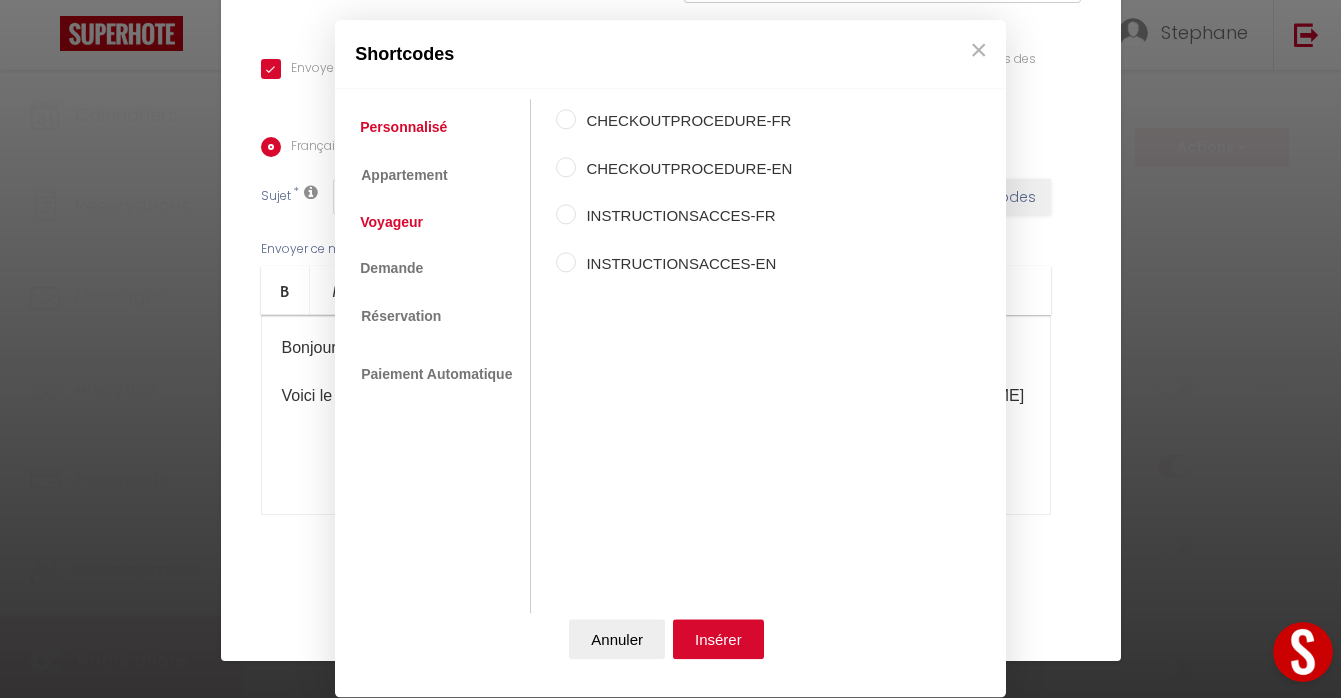 click on "Voyageur" at bounding box center (391, 222) 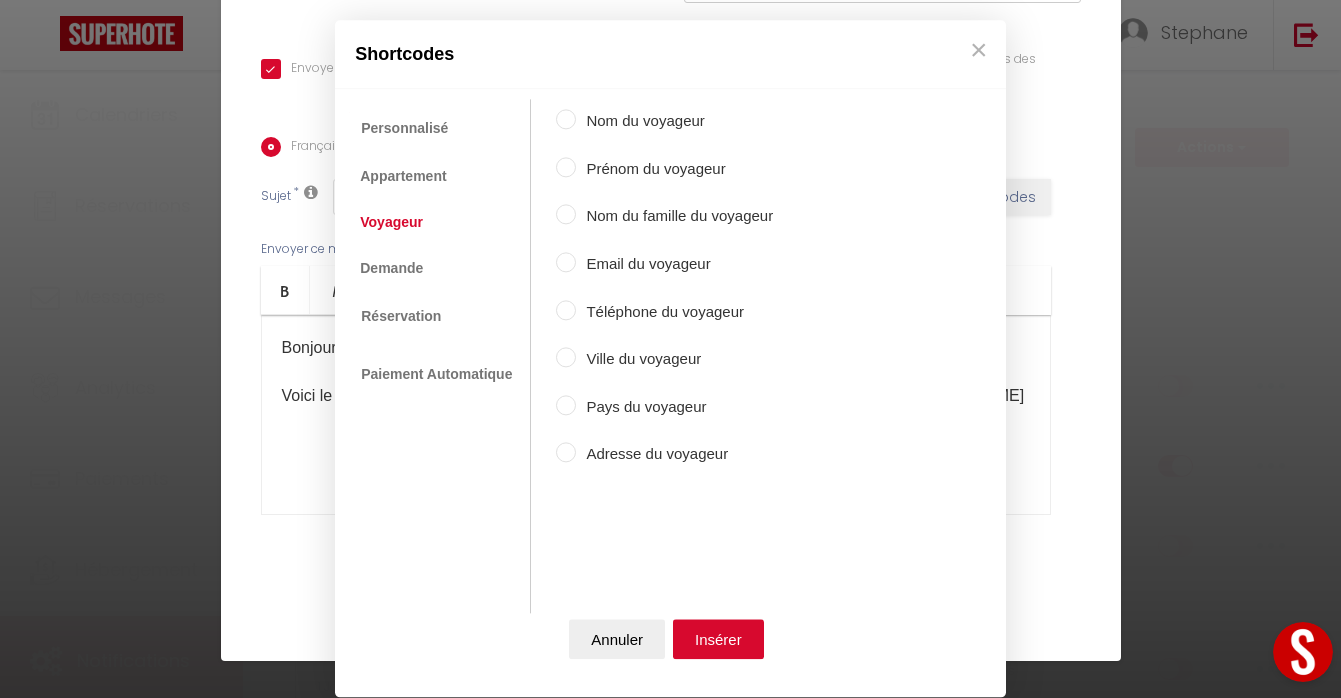 click on "Nom du voyageur" at bounding box center [566, 120] 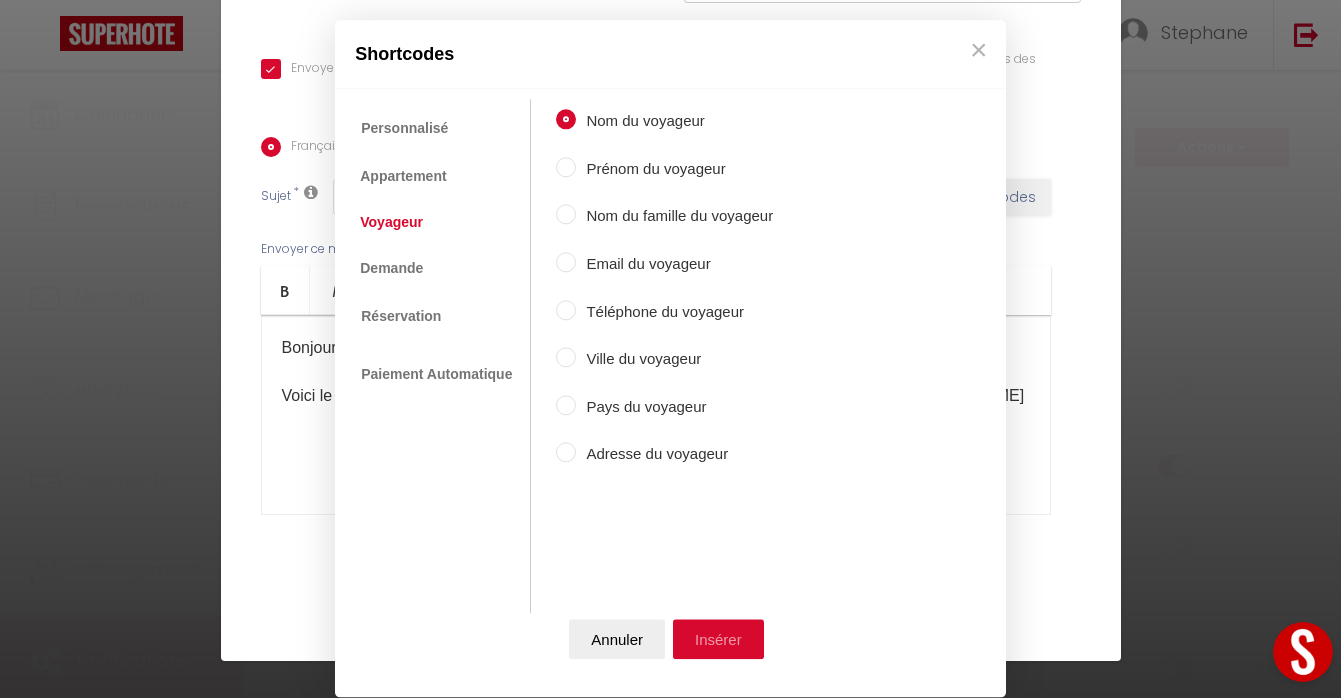 click on "Insérer" at bounding box center [718, 640] 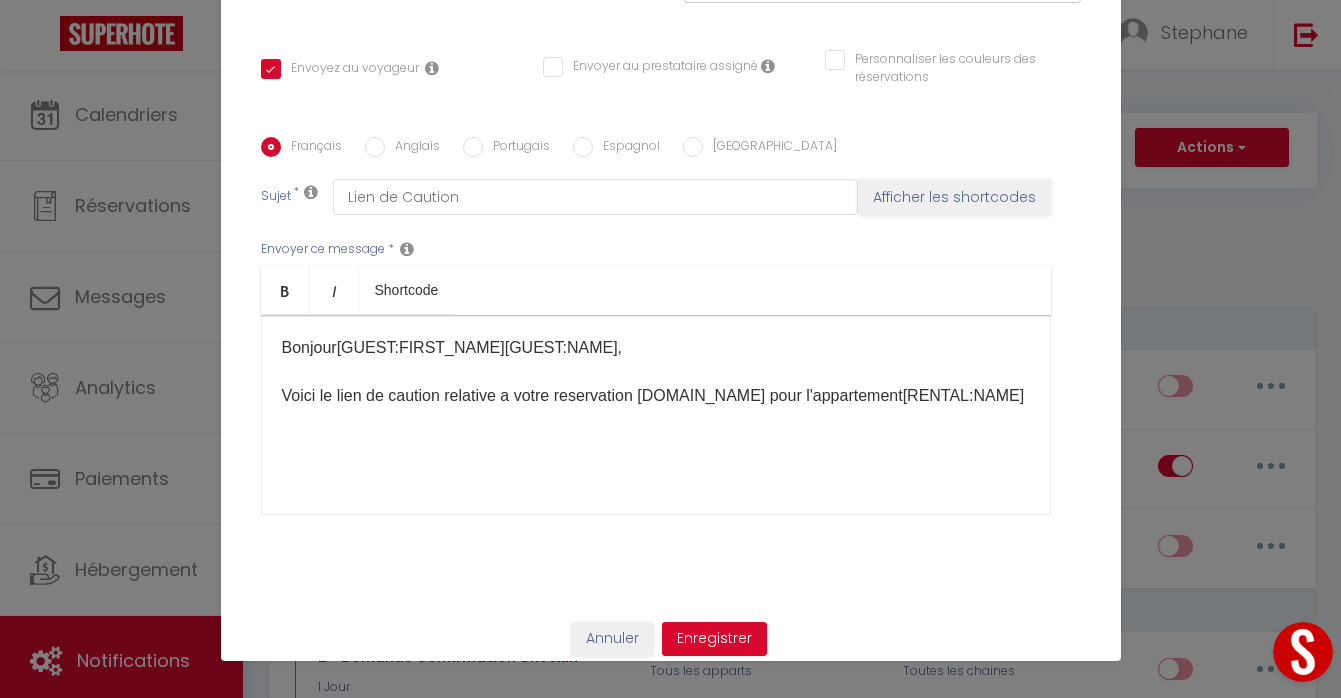 click on "Bonjour  [GUEST:FIRST_NAME] [GUEST:NAME] ​ ​ , Voici le lien de caution relative a votre reservation Booking.com pour l'appartement  [RENTAL:NAME] ​" at bounding box center [656, 372] 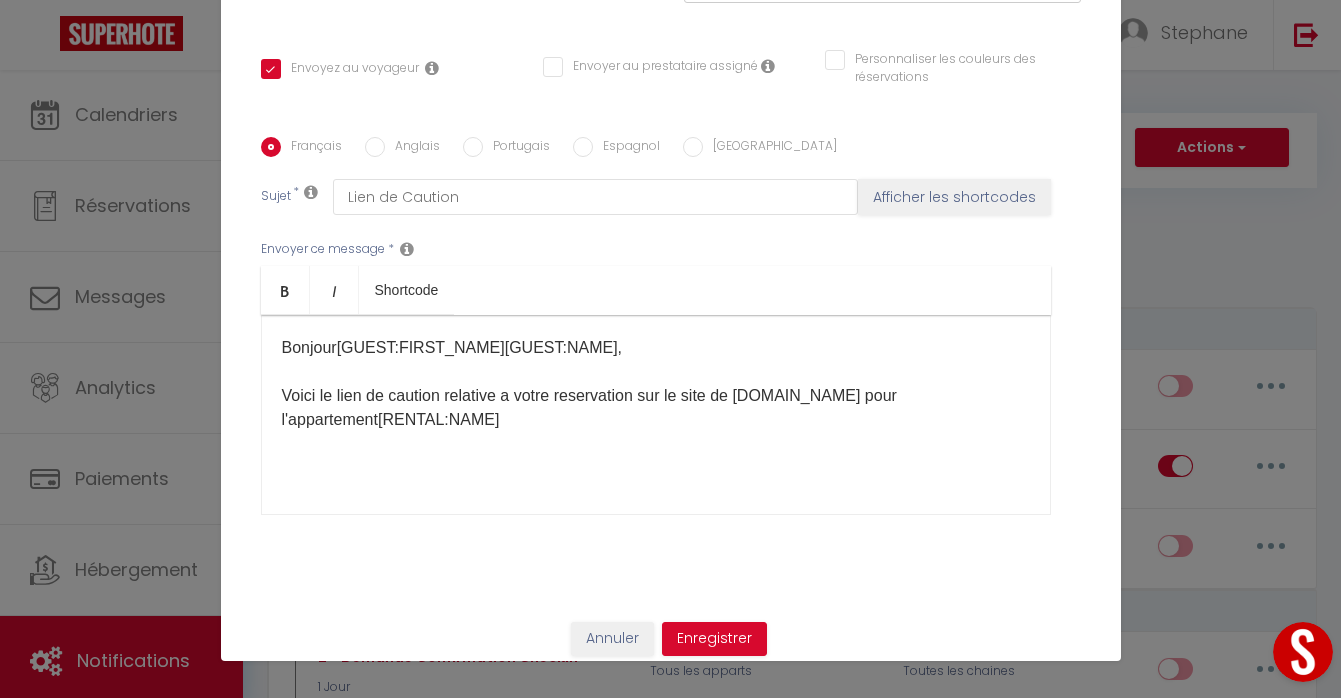 click on "Bonjour  [GUEST:FIRST_NAME] [GUEST:NAME] ​ ​ , Voici le lien de caution relative a votre reservation sur le site de Booking.com pour l'appartement  [RENTAL:NAME] ​" at bounding box center (656, 384) 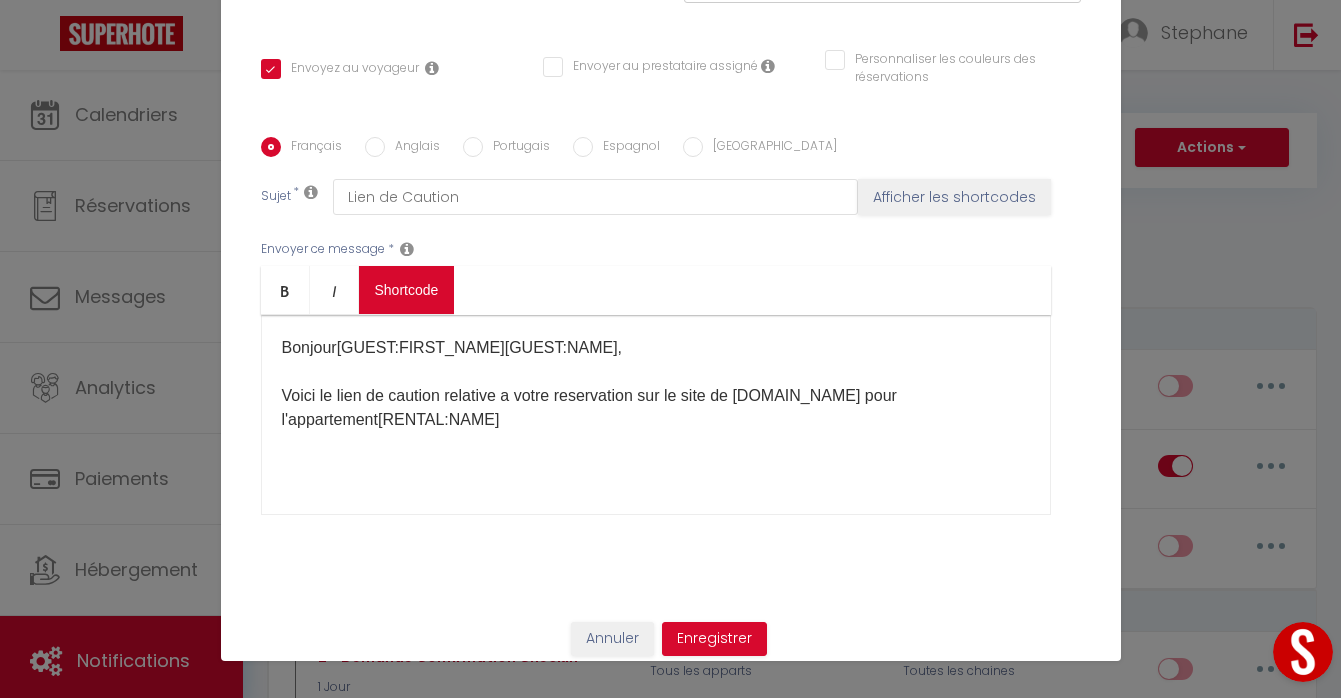 click on "Coaching SuperHote ce soir à 18h00, pour participer:  https://us02web.zoom.us/j/4667554618?pwd=QUhUTnBqenhNTG1HazhBOFJXWjRYUT09   ×     Toggle navigation       Toggle Search     Toggle menubar     Chercher   BUTTON
Besoin d'aide ?
Stephane   Paramètres        Équipe     Résultat de la recherche   Aucun résultat     Calendriers     Réservations     Messages     Analytics      Paiements     Hébergement     Notifications                 Résultat de la recherche   Id   Appart   Voyageur    Checkin   Checkout   Nuits   Pers.   Plateforme   Statut     Résultat de la recherche   Aucun résultat          Notifications
Actions
Nouvelle Notification    Exporter    Importer    Tous les apparts    L07 L08 L09
Actions
Nouveau shortcode personnalisé    Notifications   SHORTCODES PERSONNALISÉS             0 - Demande Confirmation et Contact" at bounding box center (670, 1818) 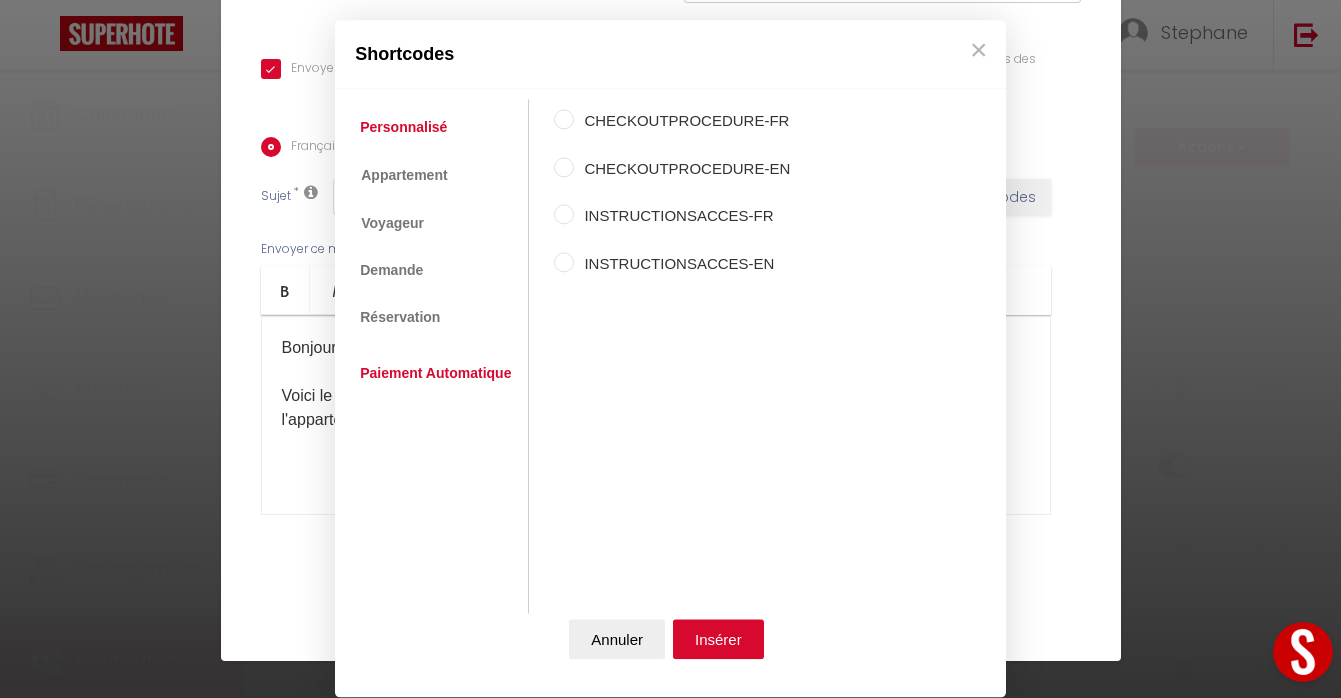 click on "Paiement Automatique" at bounding box center (435, 373) 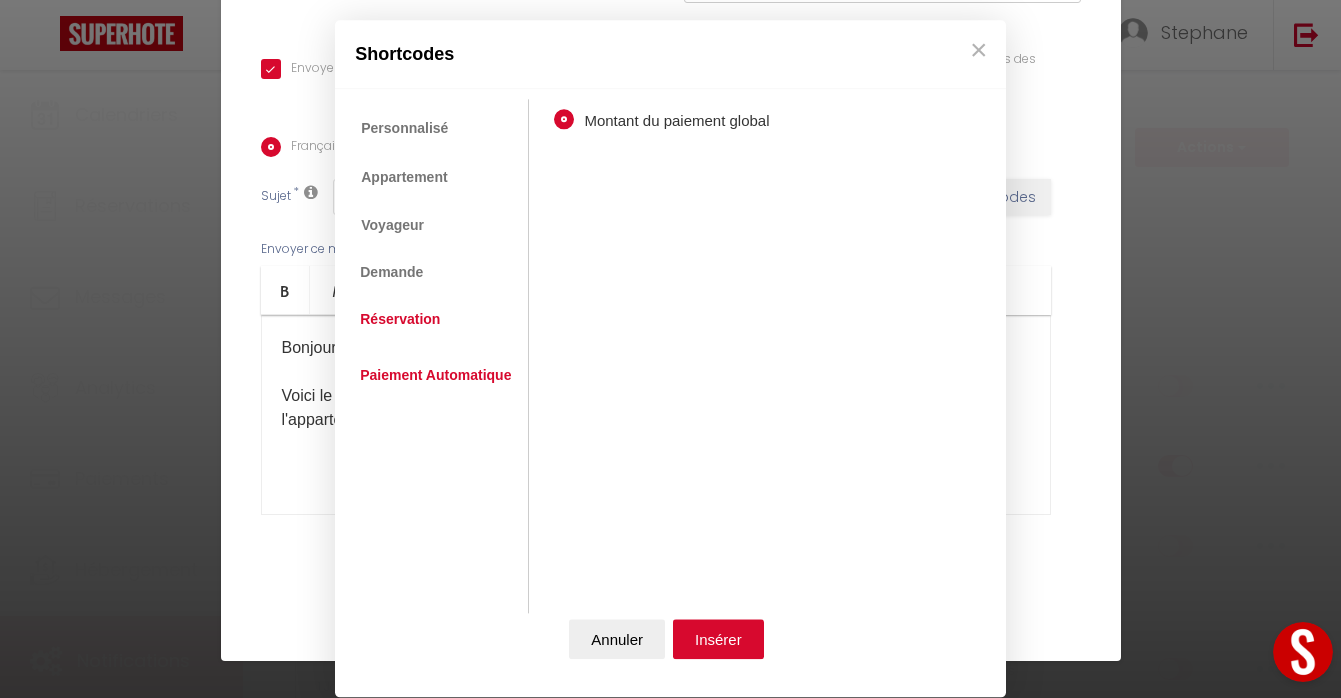 click on "Réservation" at bounding box center (400, 319) 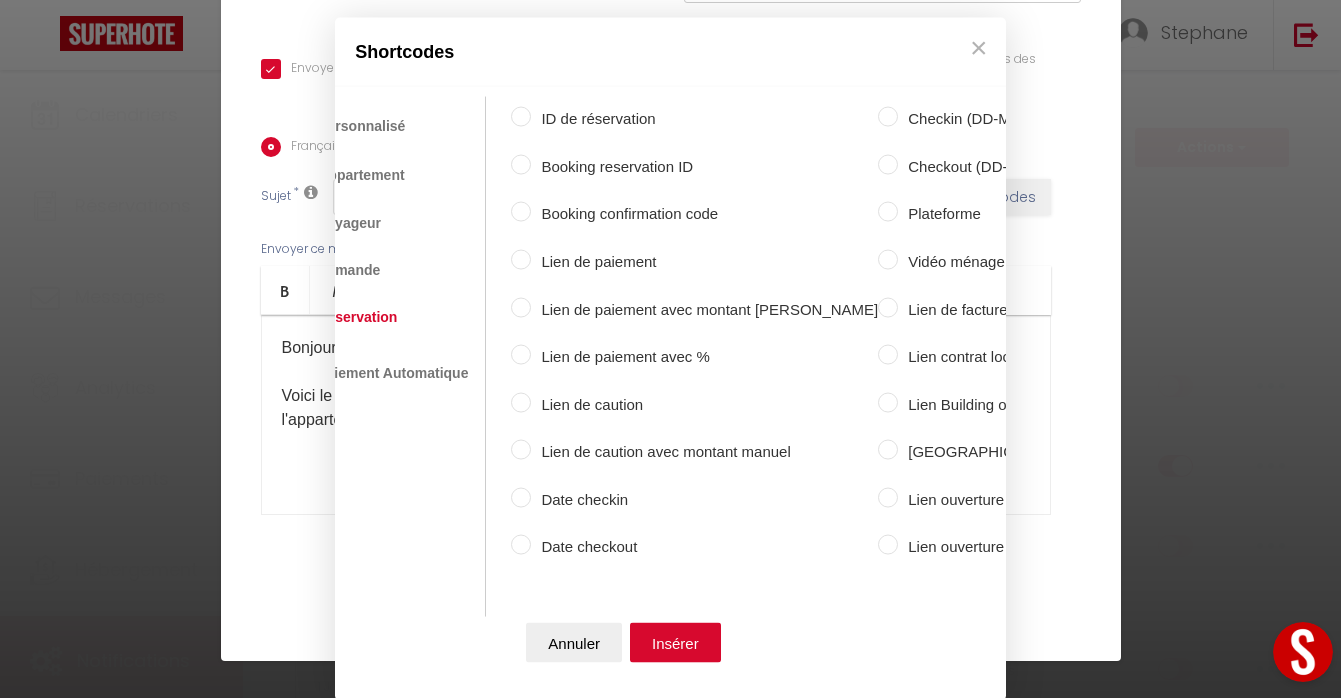 scroll, scrollTop: 0, scrollLeft: 55, axis: horizontal 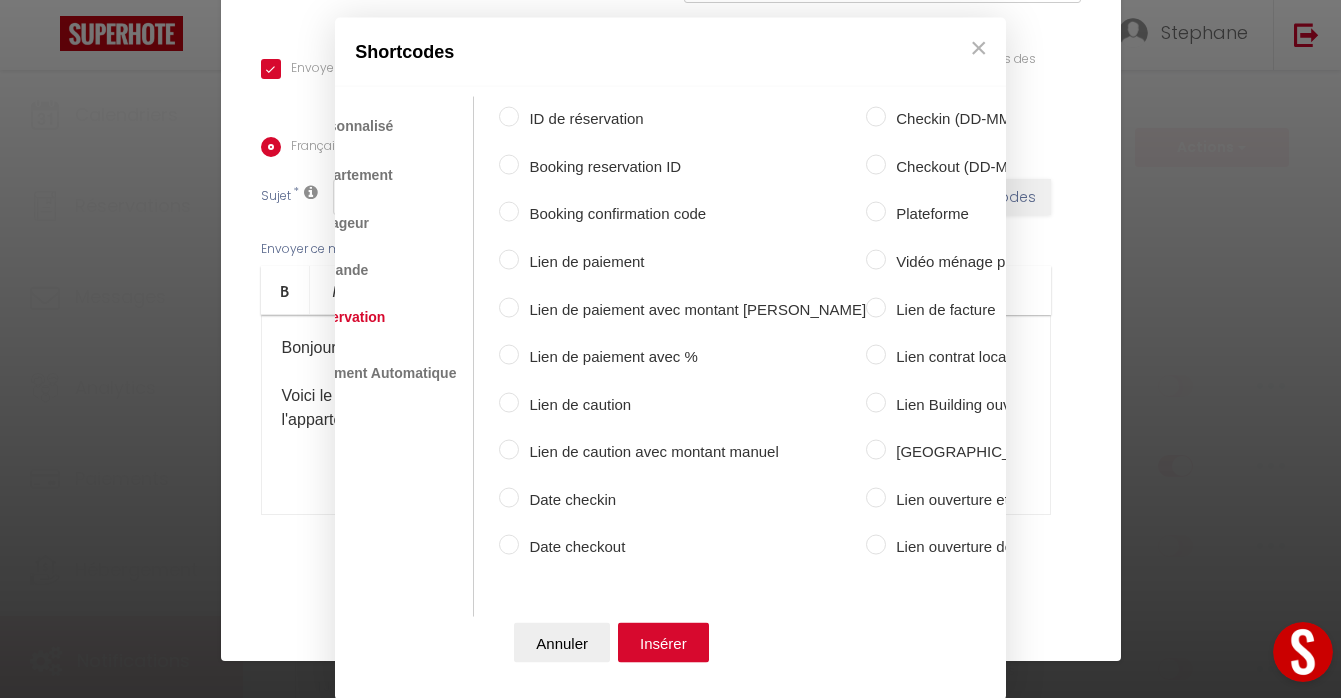 click on "Lien de caution" at bounding box center (692, 404) 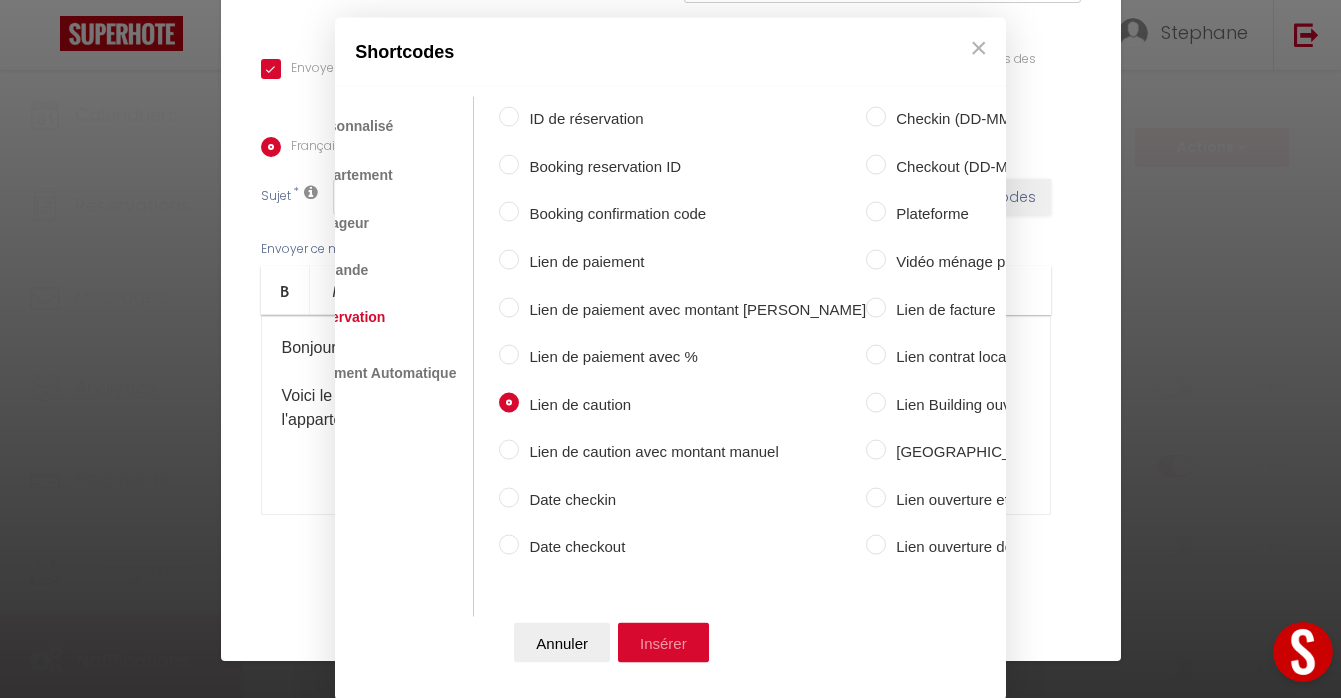 click on "Insérer" at bounding box center [663, 642] 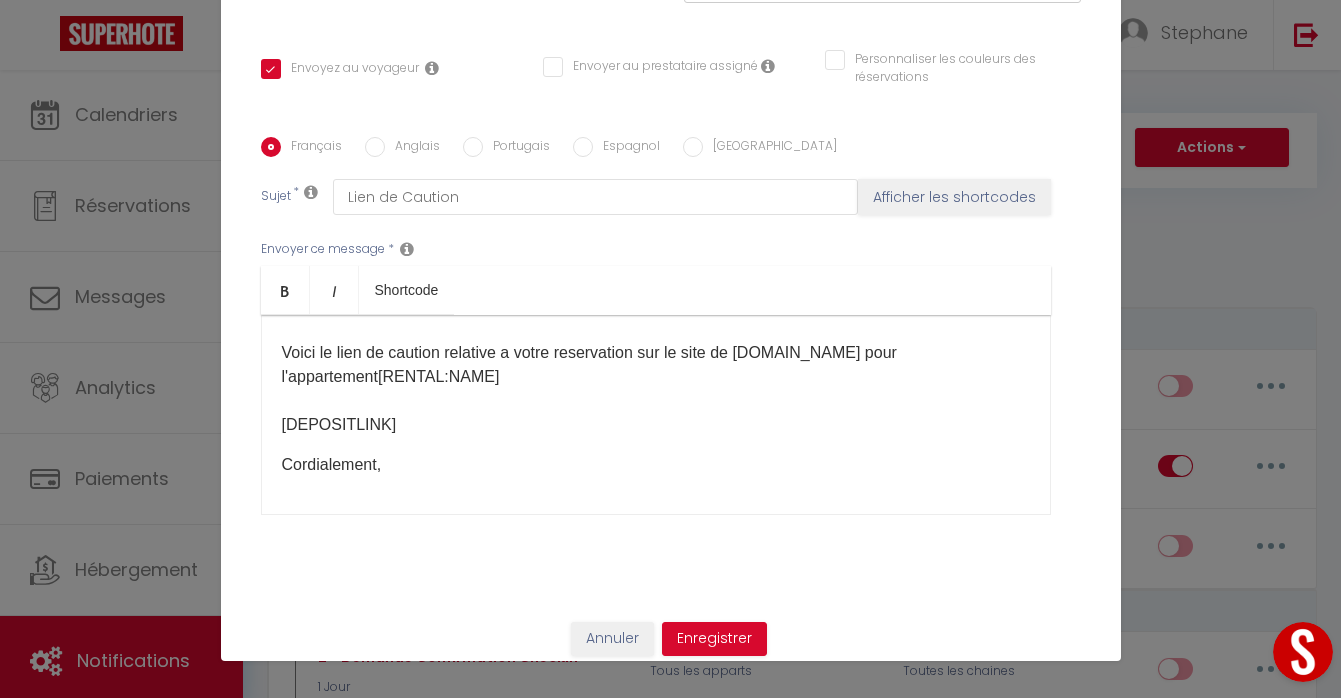 scroll, scrollTop: 51, scrollLeft: 0, axis: vertical 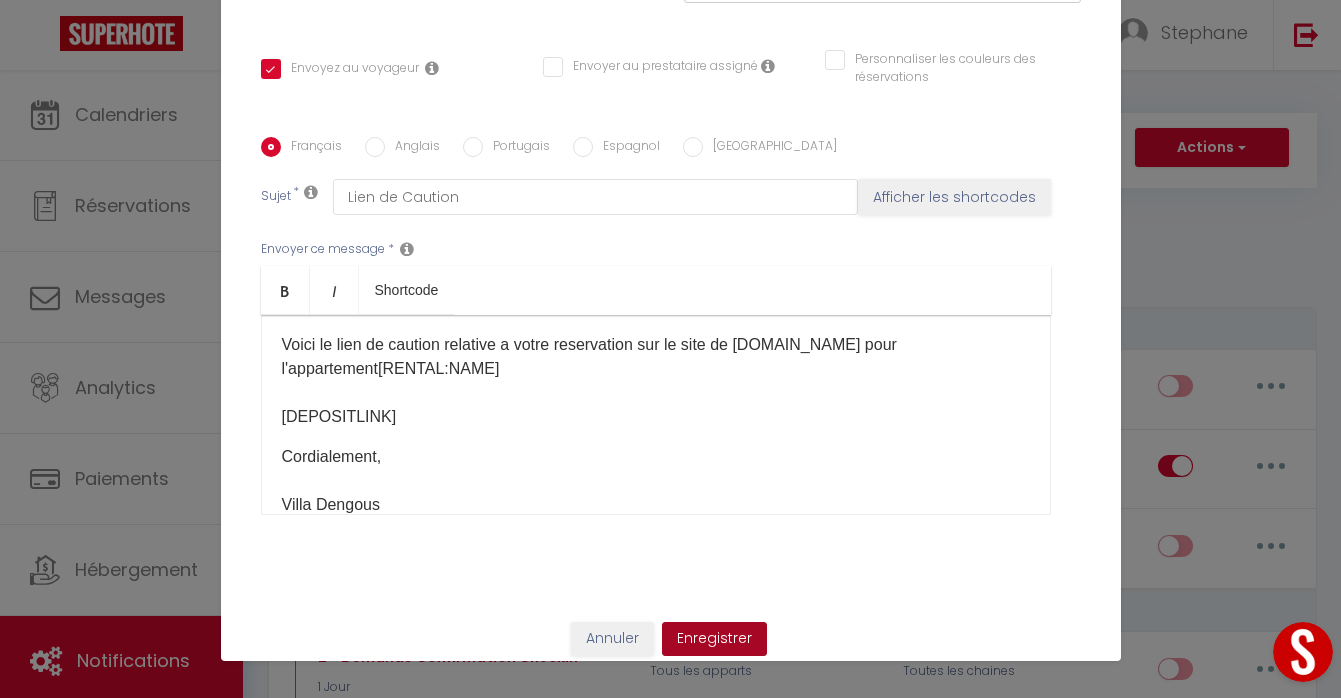 click on "Enregistrer" at bounding box center [714, 639] 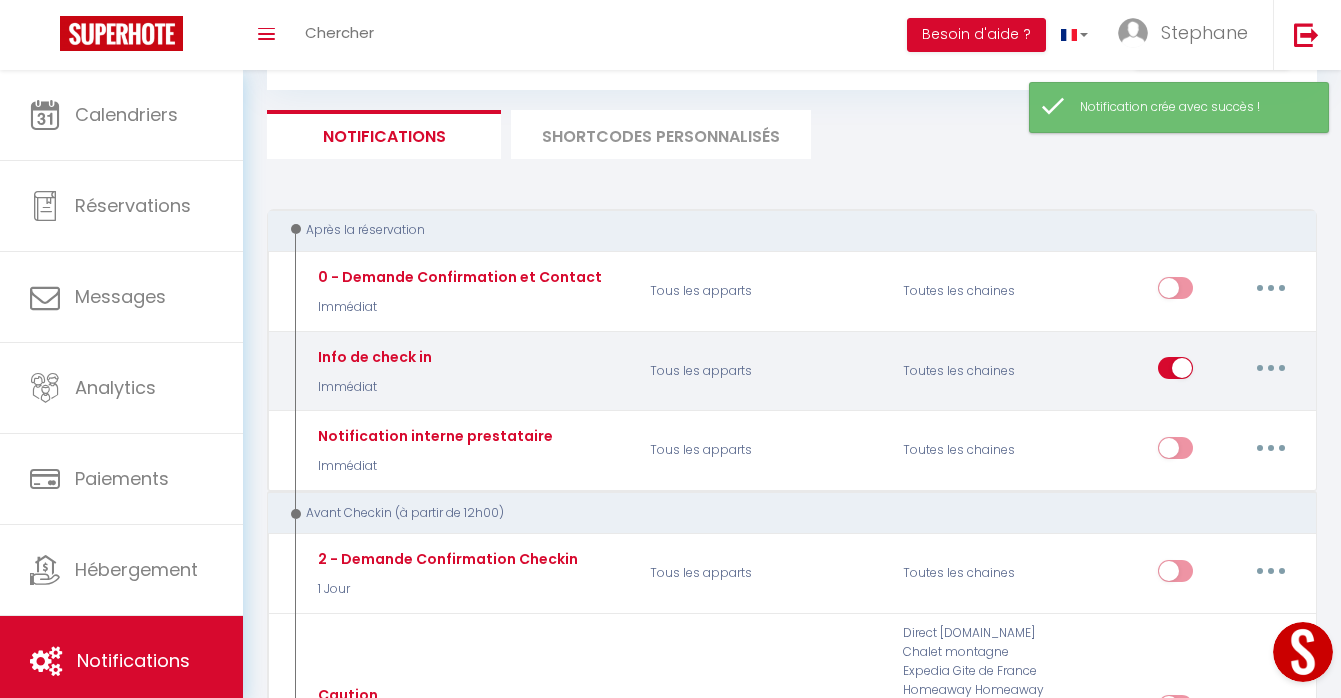 scroll, scrollTop: 136, scrollLeft: 0, axis: vertical 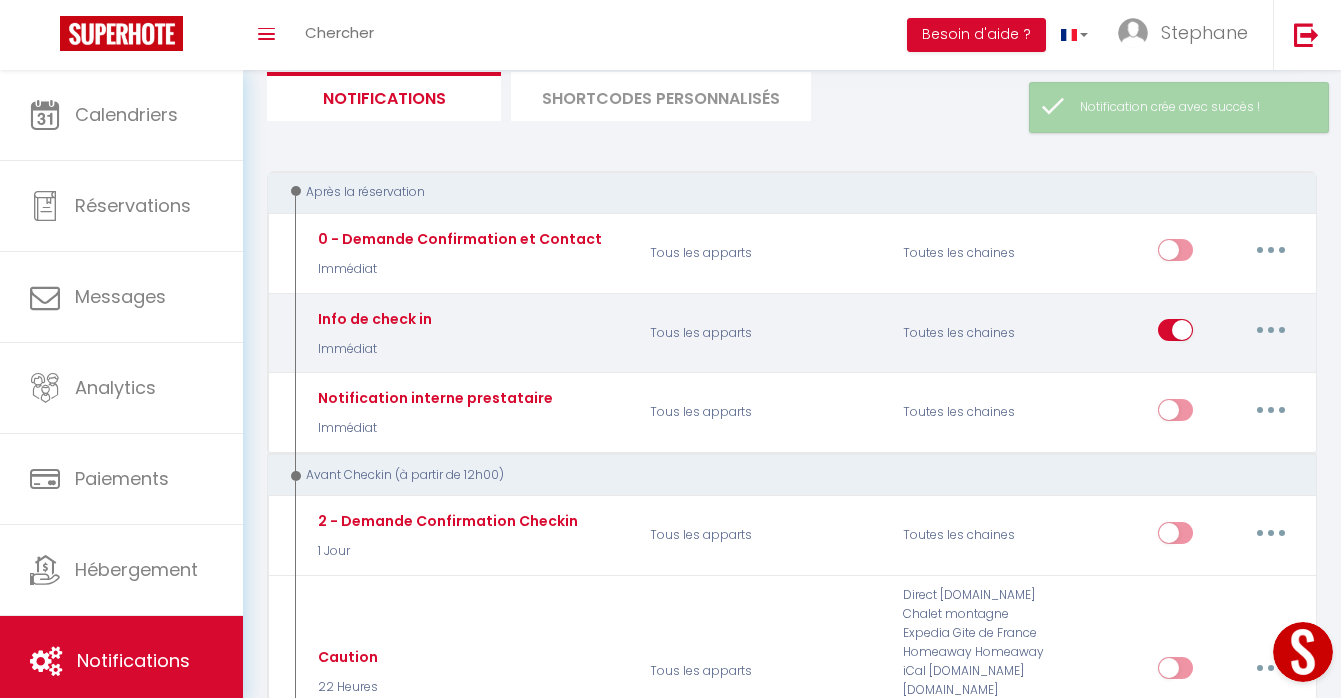 click at bounding box center (1271, 330) 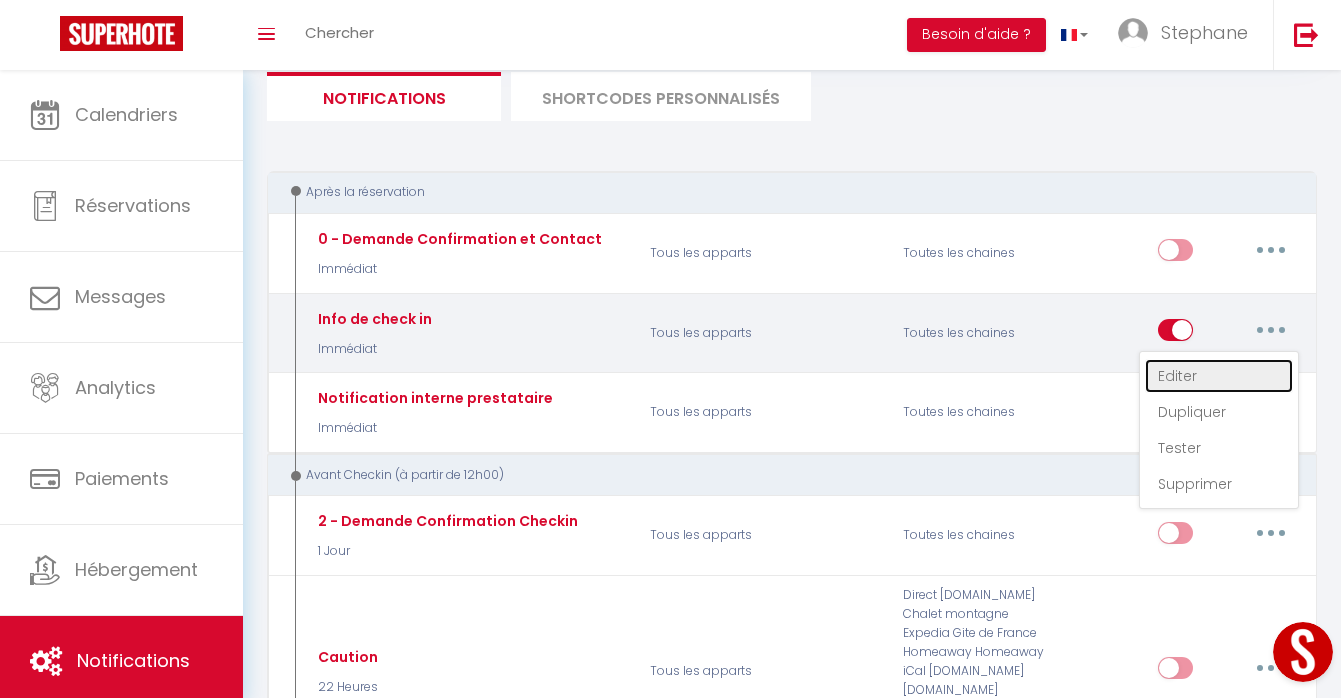 click on "Editer" at bounding box center (1219, 376) 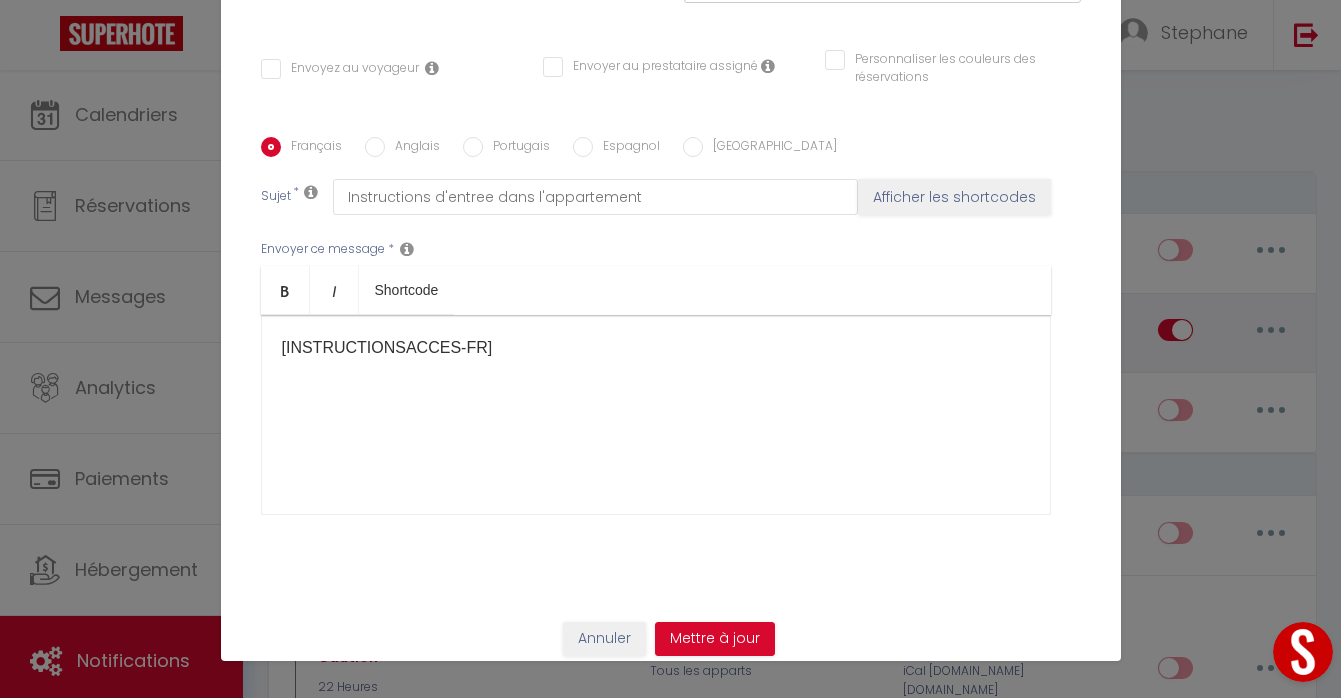 scroll, scrollTop: 0, scrollLeft: 0, axis: both 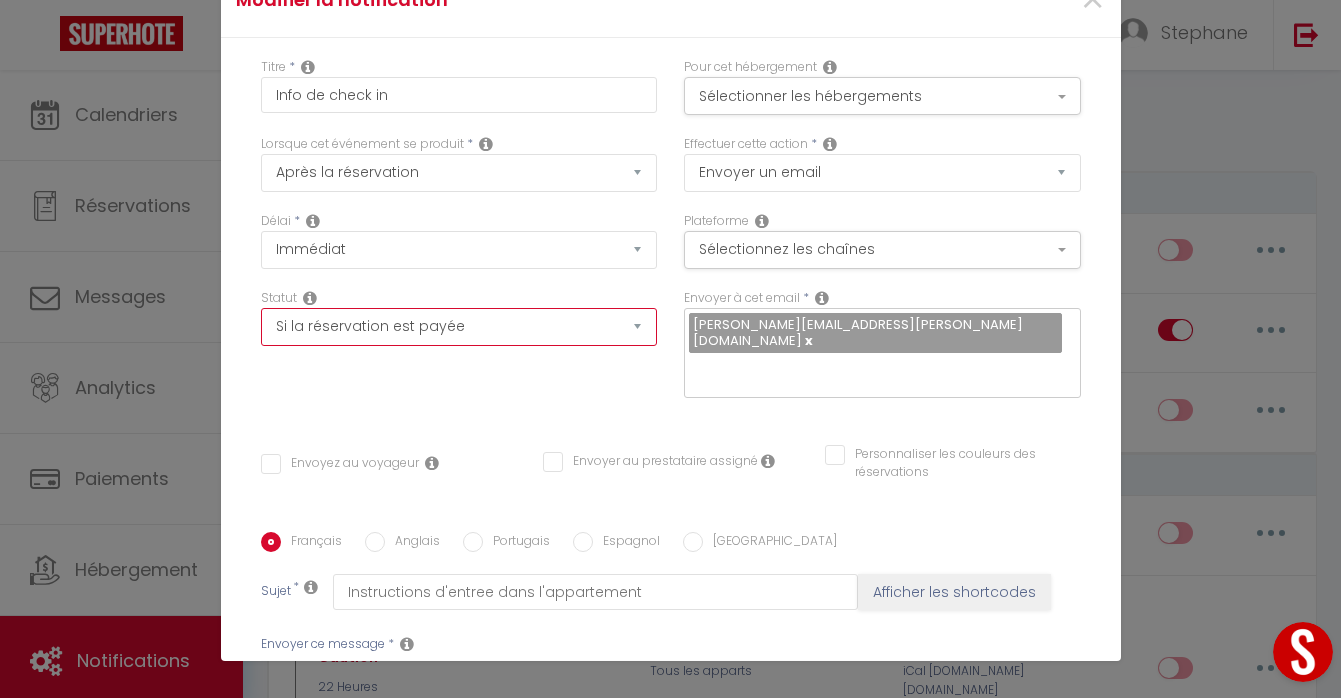 click on "Aucun   Si la réservation est payée   Si réservation non payée   Si la caution a été prise   Si caution non payée" at bounding box center [459, 327] 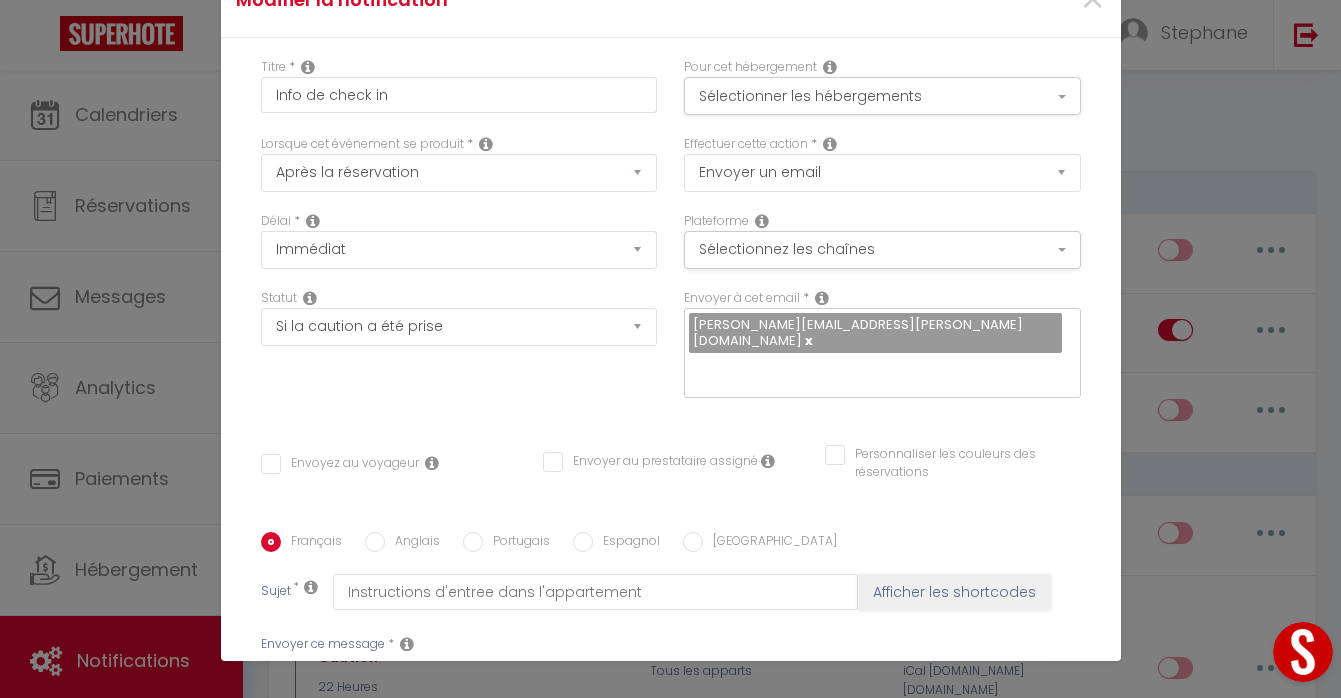click on "Statut     Aucun   Si la réservation est payée   Si réservation non payée   Si la caution a été prise   Si caution non payée" at bounding box center (458, 353) 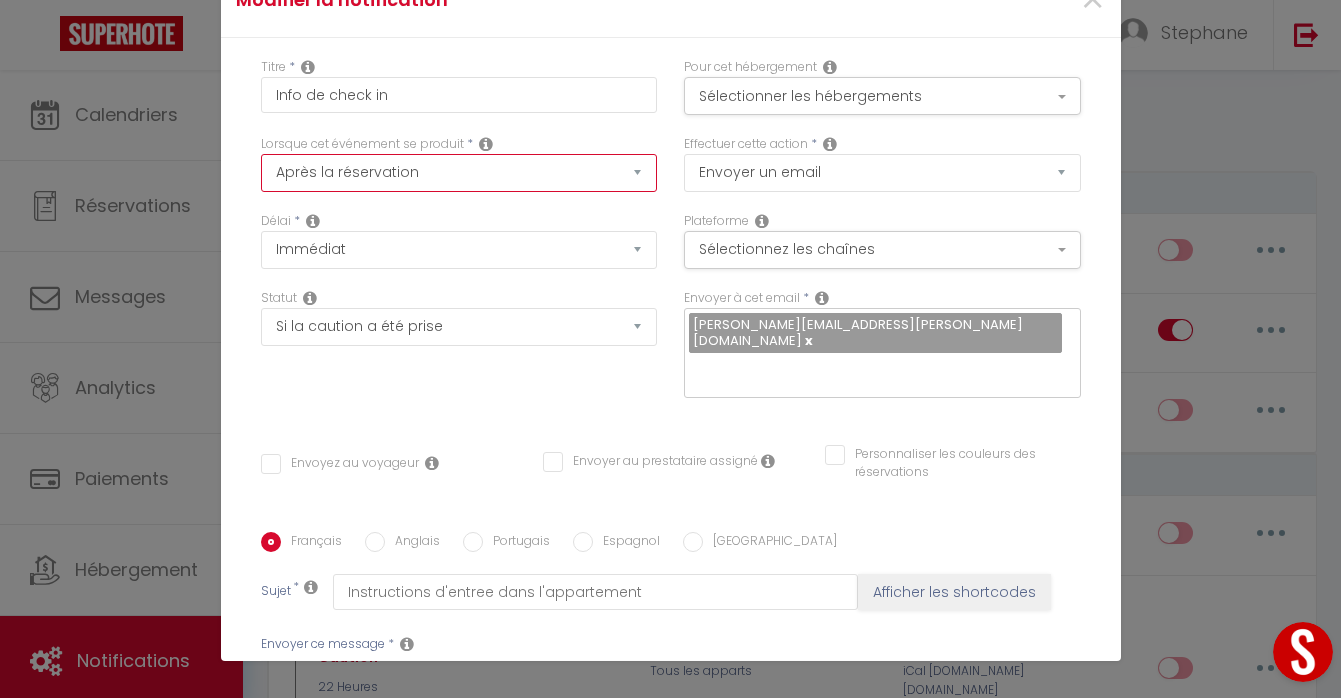 click on "Après la réservation   Avant Checkin (à partir de 12h00)   Après Checkin (à partir de 12h00)   Avant Checkout (à partir de 12h00)   Après Checkout (à partir de 12h00)   Température   Co2   Bruit sonore   Après visualisation lien paiement   Après Paiement Lien KO   Après Caution Lien KO   Après Paiement Automatique KO   Après Caution Automatique KO   Après Visualisation du Contrat   Après Signature du Contrat   Paiement OK   Après soumission formulaire bienvenue   Aprés annulation réservation   Après remboursement automatique   Date spécifique   Après Assignation   Après Désassignation   Après soumission online checkin   Caution OK" at bounding box center (459, 173) 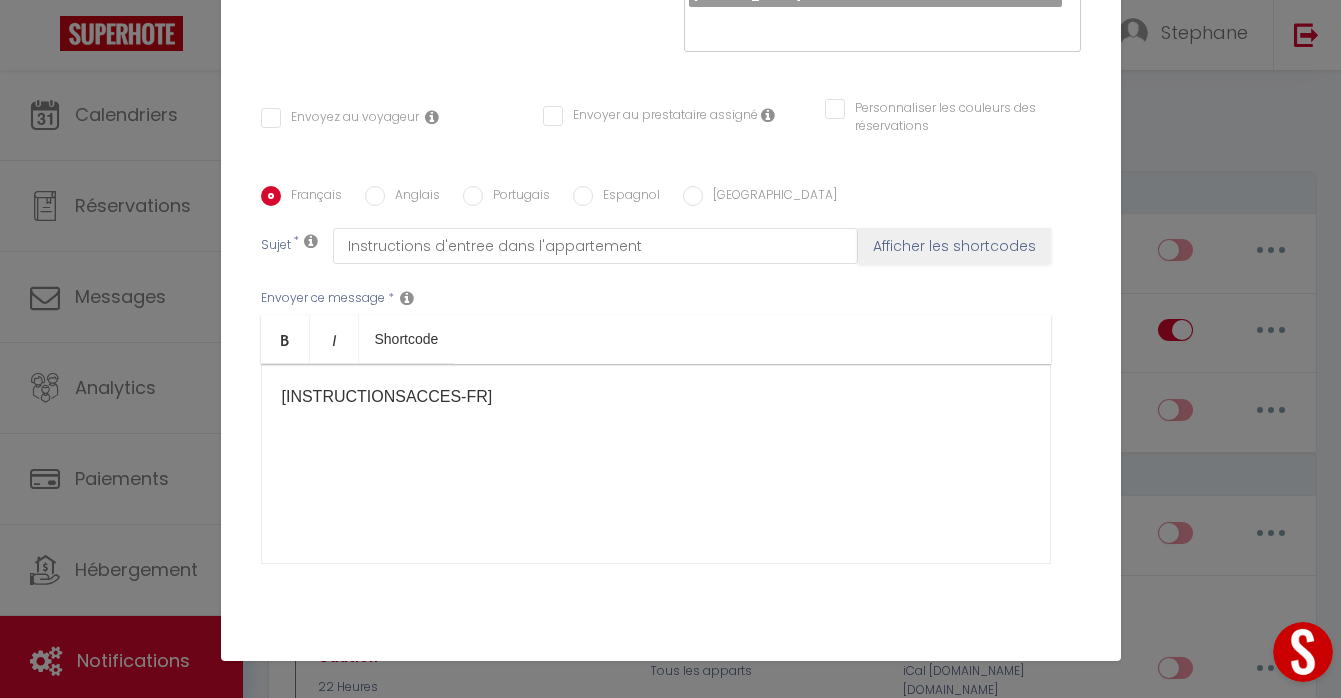 scroll, scrollTop: 395, scrollLeft: 0, axis: vertical 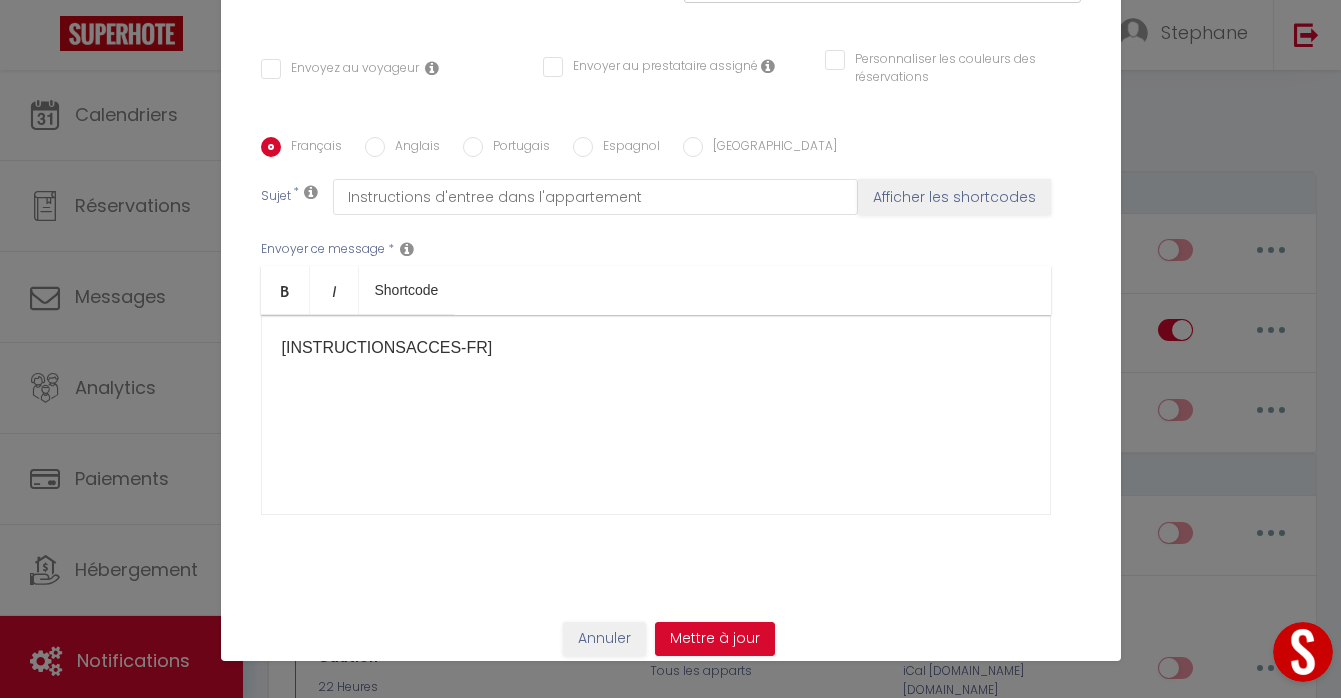 click on "[INSTRUCTIONSACCES-FR]​" at bounding box center (656, 415) 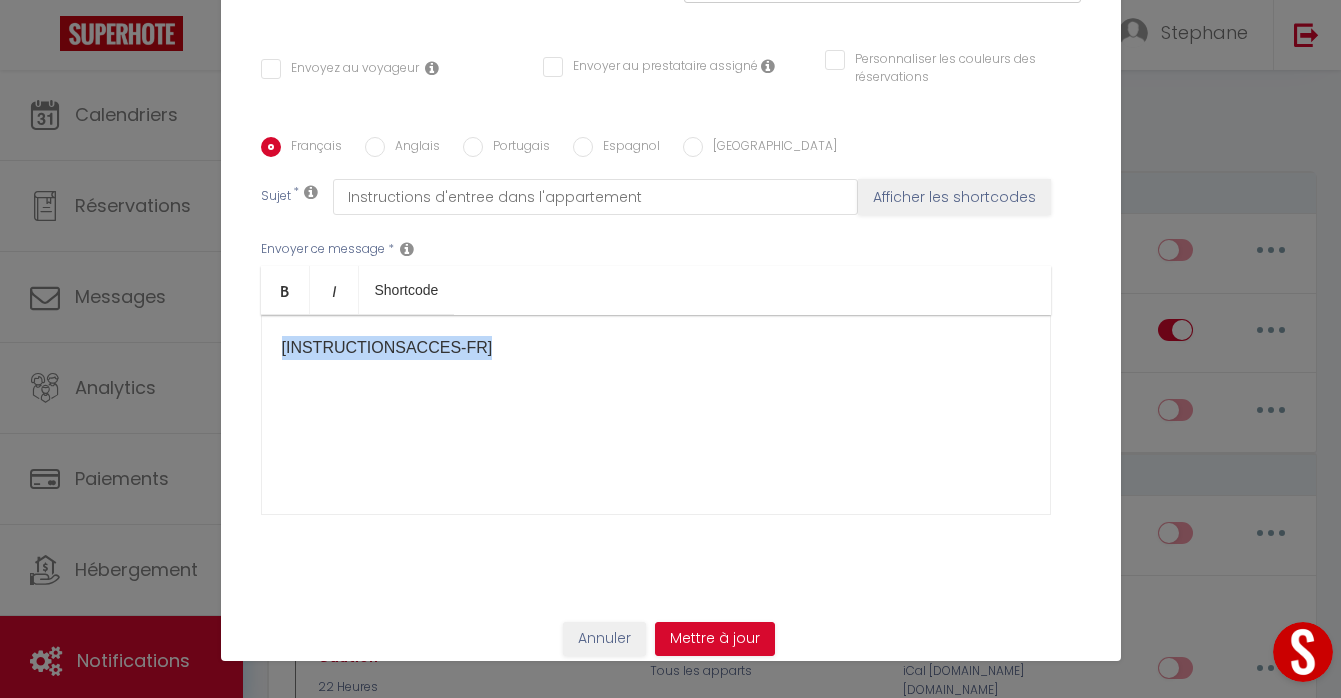 click on "[INSTRUCTIONSACCES-FR]​" at bounding box center [656, 415] 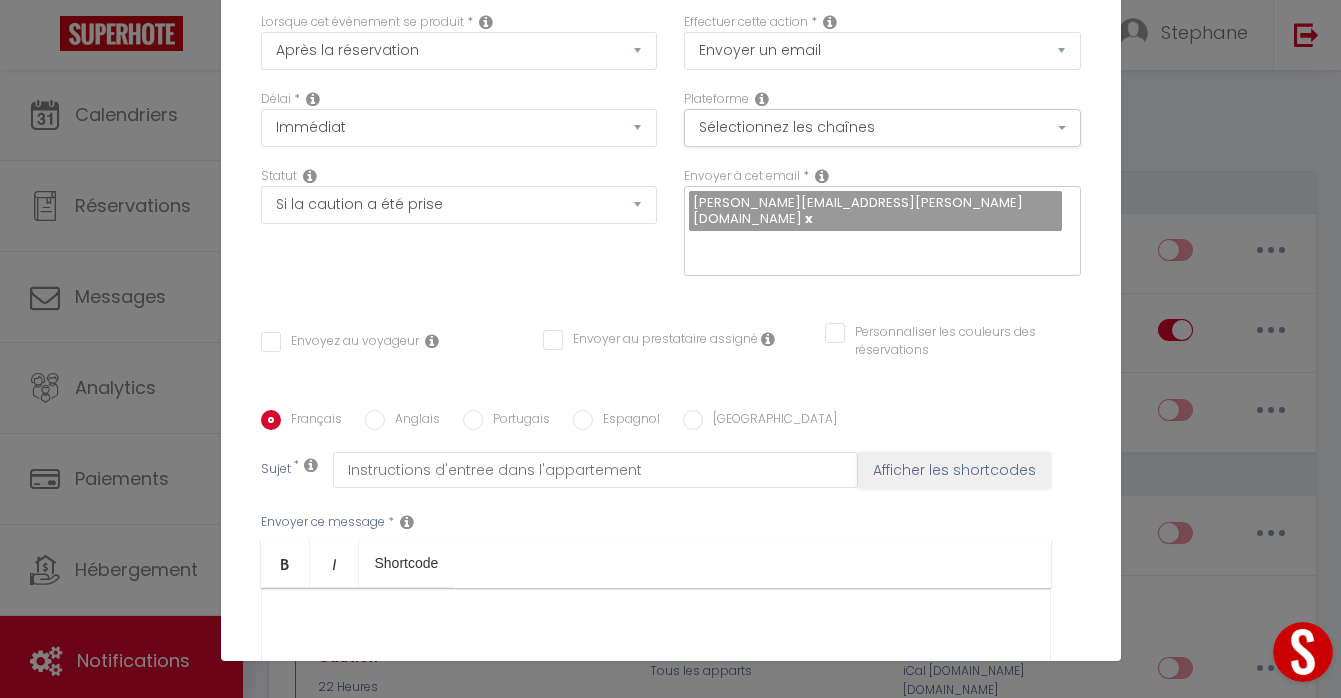 scroll, scrollTop: 0, scrollLeft: 0, axis: both 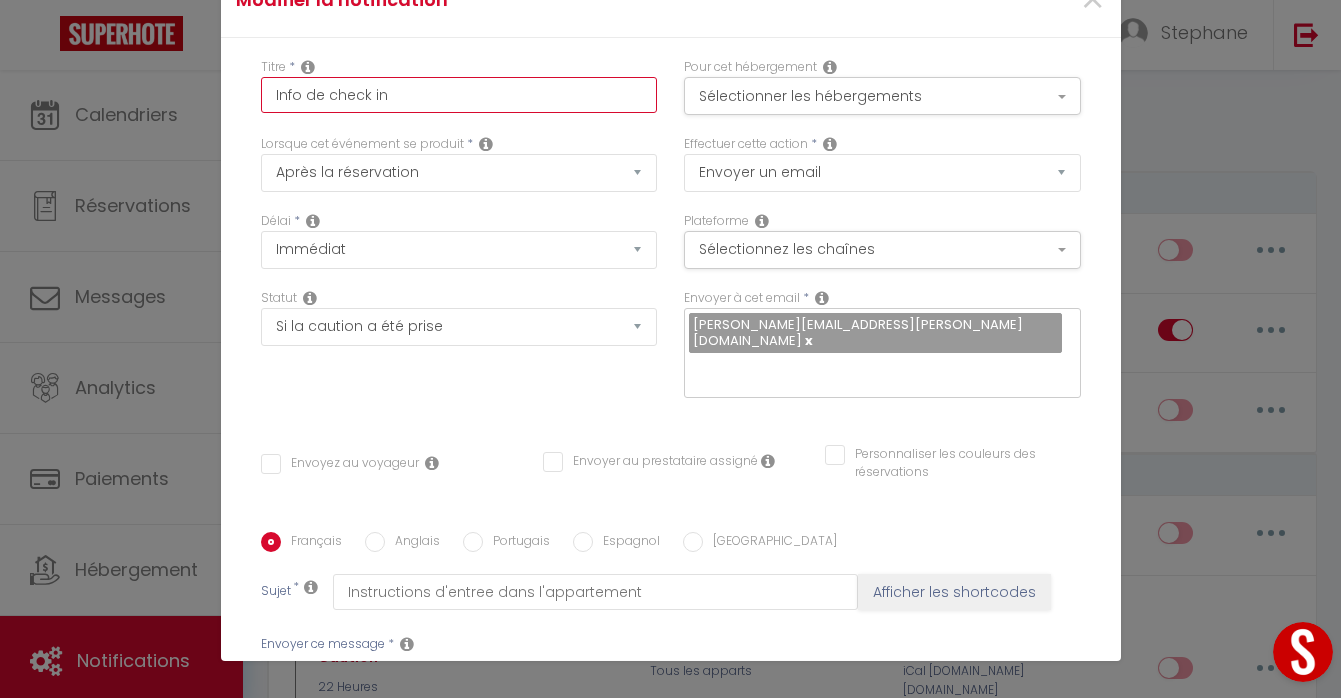 click on "Info de check in" at bounding box center [459, 95] 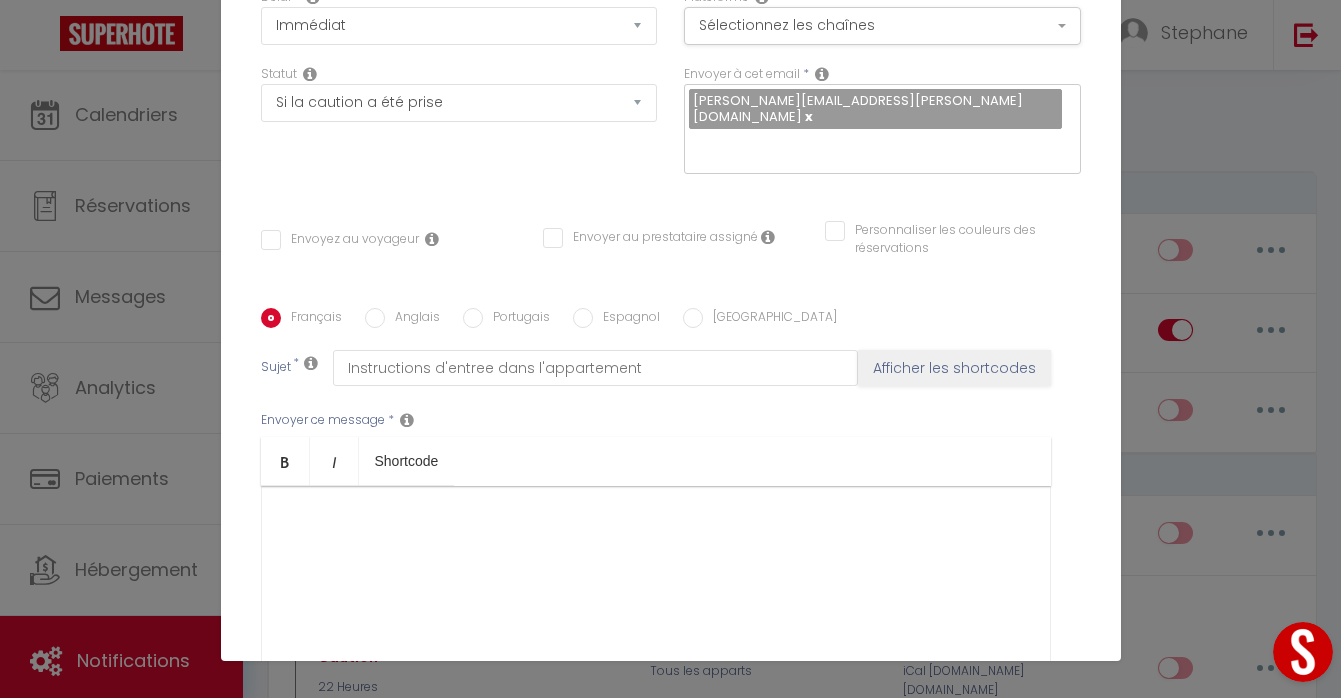 scroll, scrollTop: 289, scrollLeft: 0, axis: vertical 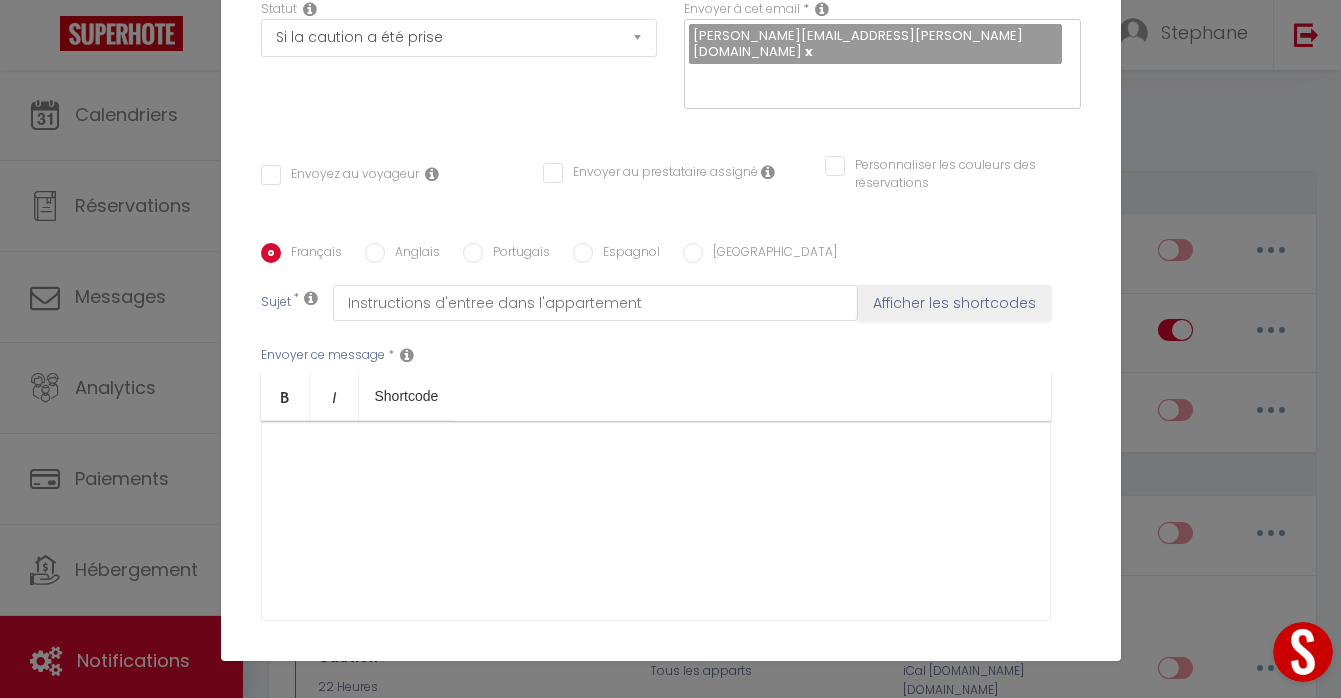 click on "​" at bounding box center [656, 521] 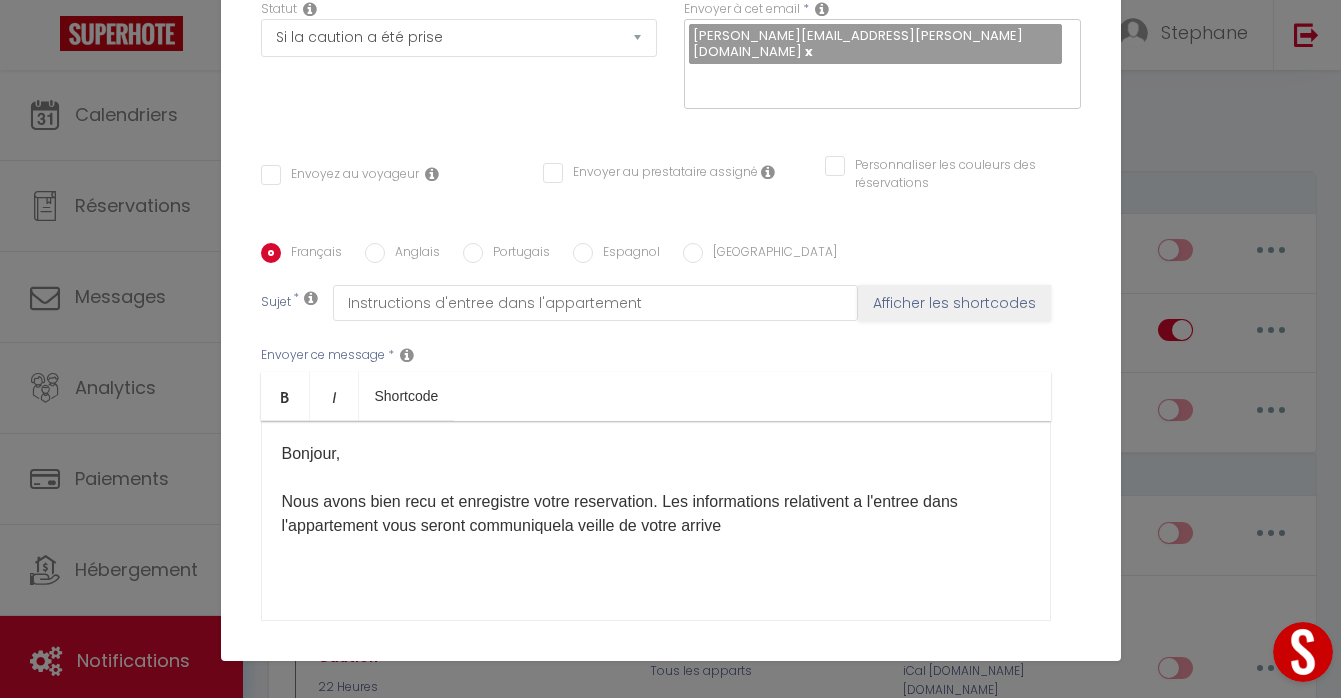 click on "​Bonjour, Nous avons bien recu et enregistre votre reservation. Les informations relativent a l'entree dans l'appartement vous seront communiquela veille de votre arrive" at bounding box center [656, 490] 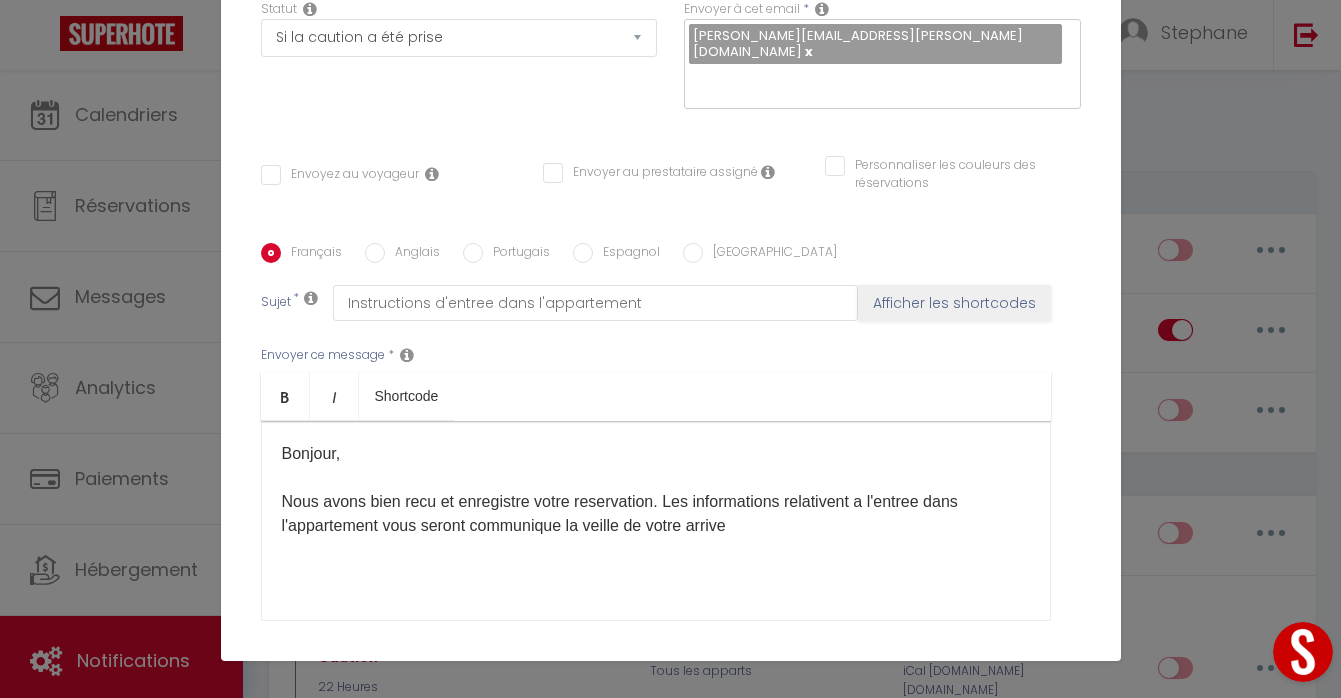 click on "​Bonjour, Nous avons bien recu et enregistre votre reservation. Les informations relativent a l'entree dans l'appartement vous seront communique la veille de votre arrive" at bounding box center [656, 490] 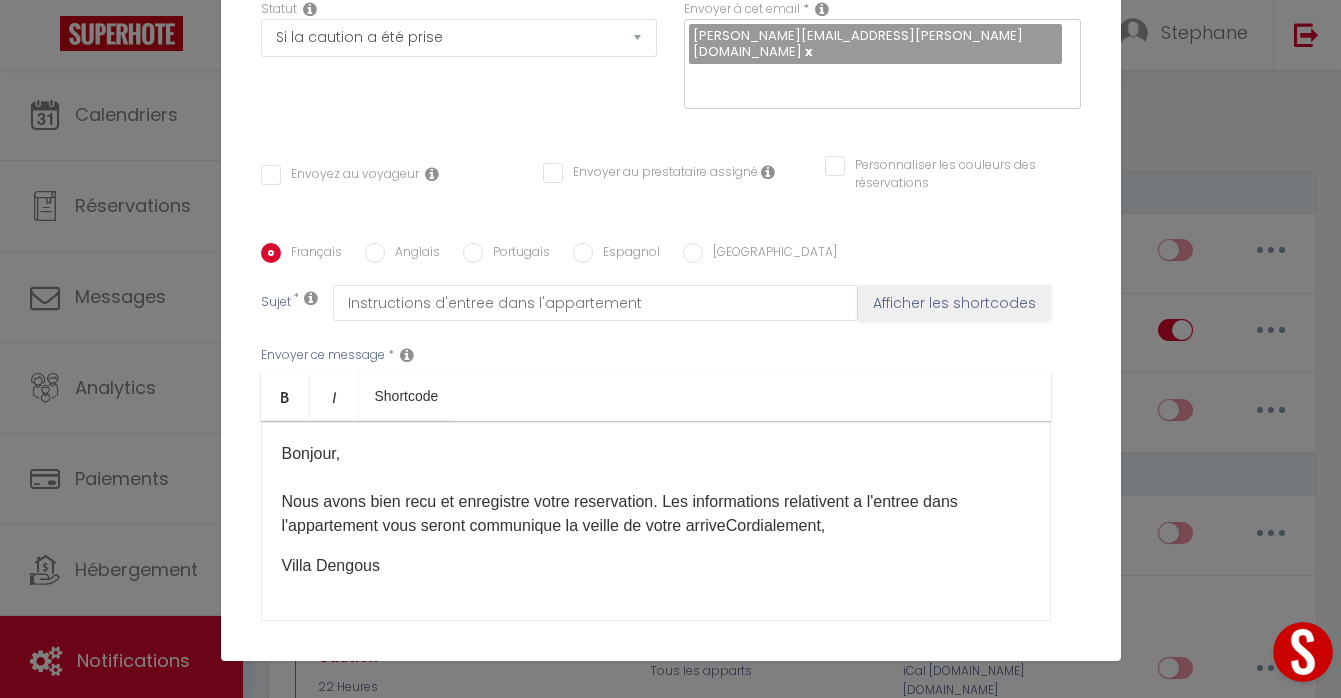 scroll, scrollTop: 0, scrollLeft: 0, axis: both 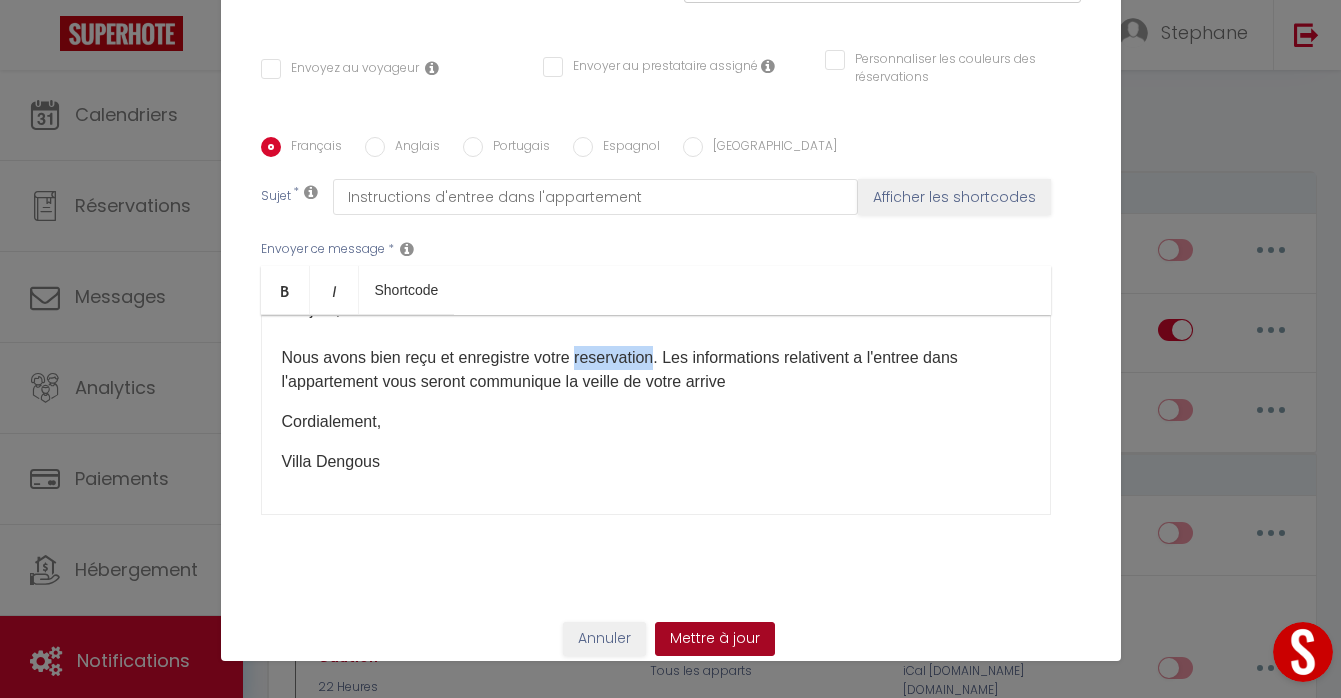 click on "Mettre à jour" at bounding box center (715, 639) 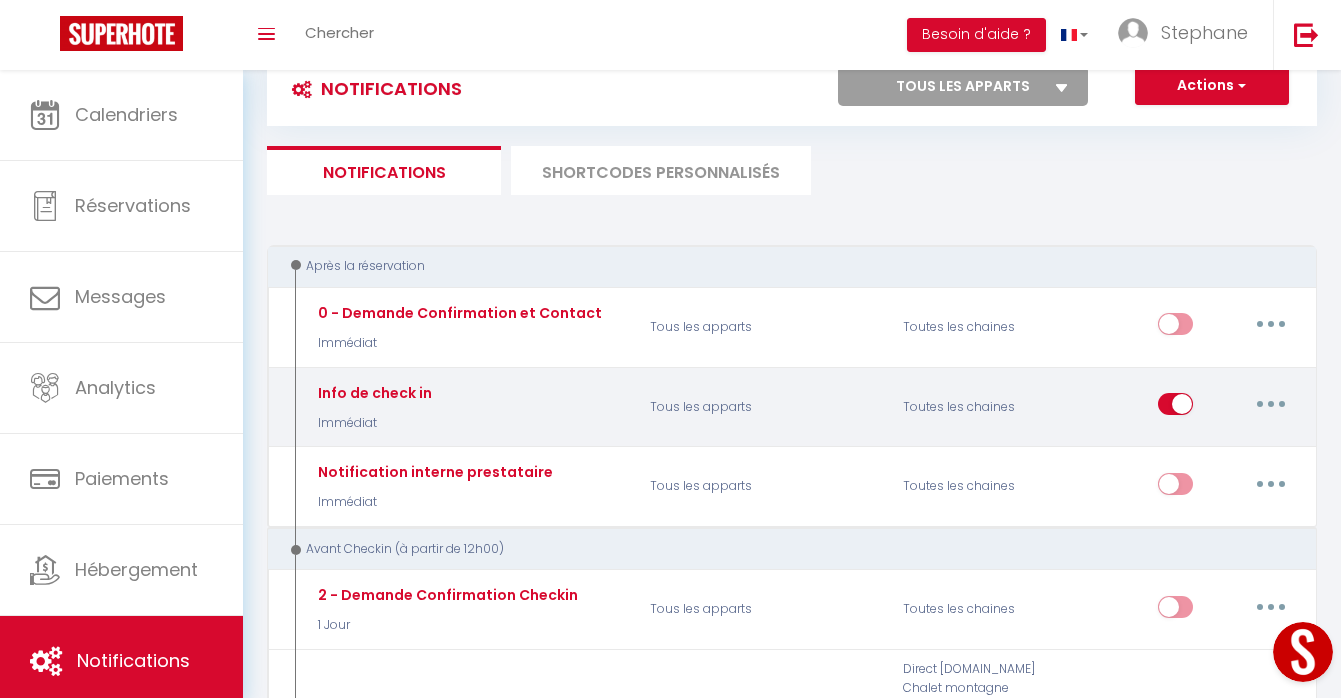 scroll, scrollTop: 0, scrollLeft: 0, axis: both 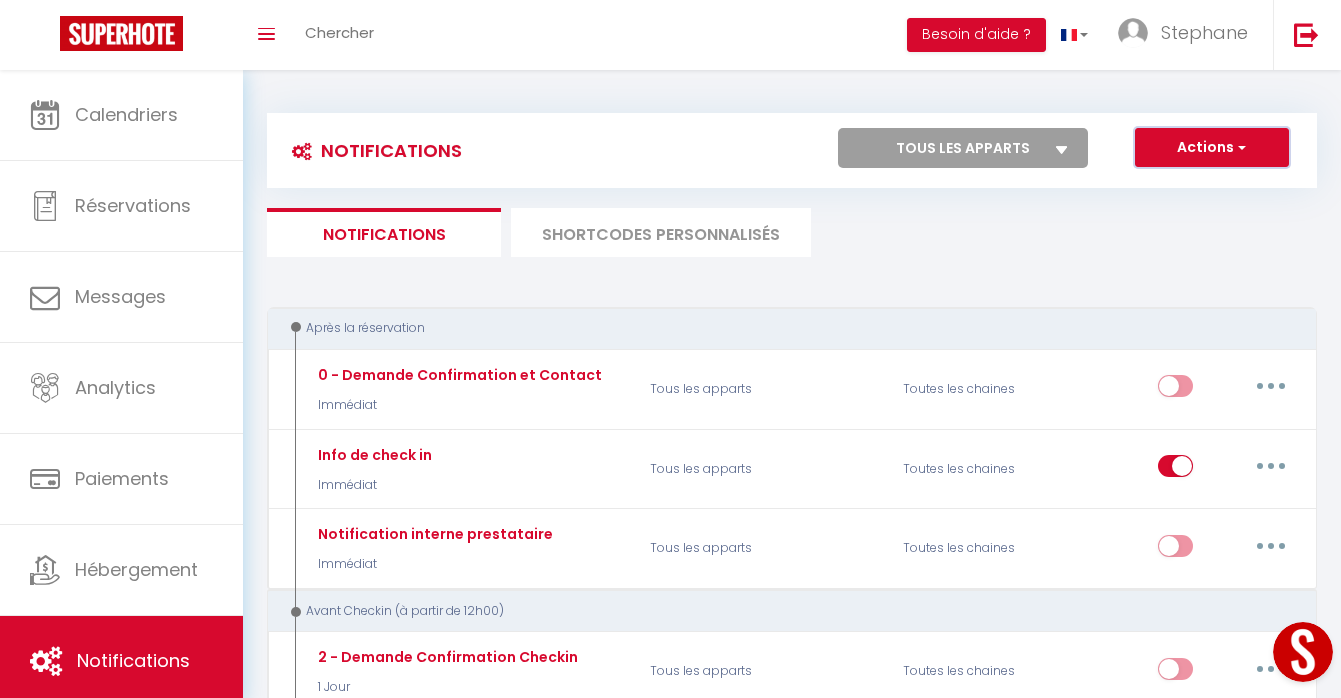 click on "Actions" at bounding box center (1212, 148) 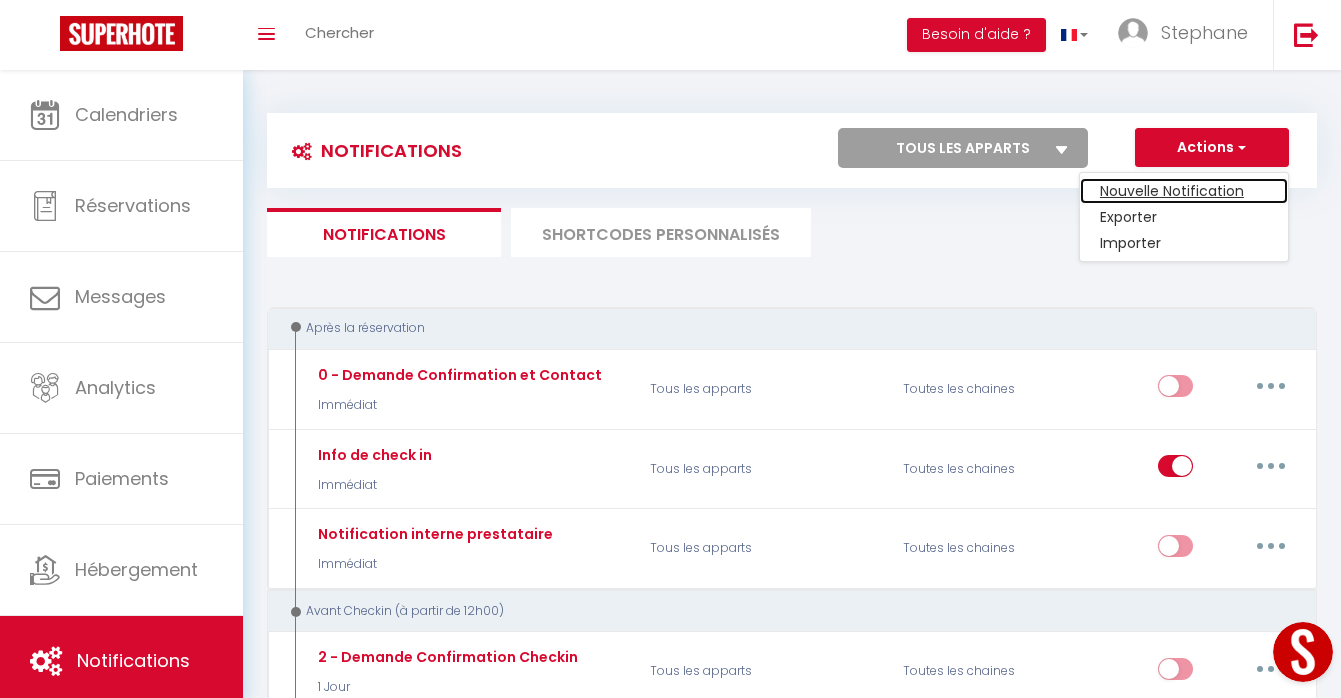 click on "Nouvelle Notification" at bounding box center (1184, 191) 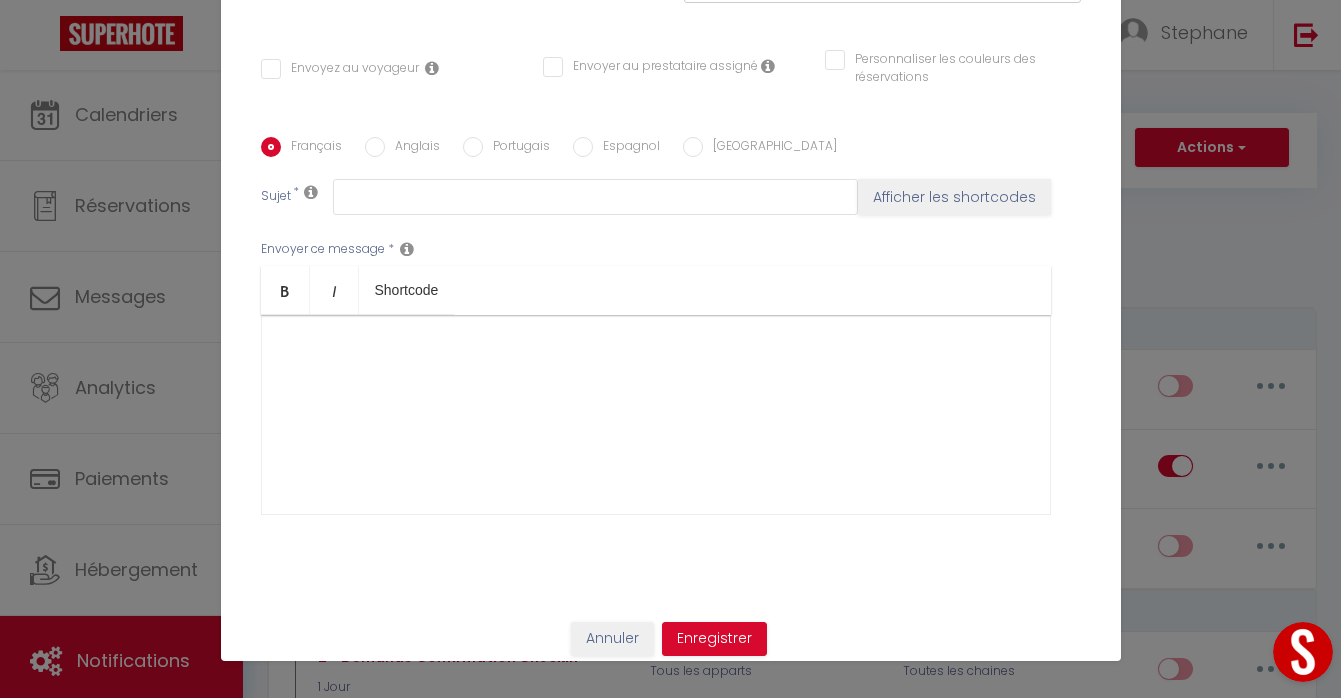 scroll, scrollTop: 0, scrollLeft: 0, axis: both 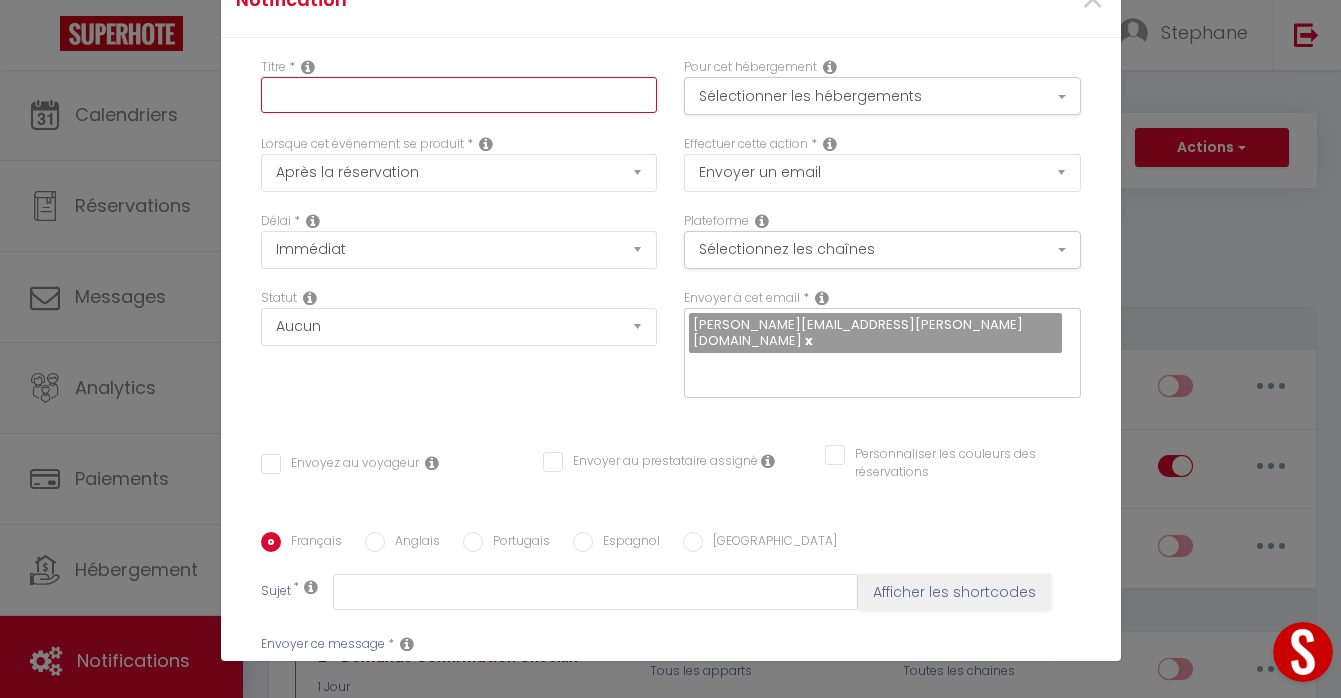 click at bounding box center (459, 95) 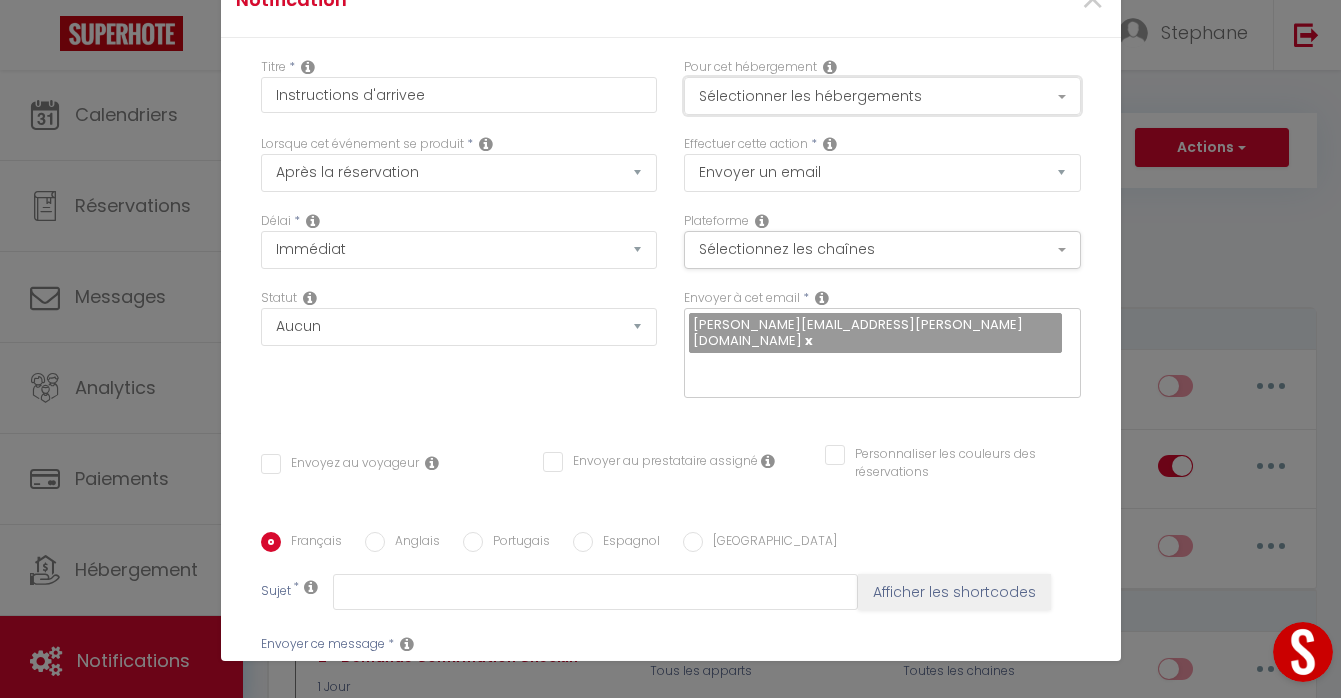 click on "Sélectionner les hébergements" at bounding box center [882, 96] 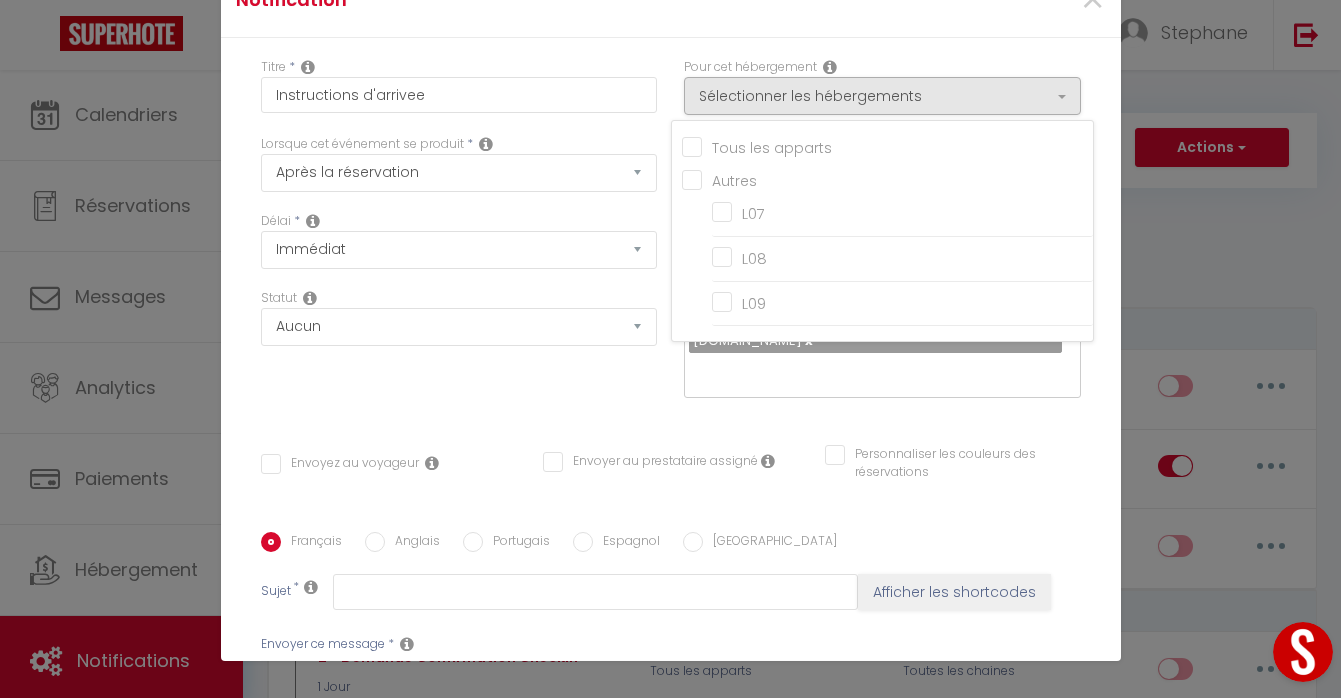 click on "Tous les apparts" at bounding box center [887, 146] 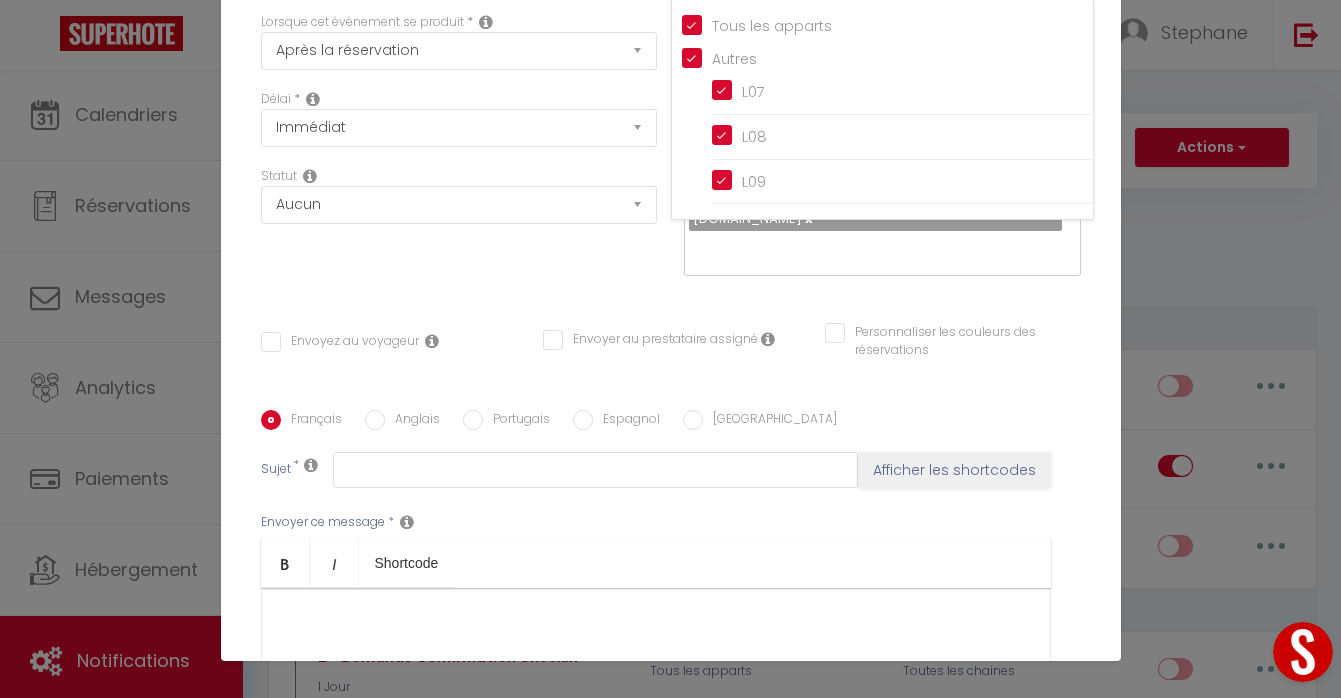scroll, scrollTop: 108, scrollLeft: 0, axis: vertical 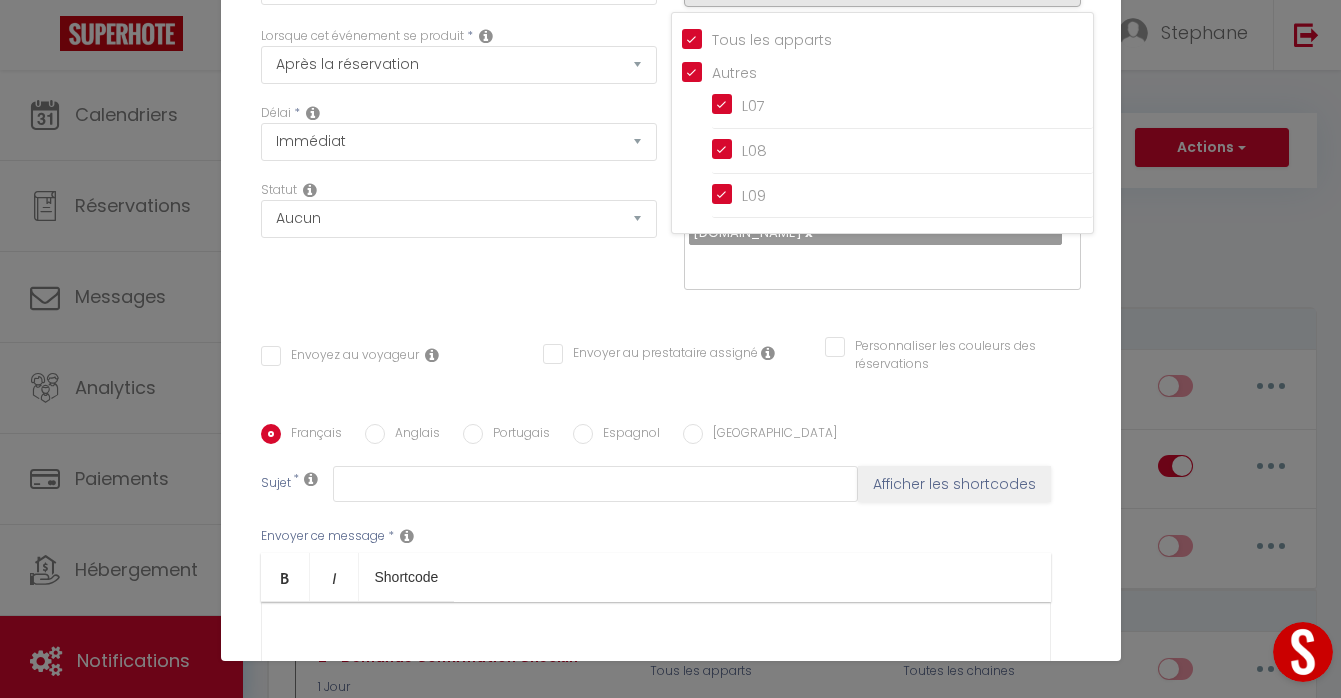 click on "Statut     Aucun   Si la réservation est payée   Si réservation non payée   Si la caution a été prise   Si caution non payée" at bounding box center [458, 245] 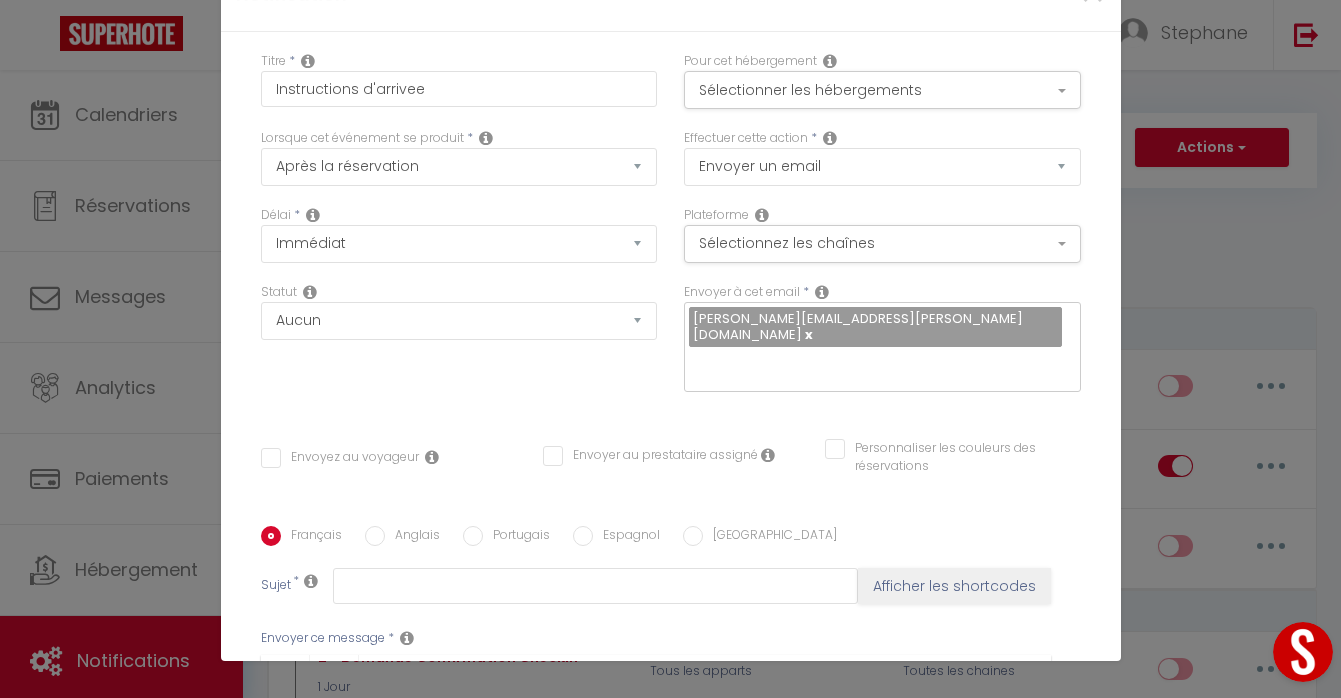 scroll, scrollTop: 0, scrollLeft: 0, axis: both 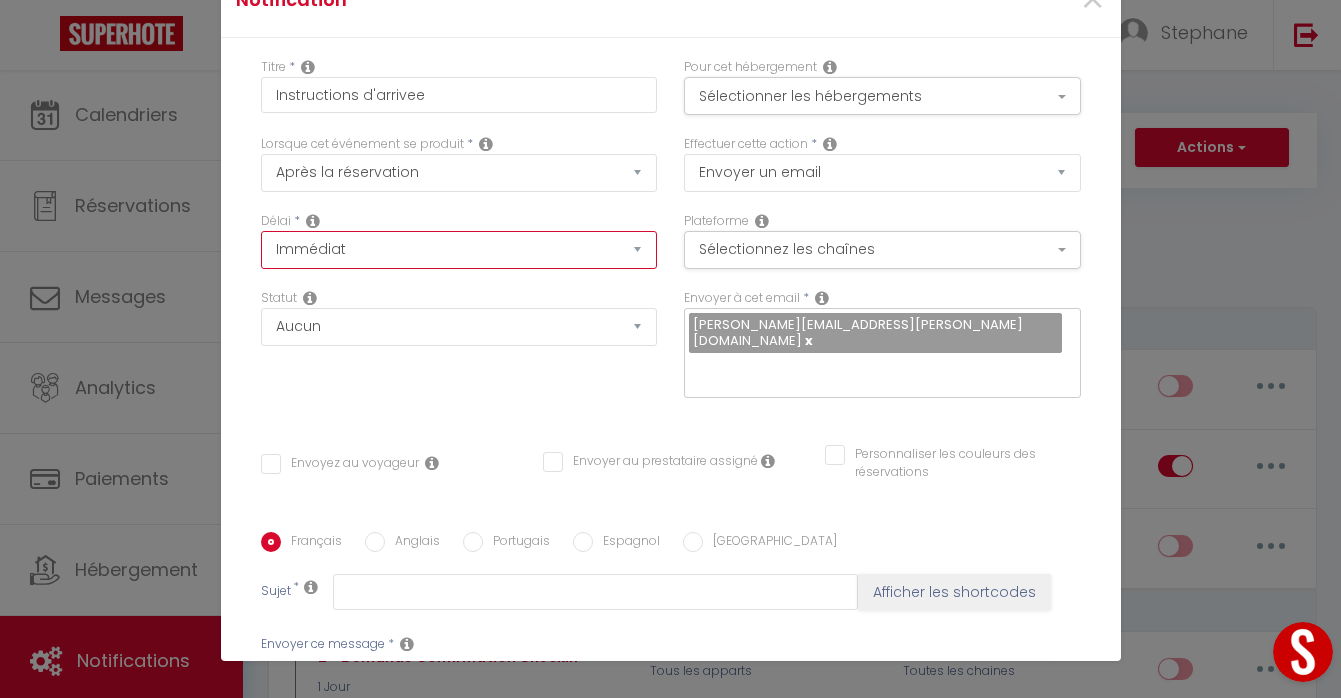 click on "Immédiat + 10 Minutes + 1 Heure + 2 Heures + 3 Heures + 4 Heures + 5 Heures + 6 Heures + 7 Heures + 8 Heures + 9 Heures + 10 Heures + 11 Heures + 12 Heures + 13 Heures + 14 Heures + 15 Heures + 16 Heures + 17 Heures + 18 Heures + 19 Heures + 20 Heures + 21 Heures + 22 Heures + 23 Heures   + 1 Jour + 2 Jours + 3 Jours + 4 Jours + 5 Jours + 6 Jours + 7 Jours + 8 Jours + 9 Jours + 10 Jours + 11 Jours + 12 Jours + 13 Jours + 14 Jours + 15 Jours + 16 Jours + 17 Jours + 18 Jours + 19 Jours + 20 Jours + 21 Jours + 22 Jours + 23 Jours + 24 Jours + 25 Jours + 26 Jours + 27 Jours + 28 Jours + 29 Jours + 30 Jours + 31 Jours + 32 Jours + 33 Jours + 34 Jours + 35 Jours + 36 Jours + 37 Jours + 38 Jours + 39 Jours + 40 Jours + 41 Jours + 42 Jours + 43 Jours + 44 Jours + 45 Jours + 46 Jours + 47 Jours + 48 Jours + 49 Jours + 50 Jours + 51 Jours + 52 Jours + 53 Jours + 54 Jours + 55 Jours + 56 Jours + 57 Jours + 58 Jours + 59 Jours + 60 Jours + 61 Jours + 62 Jours + 63 Jours + 64 Jours + 65 Jours + 66 Jours + 67 Jours" at bounding box center (459, 250) 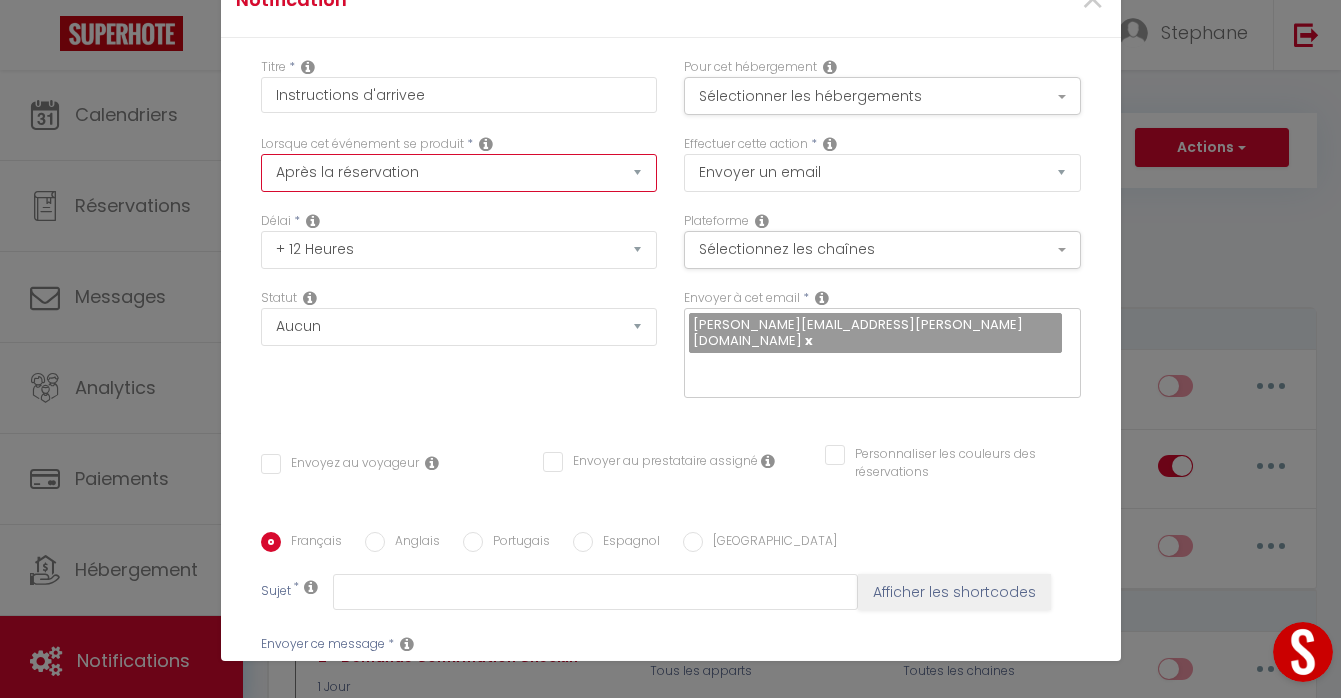 click on "Après la réservation   Avant Checkin (à partir de 12h00)   Après Checkin (à partir de 12h00)   Avant Checkout (à partir de 12h00)   Après Checkout (à partir de 12h00)   Température   Co2   Bruit sonore   Après visualisation lien paiement   Après Paiement Lien KO   Après Caution Lien KO   Après Paiement Automatique KO   Après Caution Automatique KO   Après Visualisation du Contrat   Après Signature du Contrat   Paiement OK   Après soumission formulaire bienvenue   Aprés annulation réservation   Après remboursement automatique   Date spécifique   Après Assignation   Après Désassignation   Après soumission online checkin   Caution OK" at bounding box center (459, 173) 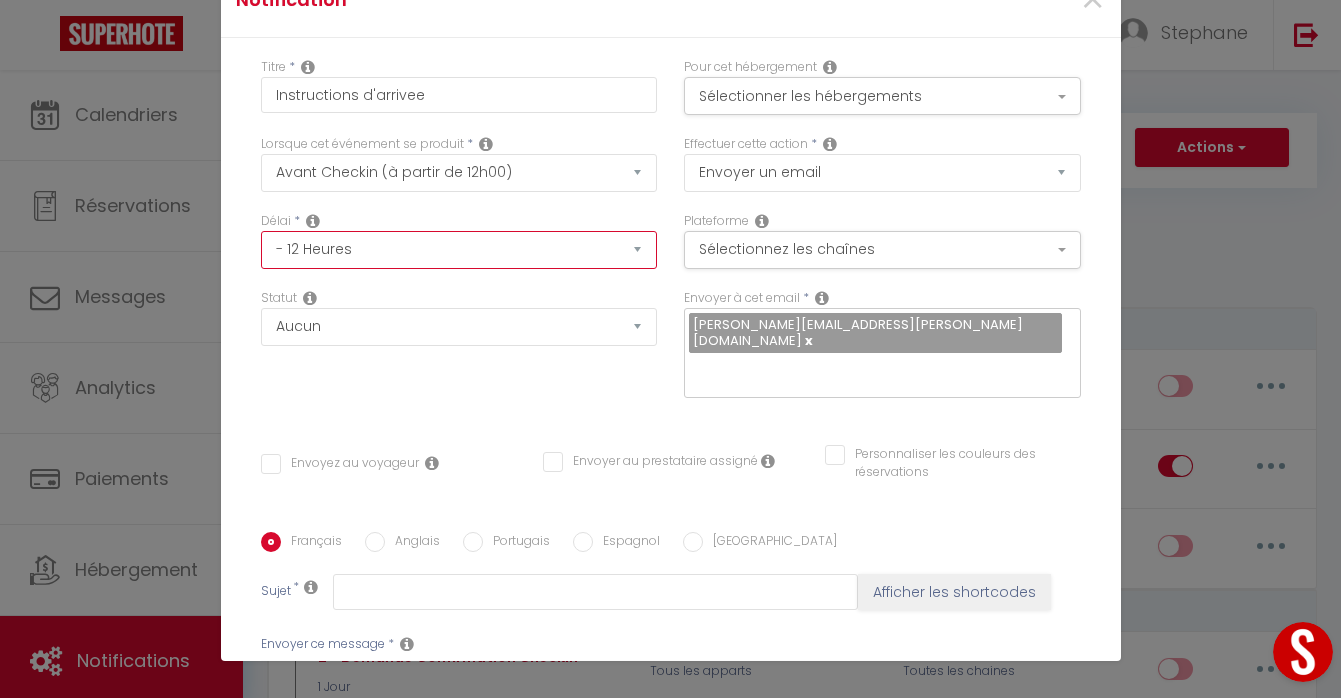 click on "Immédiat - 10 Minutes - 1 Heure - 2 Heures - 3 Heures - 4 Heures - 5 Heures - 6 Heures - 7 Heures - 8 Heures - 9 Heures - 10 Heures - 11 Heures - 12 Heures - 13 Heures - 14 Heures - 15 Heures - 16 Heures - 17 Heures - 18 Heures - 19 Heures - 20 Heures - 21 Heures - 22 Heures - 23 Heures   - 1 Jour - 2 Jours - 3 Jours - 4 Jours - 5 Jours - 6 Jours - 7 Jours - 8 Jours - 9 Jours - 10 Jours - 11 Jours - 12 Jours - 13 Jours - 14 Jours - 15 Jours - 16 Jours - 17 Jours - 18 Jours - 19 Jours - 20 Jours - 21 Jours - 22 Jours - 23 Jours - 24 Jours - 25 Jours - 26 Jours - 27 Jours - 28 Jours - 29 Jours - 30 Jours - 31 Jours - 32 Jours - 33 Jours - 34 Jours - 35 Jours - 36 Jours - 37 Jours - 38 Jours - 39 Jours - 40 Jours - 41 Jours - 42 Jours - 43 Jours - 44 Jours - 45 Jours - 46 Jours - 47 Jours - 48 Jours - 49 Jours - 50 Jours - 51 Jours - 52 Jours - 53 Jours - 54 Jours - 55 Jours - 56 Jours - 57 Jours - 58 Jours - 59 Jours - 60 Jours - 61 Jours - 62 Jours - 63 Jours - 64 Jours - 65 Jours - 66 Jours - 67 Jours" at bounding box center [459, 250] 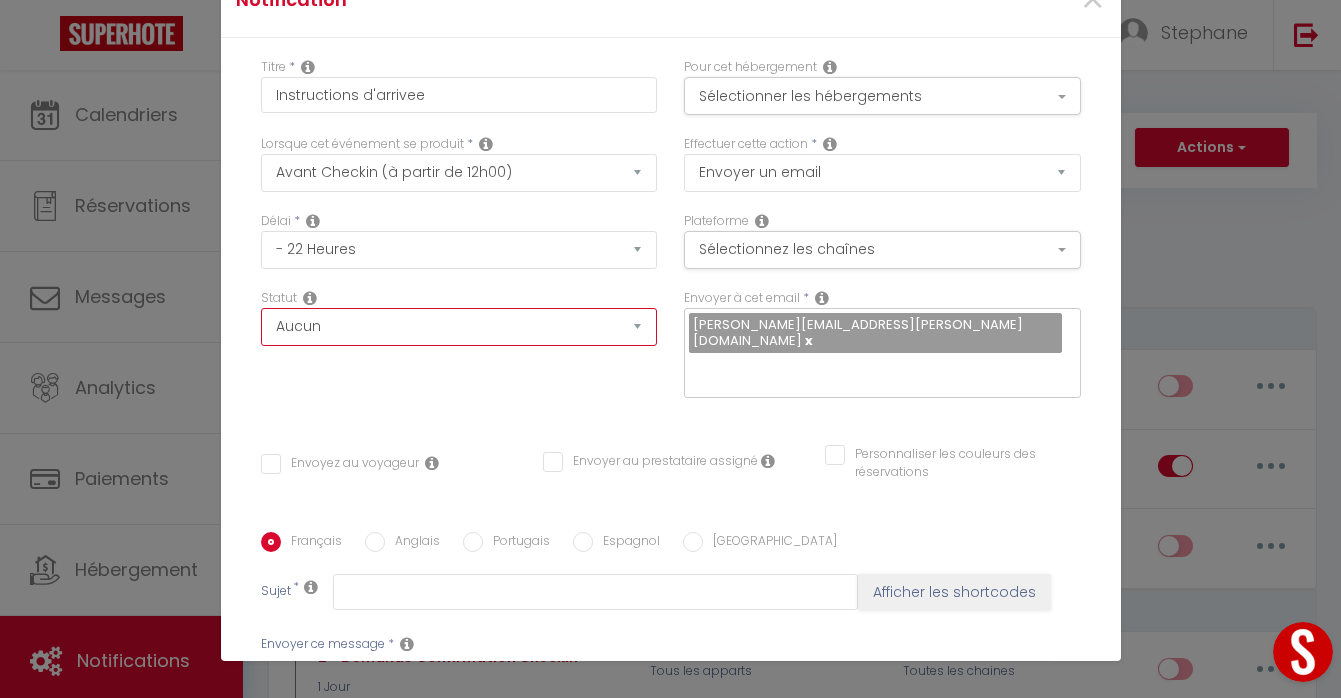 click on "Aucun   Si la réservation est payée   Si réservation non payée   Si la caution a été prise   Si caution non payée" at bounding box center [459, 327] 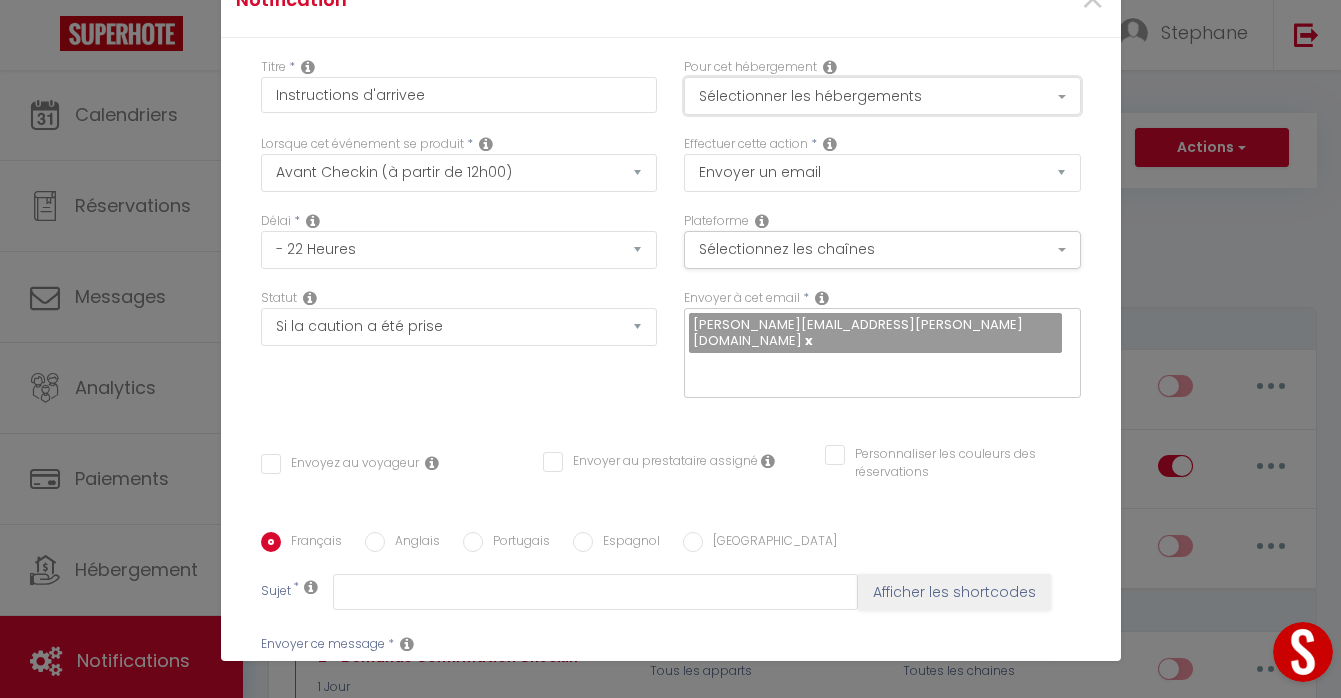 click on "Sélectionner les hébergements" at bounding box center (882, 96) 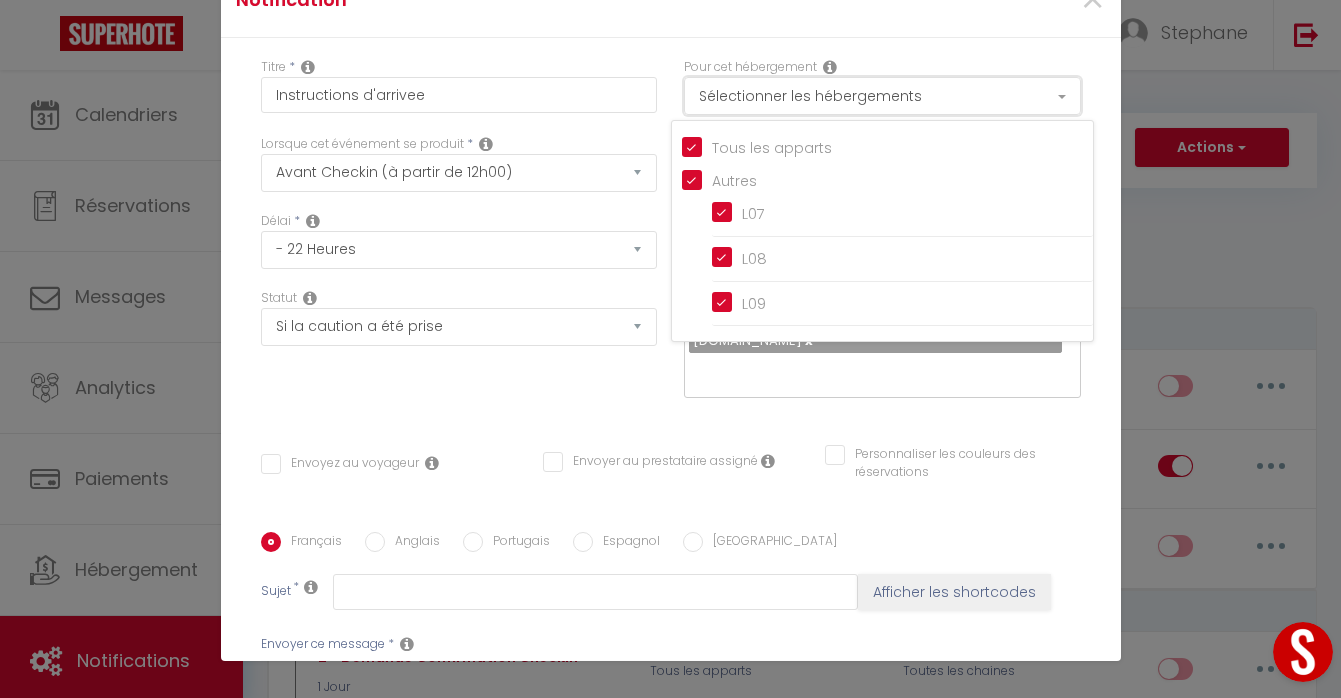 click on "Sélectionner les hébergements" at bounding box center (882, 96) 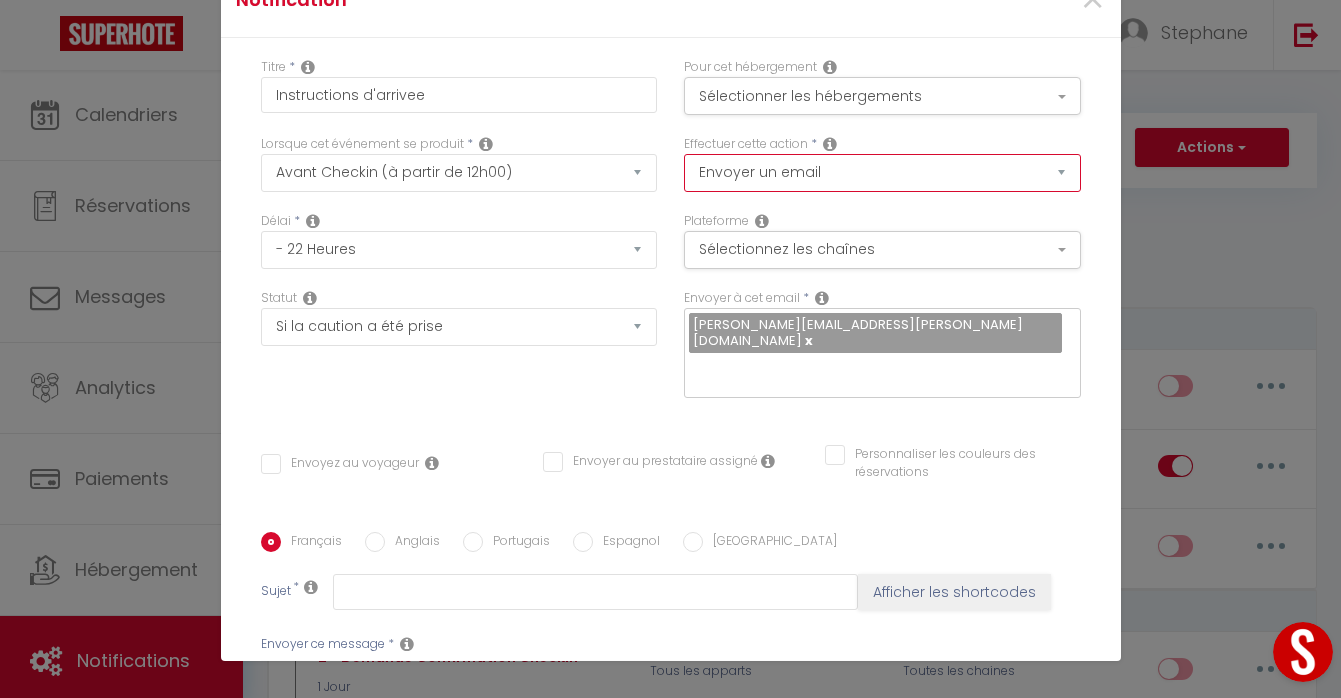 click on "Envoyer un email   Envoyer un SMS   Envoyer une notification push" at bounding box center (882, 173) 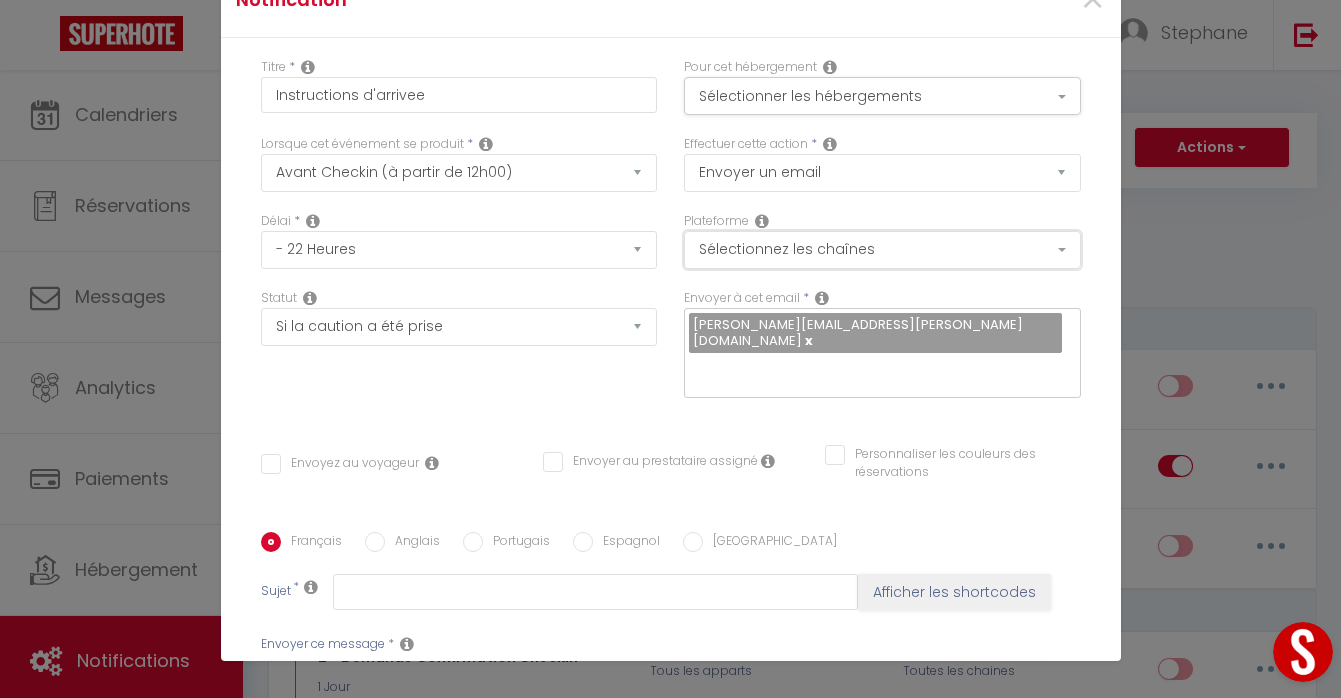 click on "Sélectionnez les chaînes" at bounding box center [882, 250] 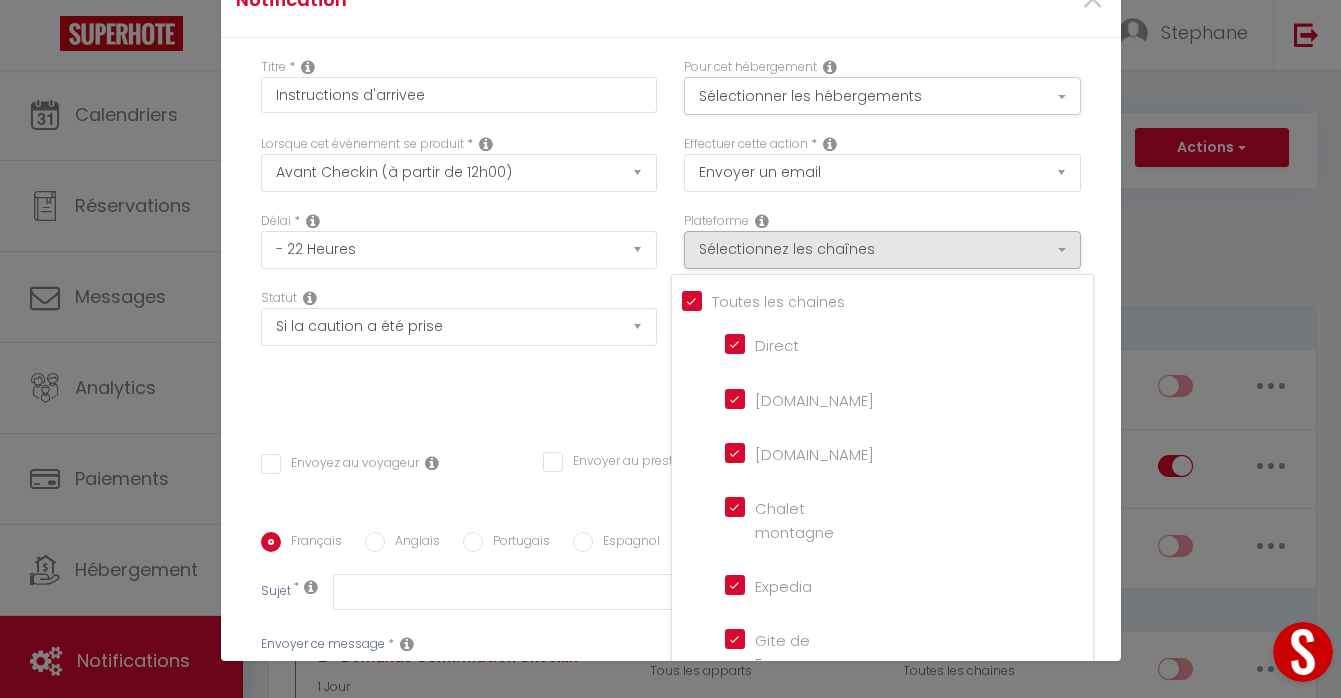 click on "Titre   *     Instructions d'arrivee   Pour cet hébergement
Sélectionner les hébergements
Tous les apparts
Autres
L07
L08
L09
Lorsque cet événement se produit   *      Après la réservation   Avant Checkin (à partir de 12h00)   Après Checkin (à partir de 12h00)   Avant Checkout (à partir de 12h00)   Après Checkout (à partir de 12h00)   Température   Co2   Bruit sonore   Après visualisation lien paiement   Après Paiement Lien KO   Après Caution Lien KO   Après Paiement Automatique KO   Après Caution Automatique KO   Après Visualisation du Contrat   Après Signature du Contrat   Paiement OK      *" at bounding box center [671, 524] 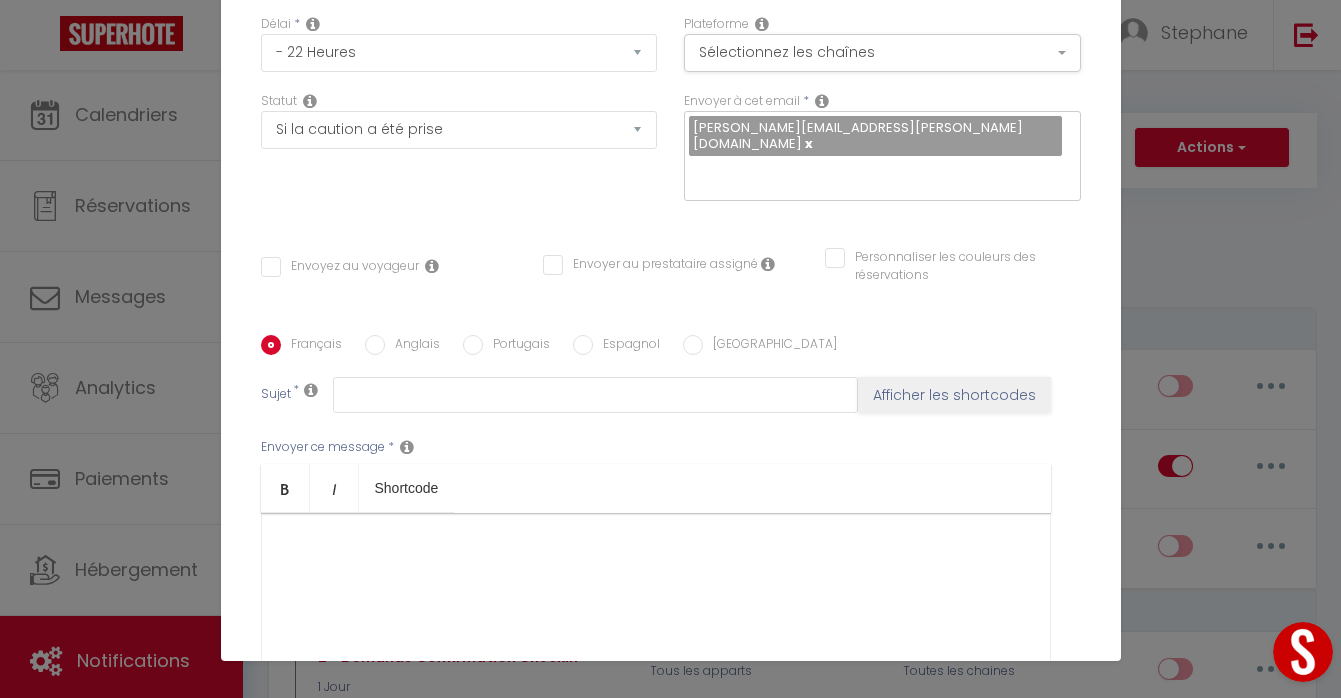 scroll, scrollTop: 205, scrollLeft: 0, axis: vertical 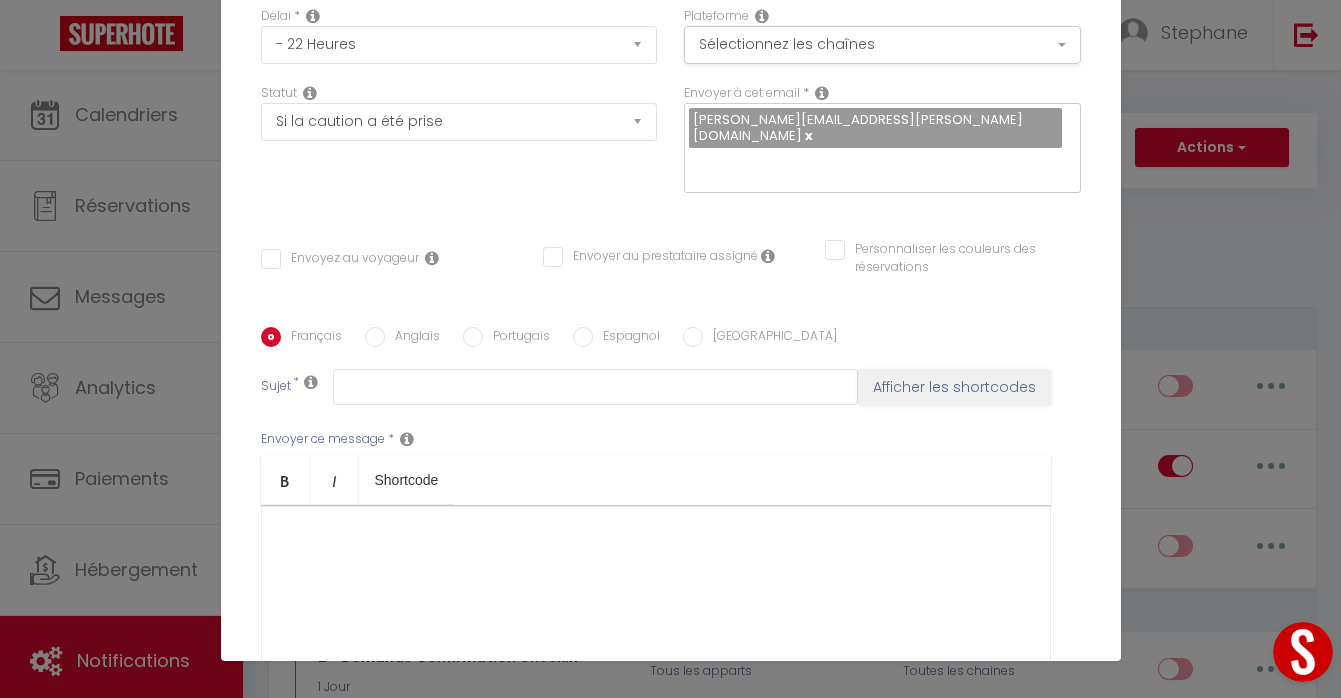 click on "Envoyez au voyageur" at bounding box center (340, 259) 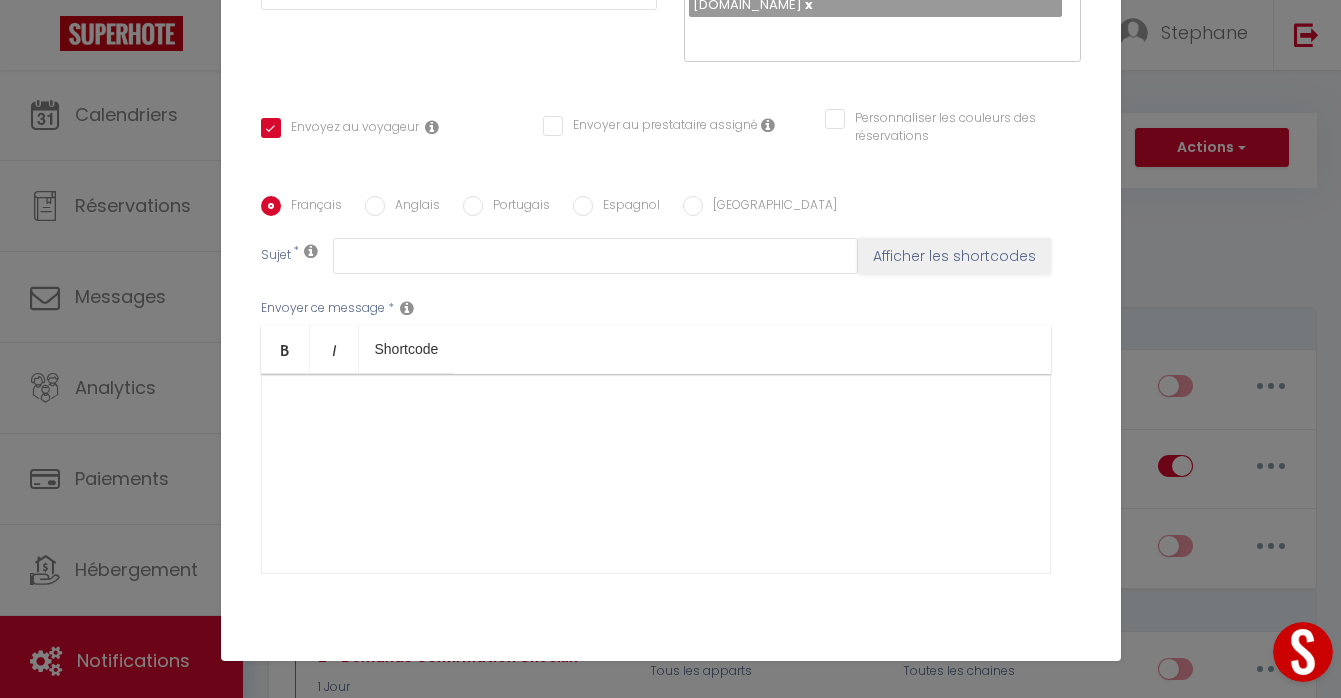 scroll, scrollTop: 395, scrollLeft: 0, axis: vertical 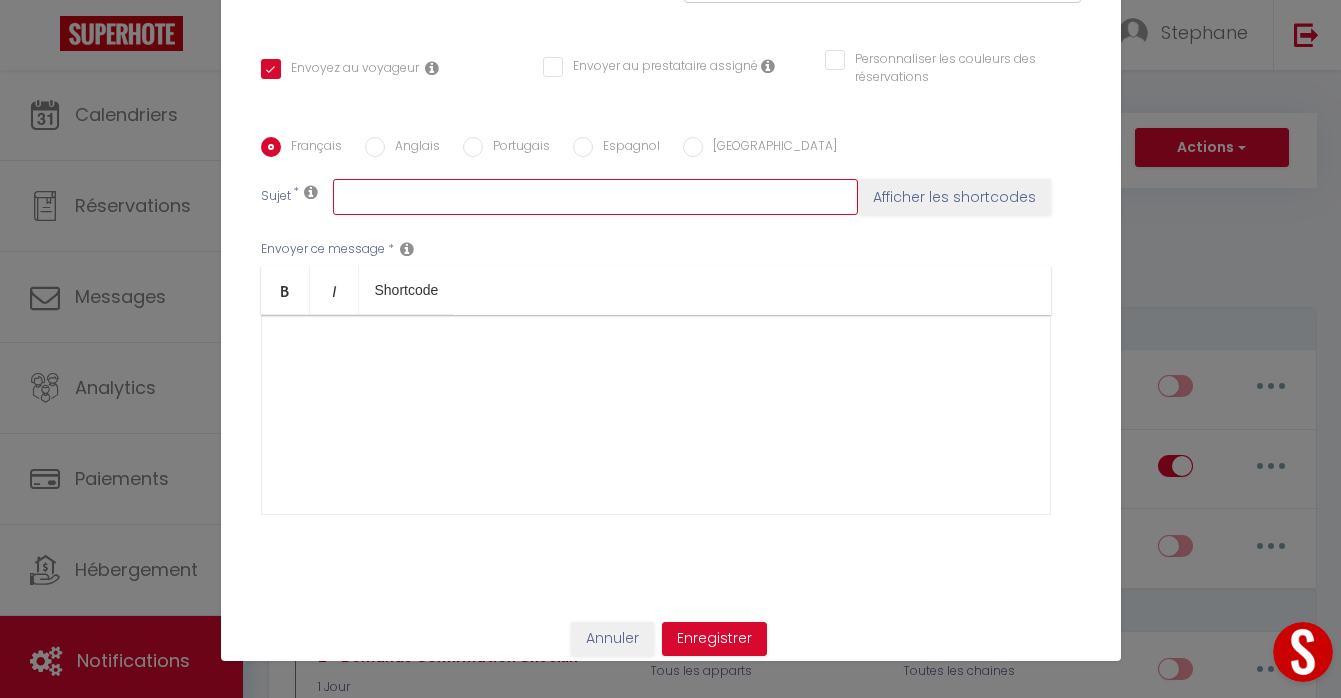 click at bounding box center (595, 197) 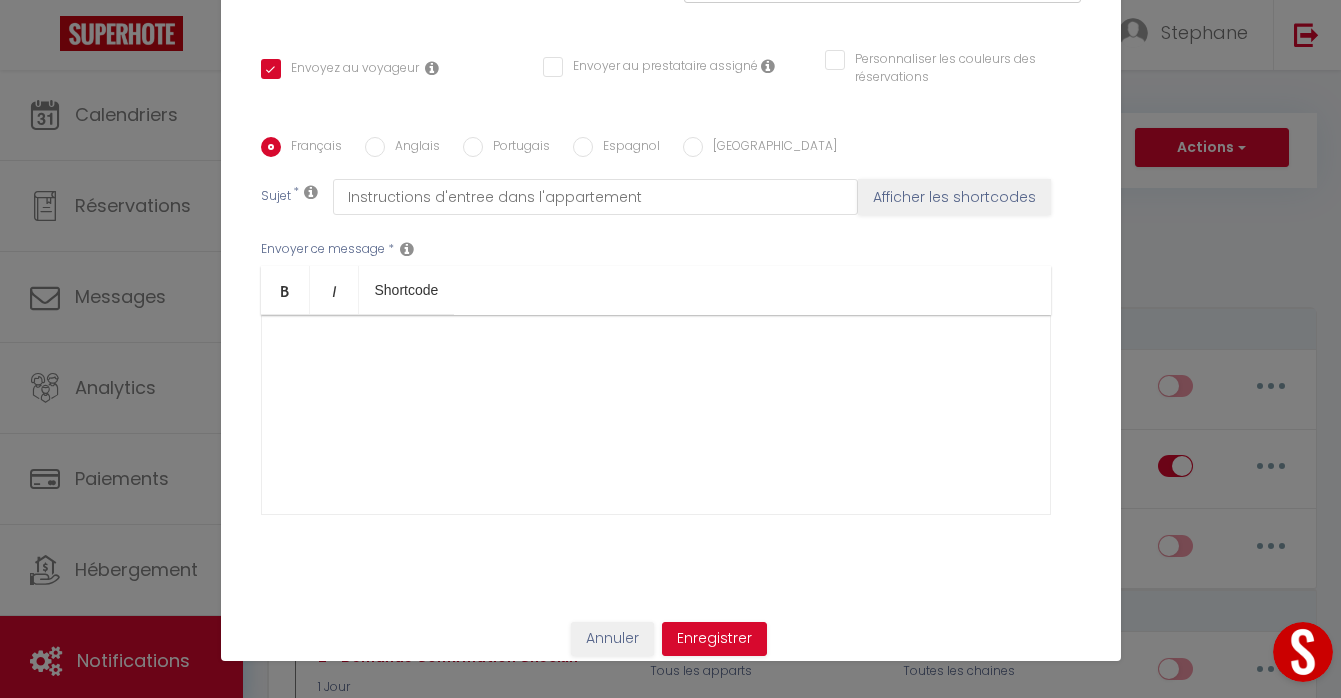click at bounding box center [656, 415] 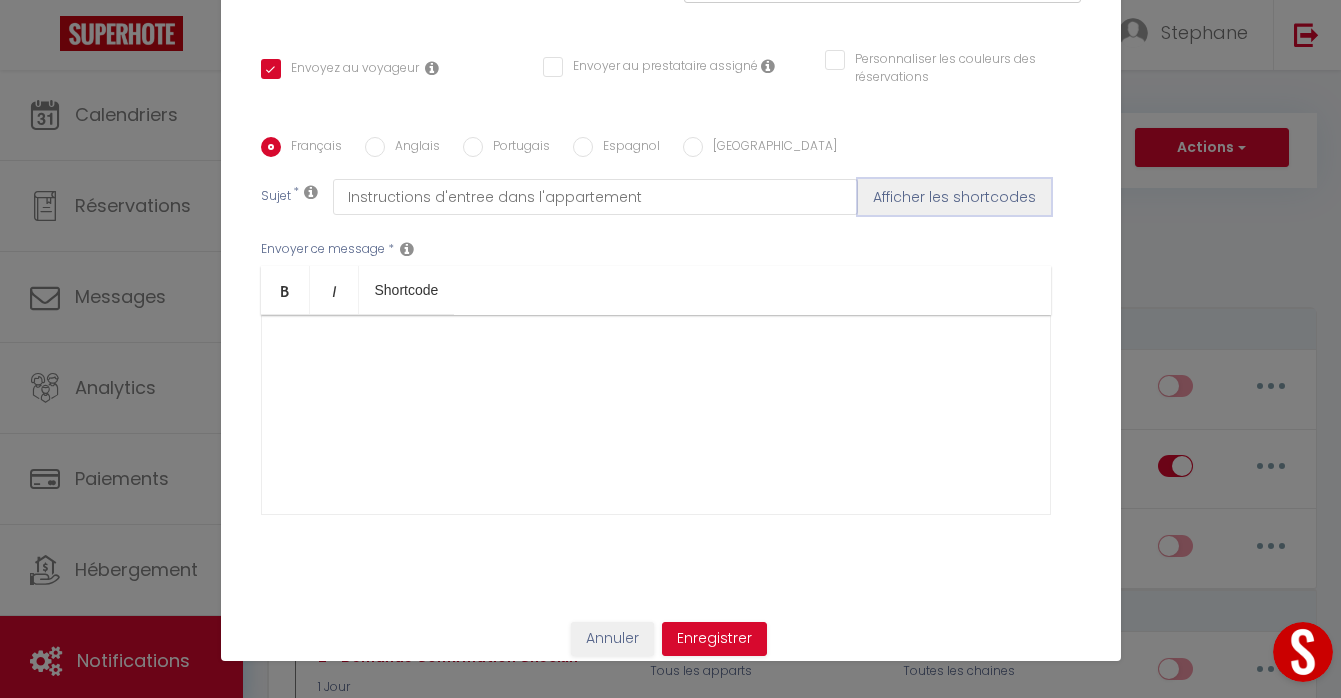 click on "Afficher les shortcodes" at bounding box center [954, 197] 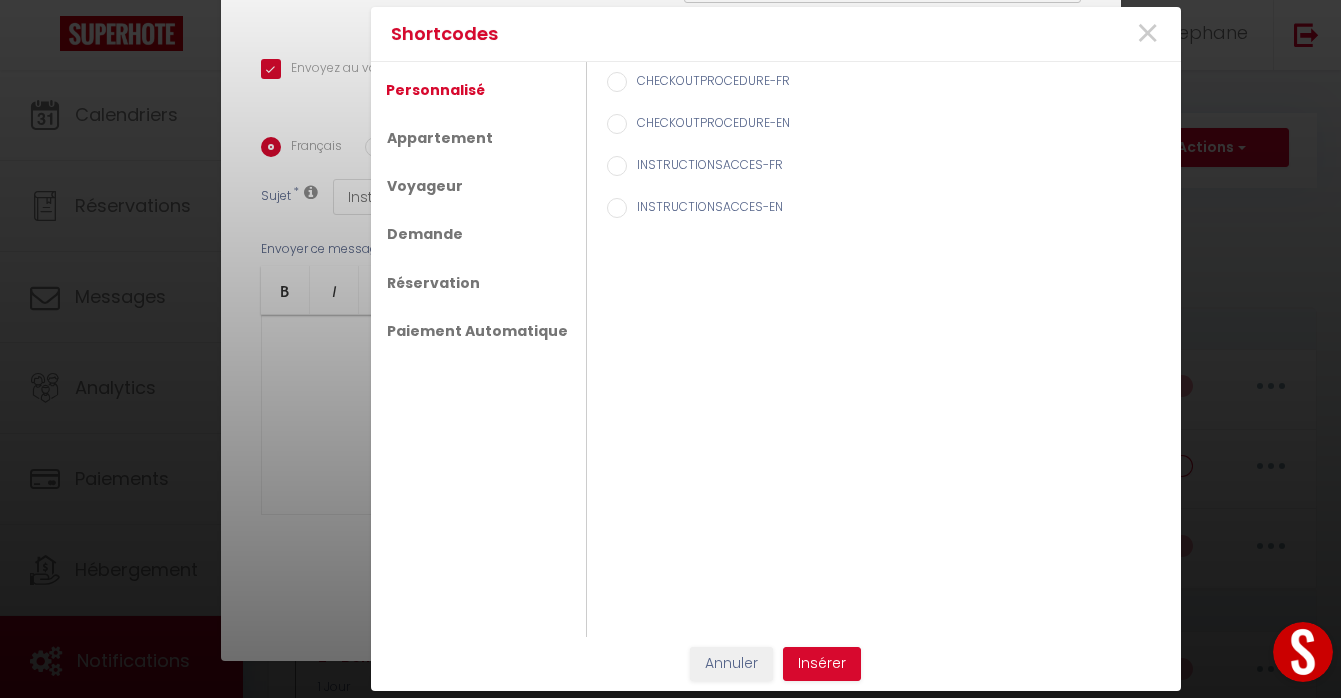 click on "INSTRUCTIONSACCES-FR" at bounding box center [705, 167] 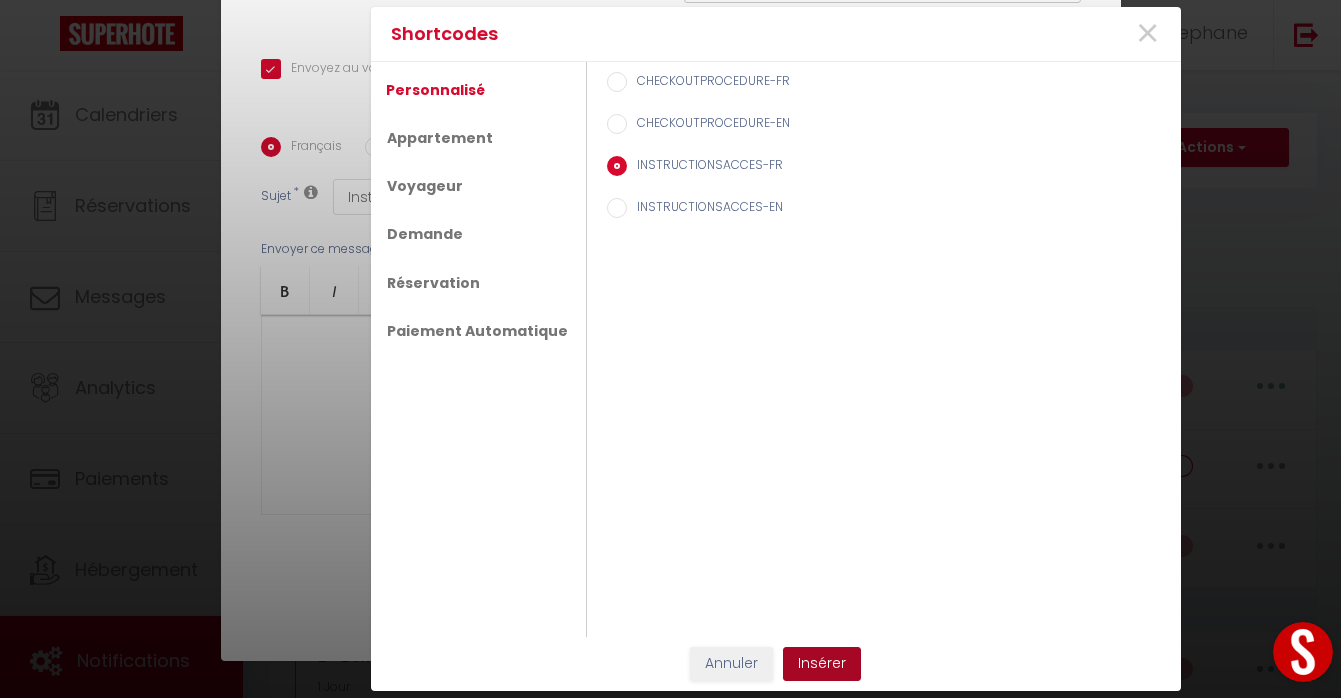 click on "Insérer" at bounding box center (822, 664) 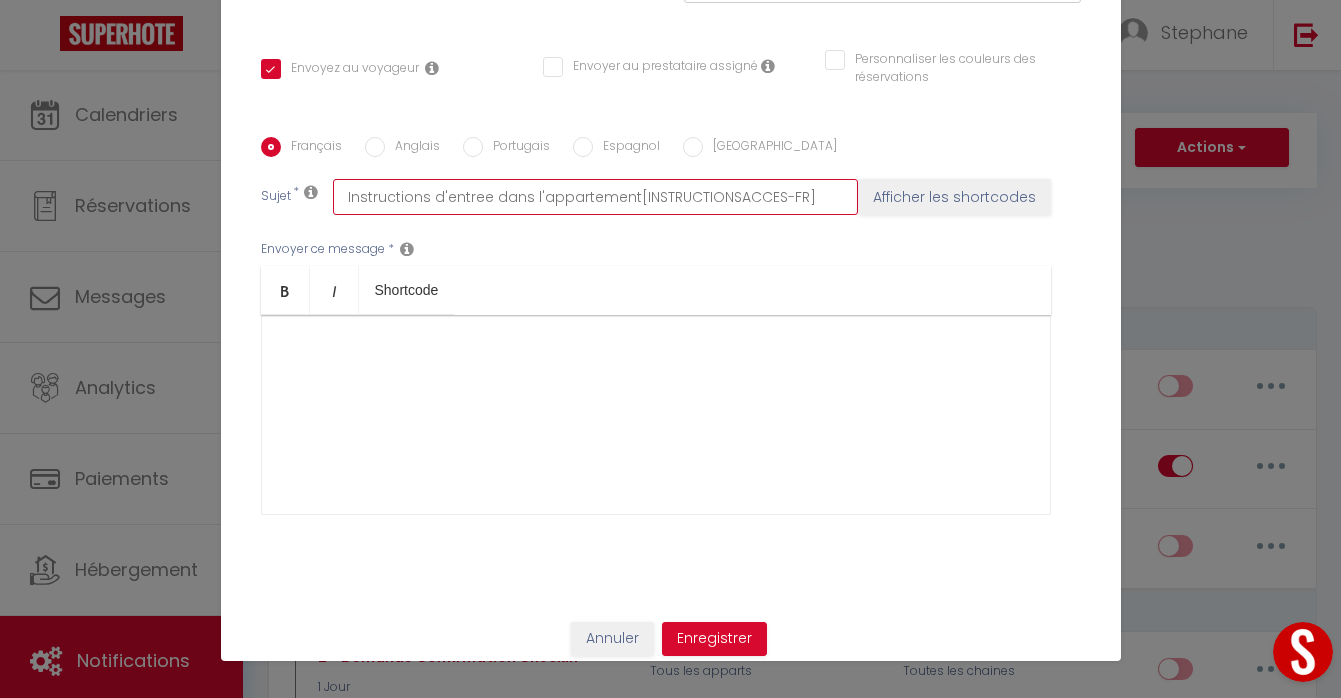 click on "Instructions d'entree dans l'appartement[INSTRUCTIONSACCES-FR]" at bounding box center (595, 197) 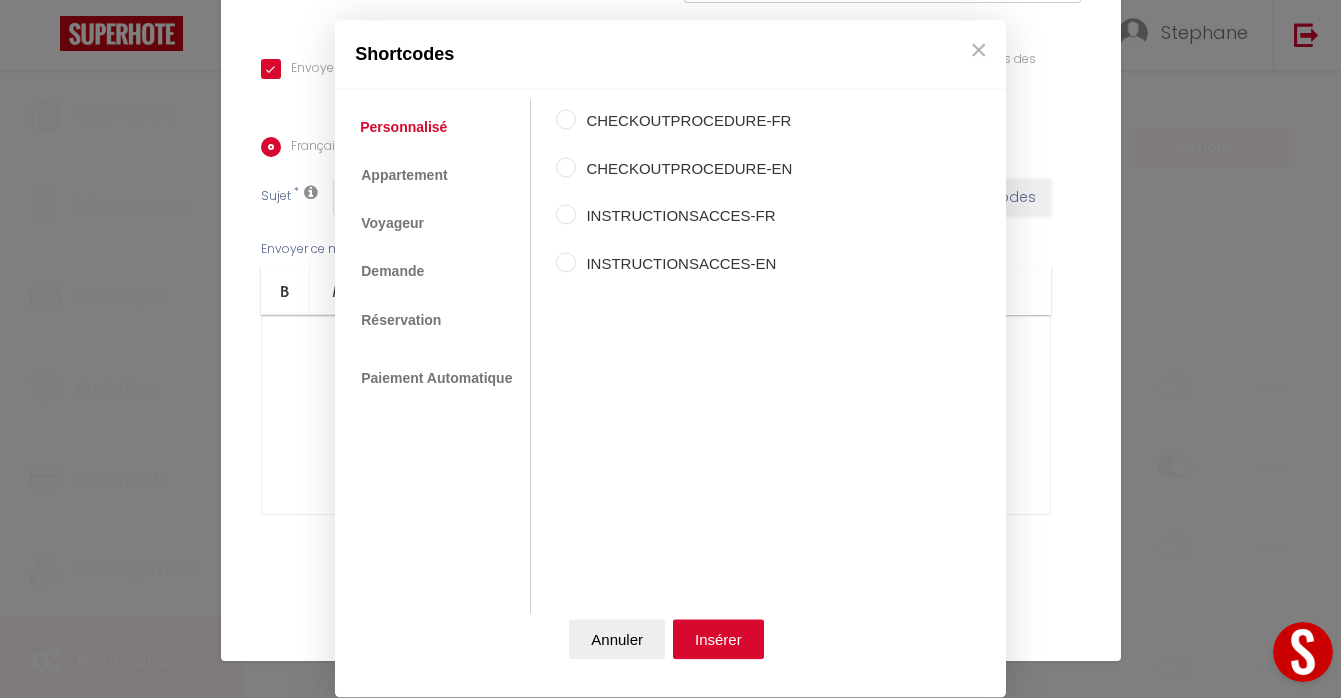 click on "Coaching SuperHote ce soir à 18h00, pour participer:  https://us02web.zoom.us/j/4667554618?pwd=QUhUTnBqenhNTG1HazhBOFJXWjRYUT09   ×     Toggle navigation       Toggle Search     Toggle menubar     Chercher   BUTTON
Besoin d'aide ?
Stephane   Paramètres        Équipe     Résultat de la recherche   Aucun résultat     Calendriers     Réservations     Messages     Analytics      Paiements     Hébergement     Notifications                 Résultat de la recherche   Id   Appart   Voyageur    Checkin   Checkout   Nuits   Pers.   Plateforme   Statut     Résultat de la recherche   Aucun résultat          Notifications
Actions
Nouvelle Notification    Exporter    Importer    Tous les apparts    L07 L08 L09
Actions
Nouveau shortcode personnalisé    Notifications   SHORTCODES PERSONNALISÉS             0 - Demande Confirmation et Contact" at bounding box center [670, 1914] 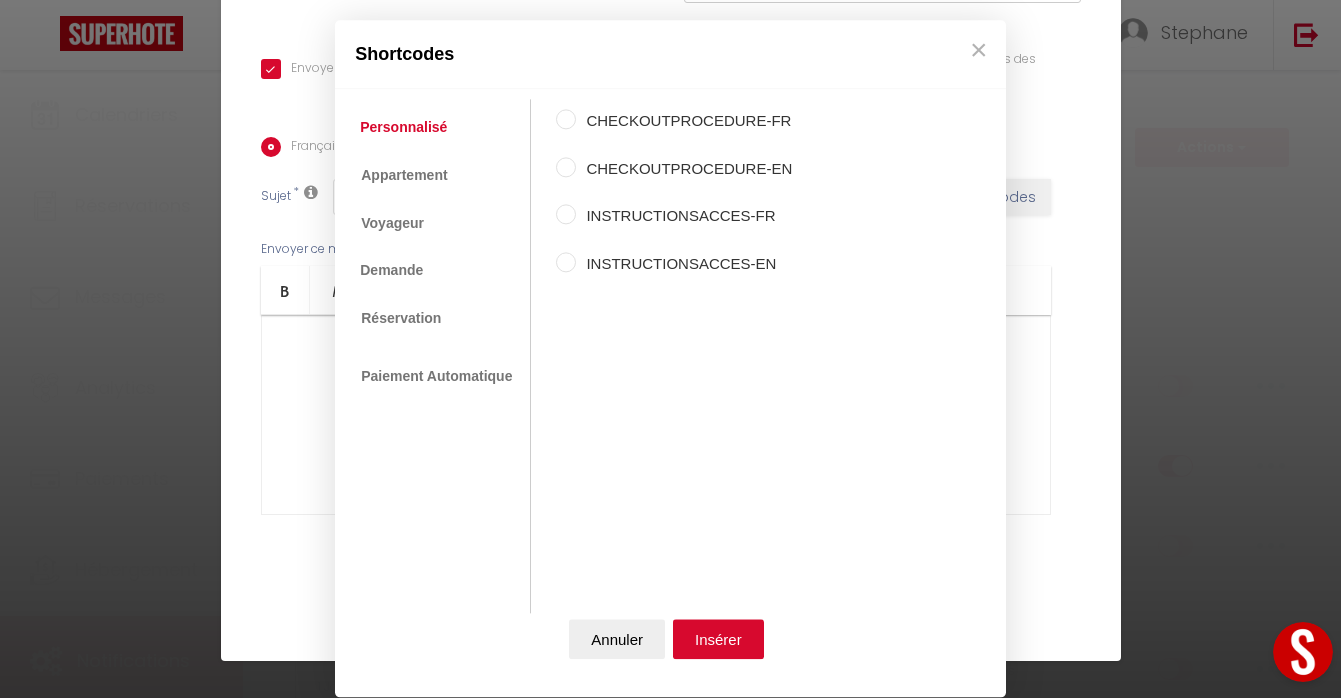 click on "INSTRUCTIONSACCES-FR" at bounding box center [566, 215] 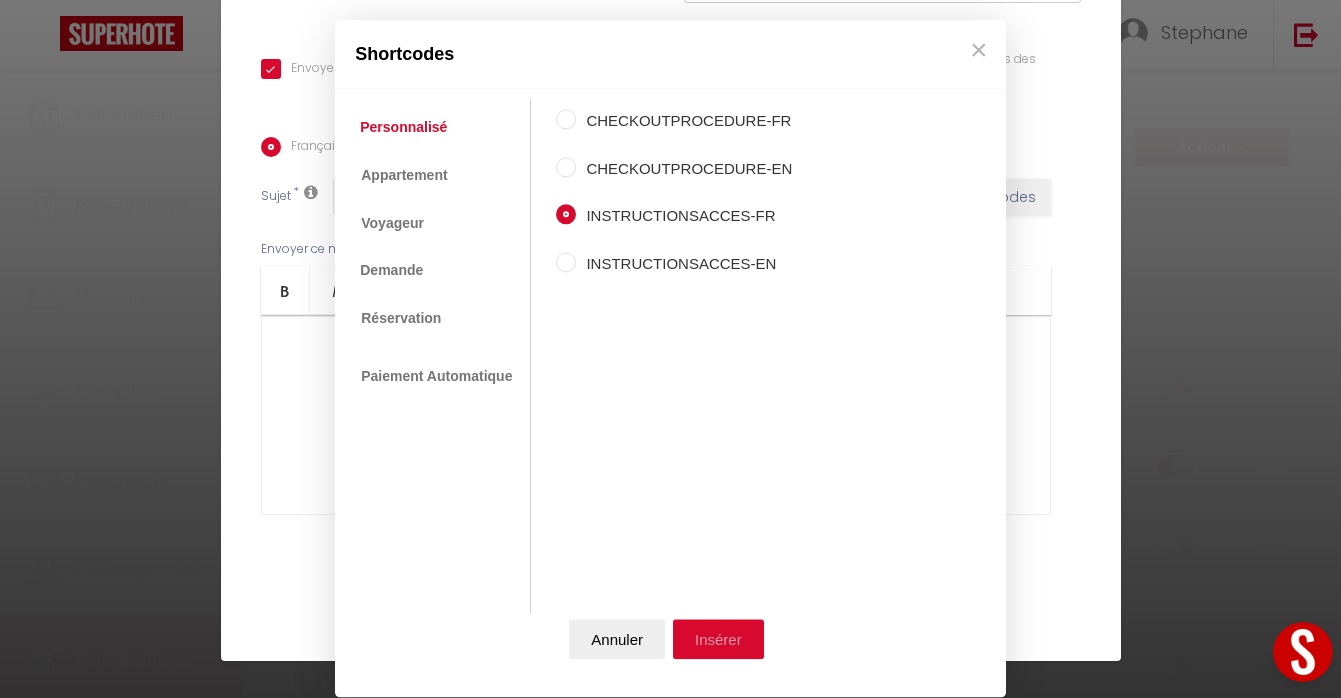 click on "Insérer" at bounding box center [718, 640] 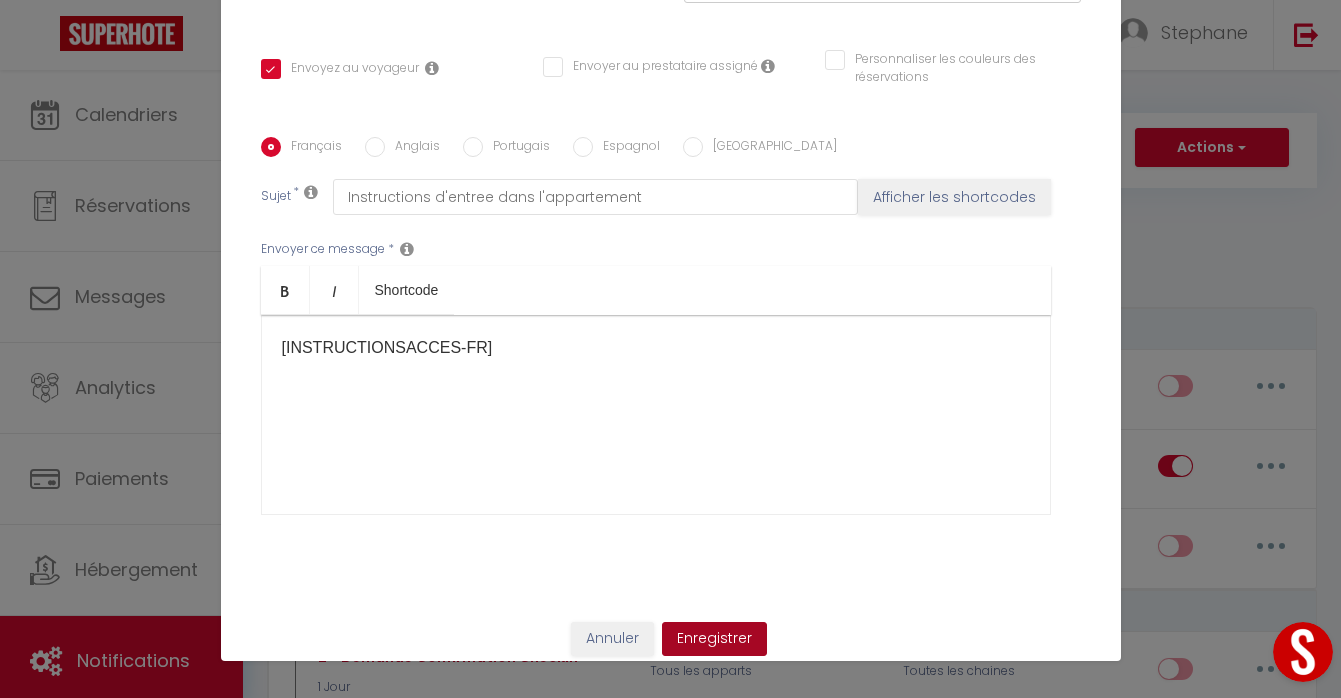 click on "Enregistrer" at bounding box center (714, 639) 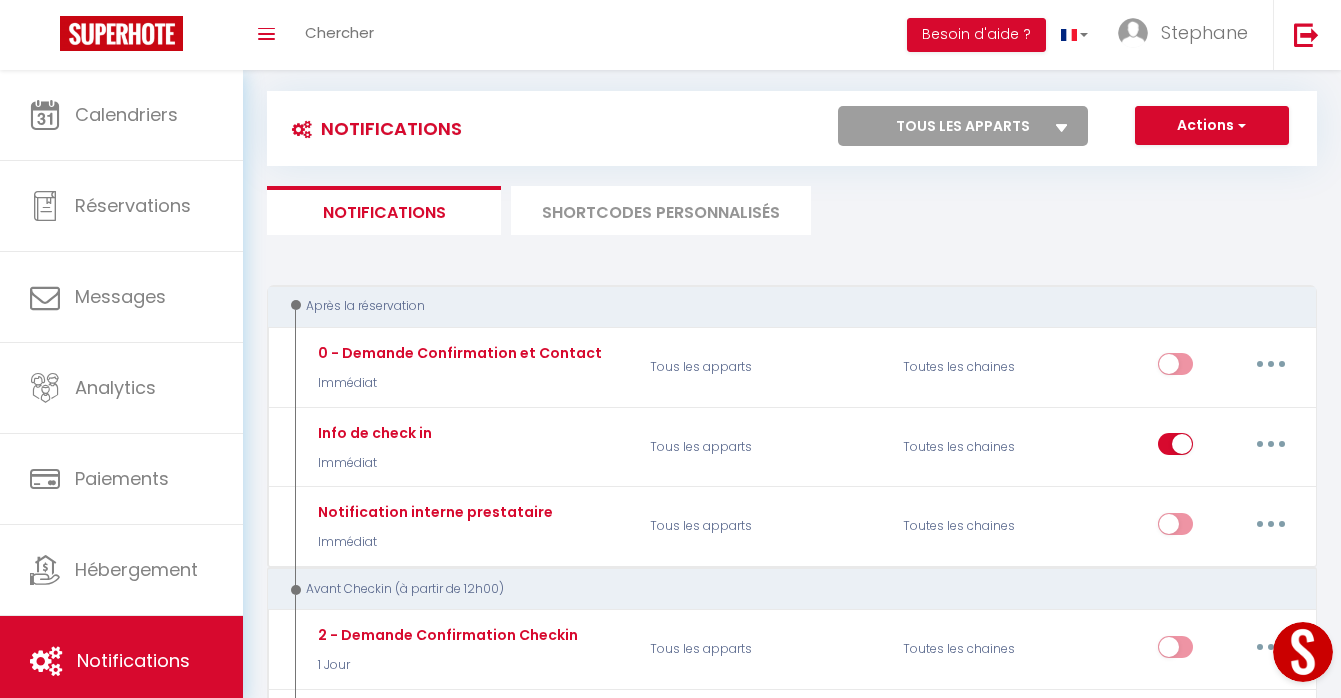scroll, scrollTop: 0, scrollLeft: 0, axis: both 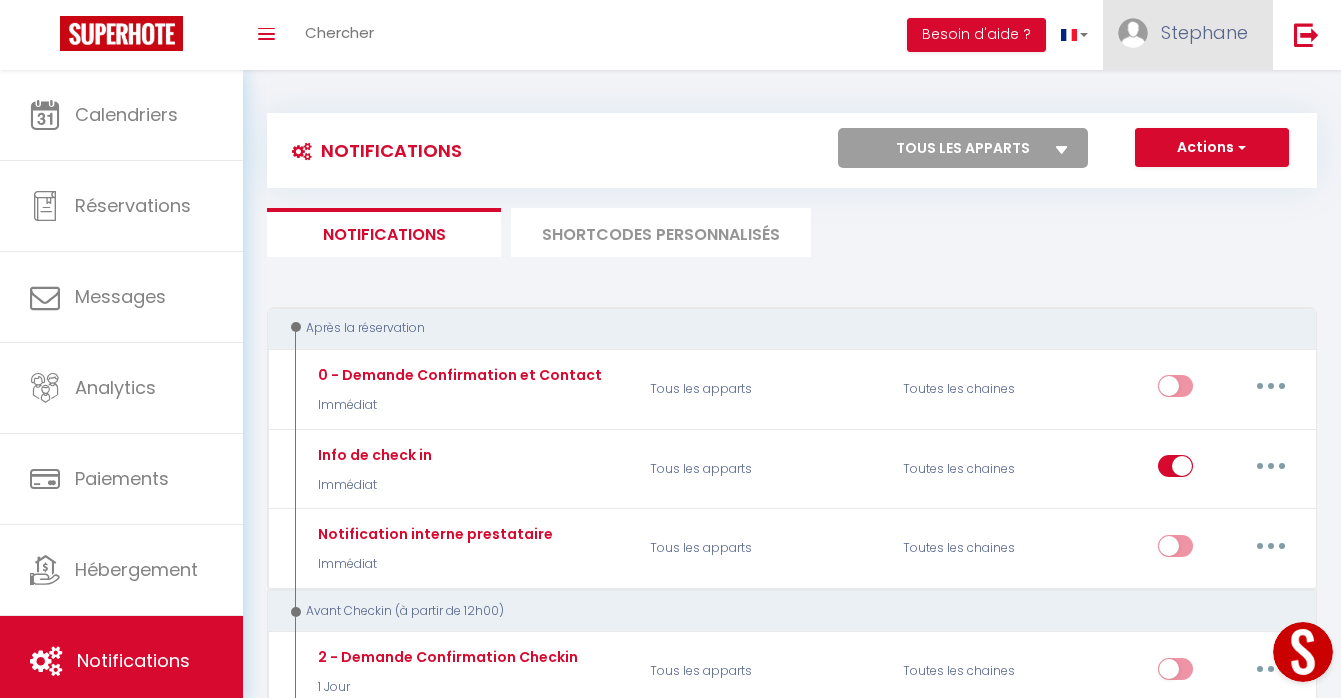 click on "Stephane" at bounding box center [1204, 32] 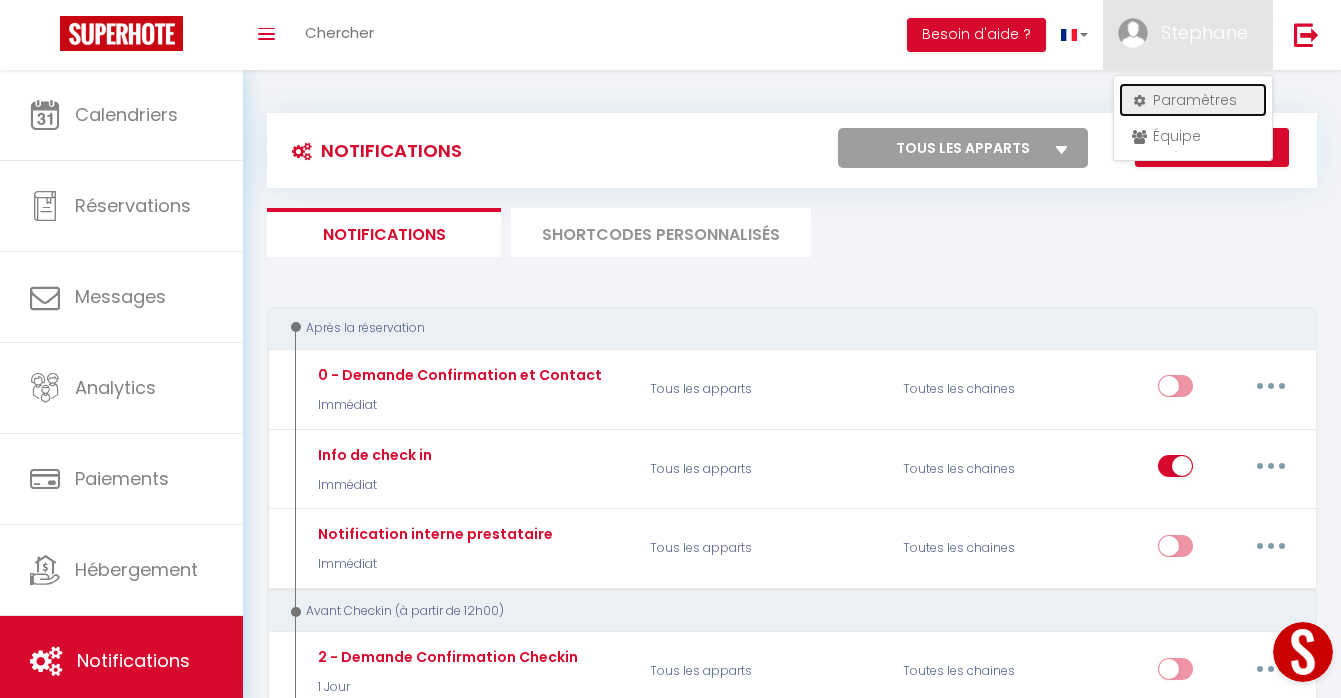 click on "Paramètres" at bounding box center (1193, 100) 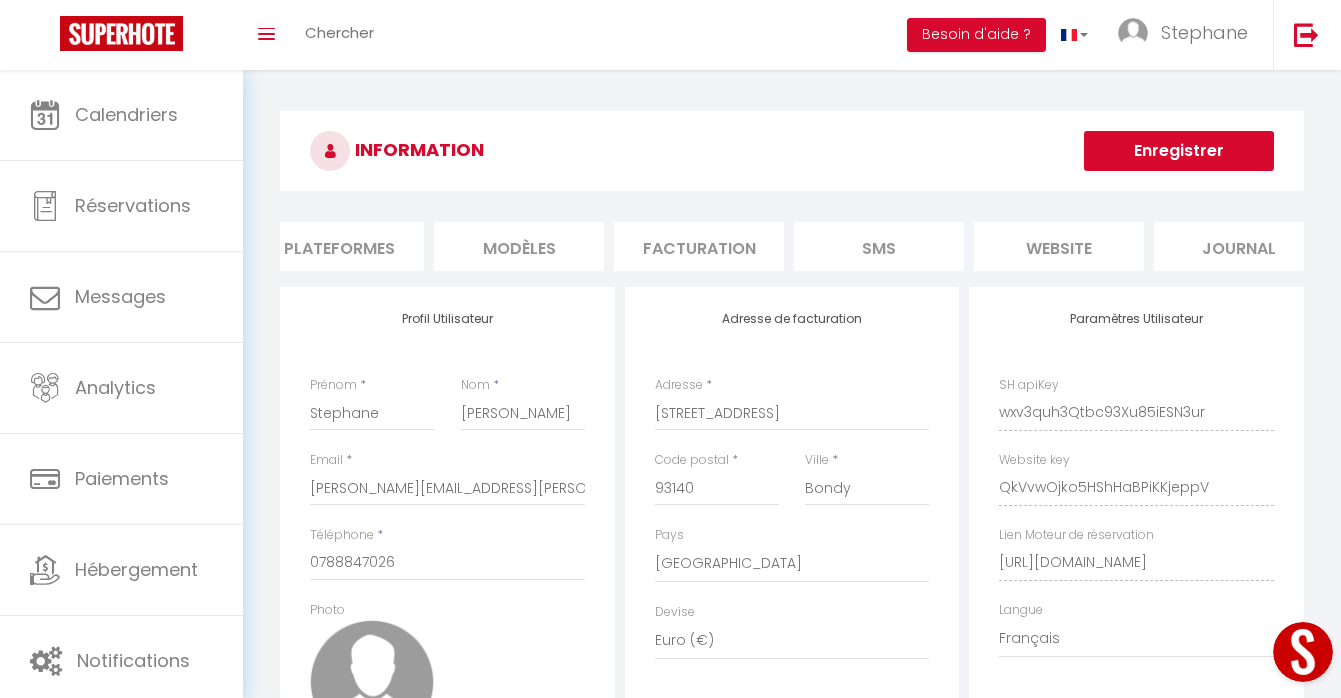 scroll, scrollTop: 0, scrollLeft: 416, axis: horizontal 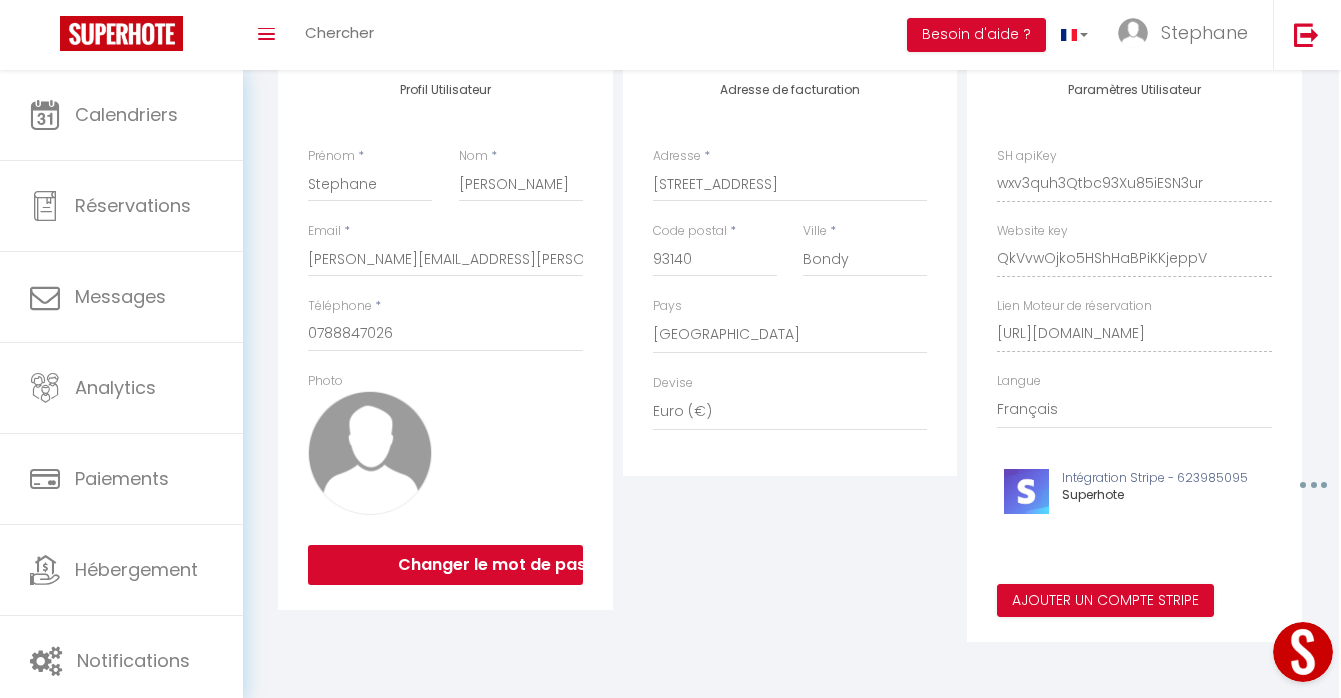 drag, startPoint x: 997, startPoint y: 332, endPoint x: 1362, endPoint y: 348, distance: 365.35052 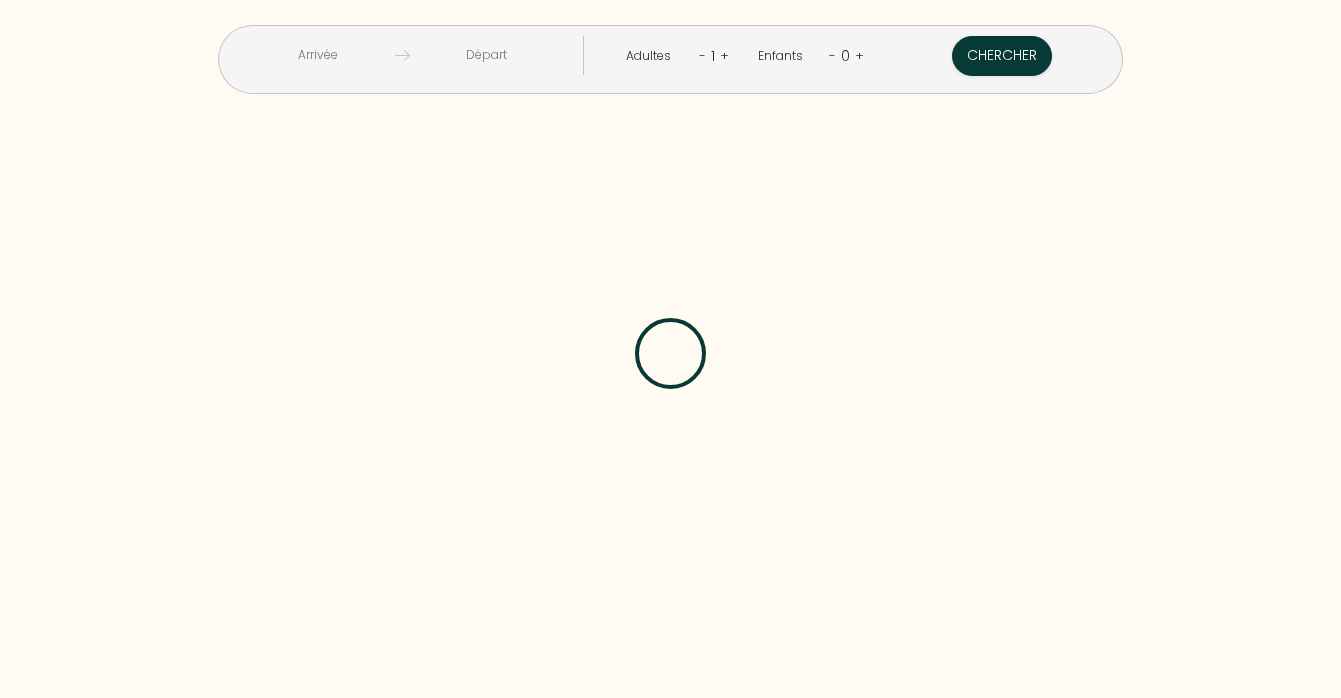 scroll, scrollTop: 0, scrollLeft: 0, axis: both 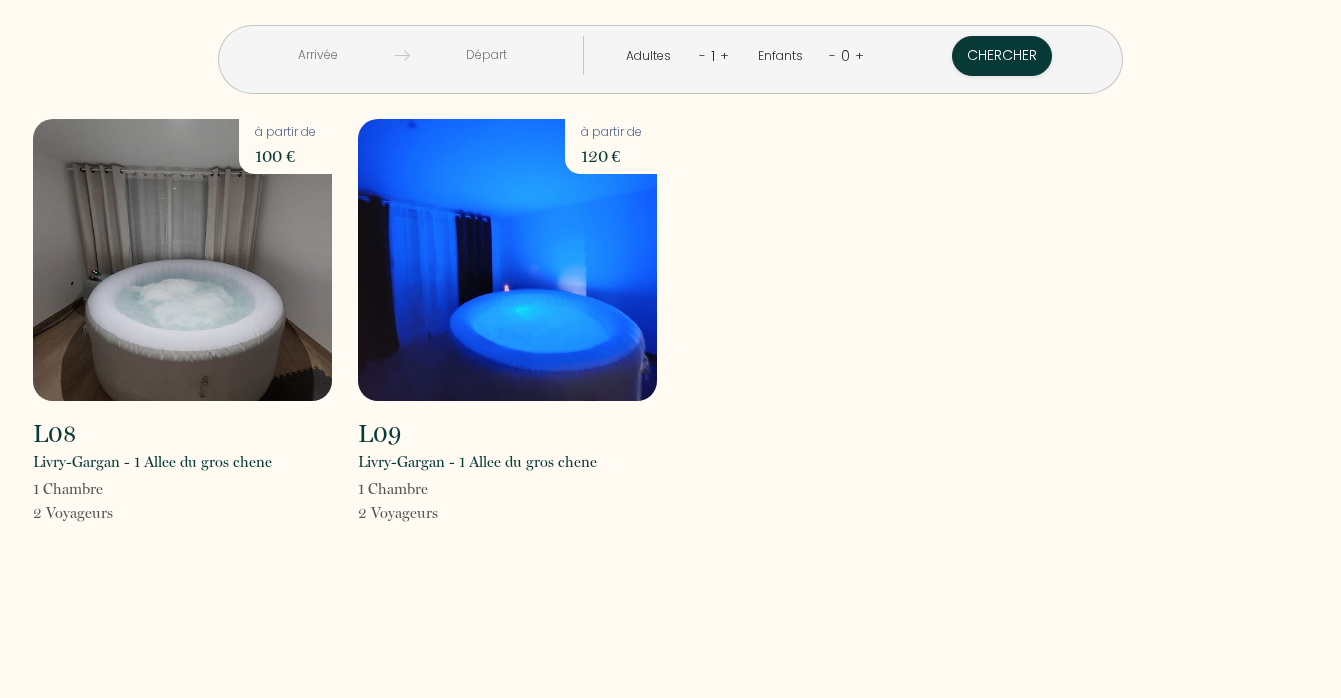 click on "L09
Livry-Gargan - 1 Allee du gros chene
1 Chambre
2 Voyageur s   à partir de
120 €" at bounding box center (507, 322) 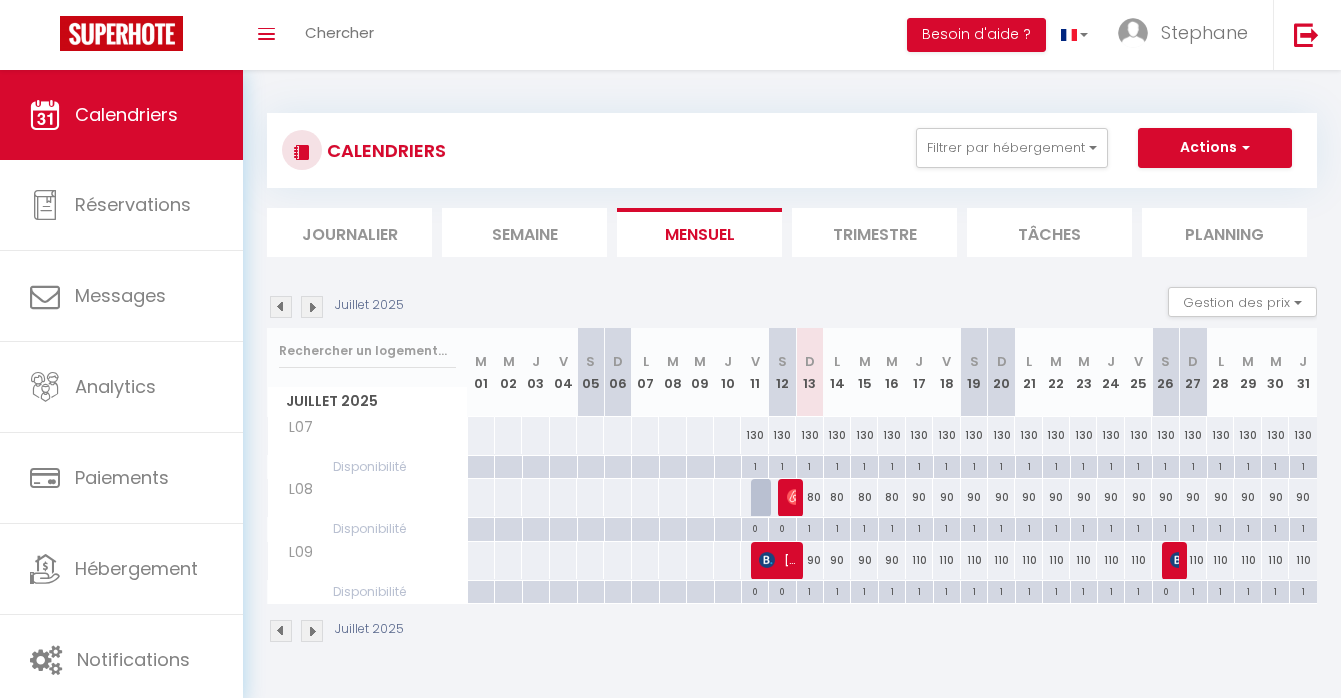 scroll, scrollTop: 0, scrollLeft: 0, axis: both 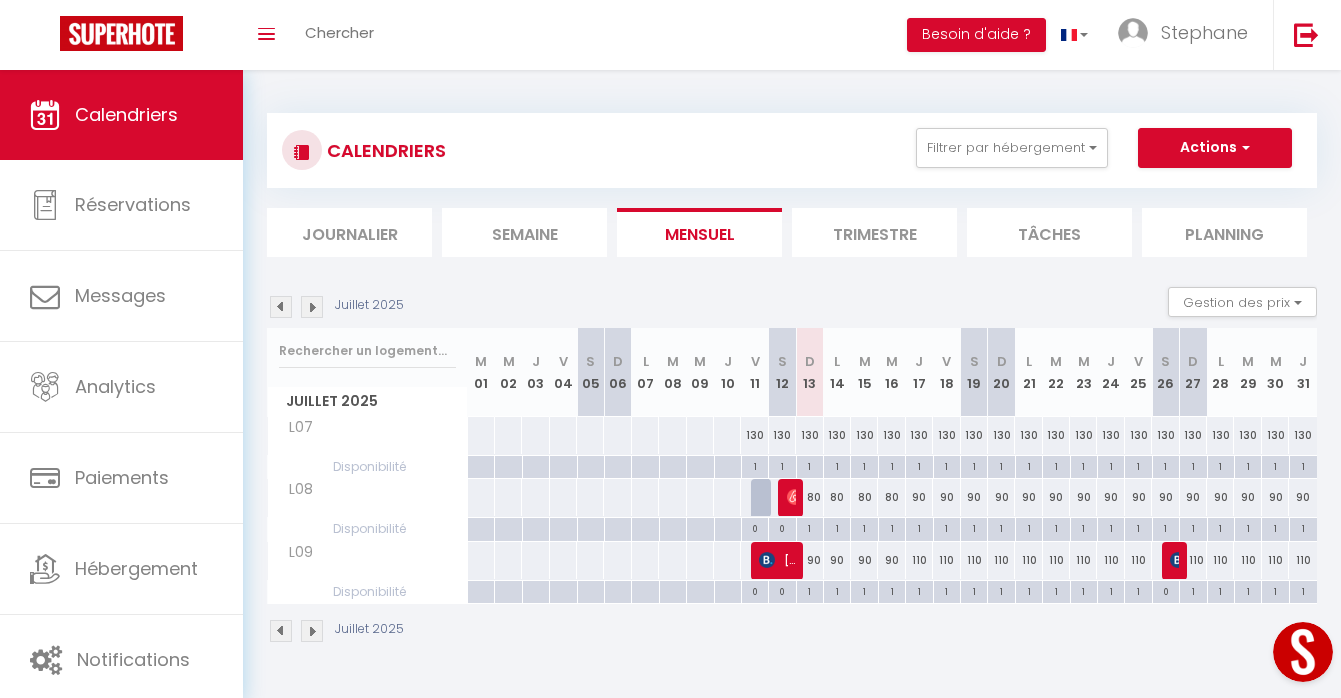 click on "Trimestre" at bounding box center [874, 232] 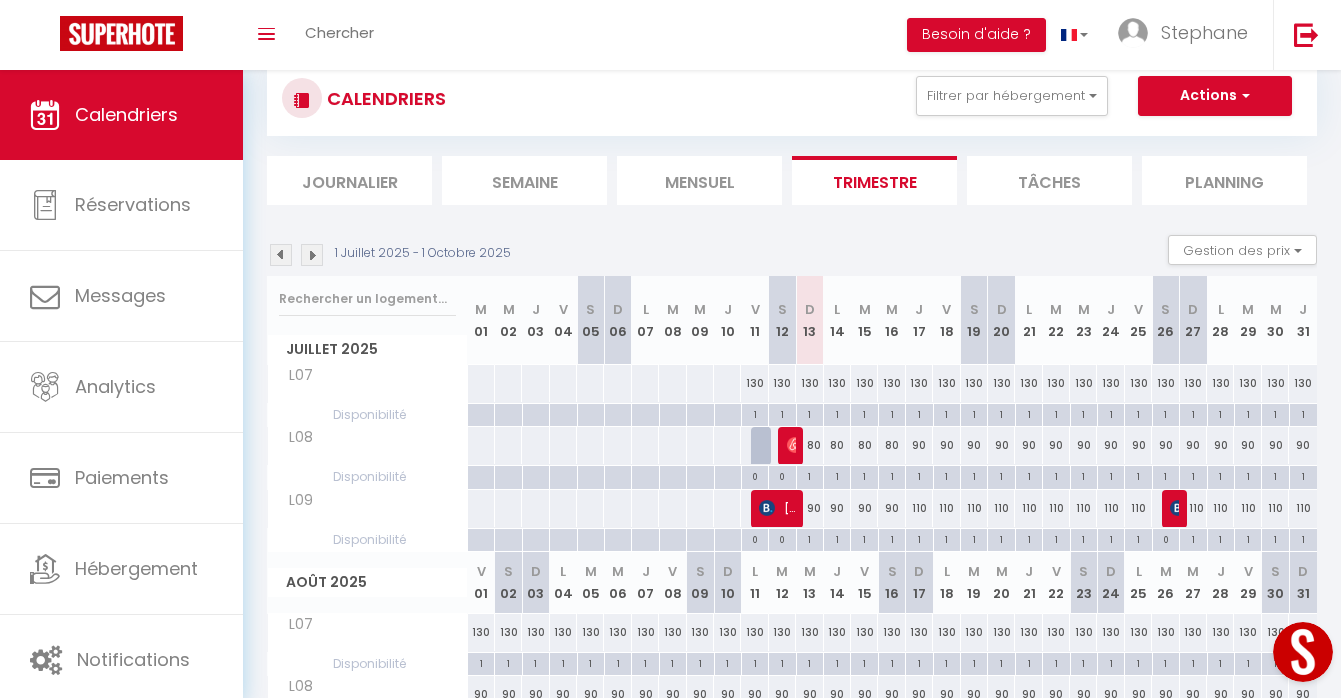 scroll, scrollTop: 0, scrollLeft: 0, axis: both 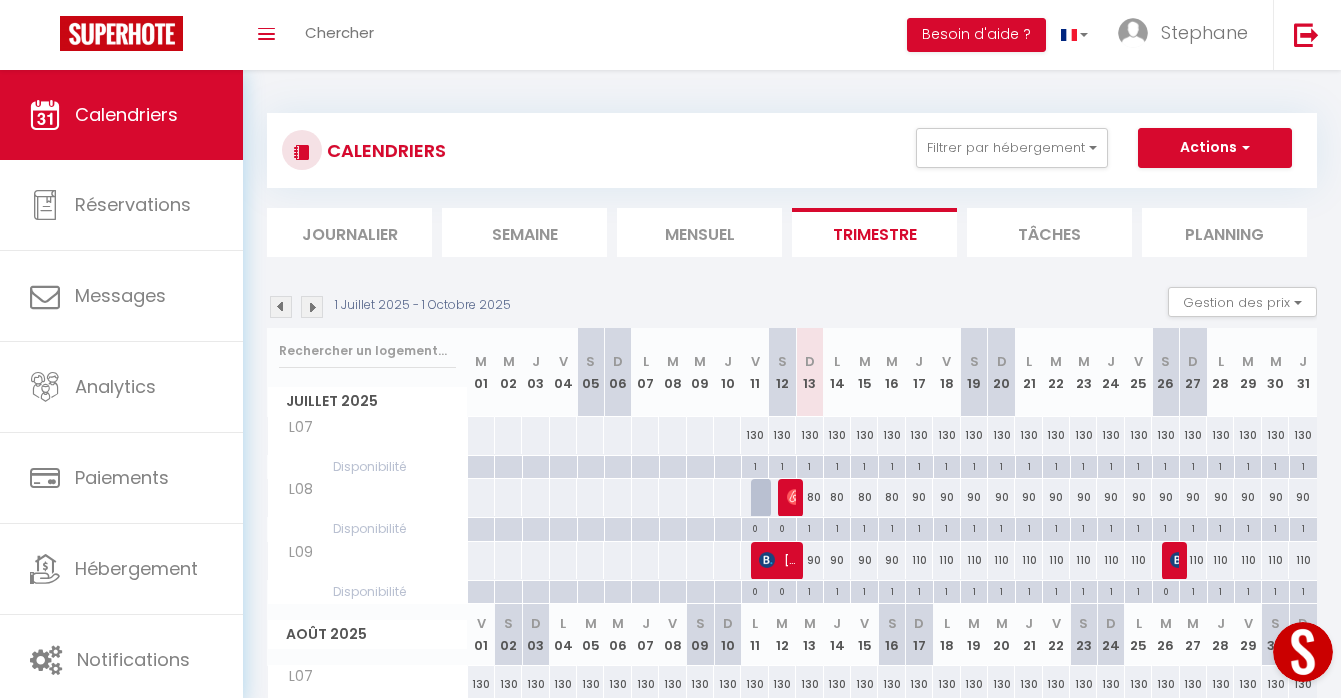 click on "Mensuel" at bounding box center [699, 232] 